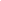 scroll, scrollTop: 0, scrollLeft: 0, axis: both 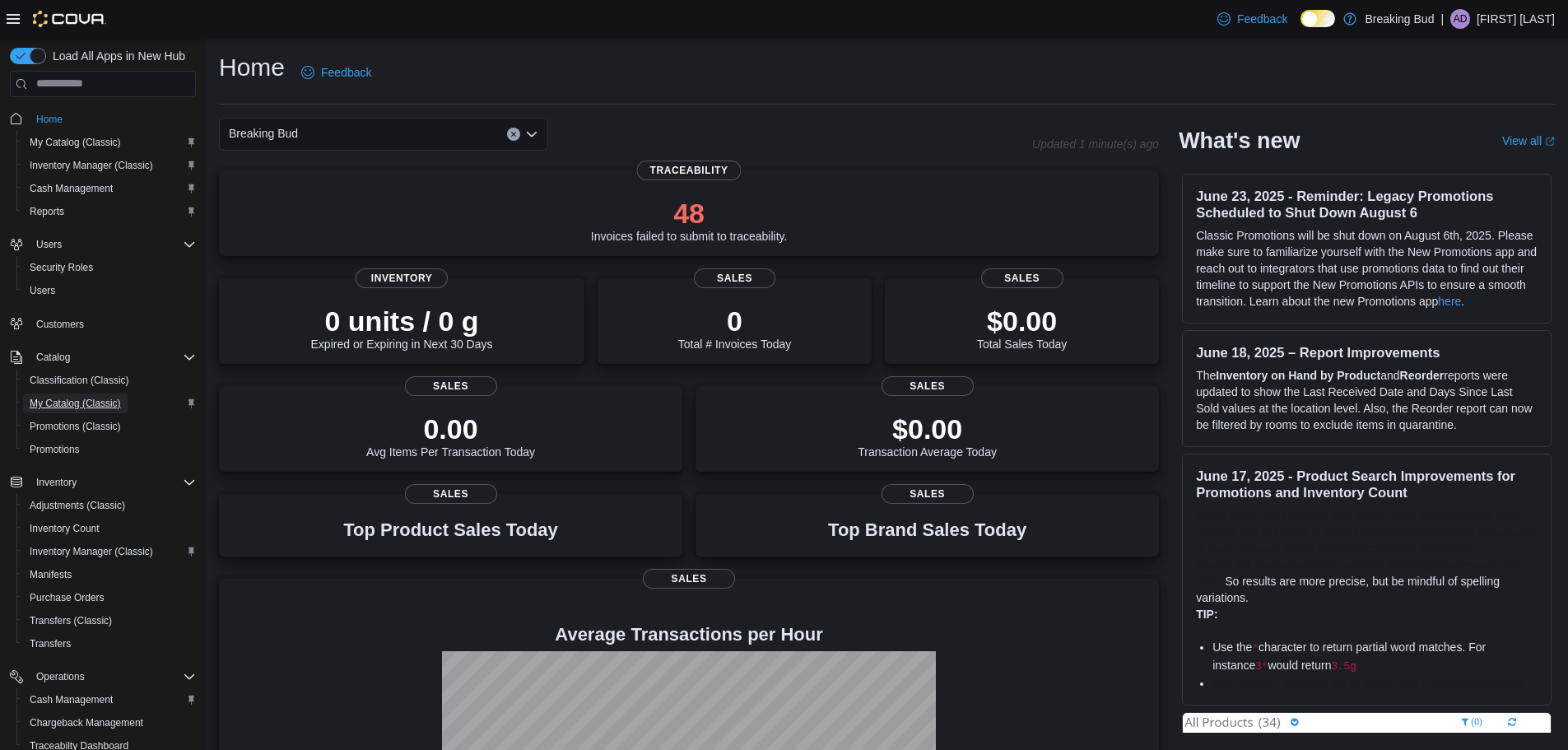 click on "My Catalog (Classic)" at bounding box center [75, 403] 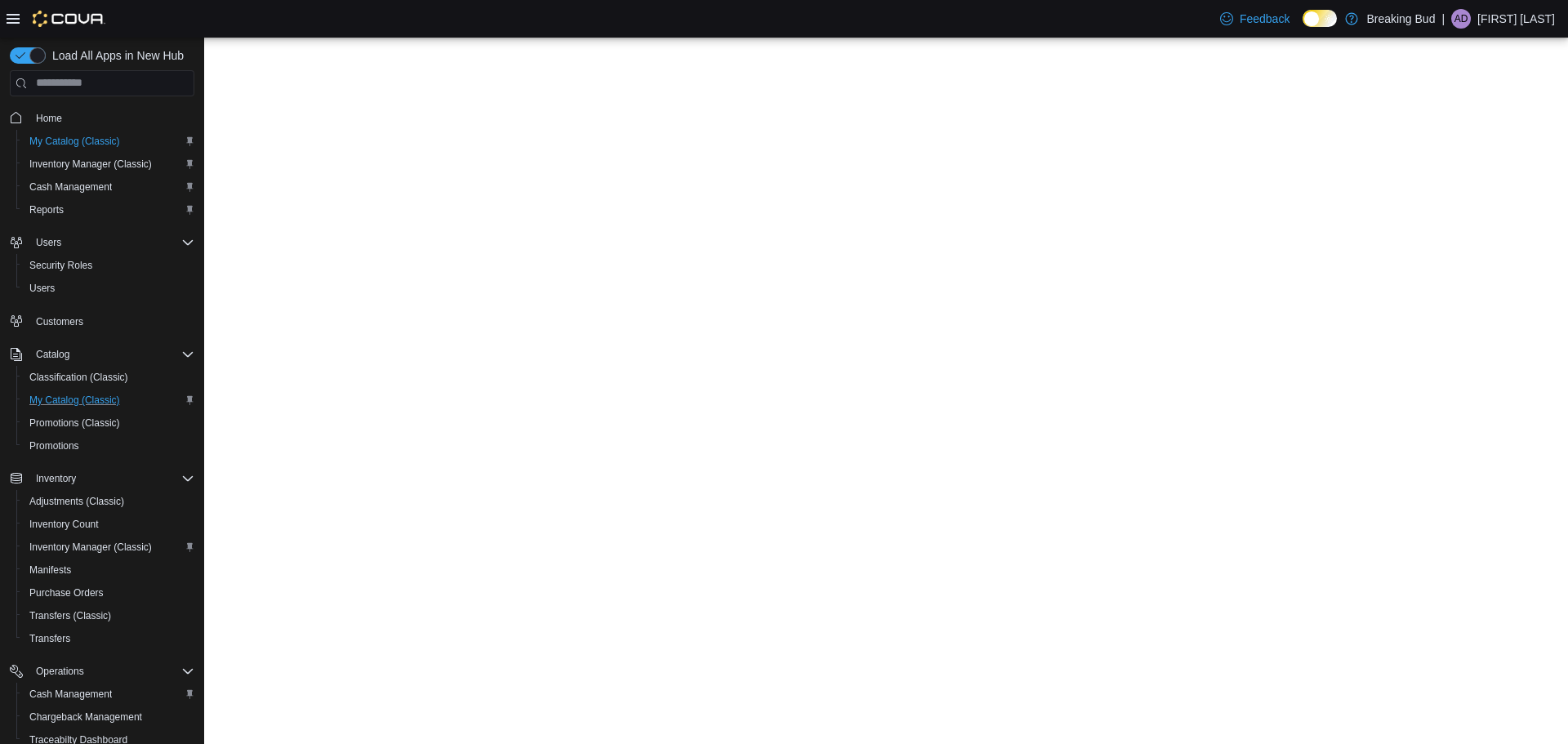 scroll, scrollTop: 0, scrollLeft: 0, axis: both 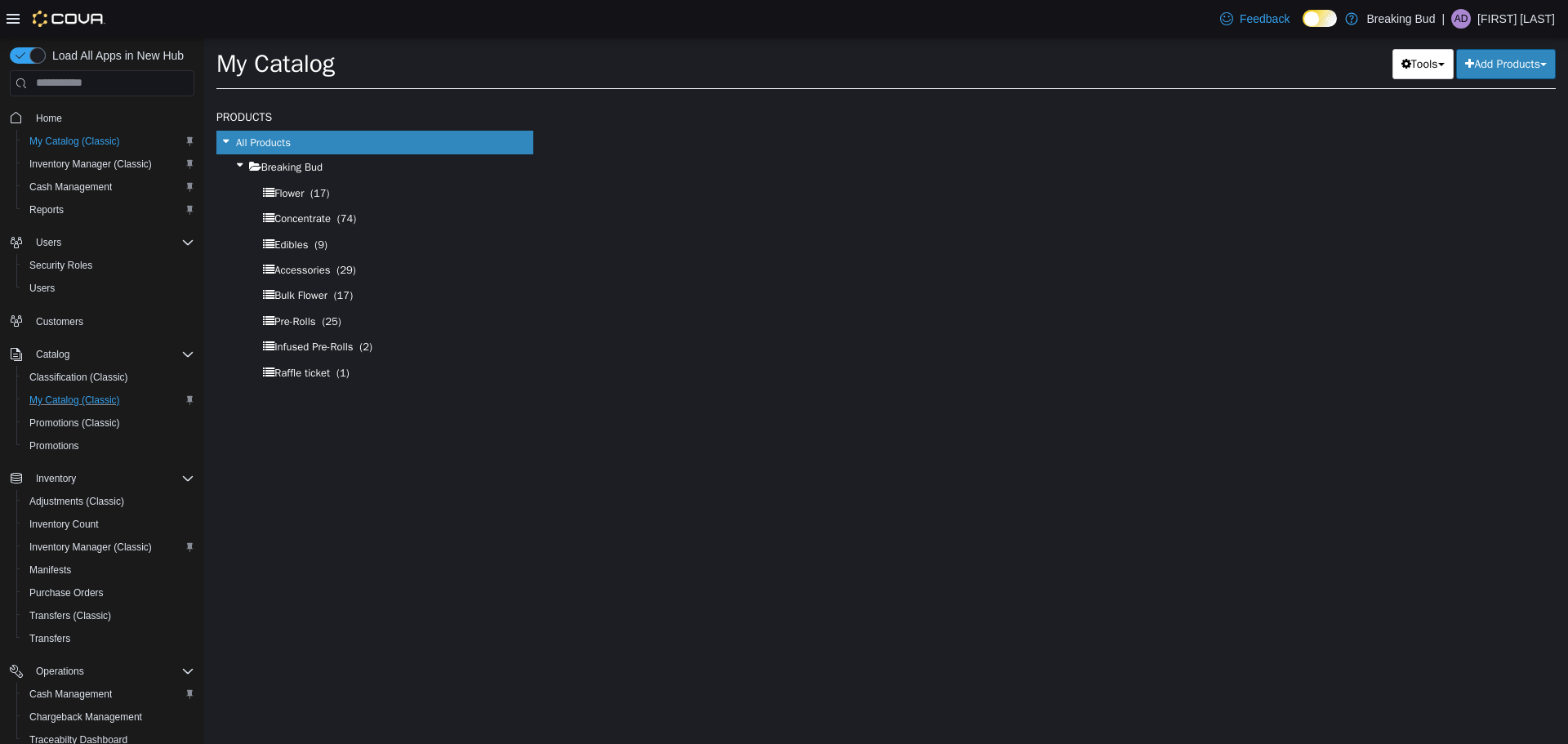 select on "**********" 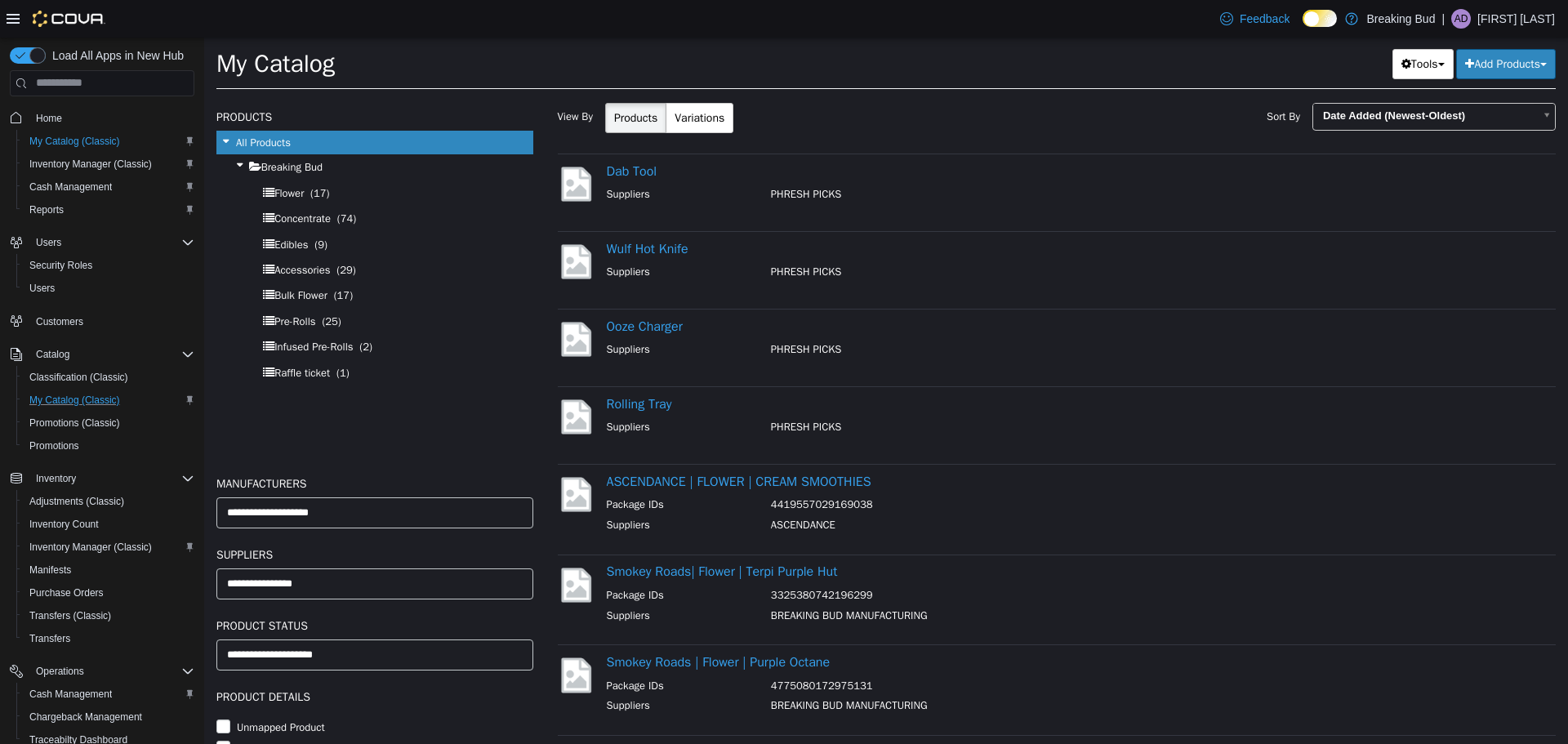 scroll, scrollTop: 0, scrollLeft: 0, axis: both 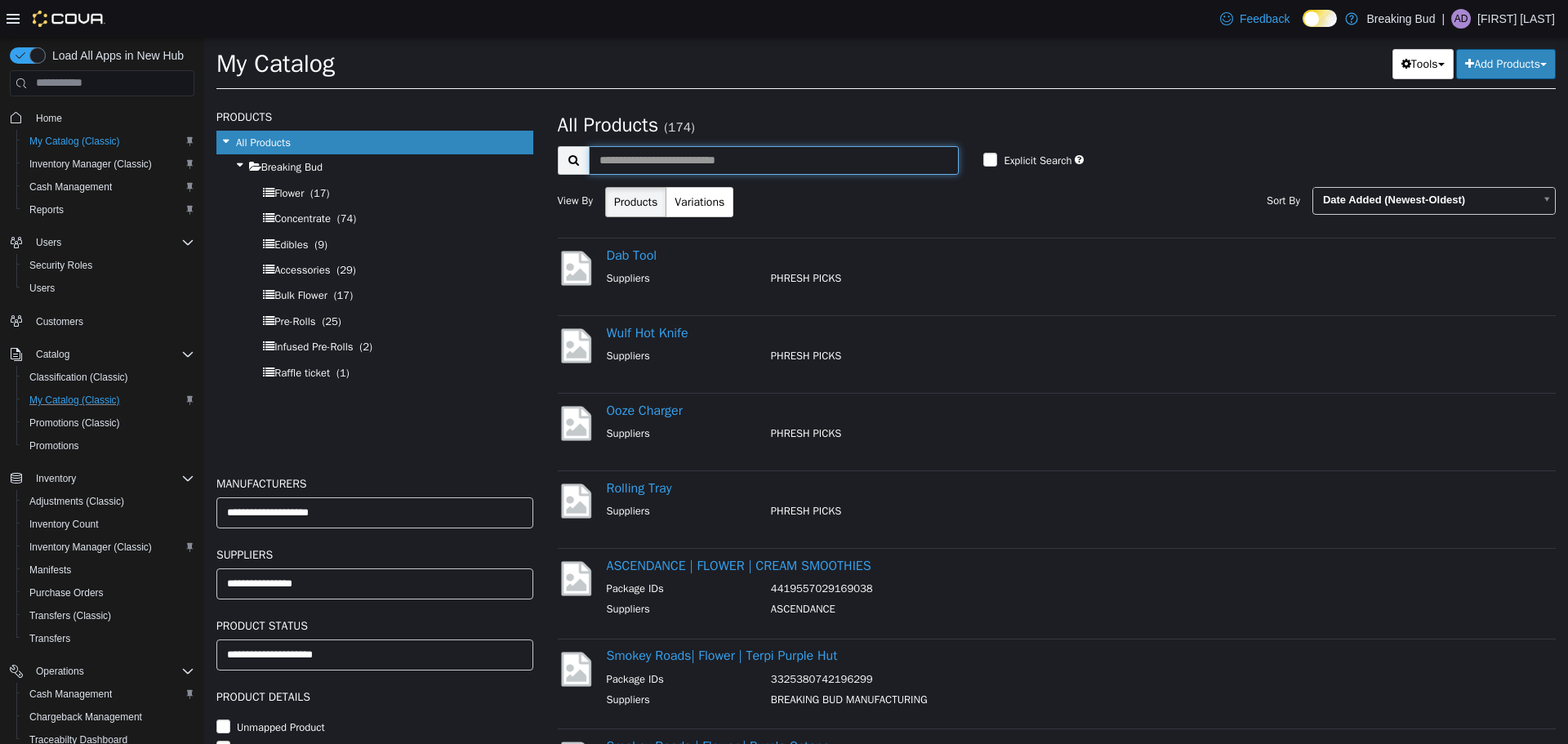 click at bounding box center (774, 159) 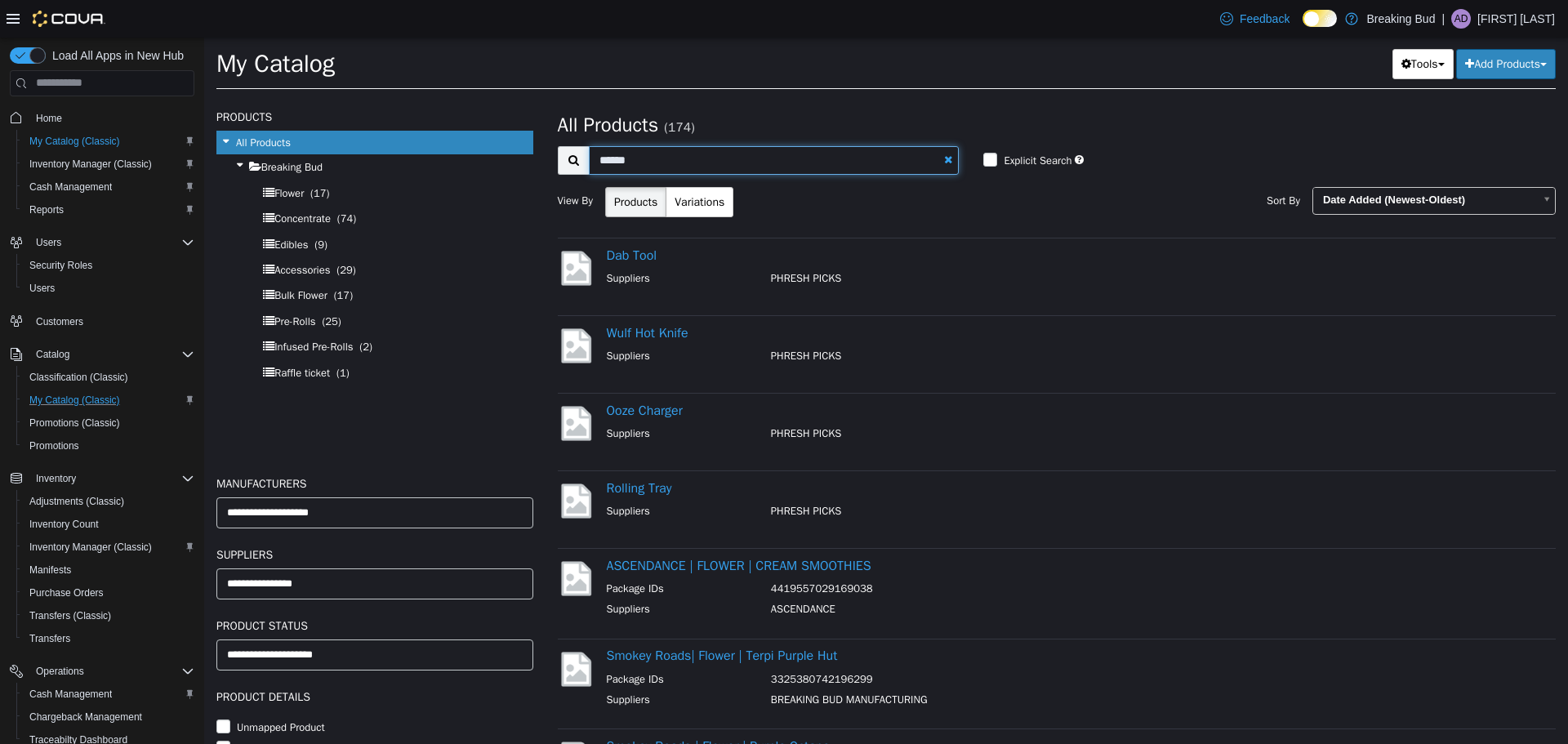 type on "******" 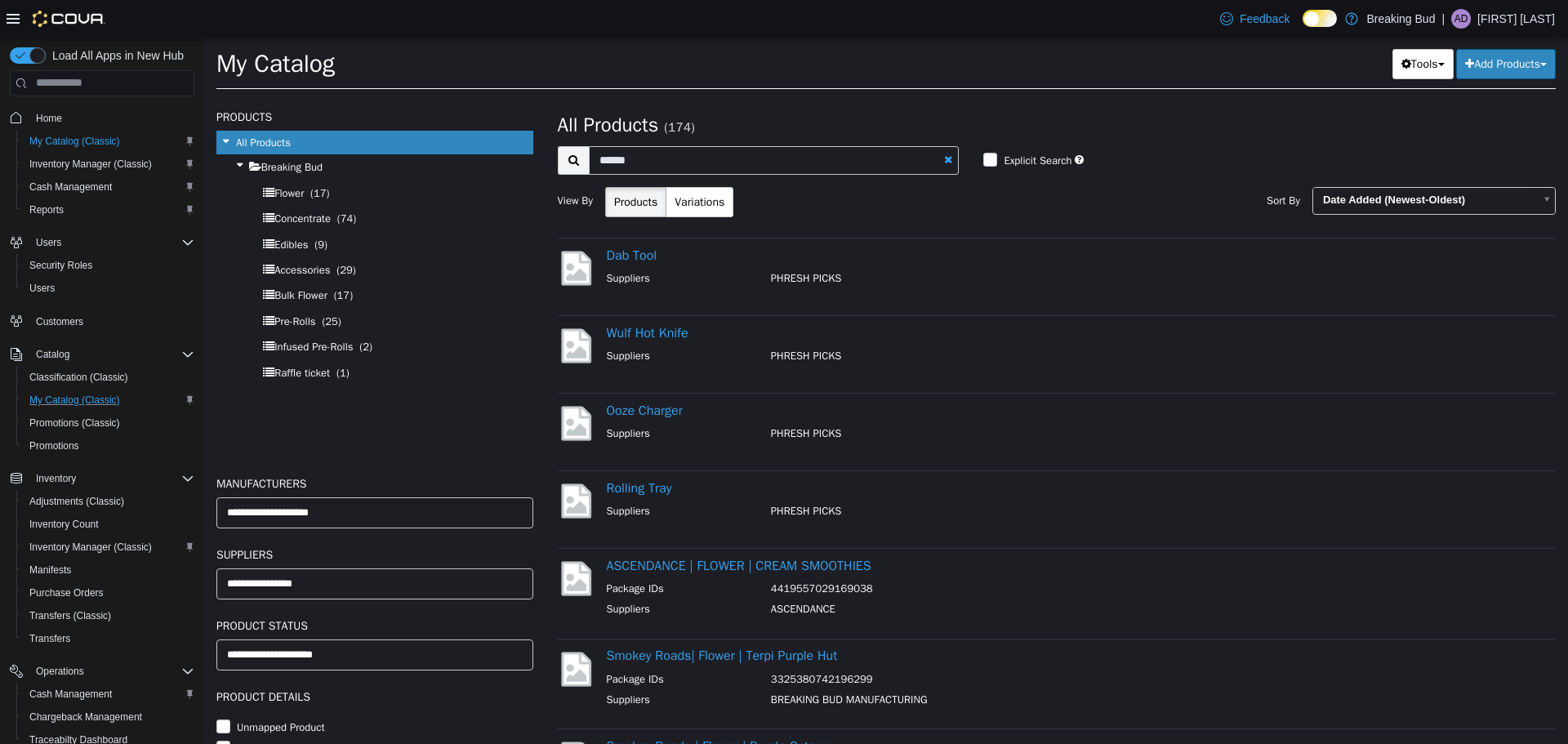 select on "**********" 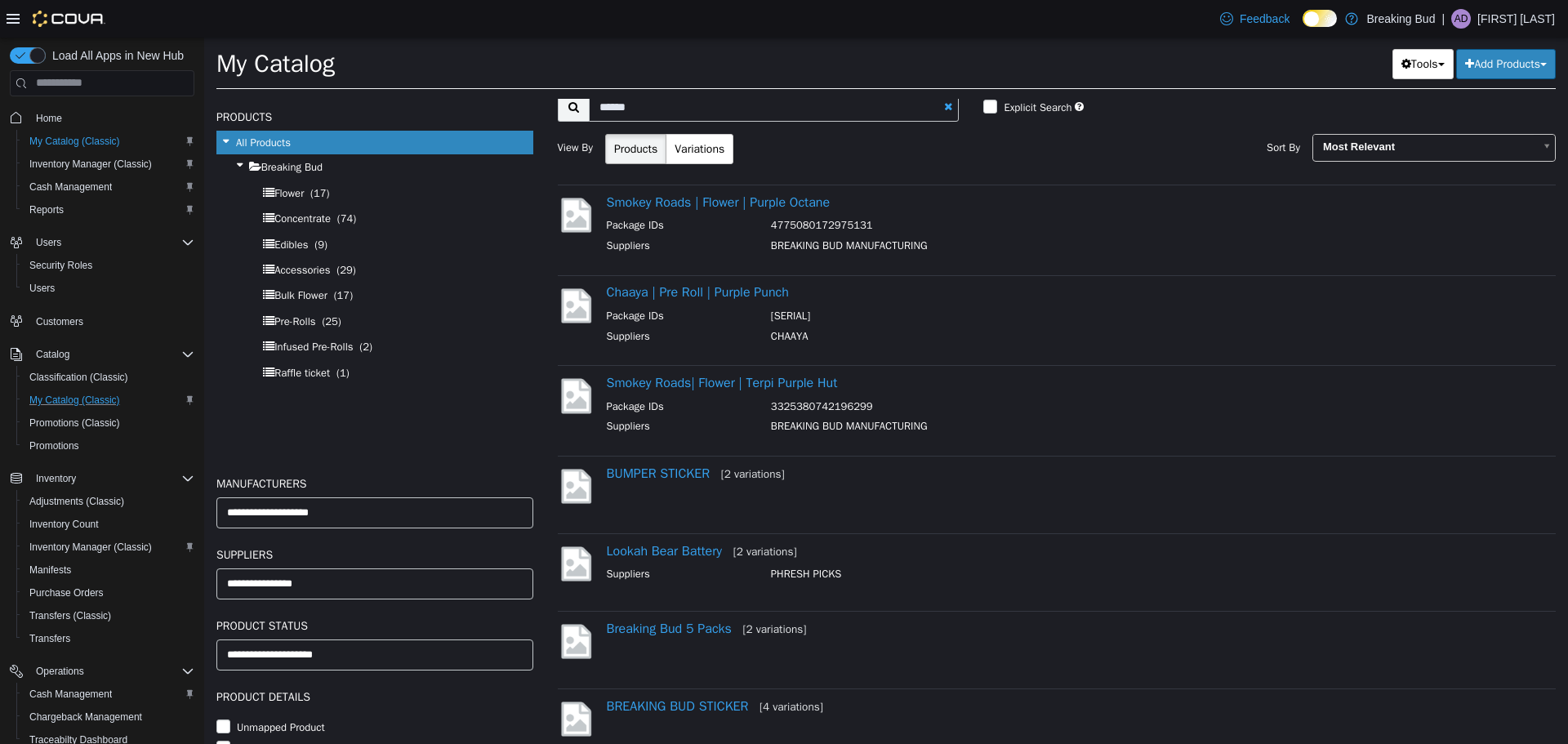 scroll, scrollTop: 82, scrollLeft: 0, axis: vertical 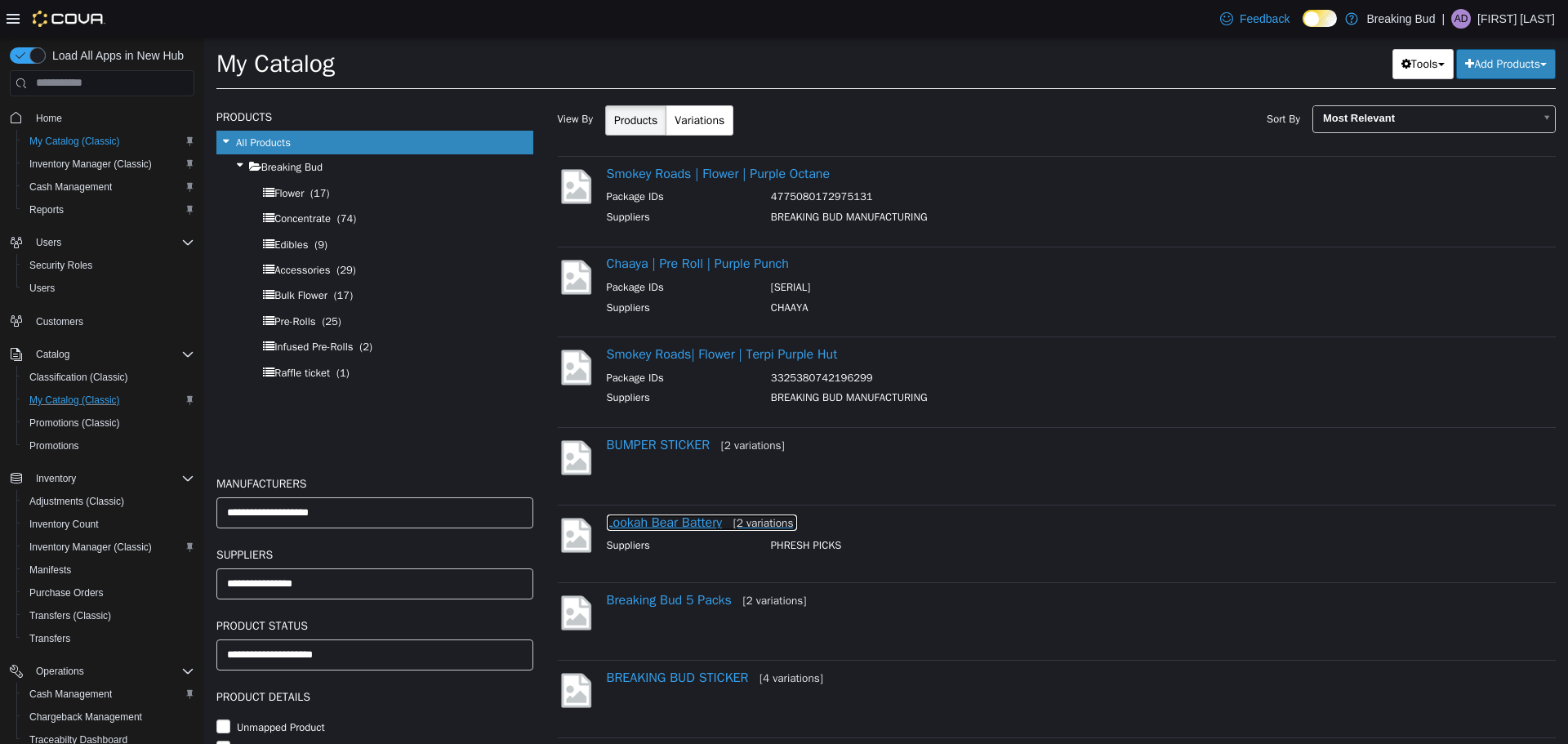 click on "Lookah Bear Battery
[2 variations]" at bounding box center (702, 522) 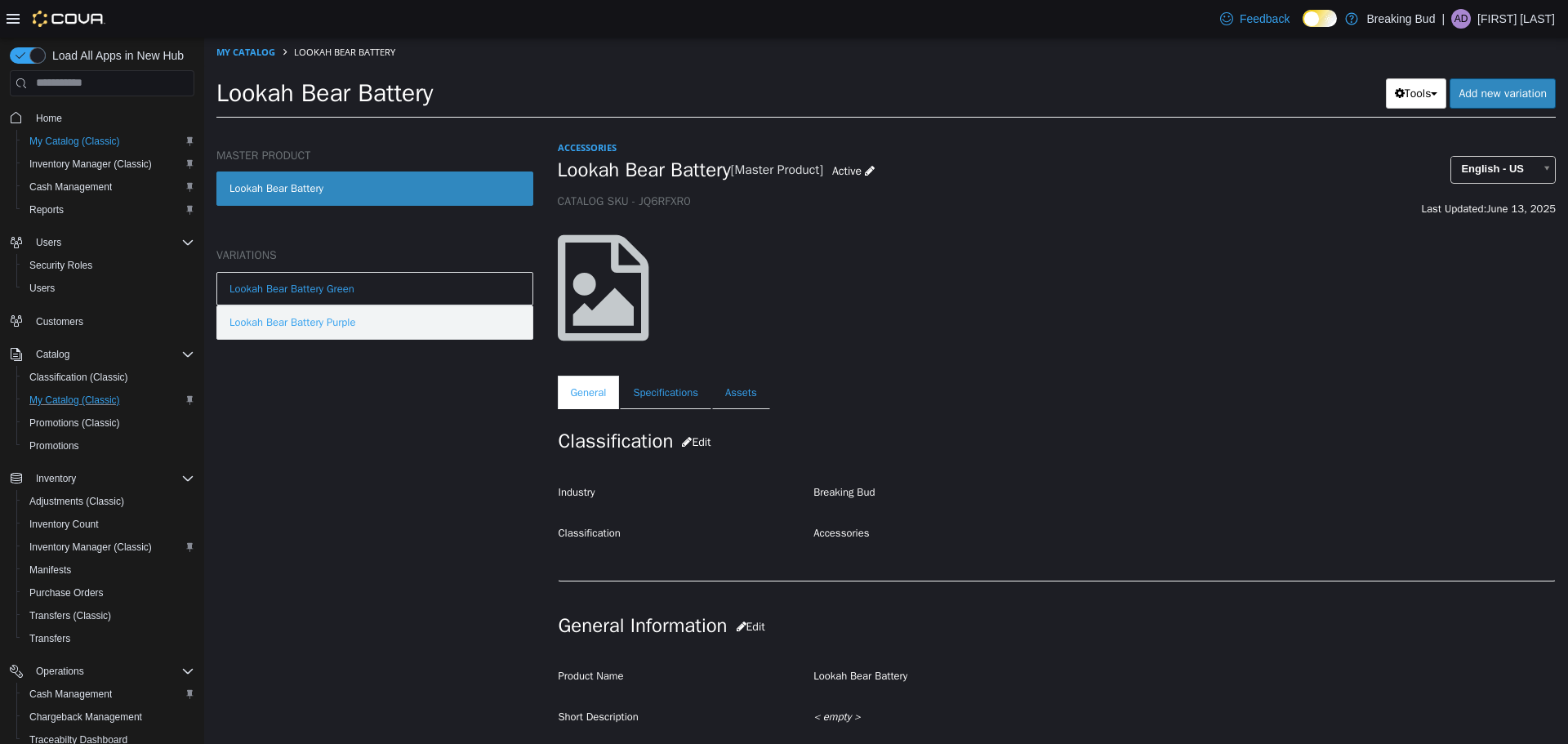 click on "Lookah Bear Battery Purple" at bounding box center (375, 322) 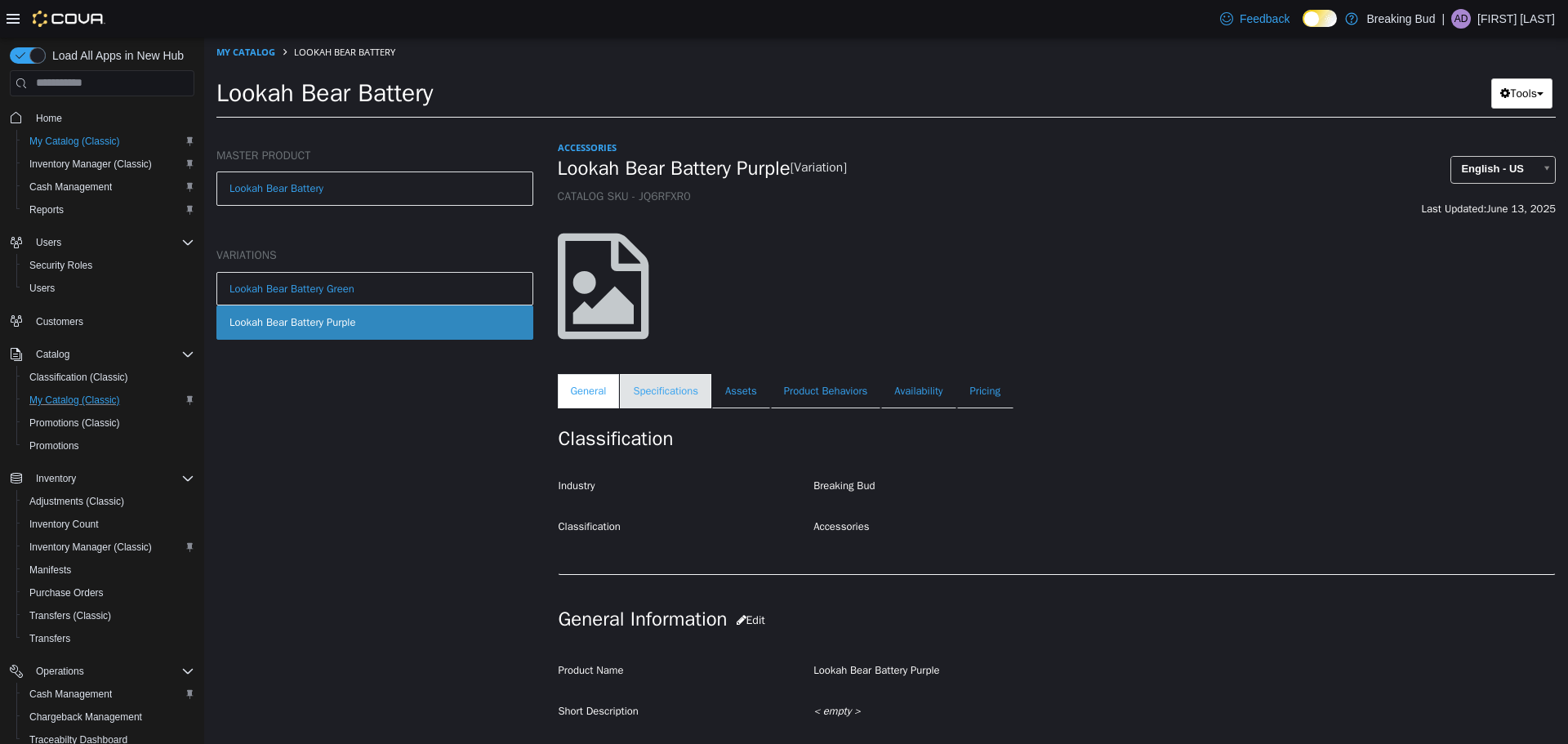 click on "Specifications" at bounding box center [666, 390] 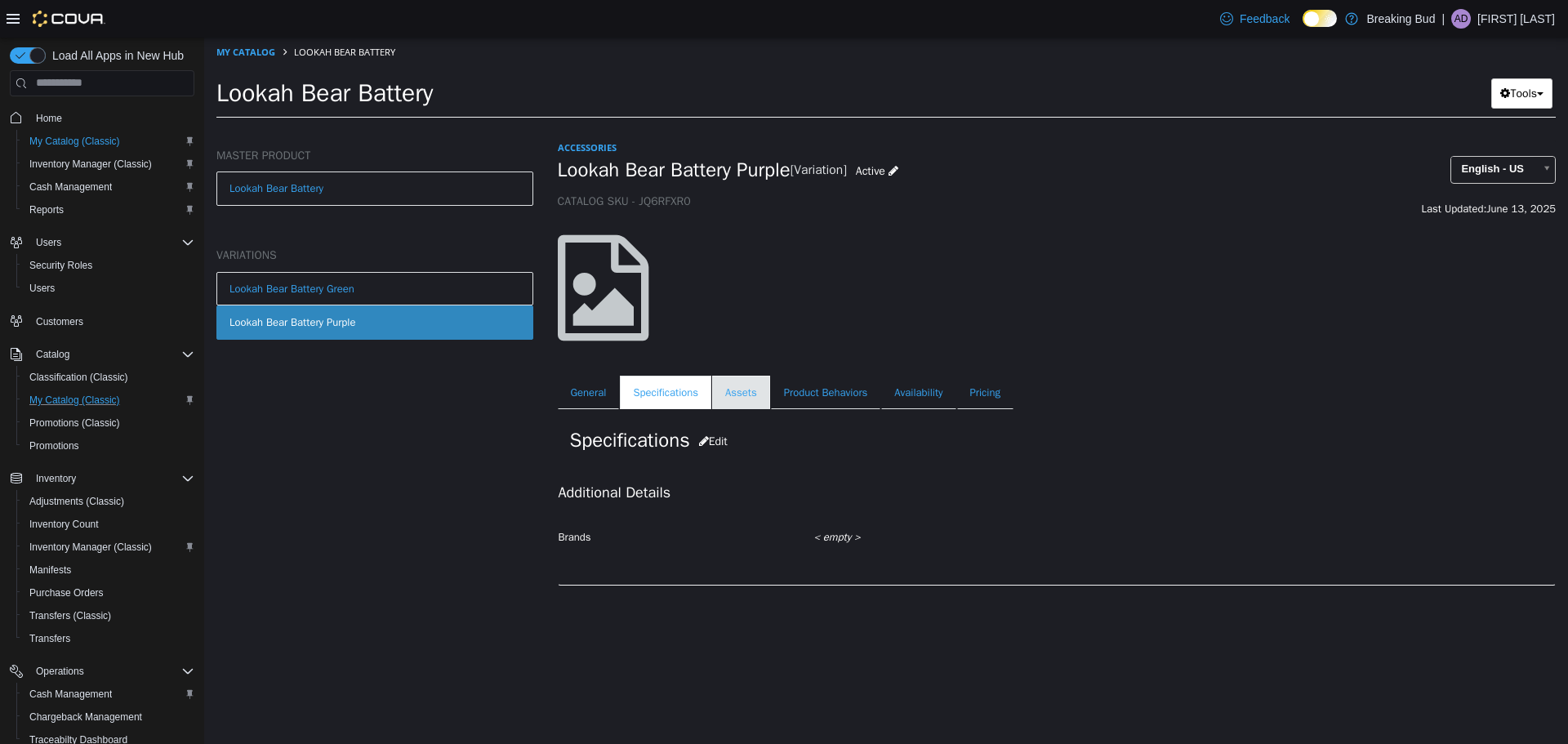 click on "Assets" at bounding box center (741, 392) 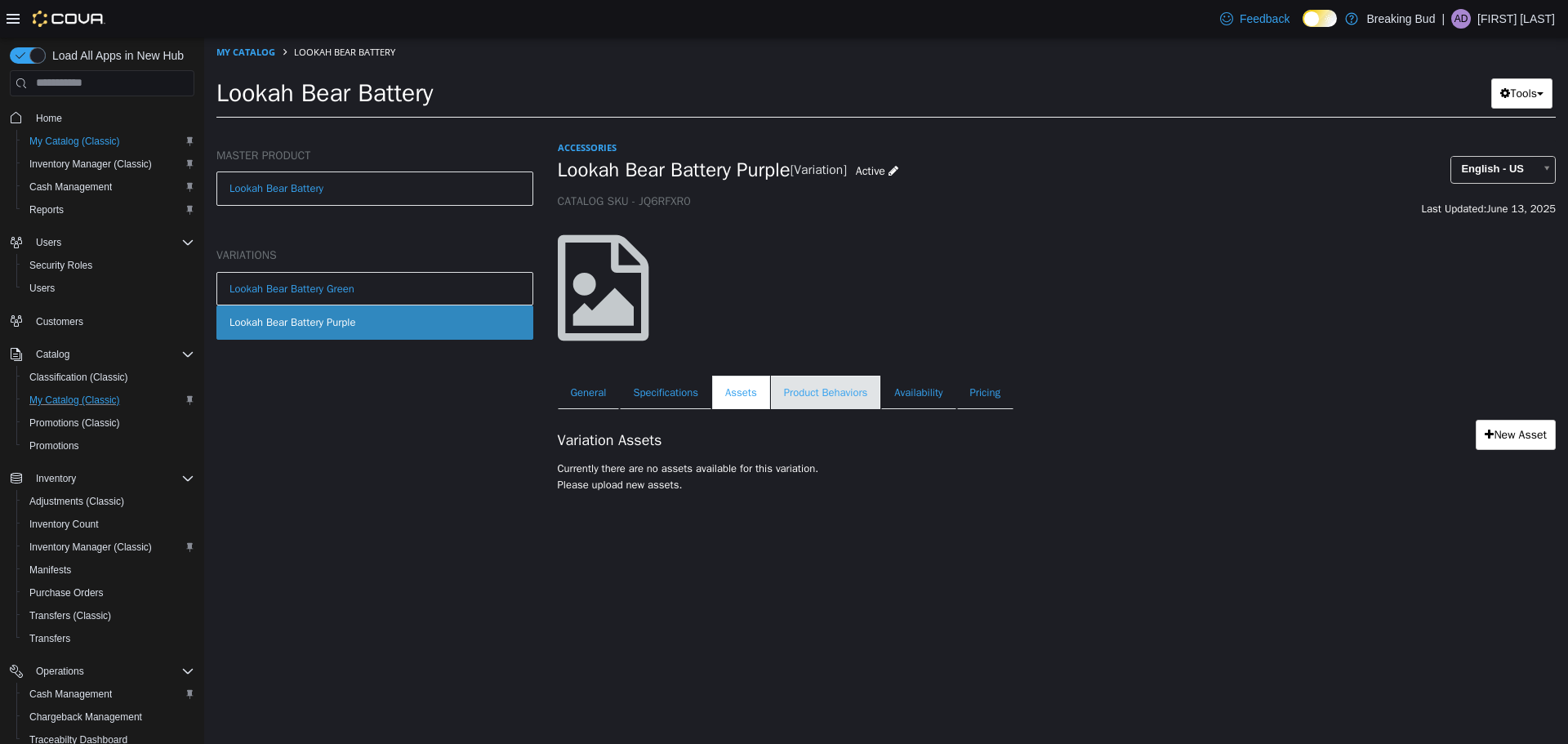 click on "Product Behaviors" at bounding box center [826, 392] 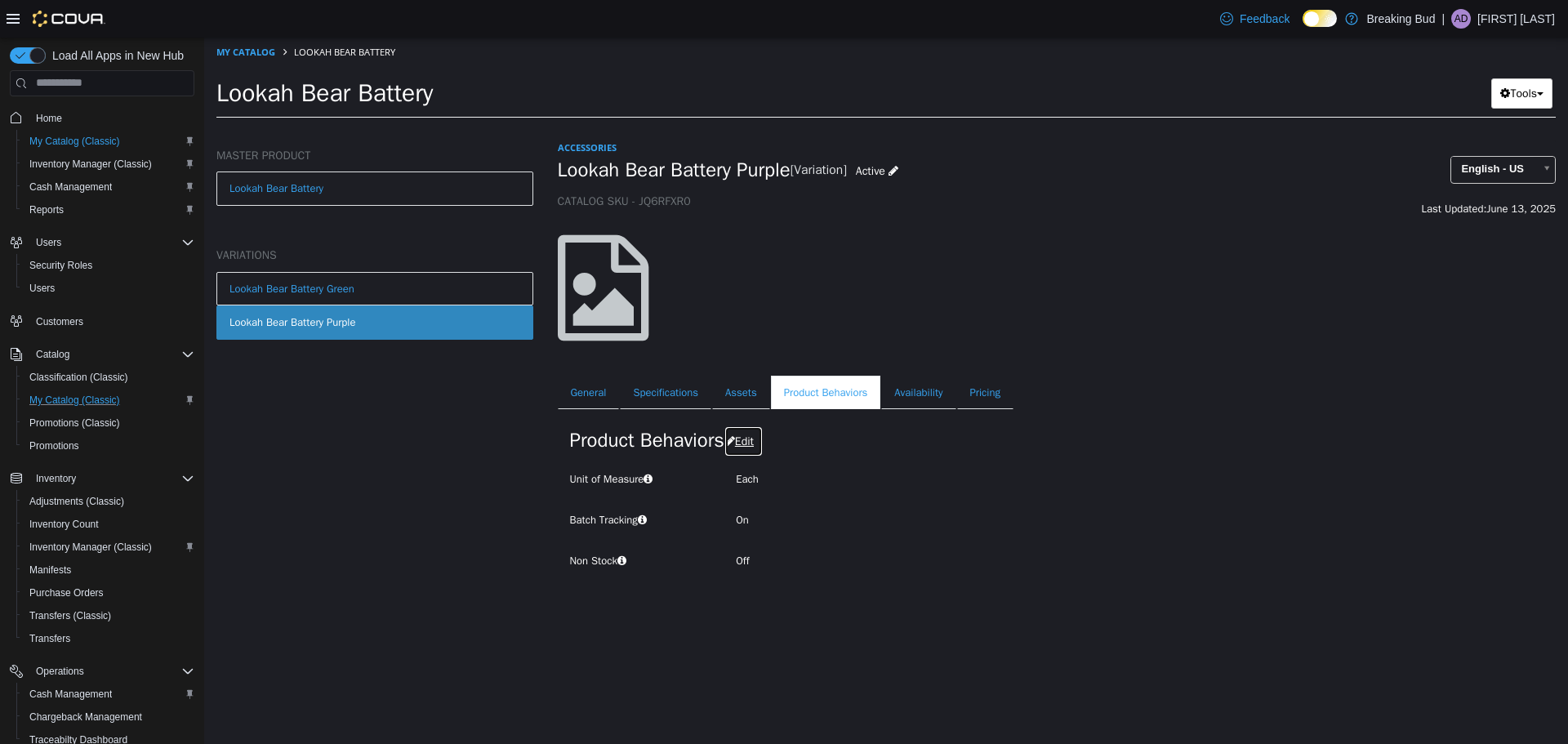 click on "Edit" at bounding box center [744, 440] 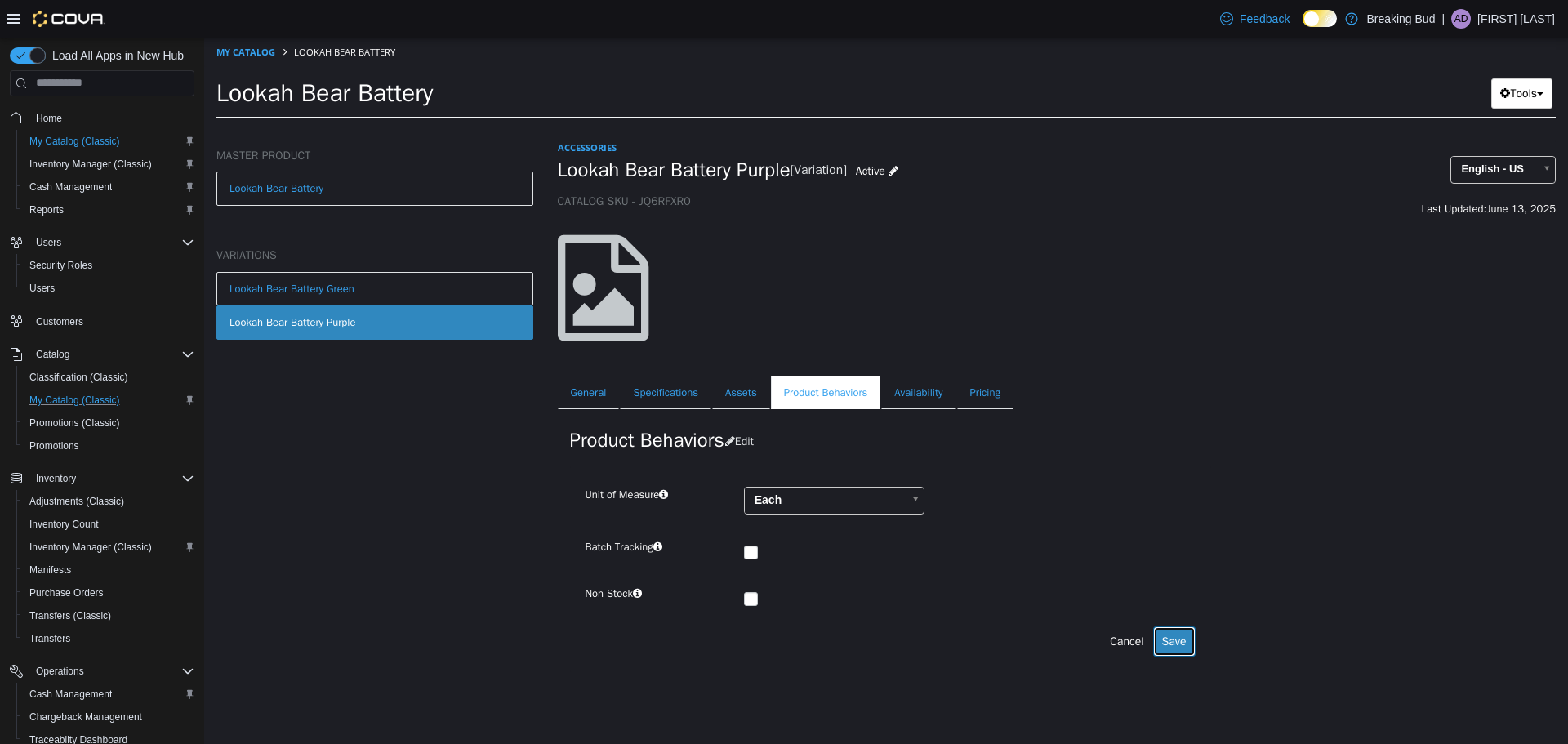 click on "Save" at bounding box center [1174, 640] 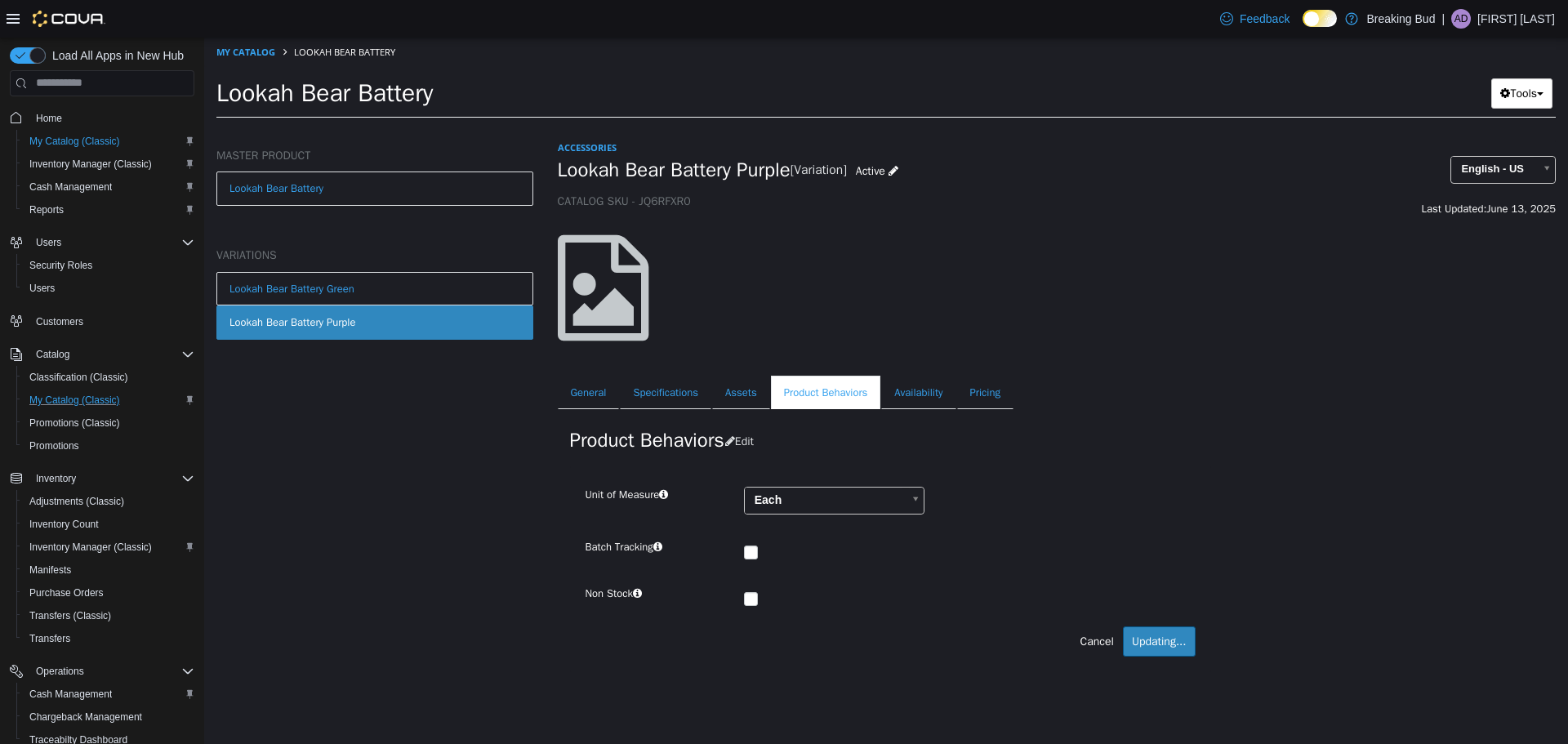 click on "Lookah Bear Battery Purple" at bounding box center [292, 322] 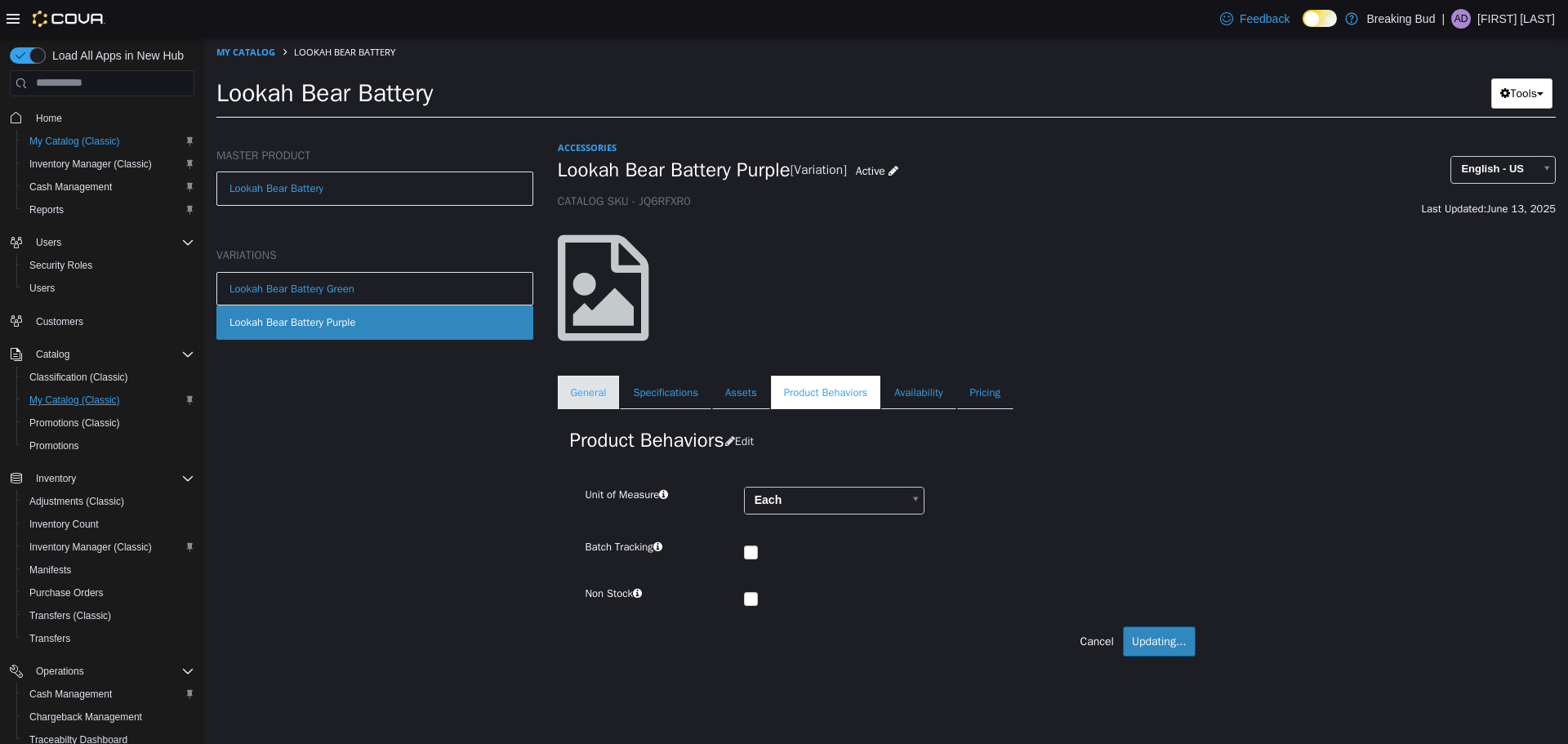 click on "General" at bounding box center (589, 392) 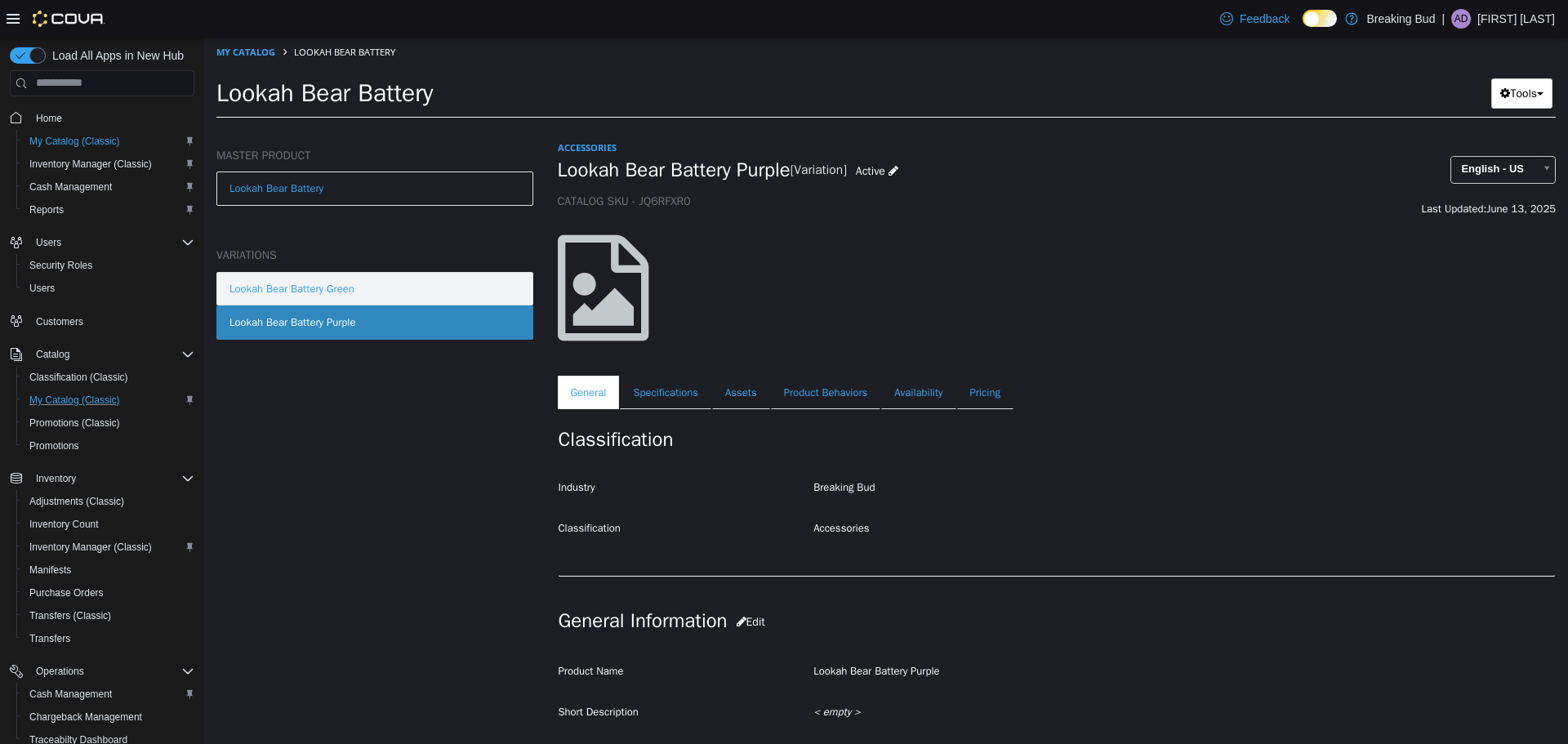 click on "Lookah Bear Battery Green" at bounding box center (292, 288) 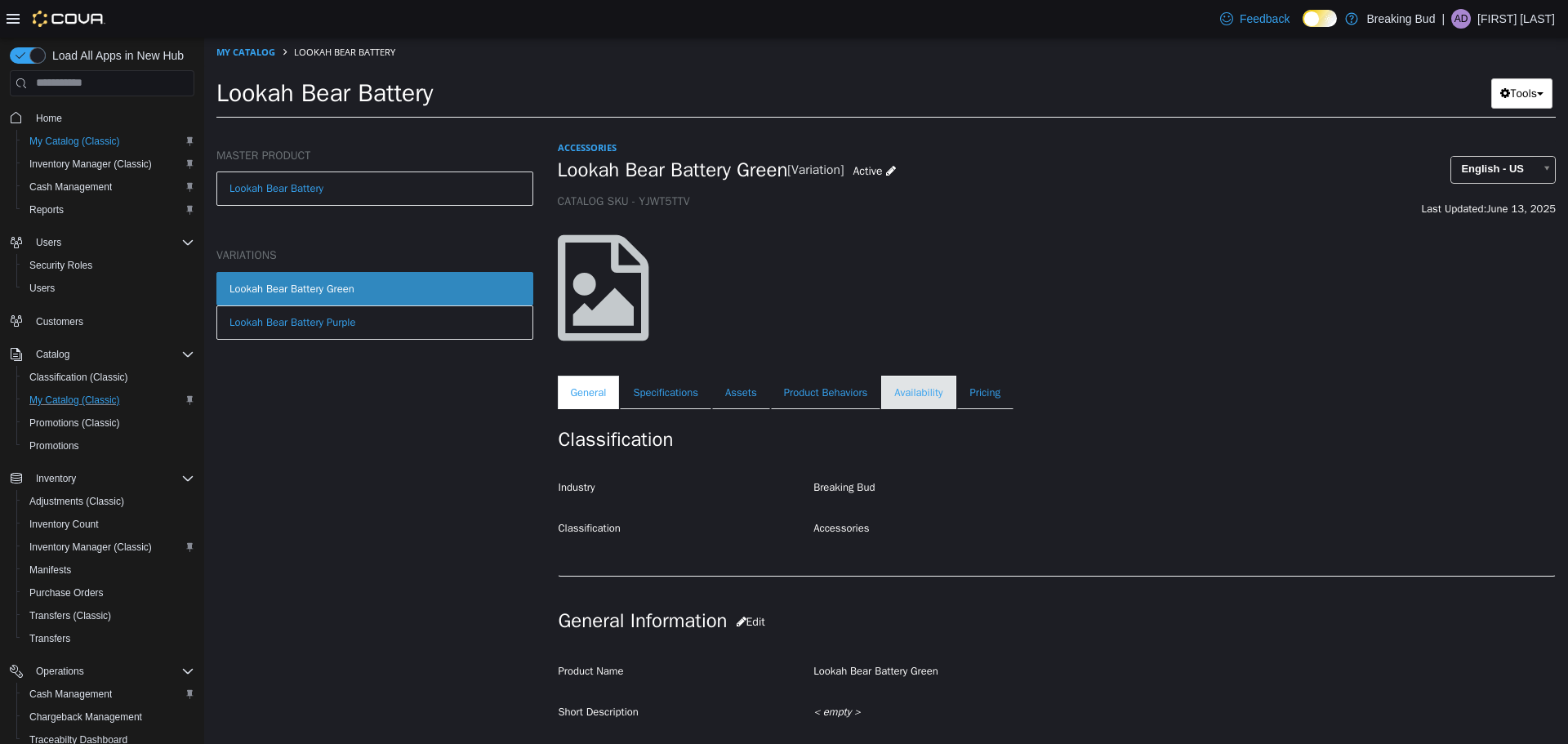 click on "Availability" at bounding box center [918, 392] 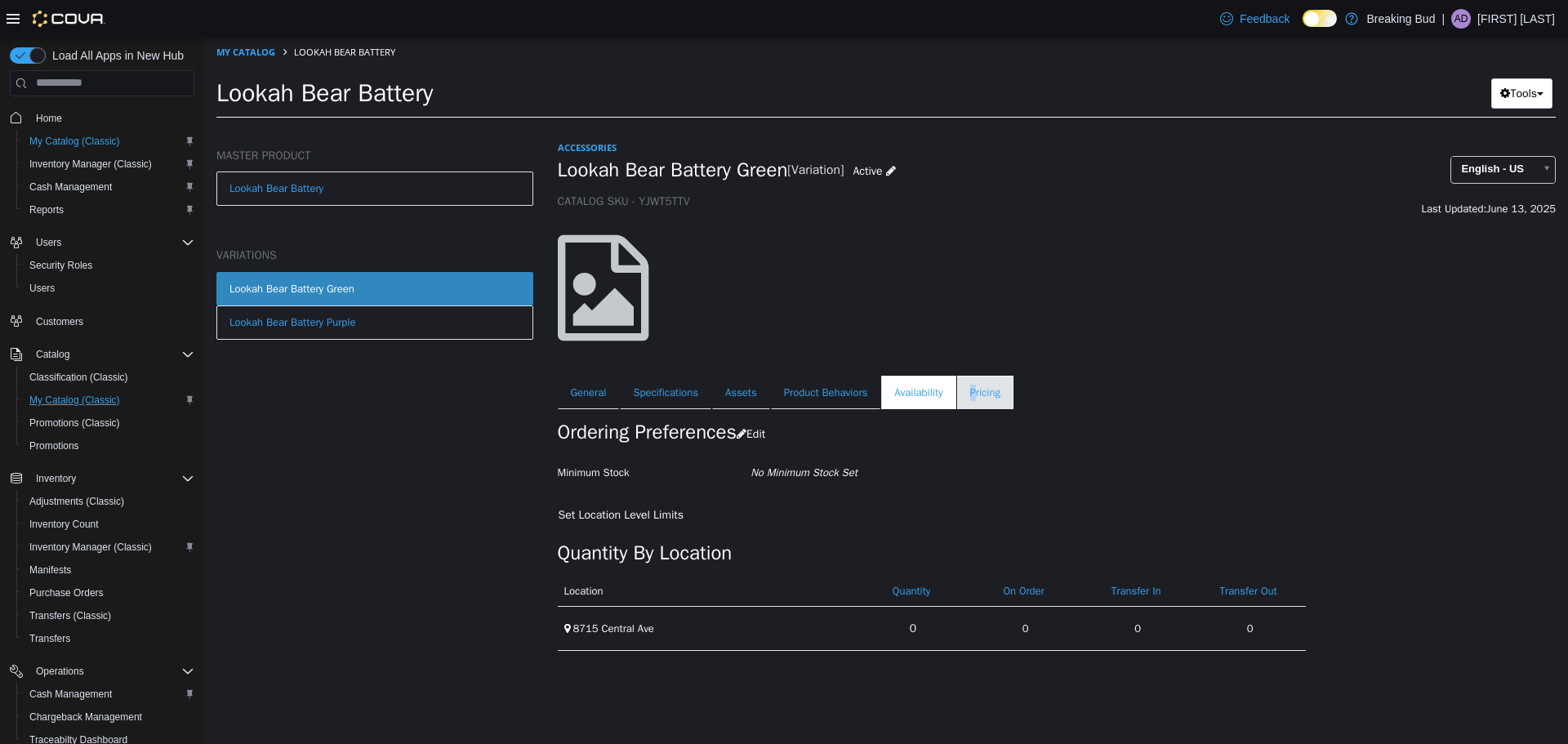 click on "Pricing" at bounding box center [985, 392] 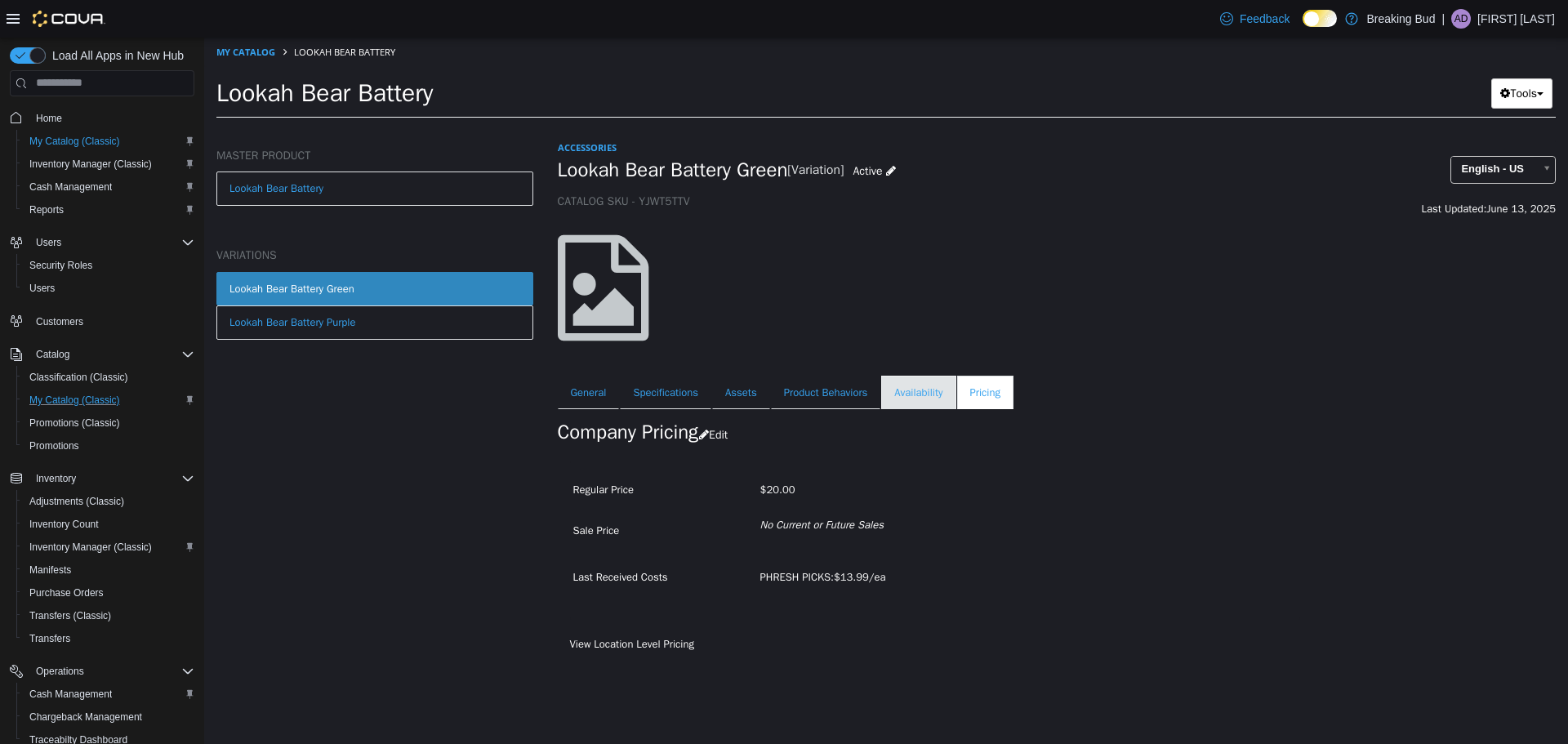 click on "Availability" at bounding box center (918, 392) 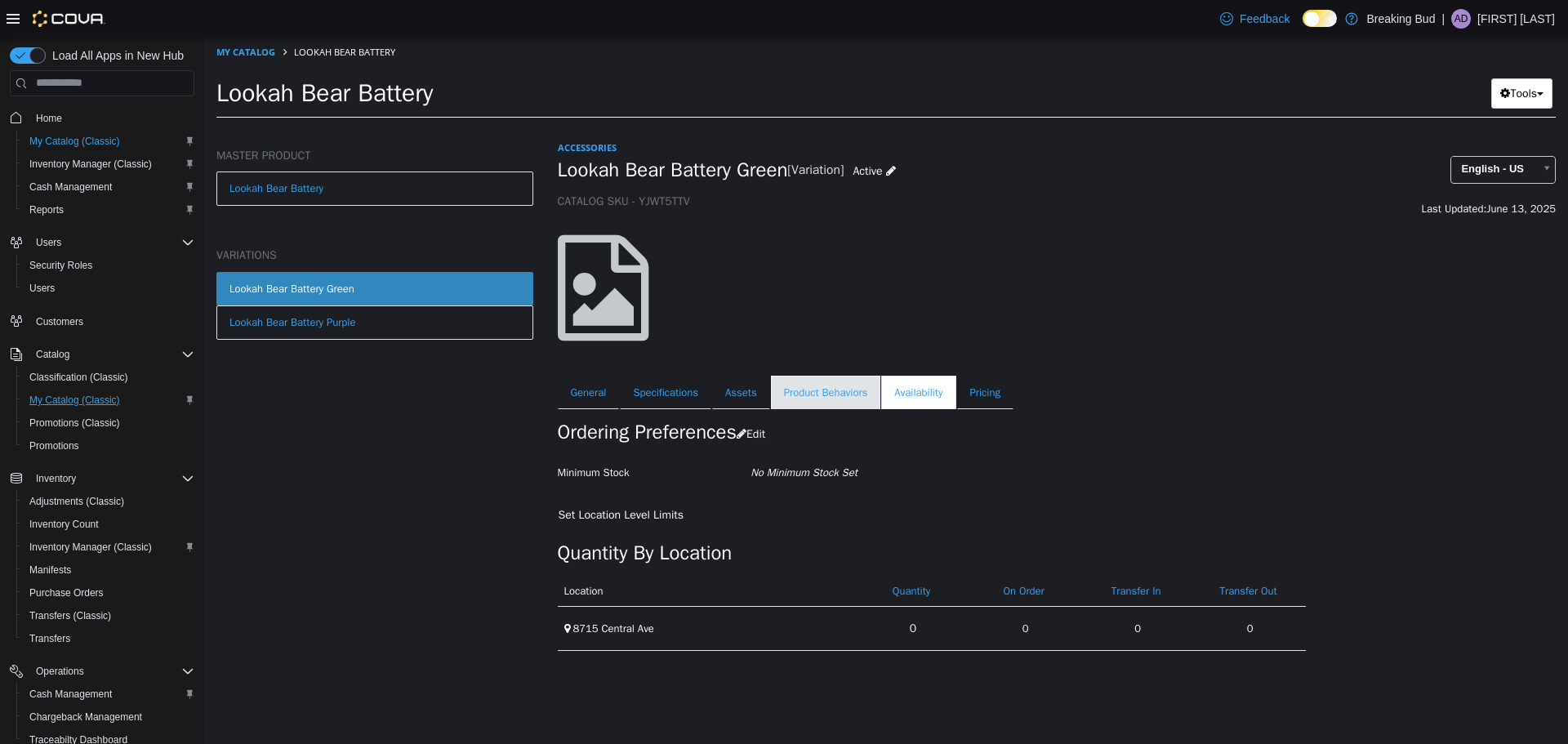 click on "Product Behaviors" at bounding box center (826, 392) 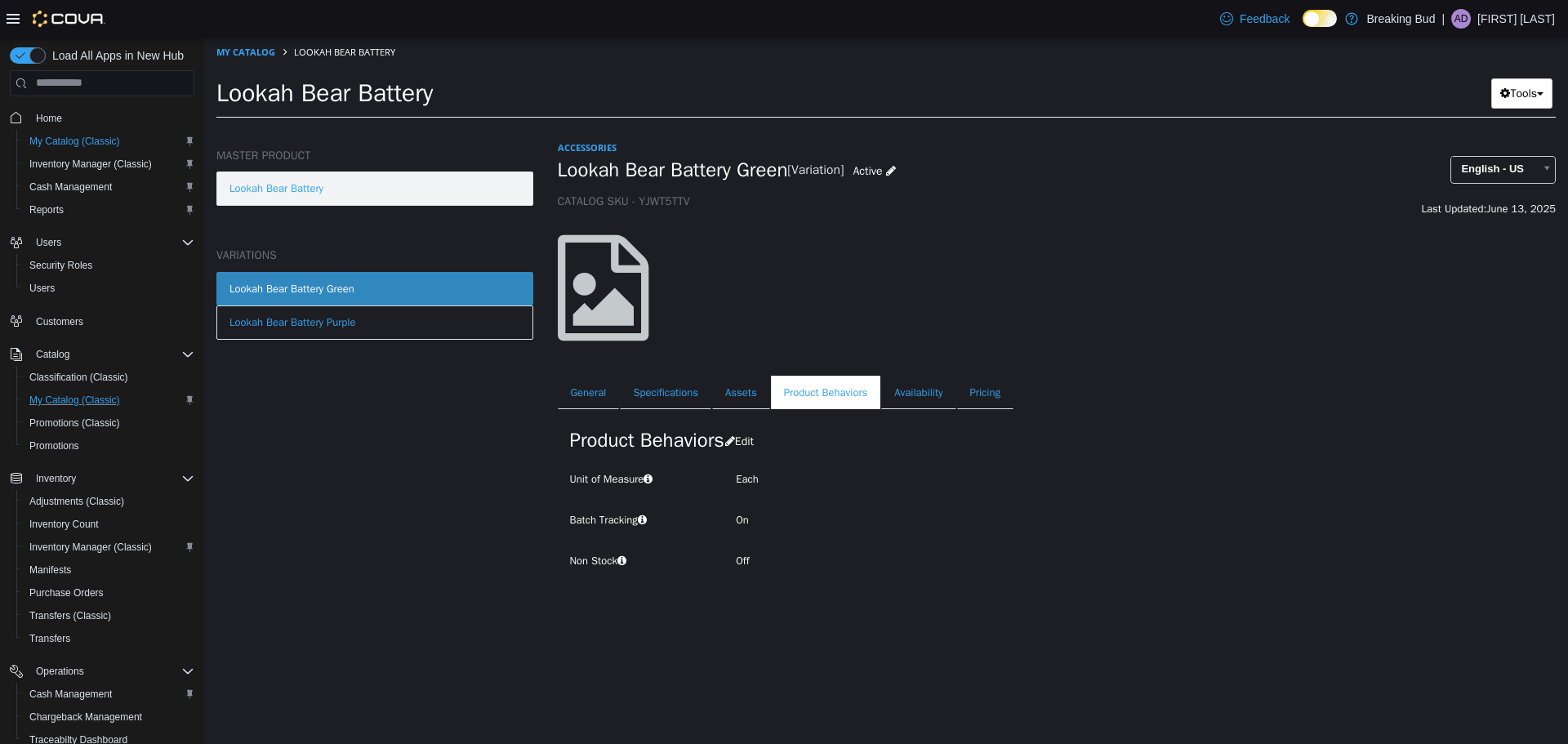 click on "Lookah Bear Battery" at bounding box center [375, 188] 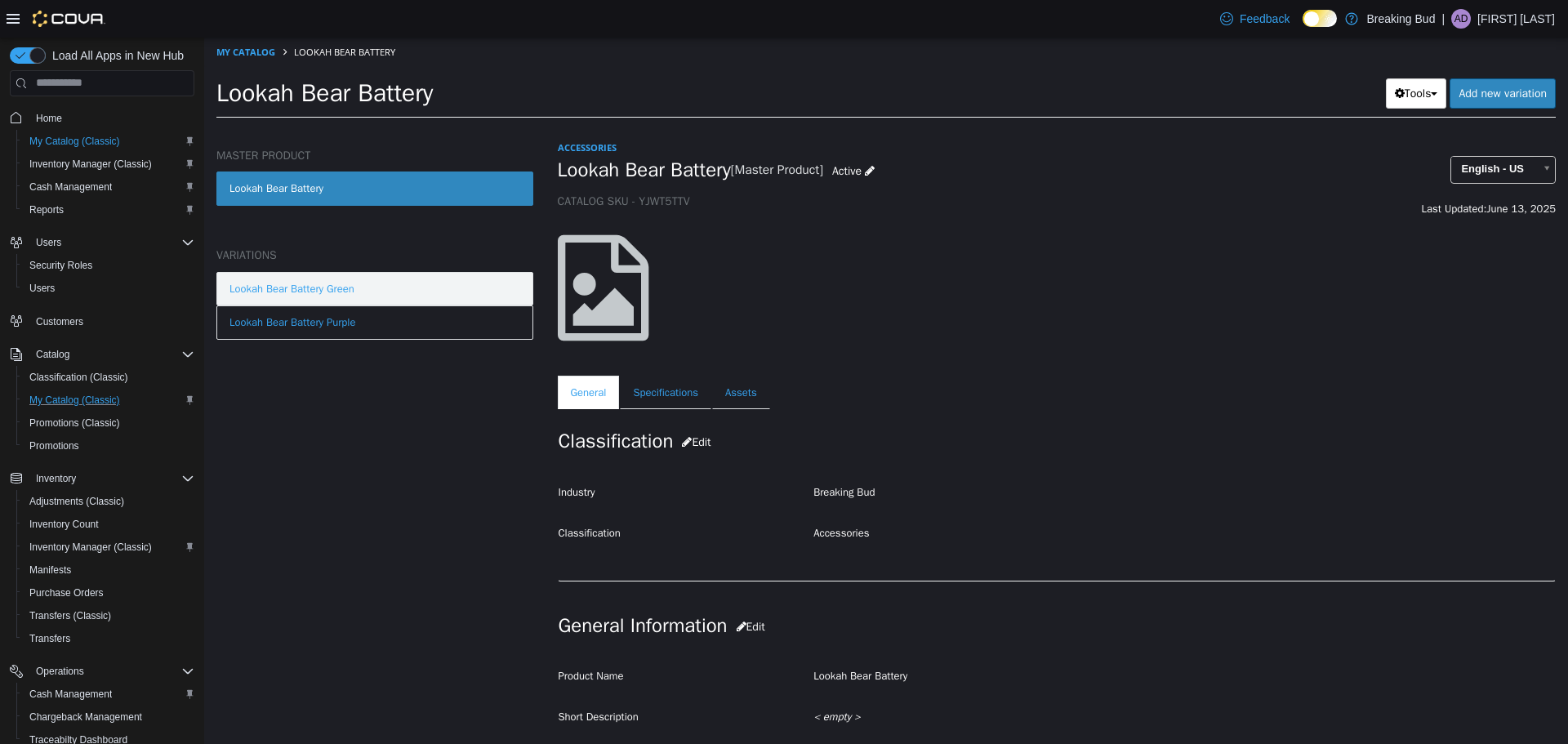 click on "Lookah Bear Battery Green" at bounding box center (375, 288) 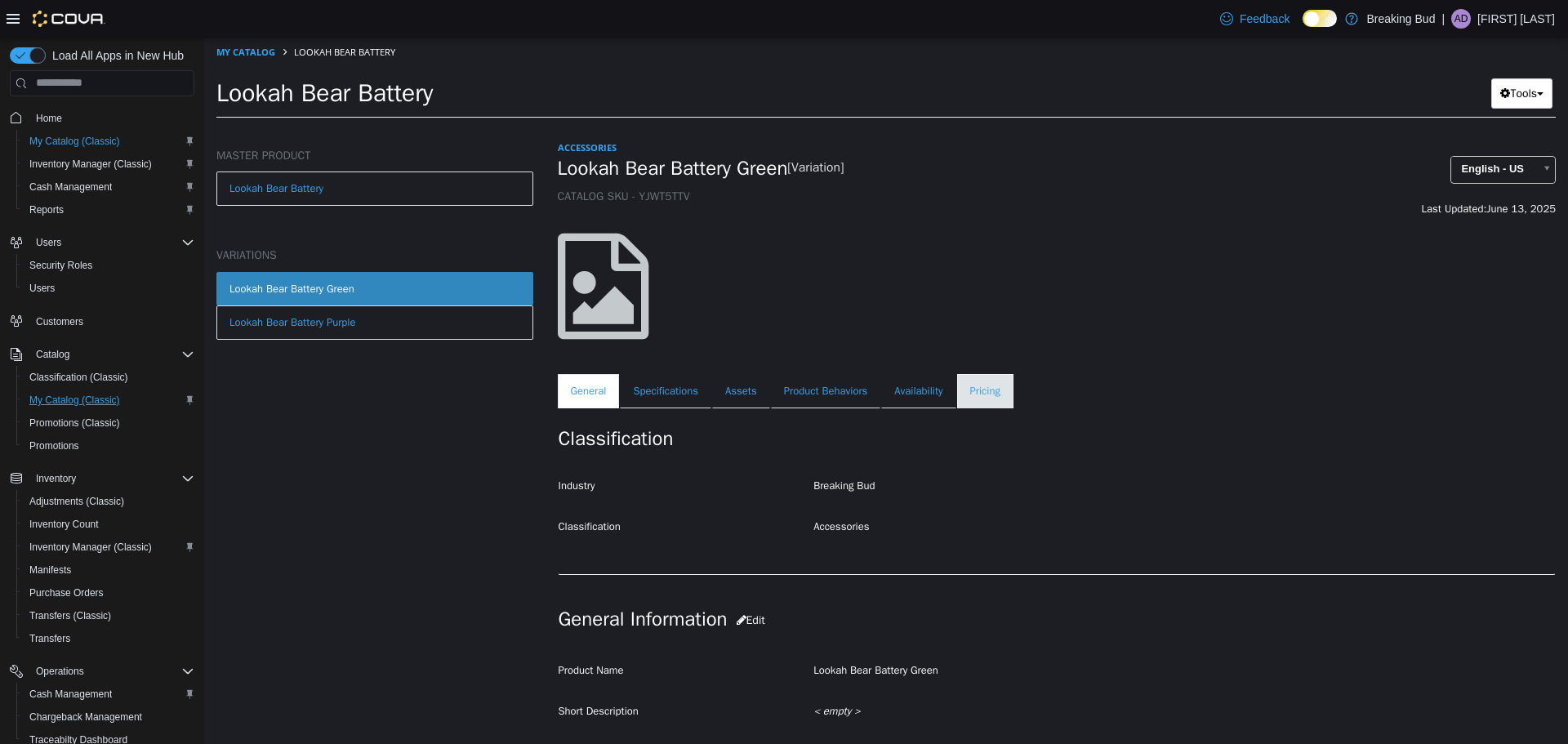 click on "Pricing" at bounding box center [985, 390] 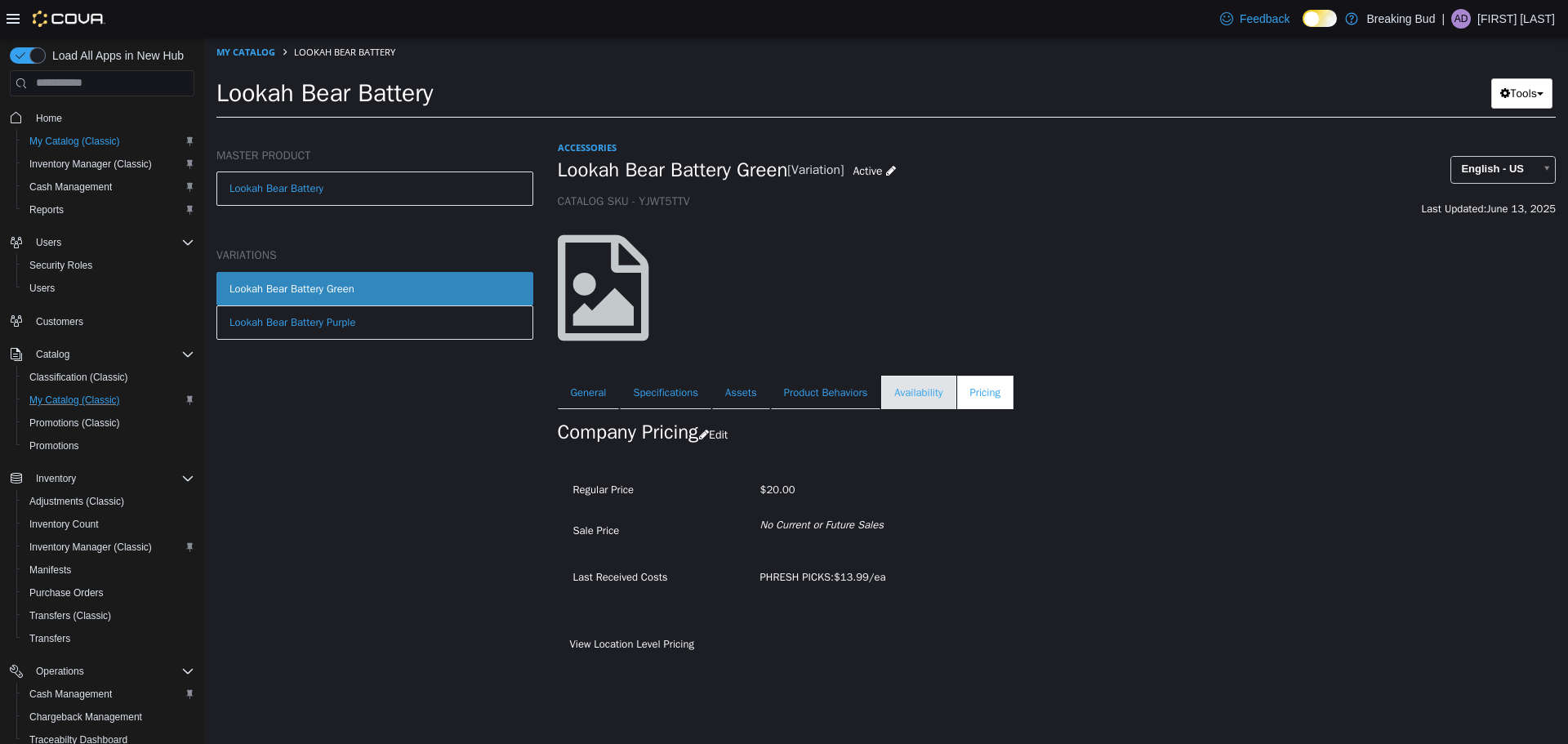 click on "Availability" at bounding box center [918, 392] 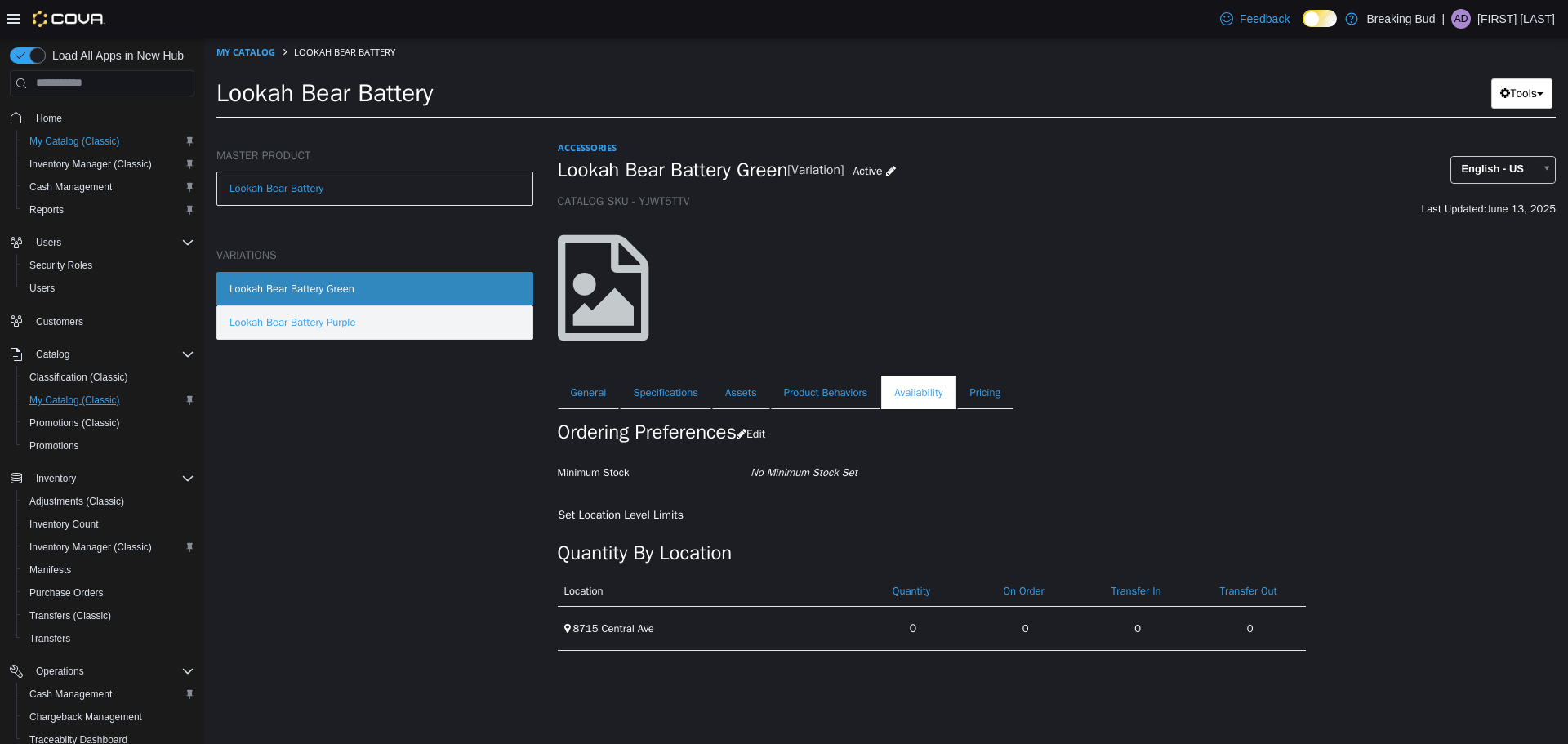 click on "Lookah Bear Battery Purple" at bounding box center (292, 322) 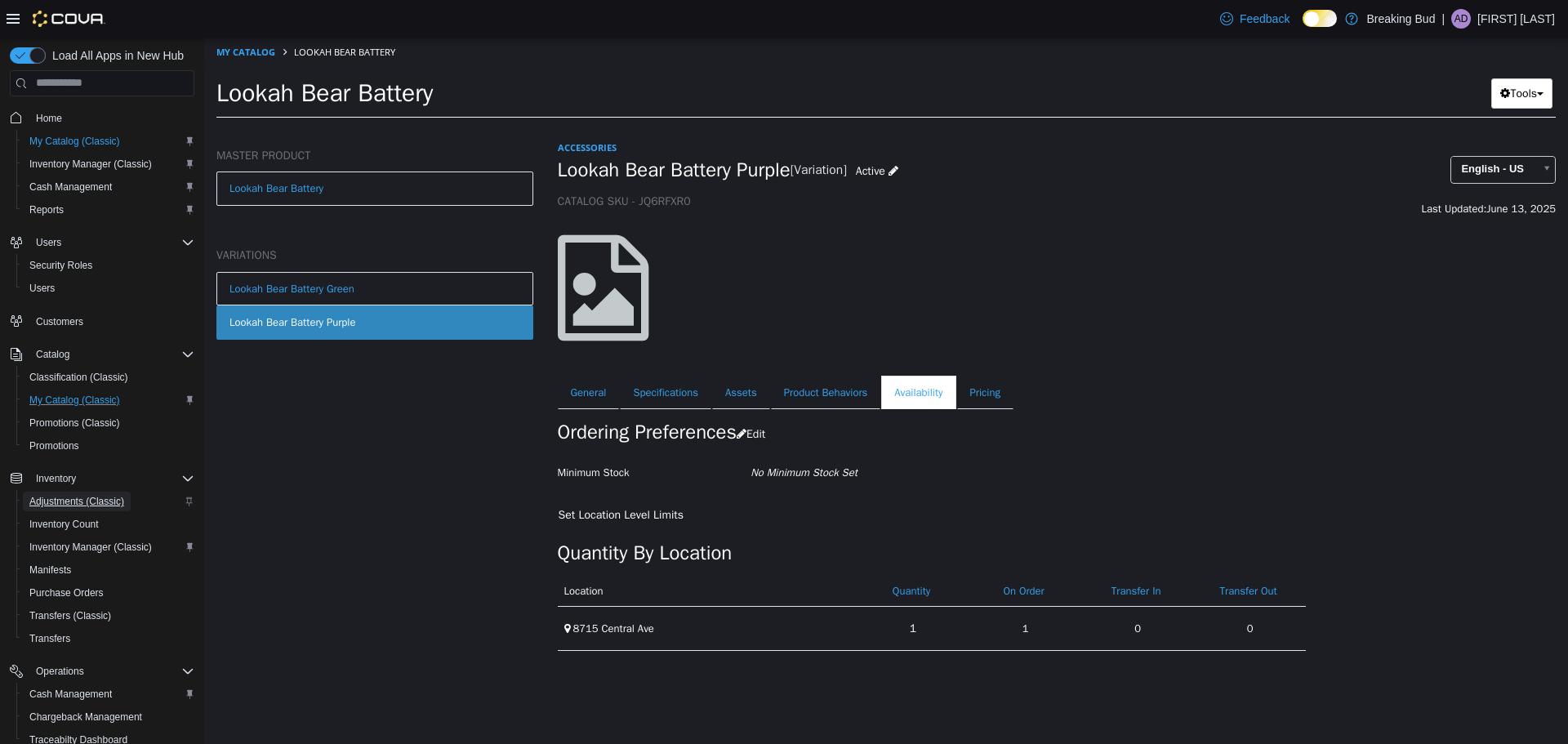 click on "Adjustments (Classic)" at bounding box center (77, 501) 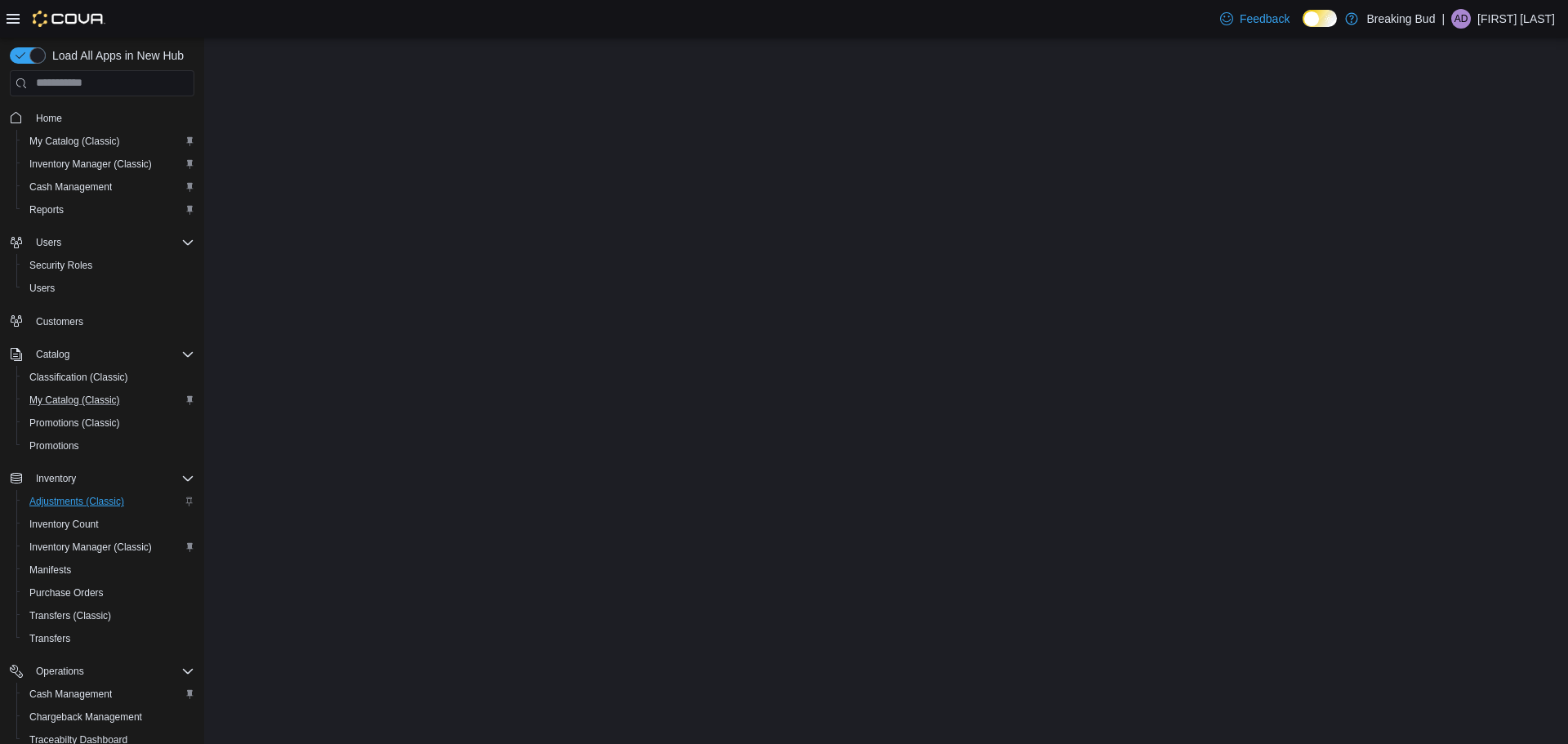 scroll, scrollTop: 0, scrollLeft: 0, axis: both 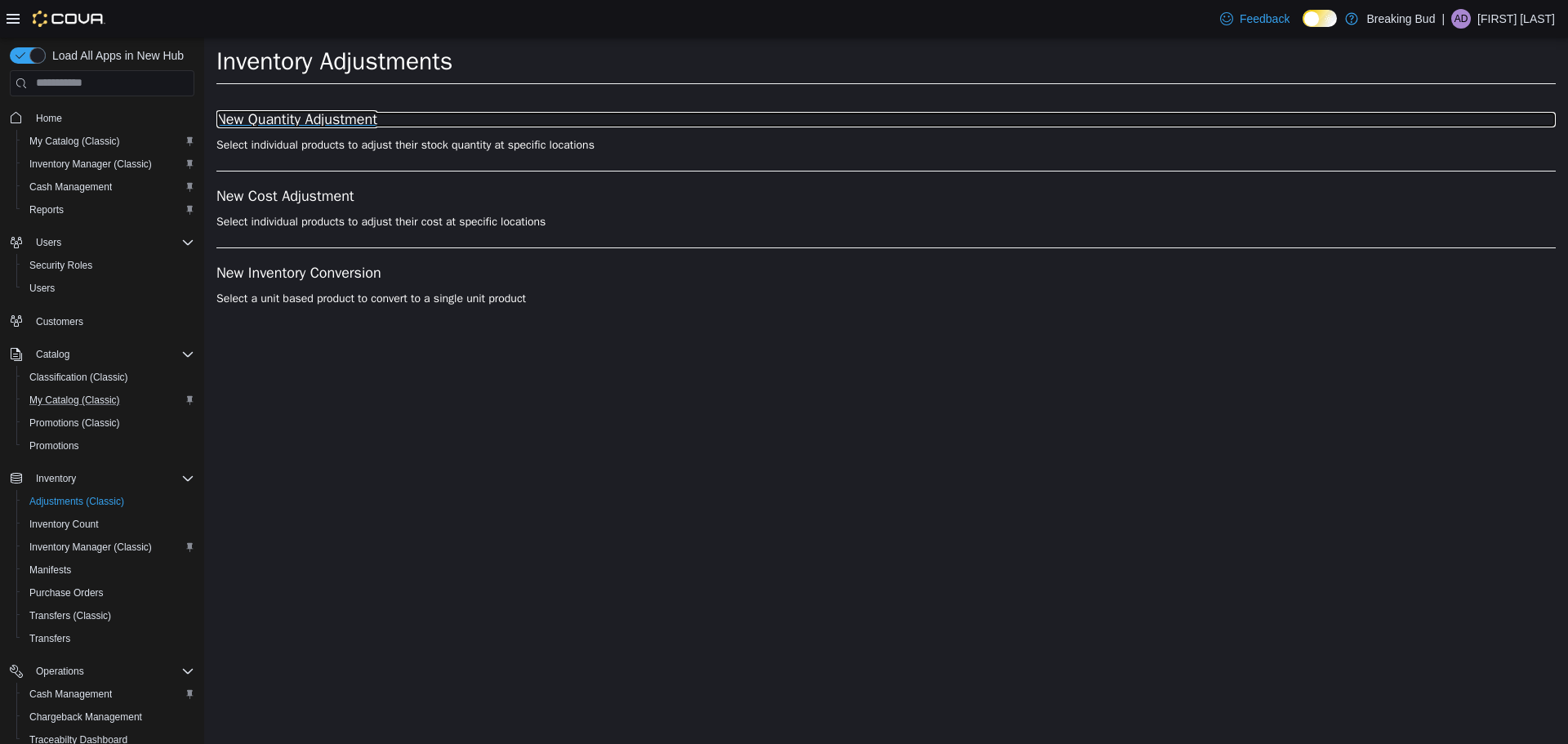 click on "New Quantity Adjustment" at bounding box center (886, 119) 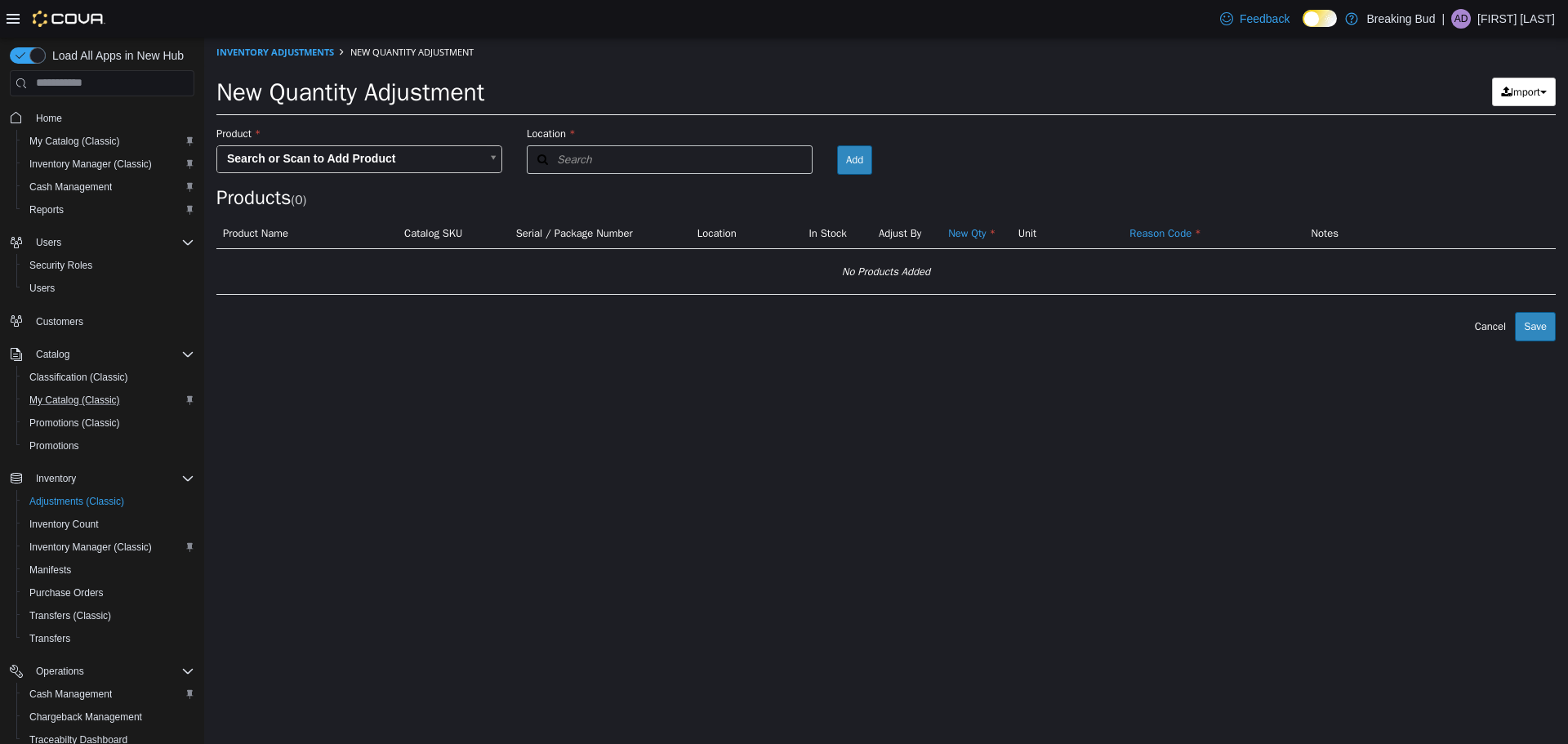 click on "×
Inventory Adjustments
New Quantity Adjustment
New Quantity Adjustment
Import  Inventory Export (.CSV) Package List (.TXT)
Product     Search or Scan to Add Product                             Location Search Type 3 or more characters or browse       Breaking Bud     (1)         8715 Central Ave         Room   Add Products  ( 0 ) Product Name Catalog SKU Serial / Package Number Location In Stock Adjust By New Qty Unit Reason Code Notes No Products Added Error saving adjustment please resolve the errors above. Cancel Save" at bounding box center [886, 189] 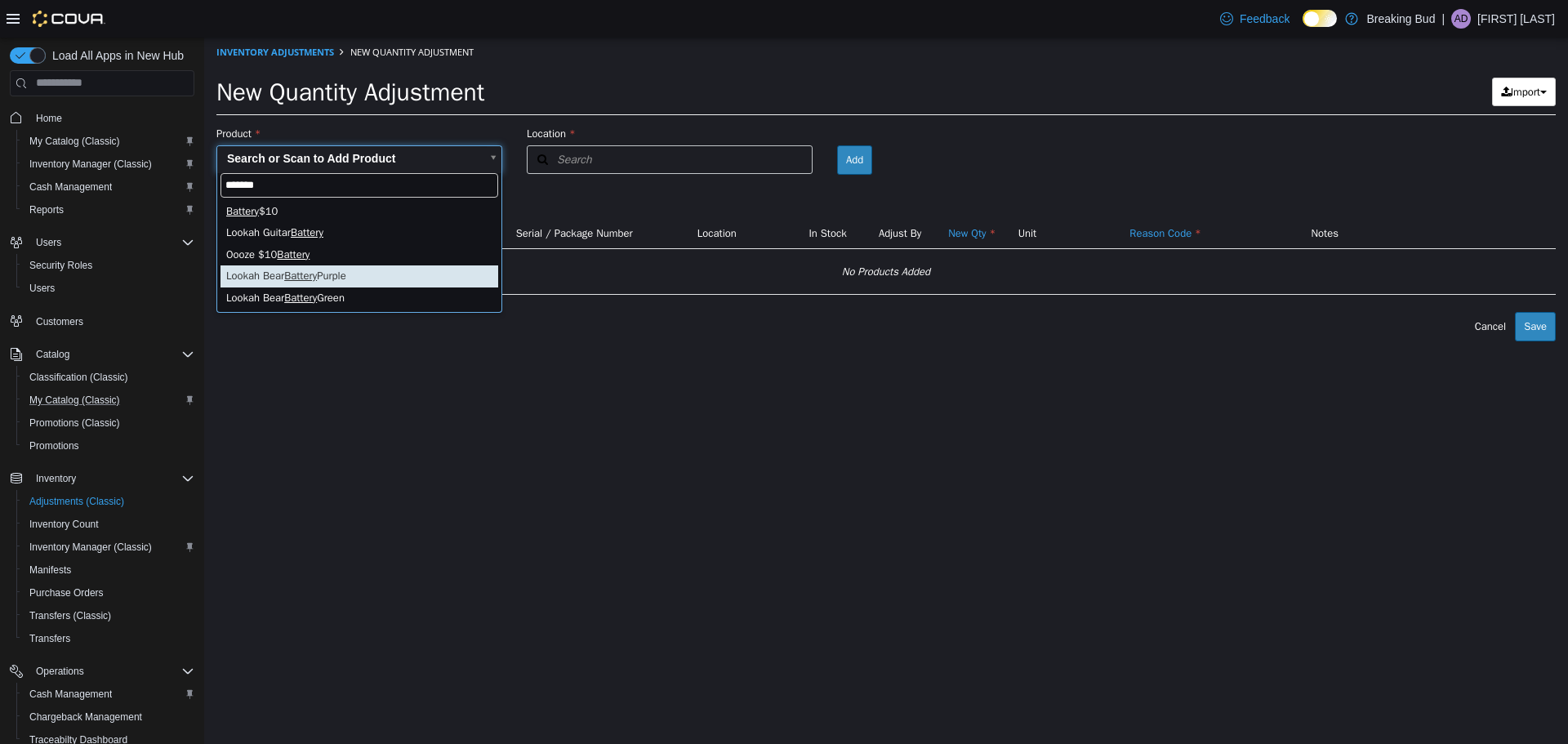 type on "*******" 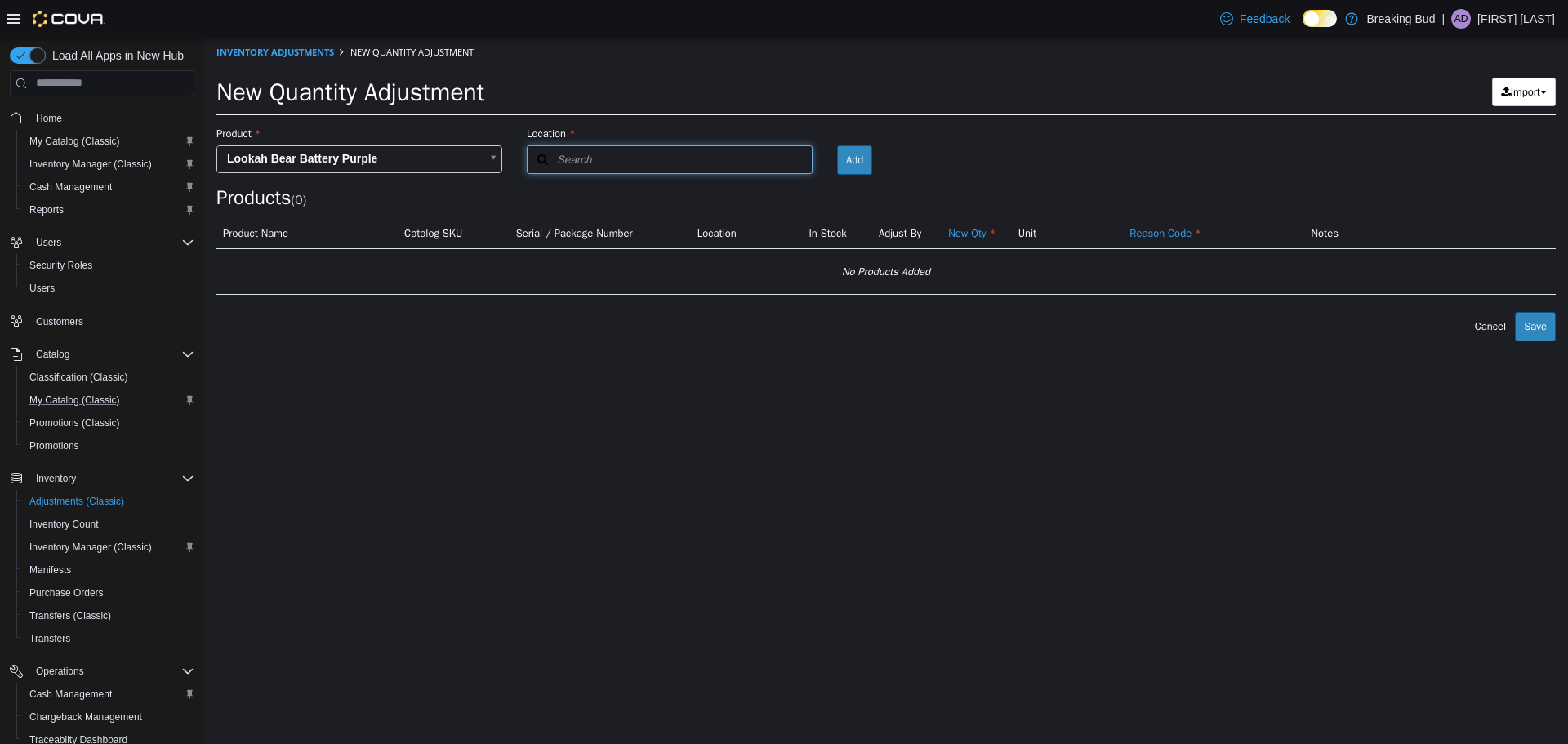 click on "Search" at bounding box center (670, 158) 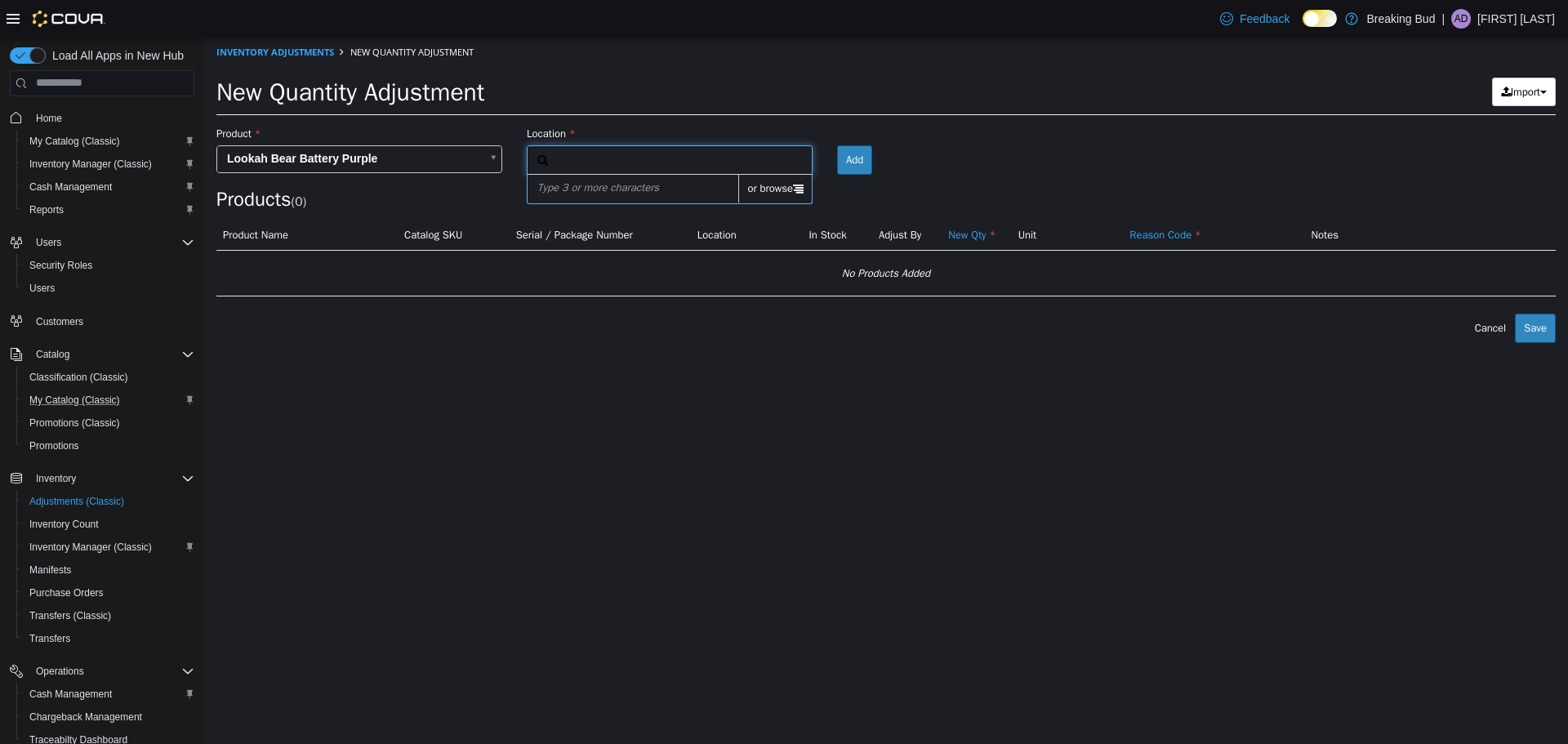 click on "or browse" at bounding box center (775, 188) 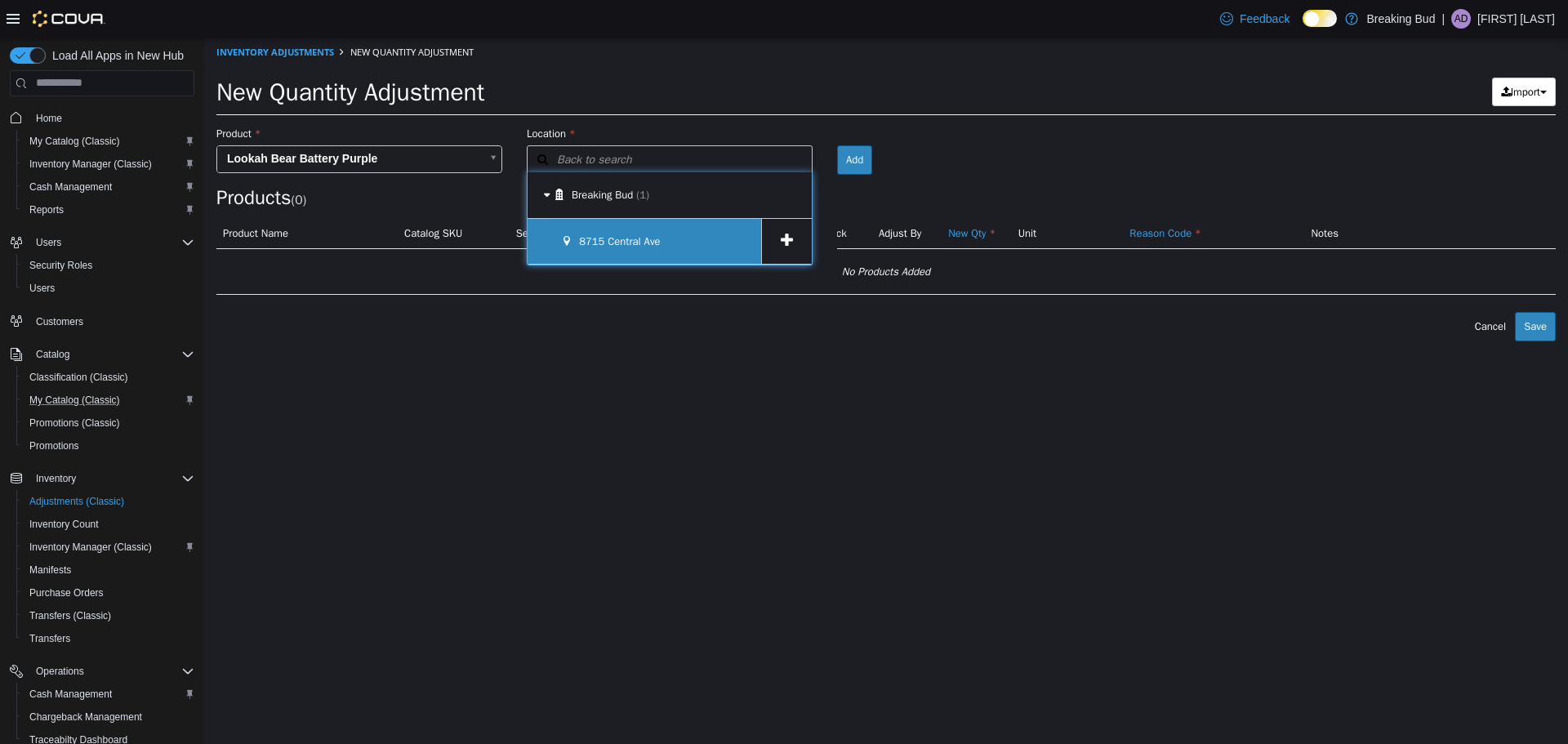 click on "8715 Central Ave" at bounding box center [644, 241] 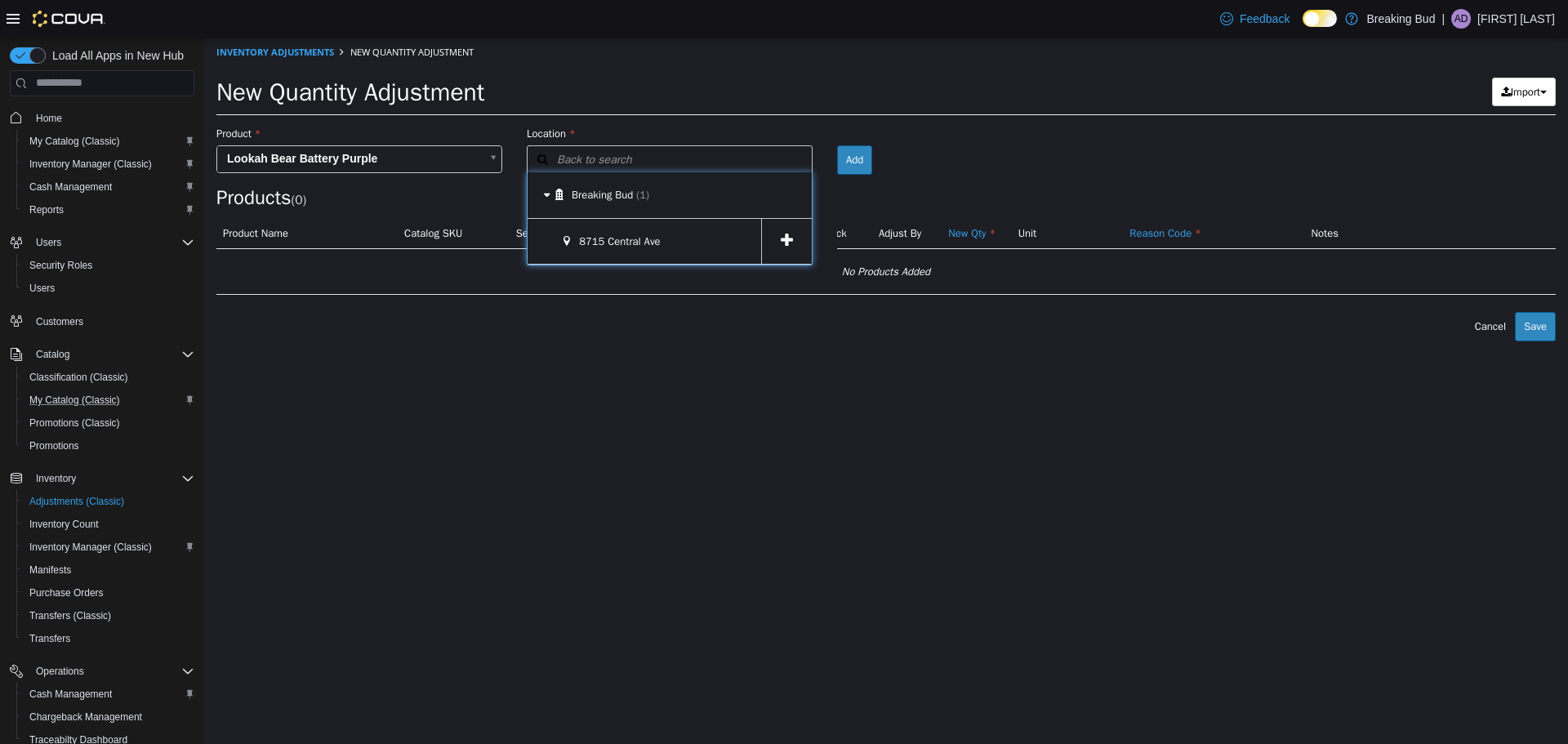 click at bounding box center [786, 241] 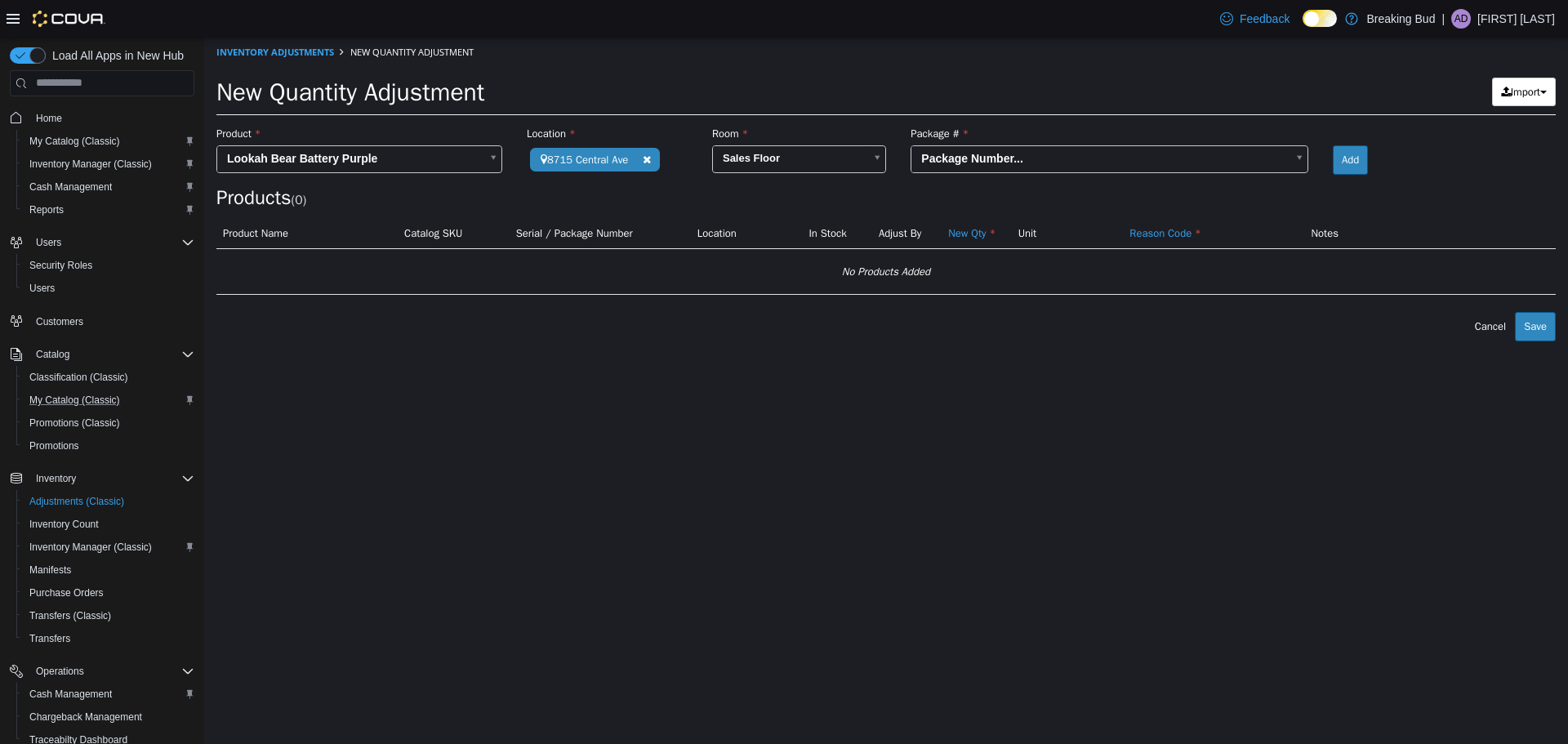 click on "**********" at bounding box center [886, 189] 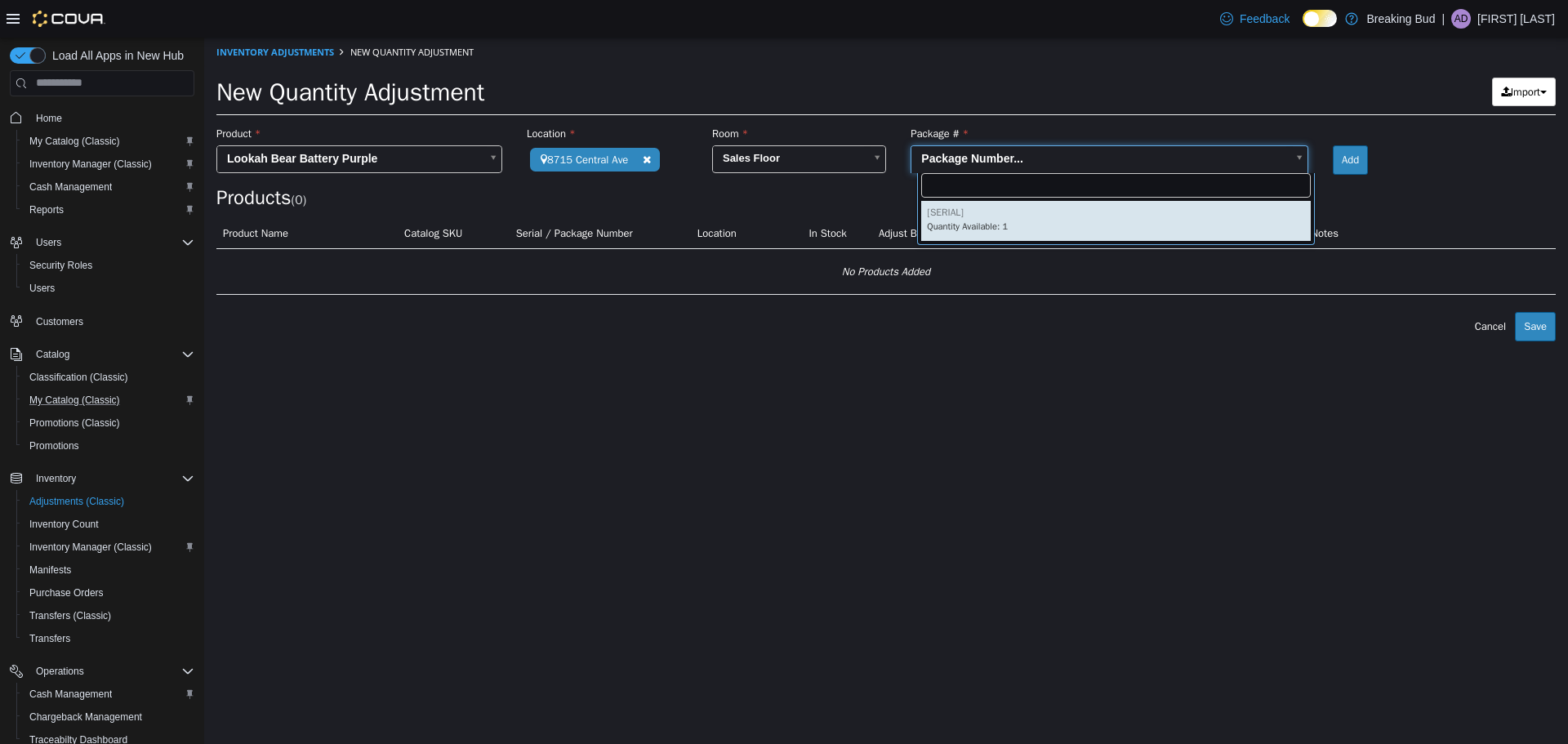 type on "*********" 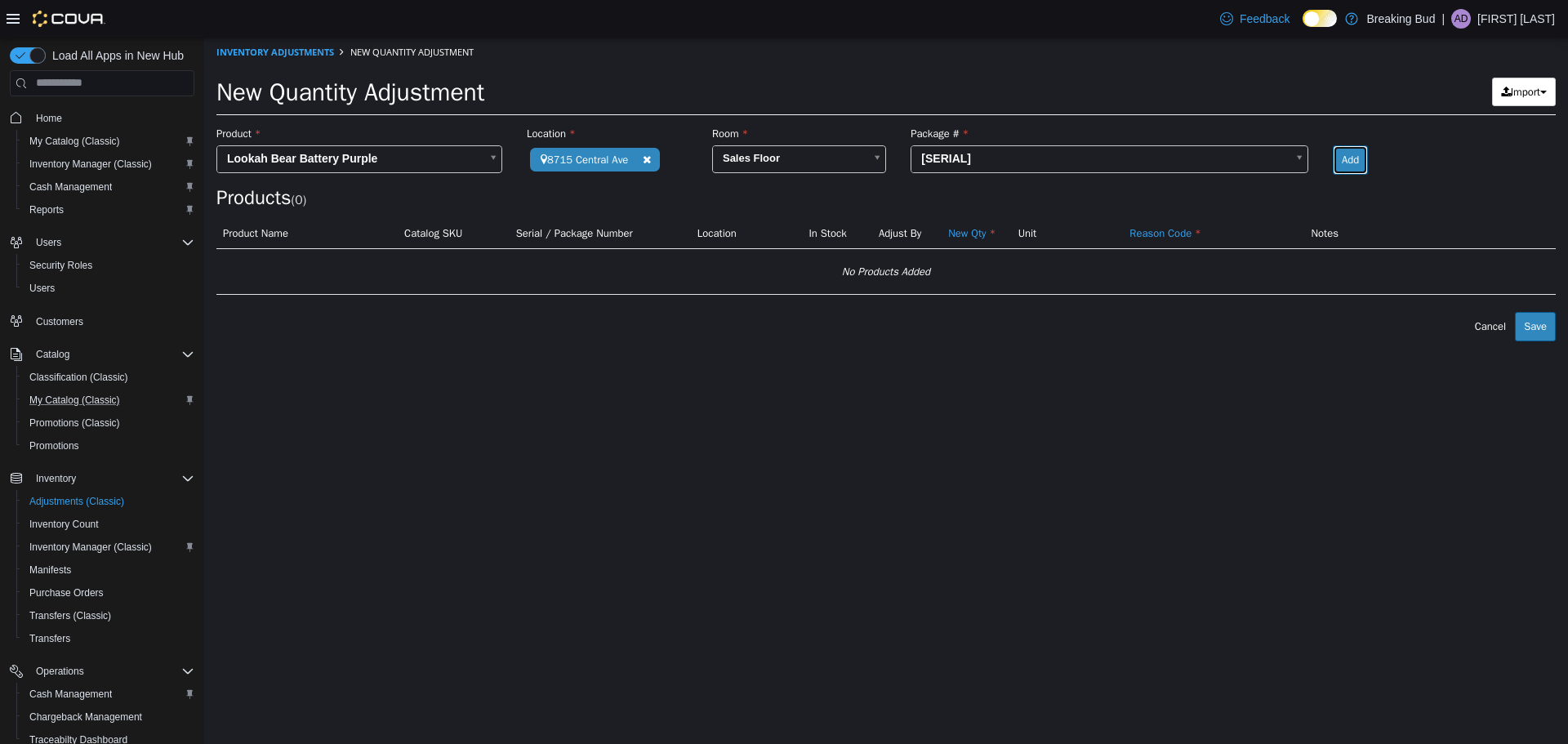 click on "Add" at bounding box center [1350, 159] 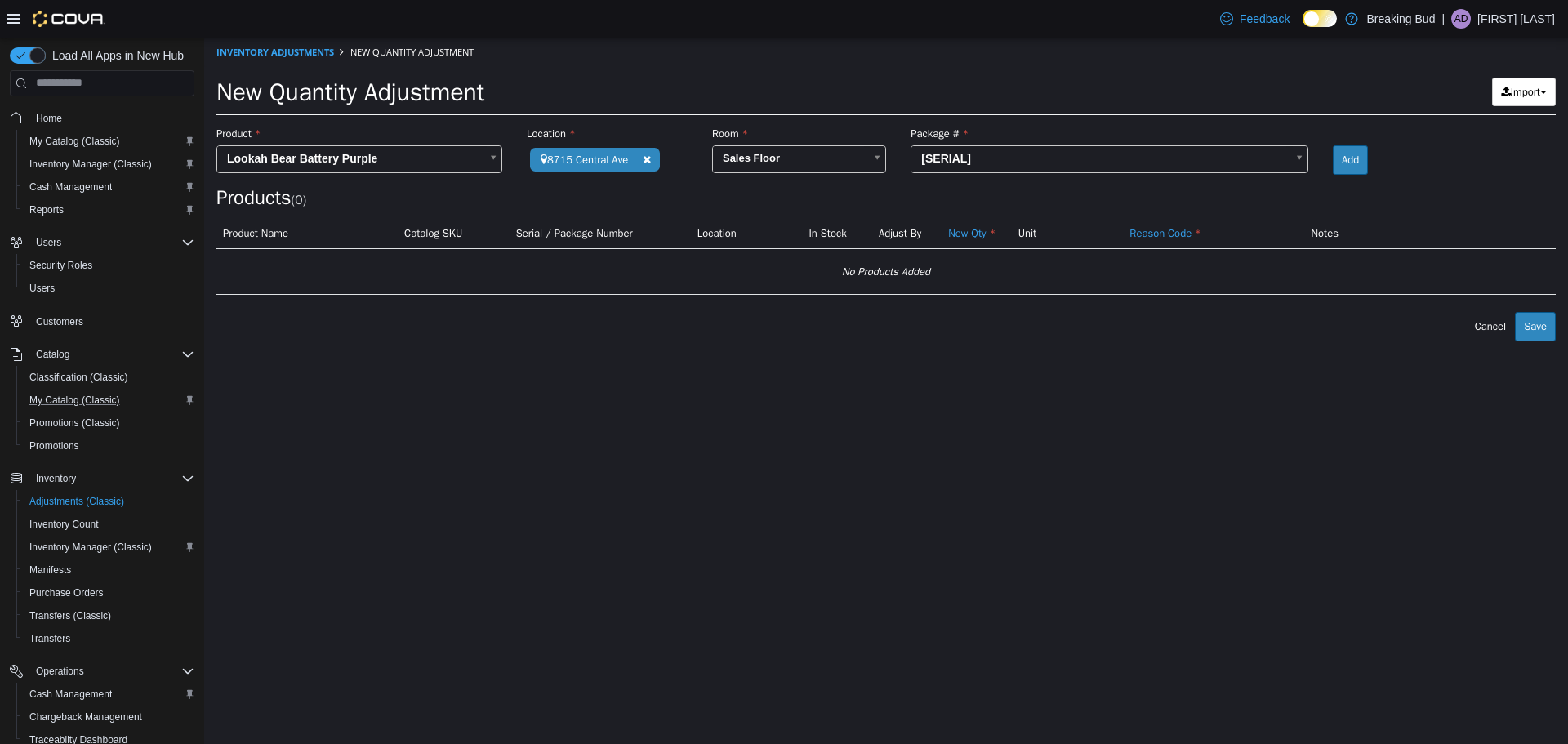 type 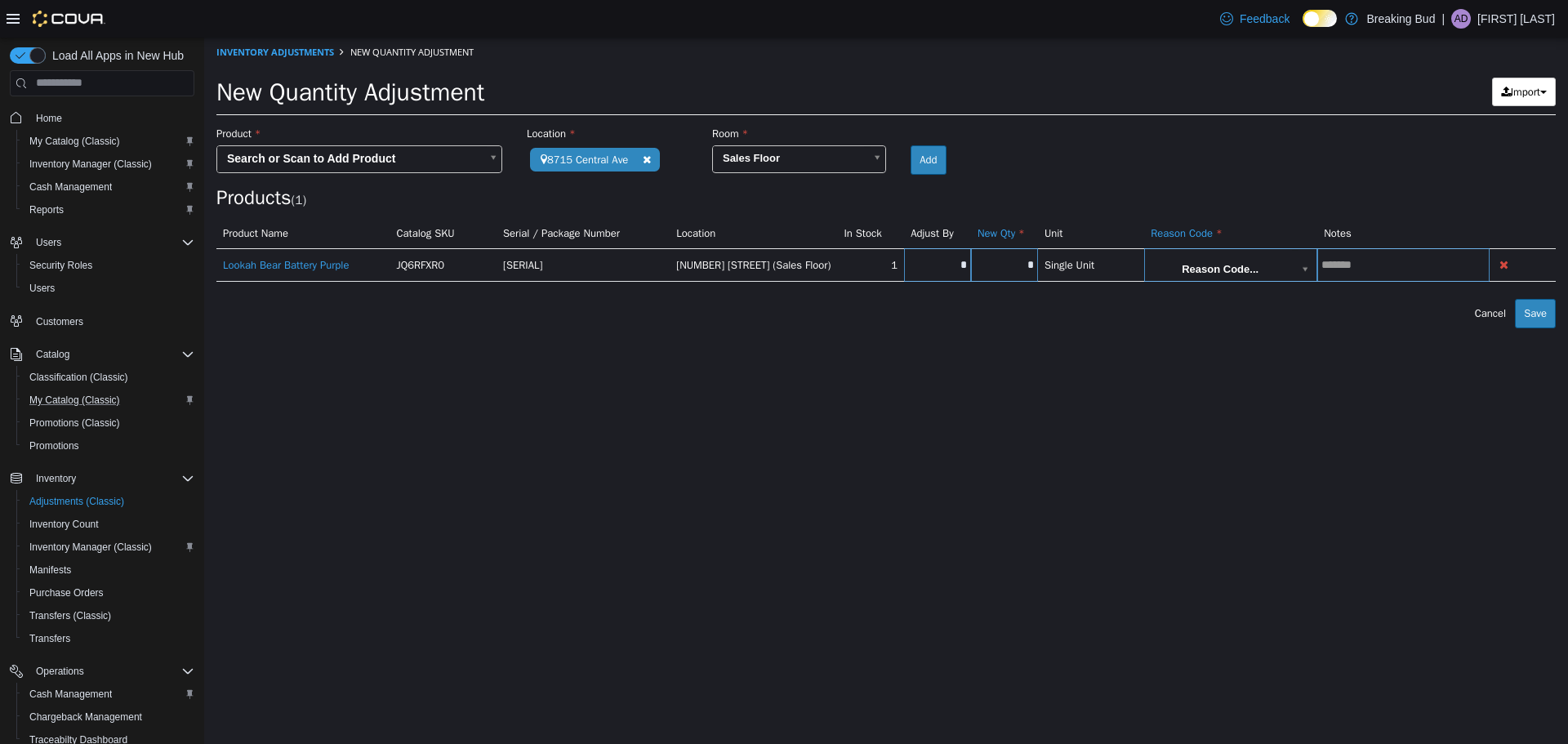 click on "*" at bounding box center [1004, 264] 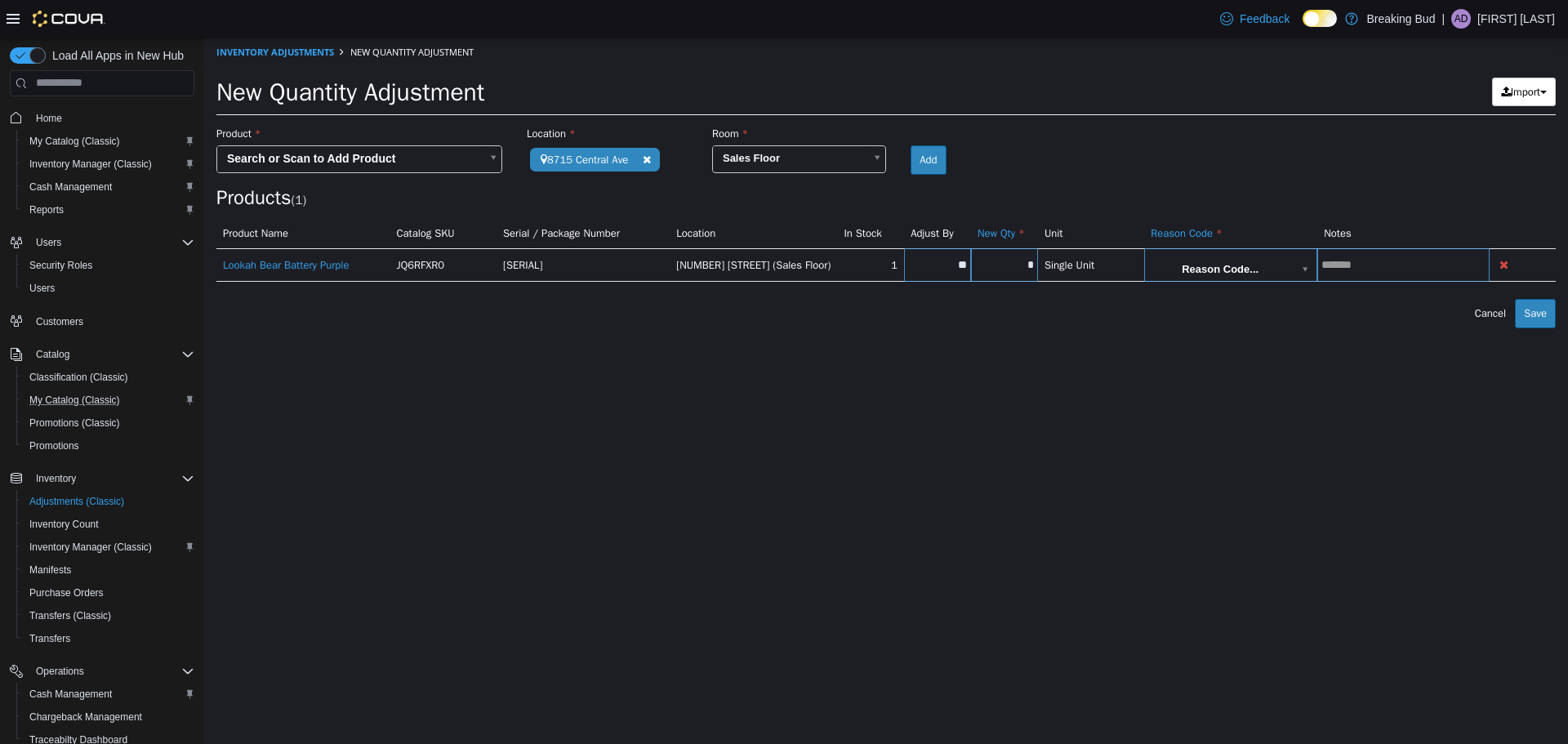 click on "**********" at bounding box center [886, 182] 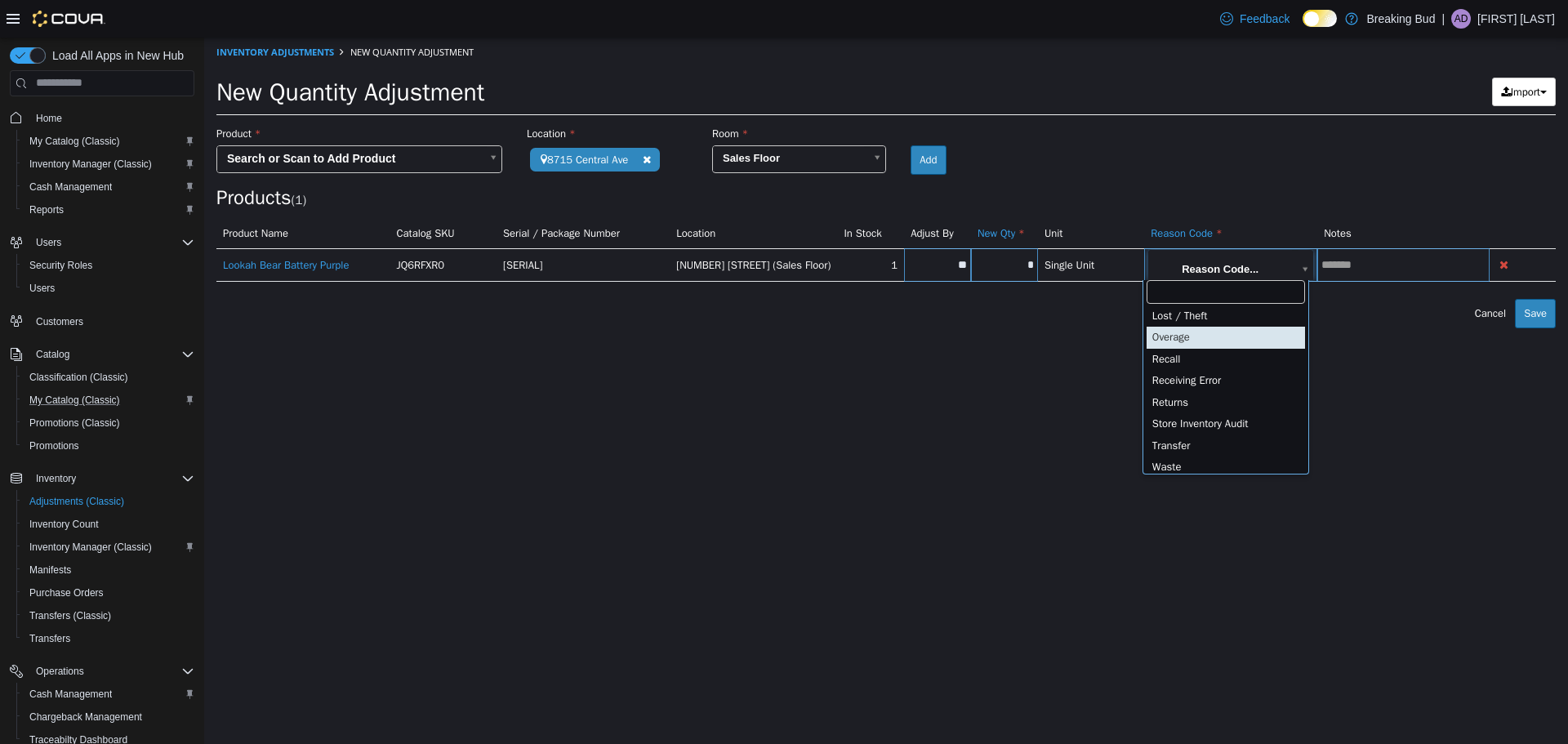 scroll, scrollTop: 199, scrollLeft: 0, axis: vertical 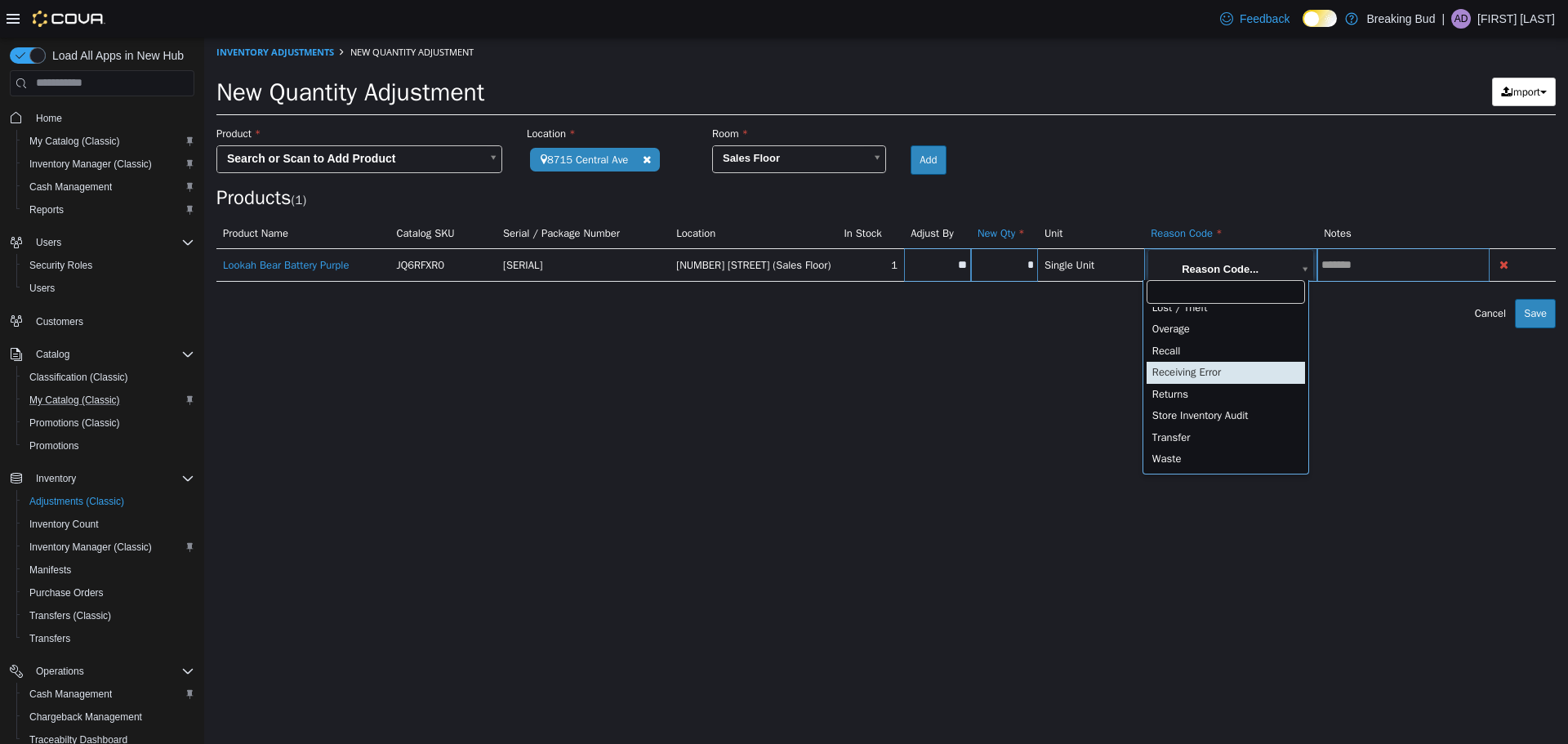type on "**********" 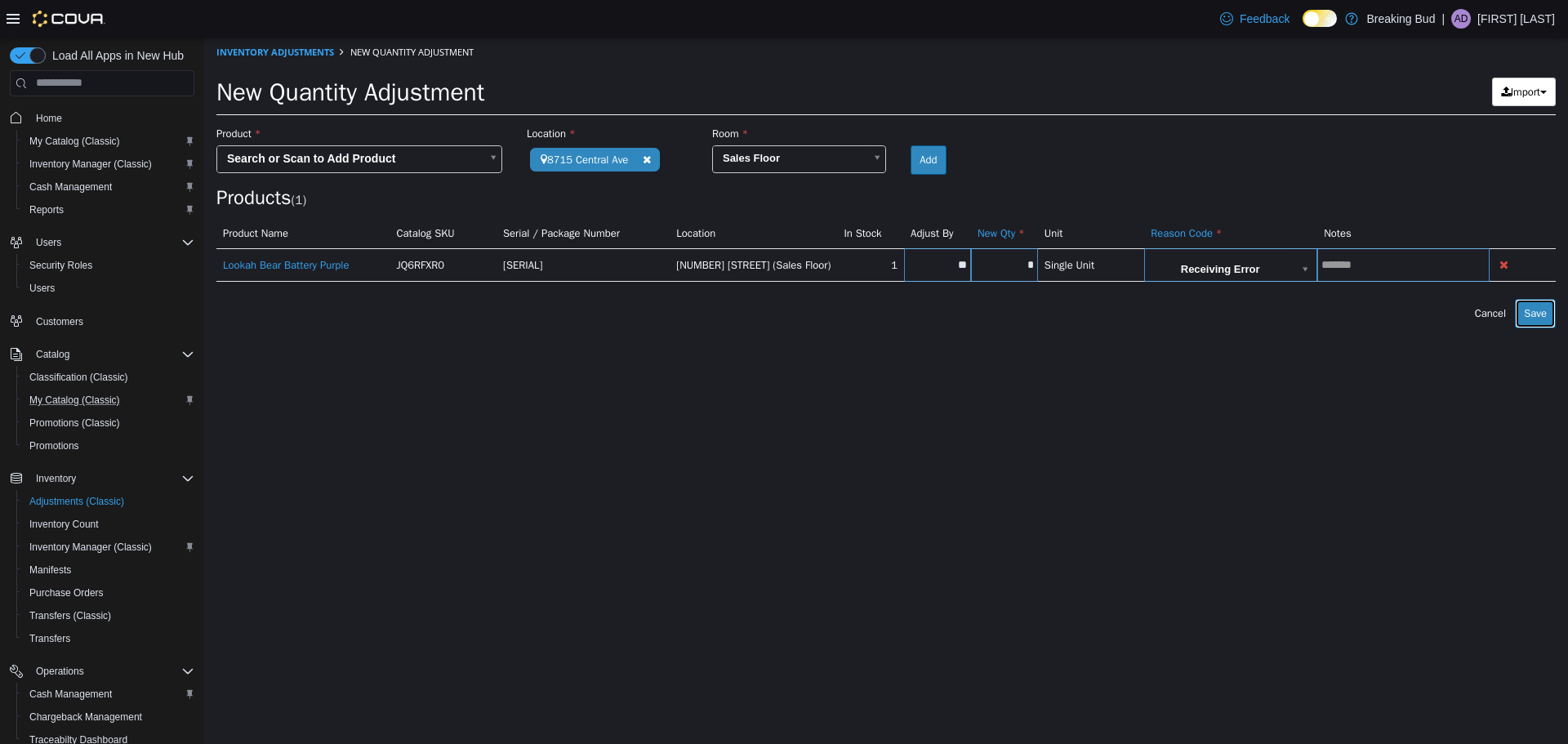 click on "Save" at bounding box center (1535, 313) 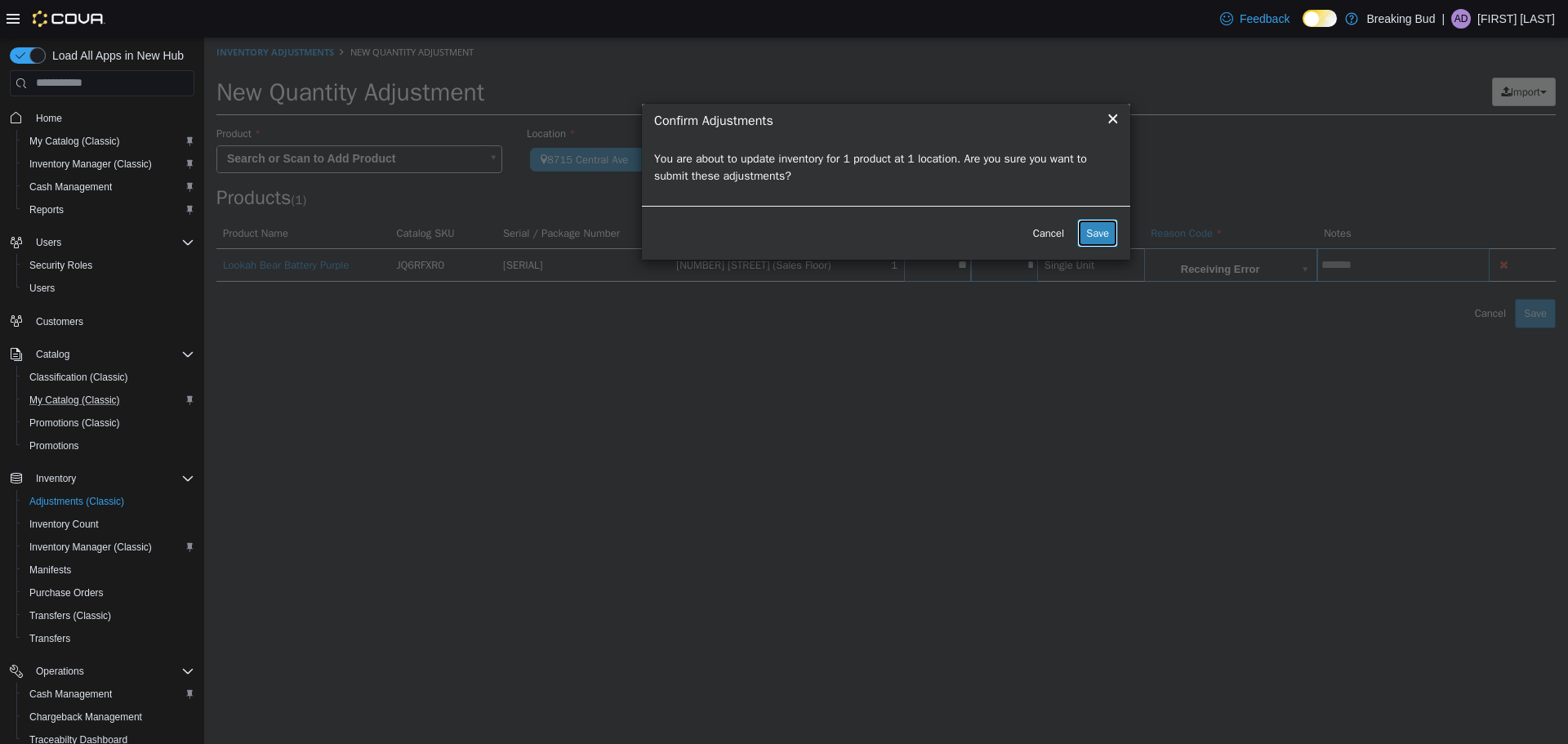 click on "Save" at bounding box center [1098, 233] 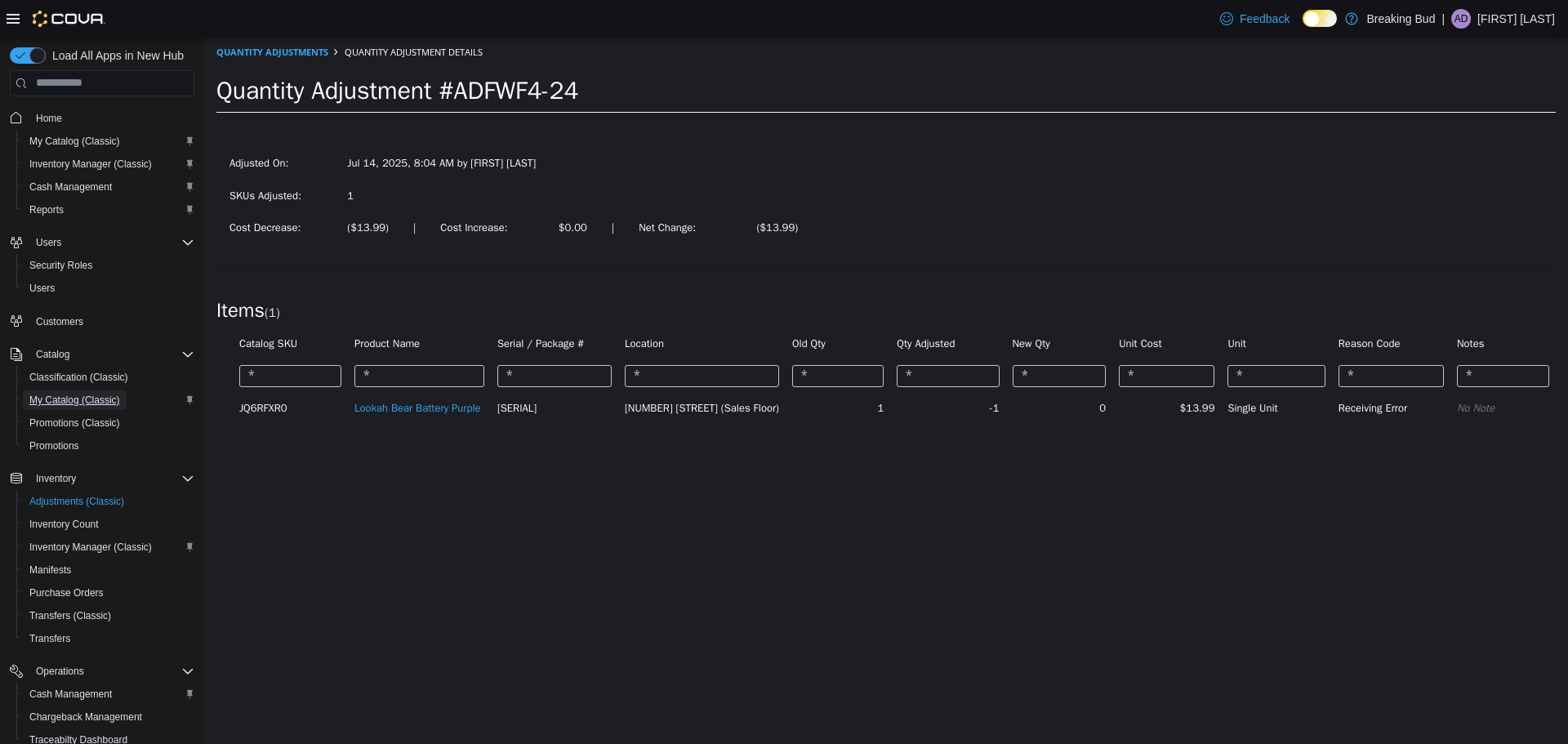 click on "My Catalog (Classic)" at bounding box center (74, 400) 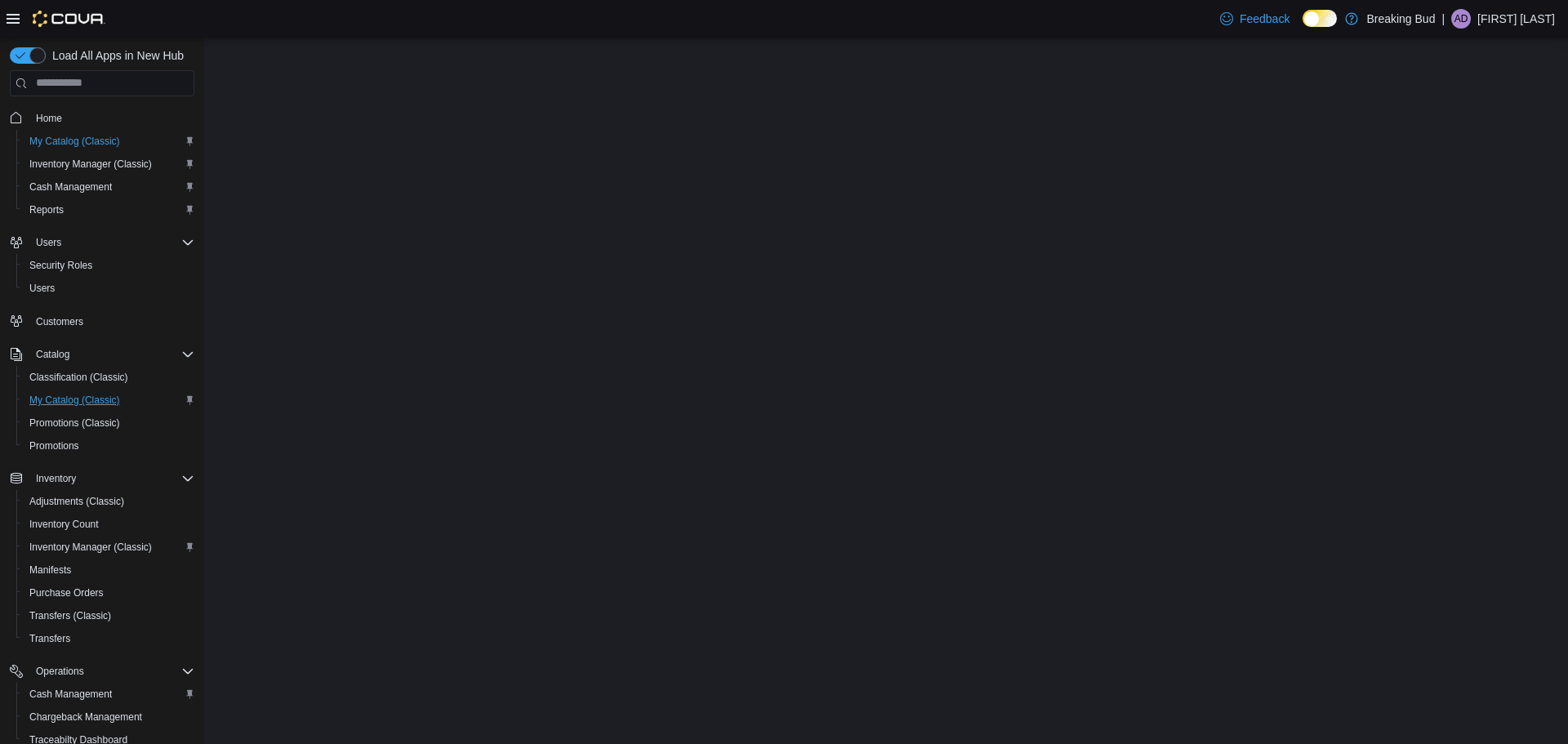 scroll, scrollTop: 0, scrollLeft: 0, axis: both 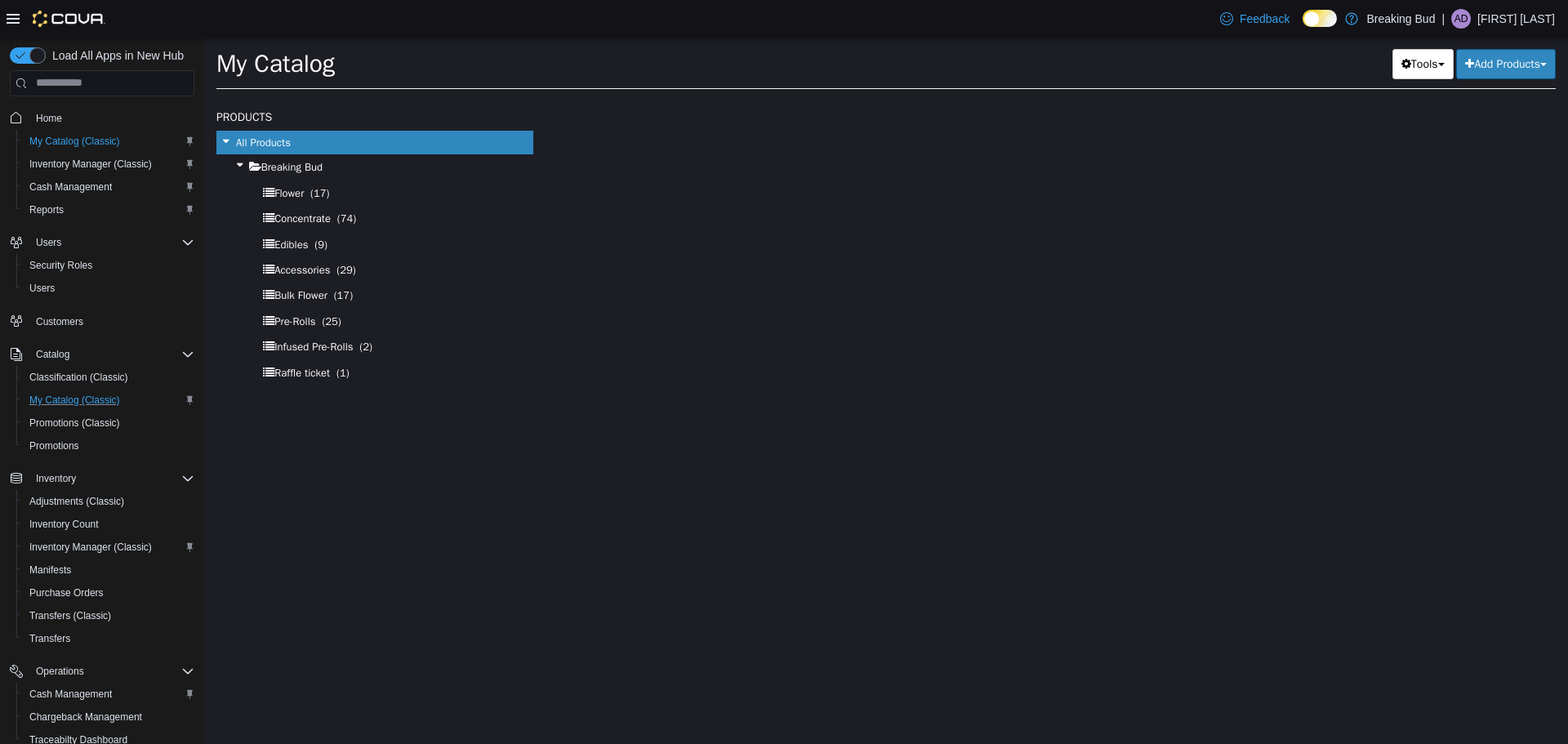 select on "**********" 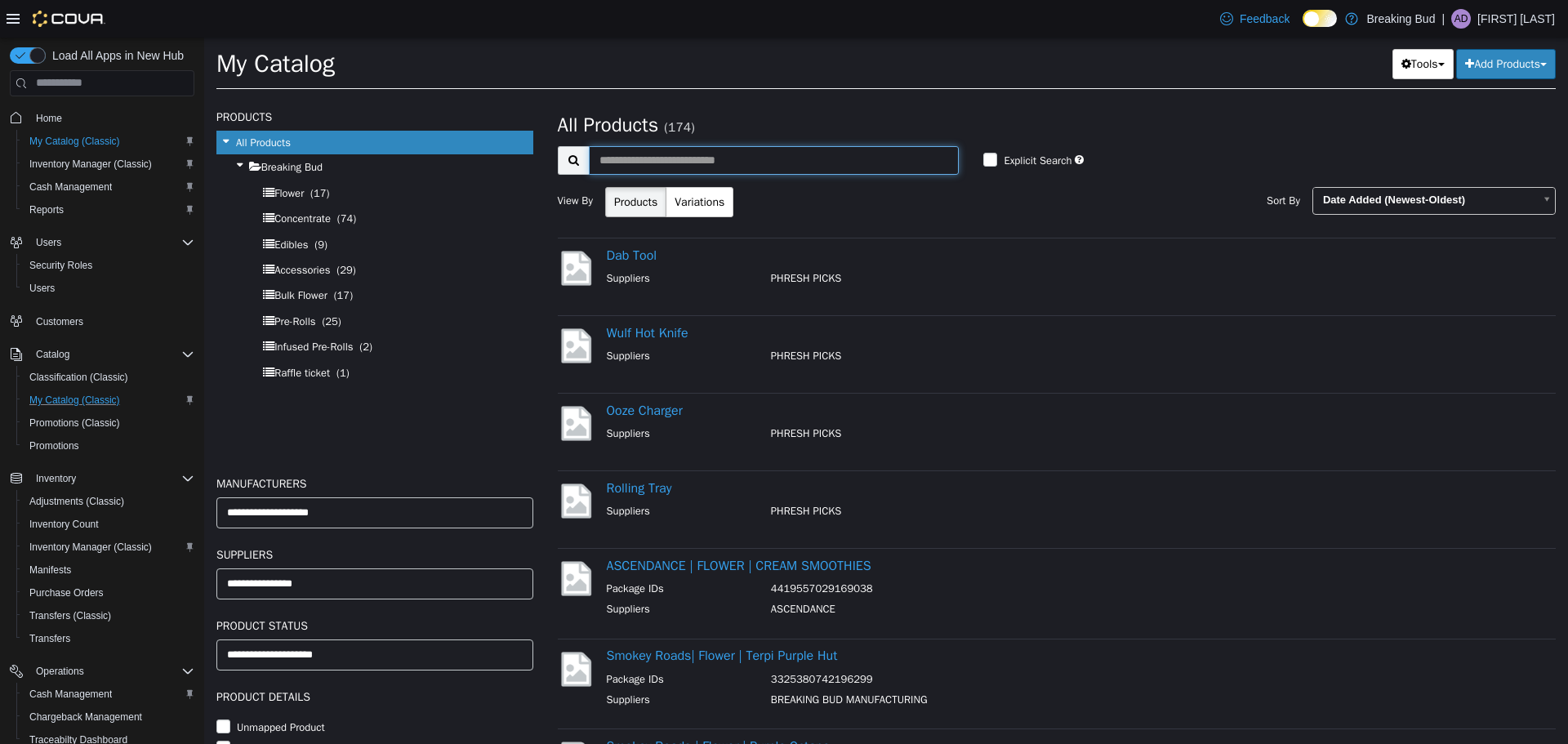 click at bounding box center [774, 159] 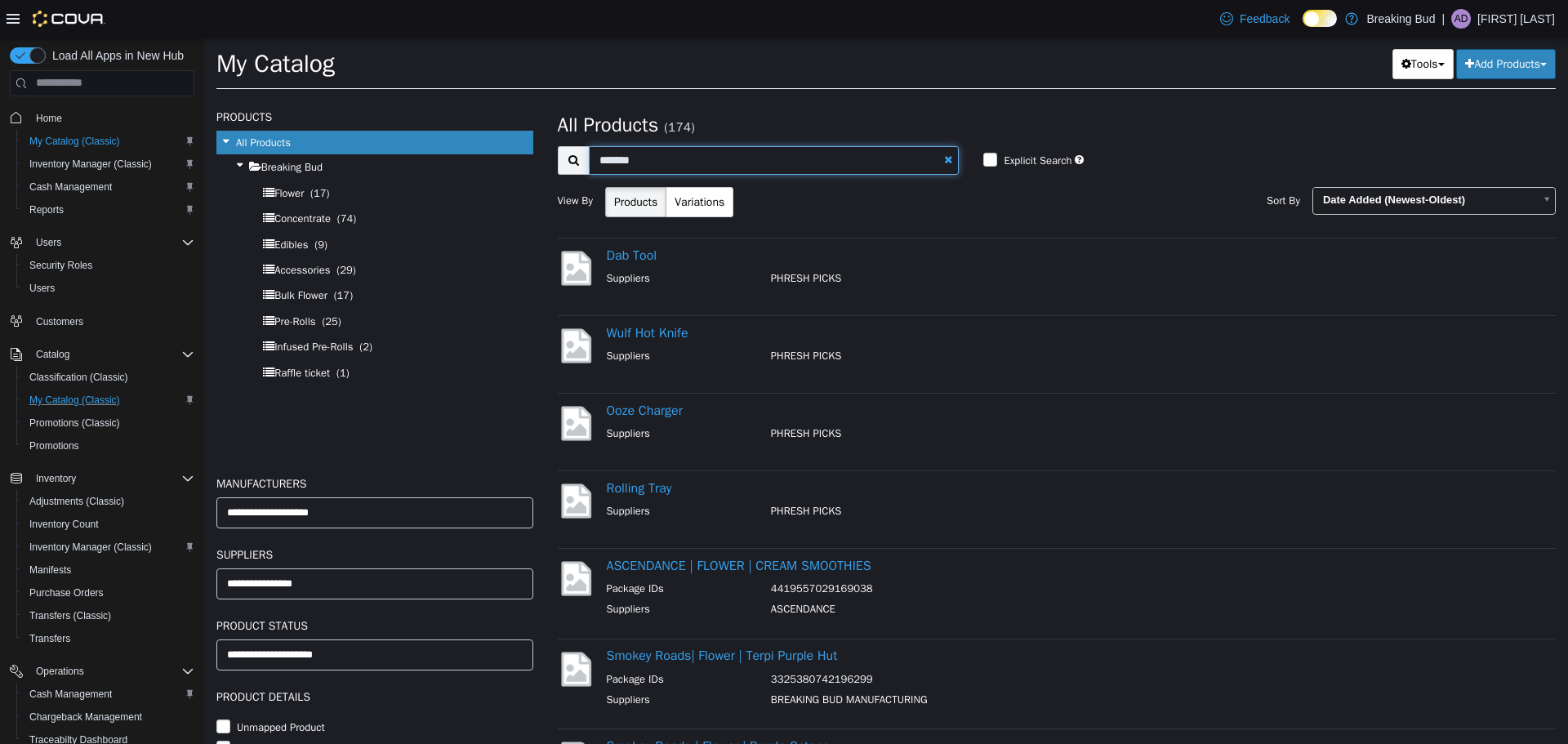 type on "*******" 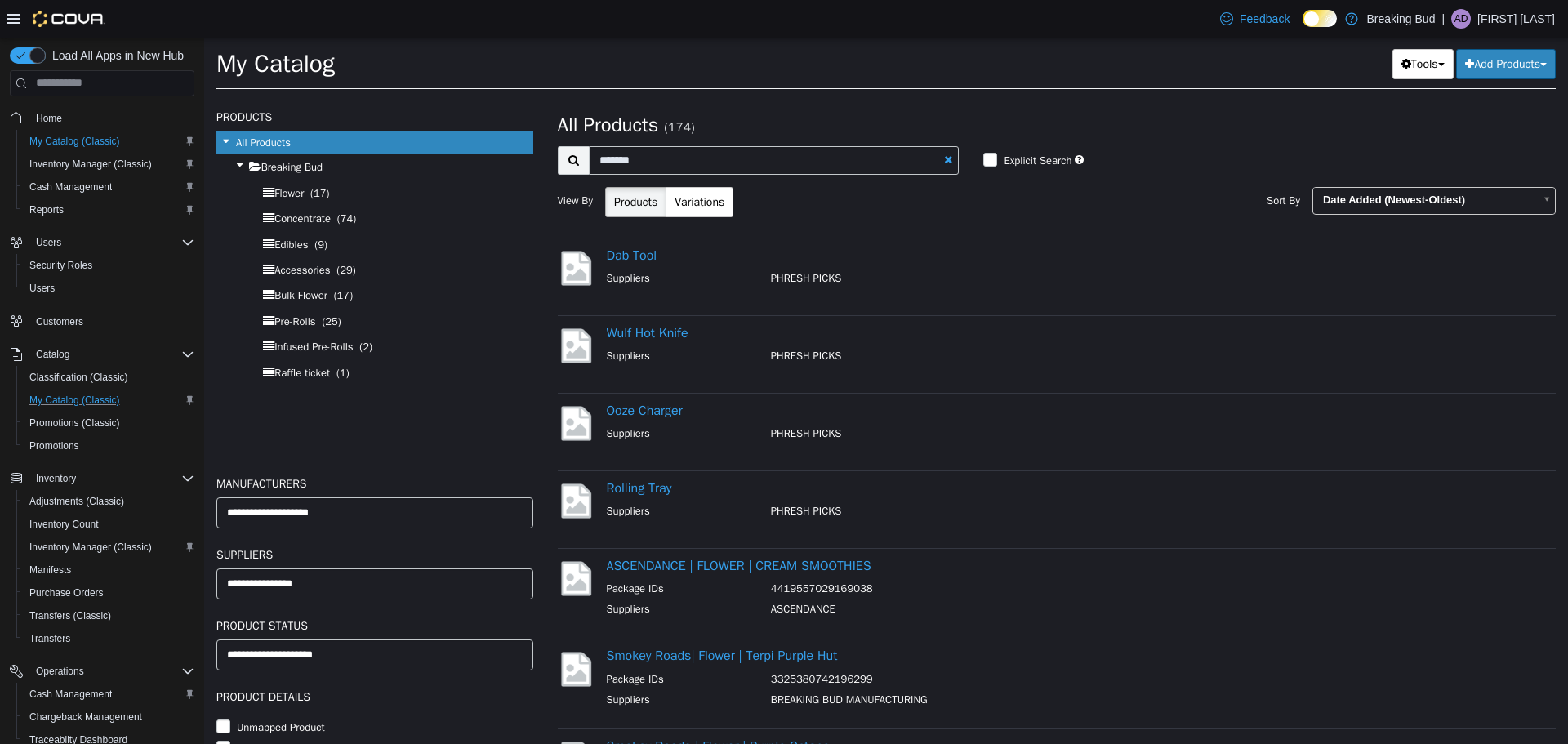 select on "**********" 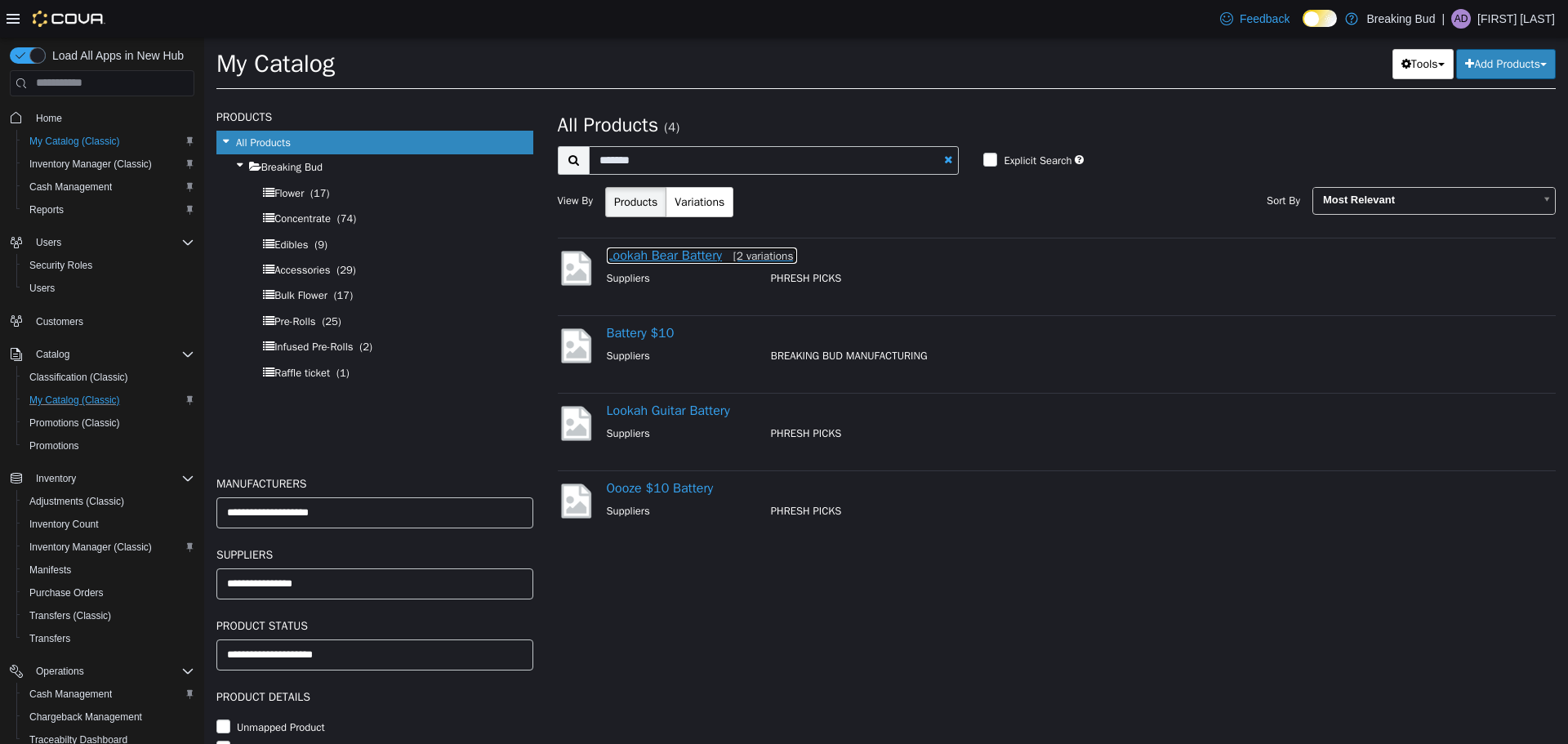 click on "Lookah Bear Battery
[2 variations]" at bounding box center (702, 255) 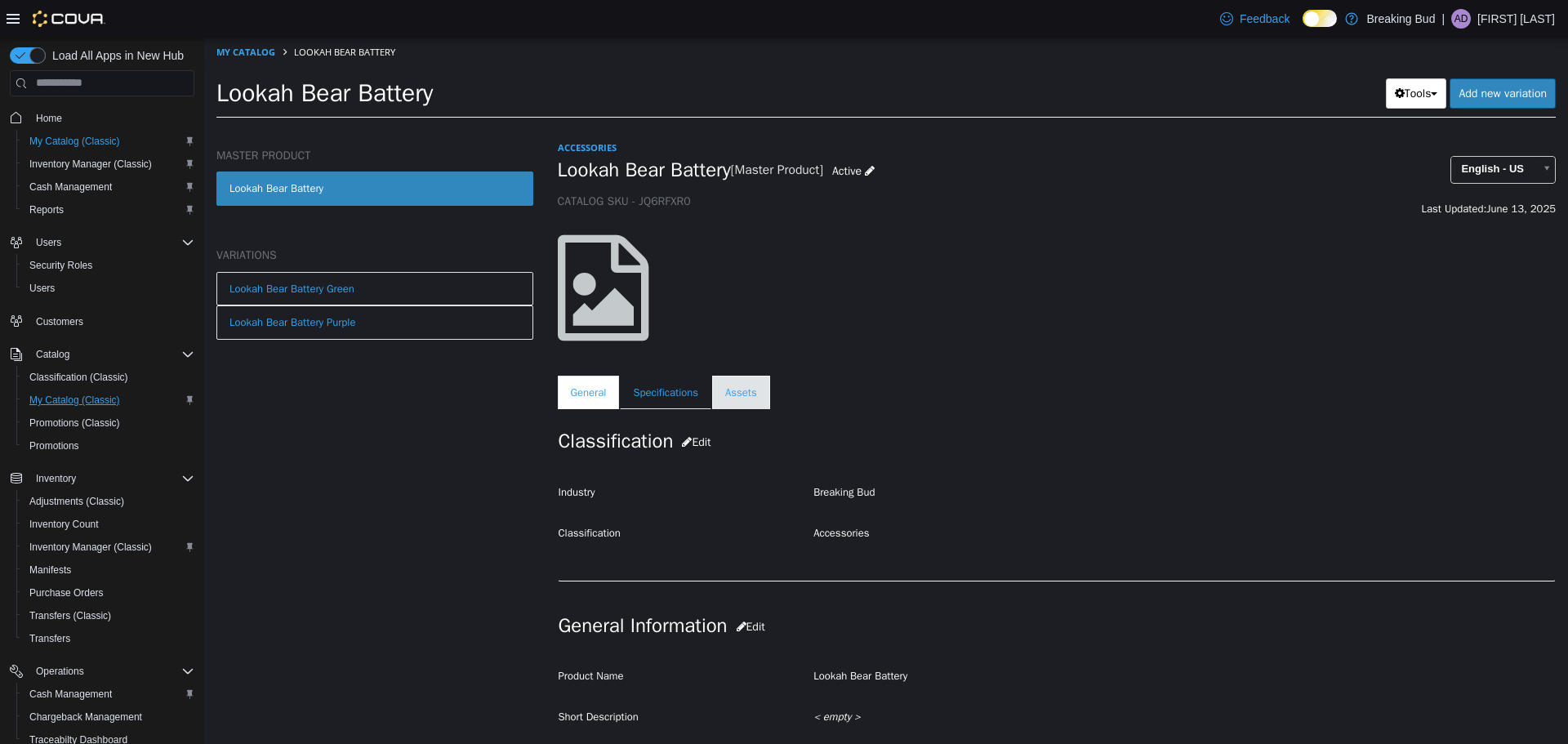 click on "Assets" at bounding box center [741, 392] 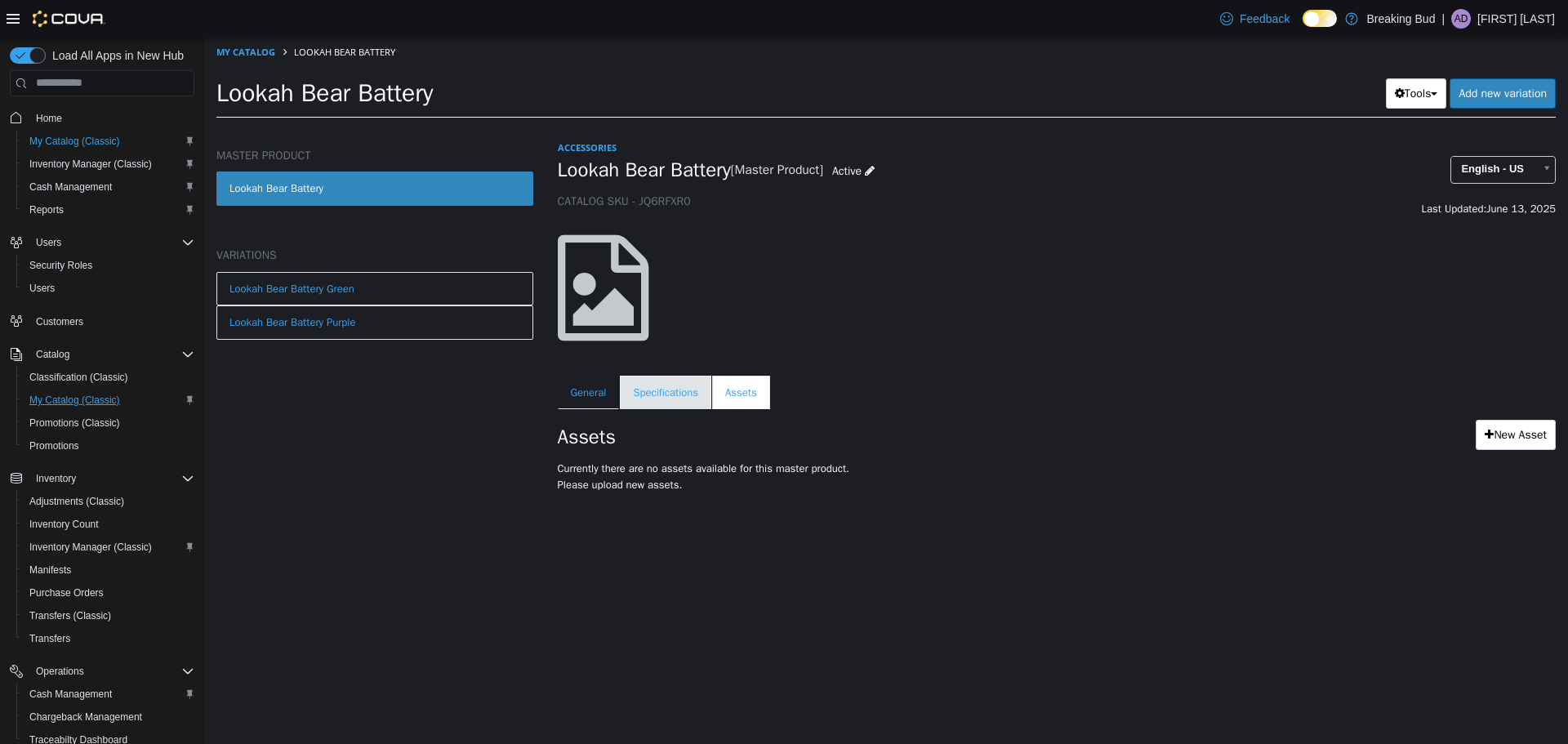click on "Specifications" at bounding box center [666, 392] 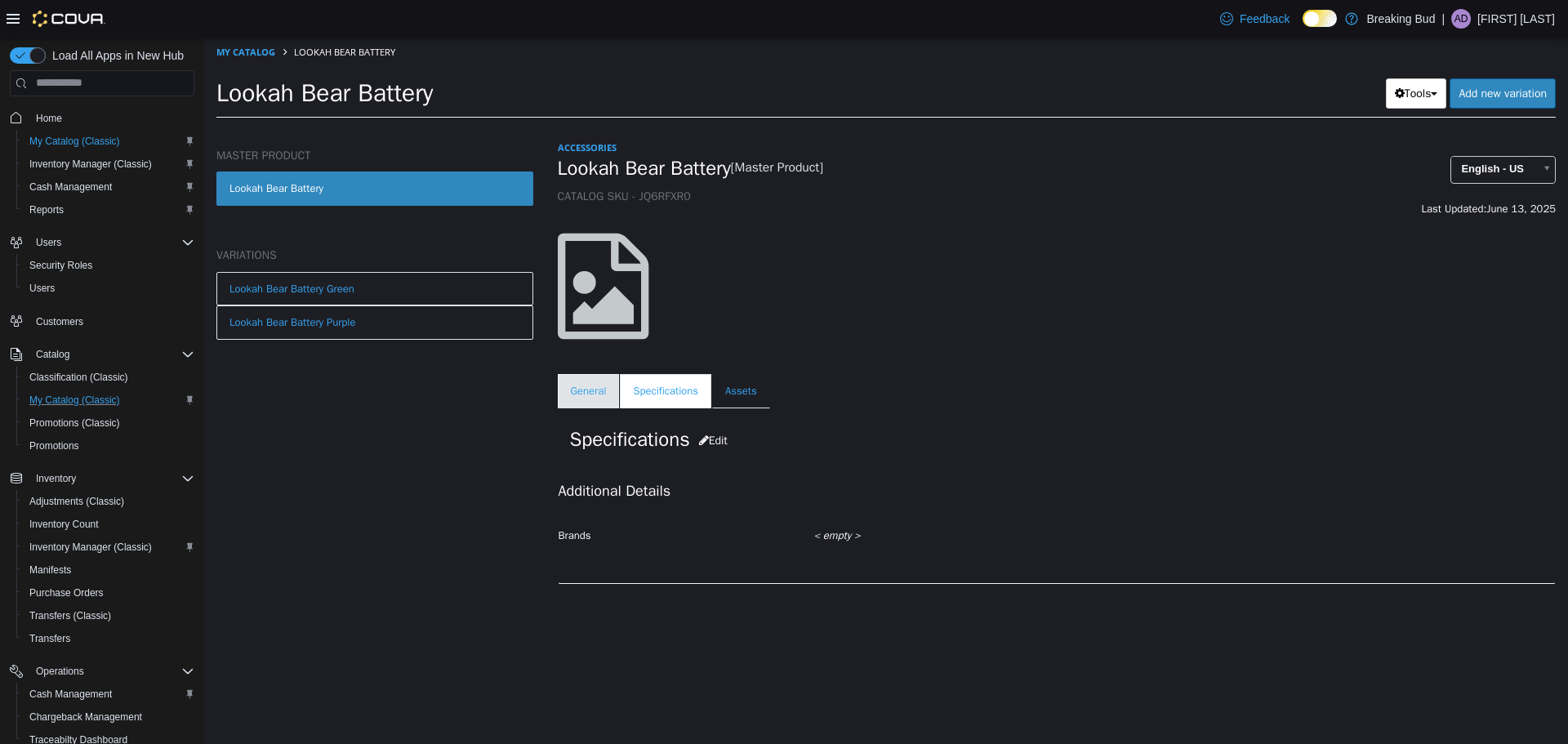 click on "General" at bounding box center [589, 390] 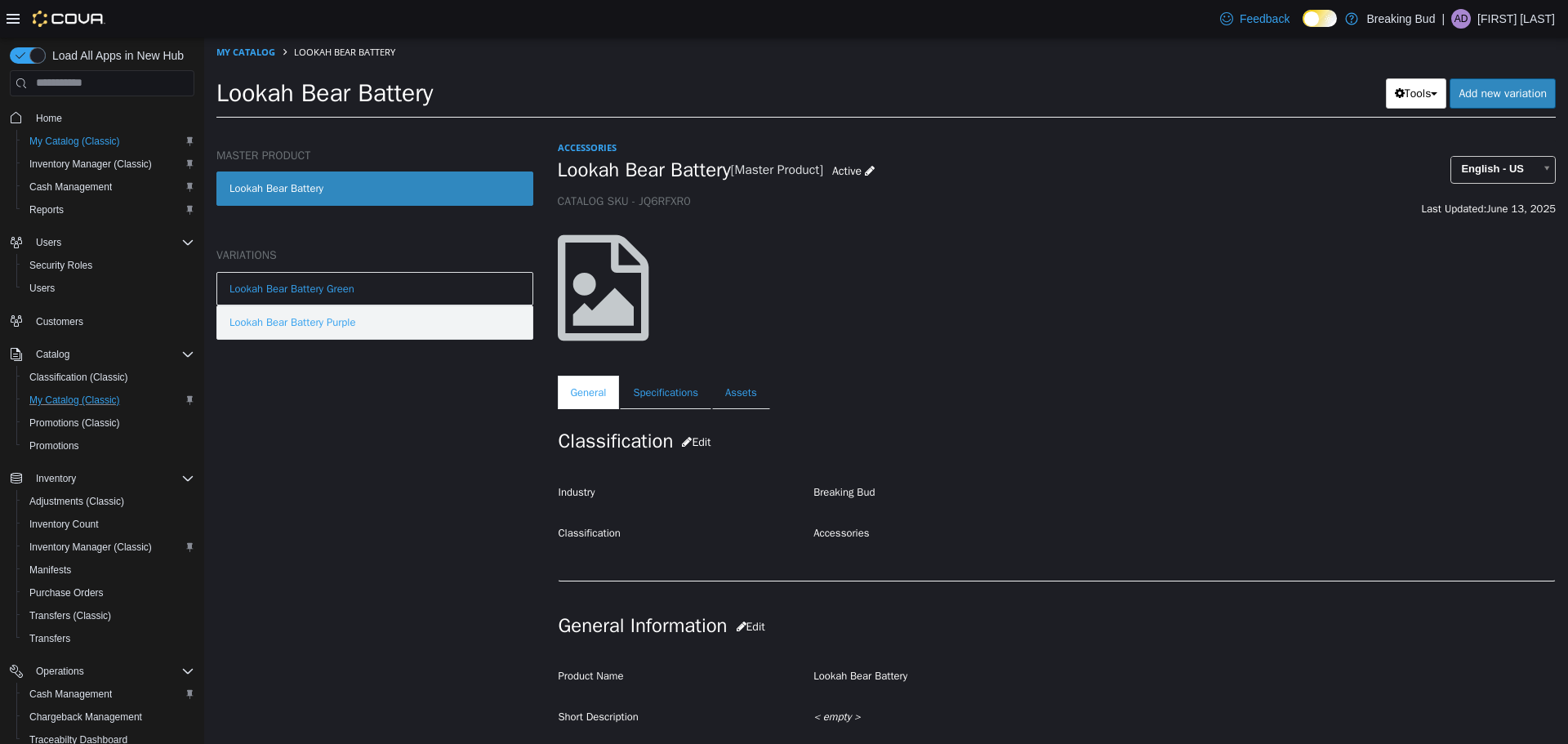 click on "Lookah Bear Battery Purple" at bounding box center [375, 322] 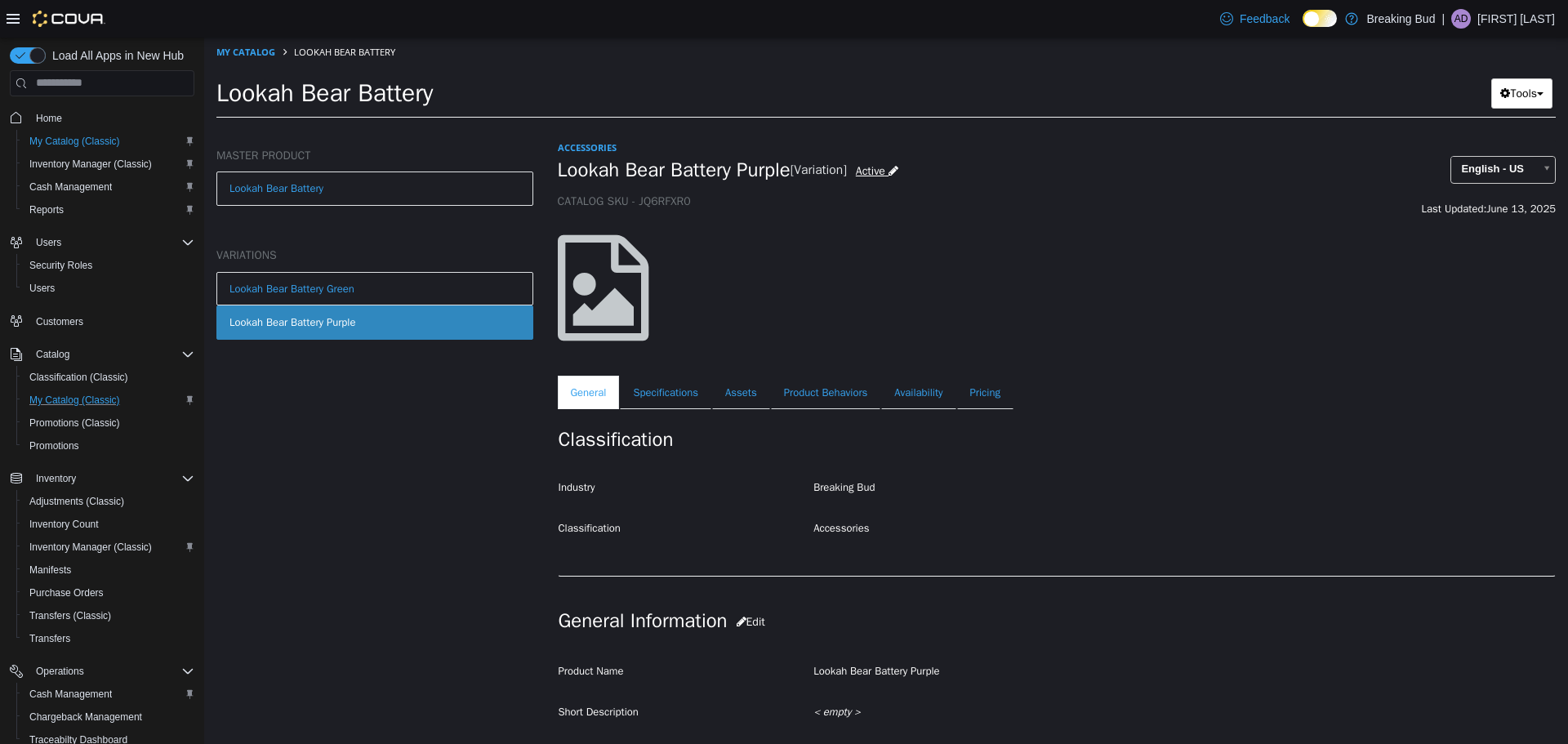 click on "Active" at bounding box center [871, 170] 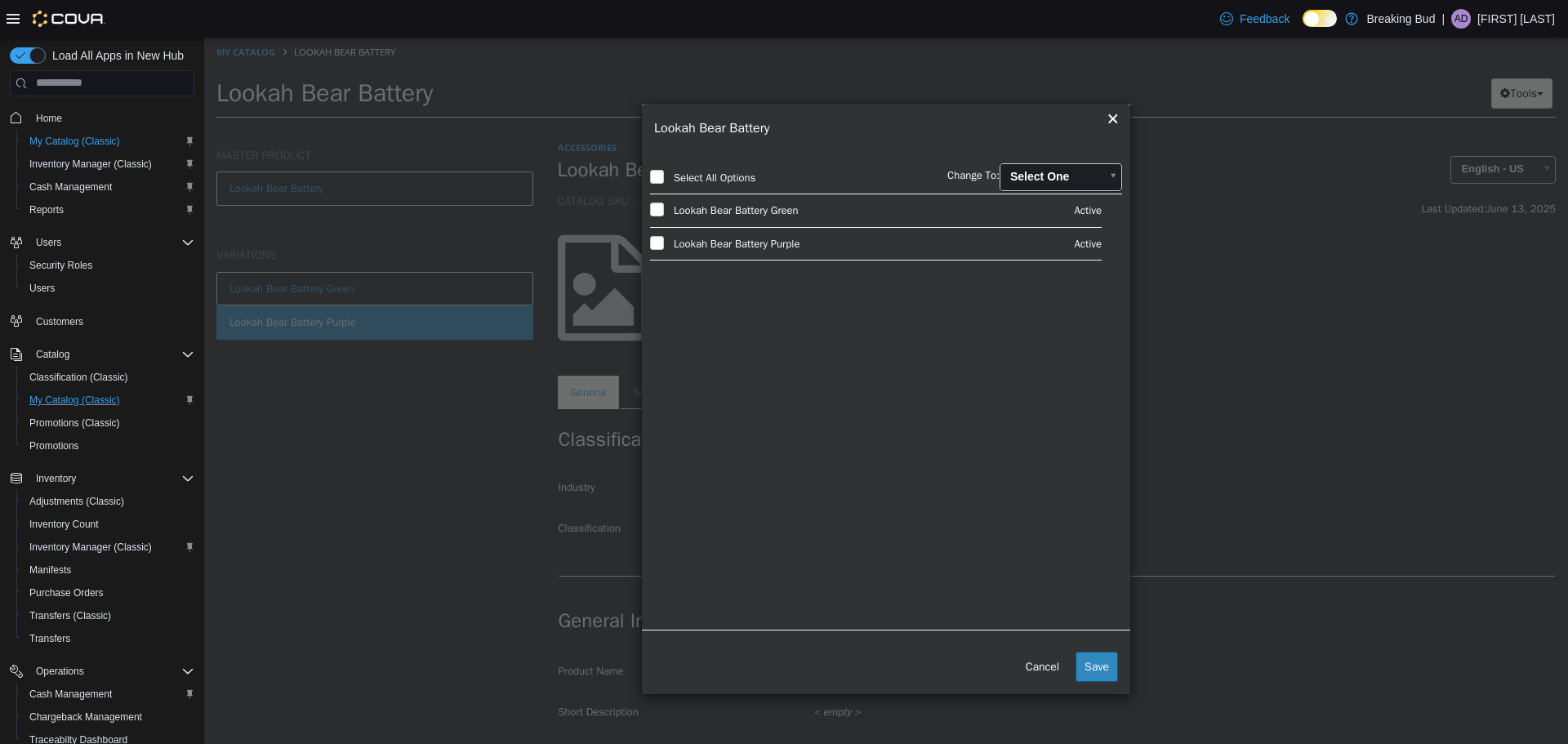 click on "Saving Bulk Changes...
×
My Catalog
Lookah Bear Battery
Lookah Bear Battery
Tools  Move Variations
Print Labels
MASTER PRODUCT
Lookah Bear Battery
VARIATIONS
Lookah Bear Battery Green
Lookah Bear Battery Purple
Accessories
Lookah Bear Battery Purple
[Variation] Active   CATALOG SKU - JQ6RFXR0     English - US                             Last Updated:  June 13, 2025
General Specifications Assets Product Behaviors Availability Pricing
Marketing Classification Industry
Breaking Bud
Classification
Accessories
Cancel Save Changes General Information  Edit Product Name
Lookah Bear Battery Purple
Short Description
< empty >
Long Description
< empty >
MSRP
< empty >
Release Date
< empty >
Cancel Save Changes Manufacturer Manufacturer
< empty >
Cancel Save Manufacturer SKUs  Edit SKU Description Cancel Save Supplier SKUs  Edit SKU Supplier" at bounding box center (886, 82) 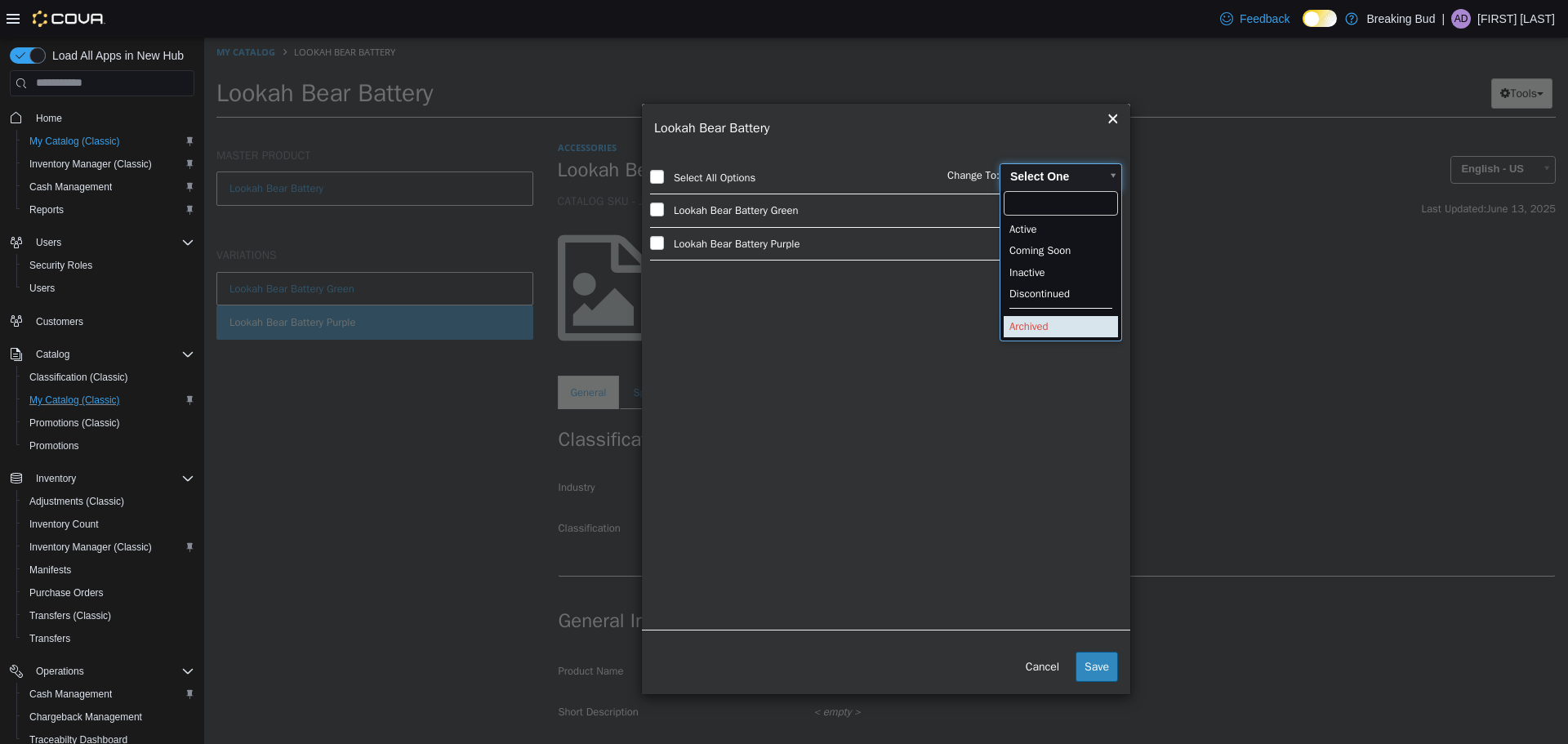 type on "********" 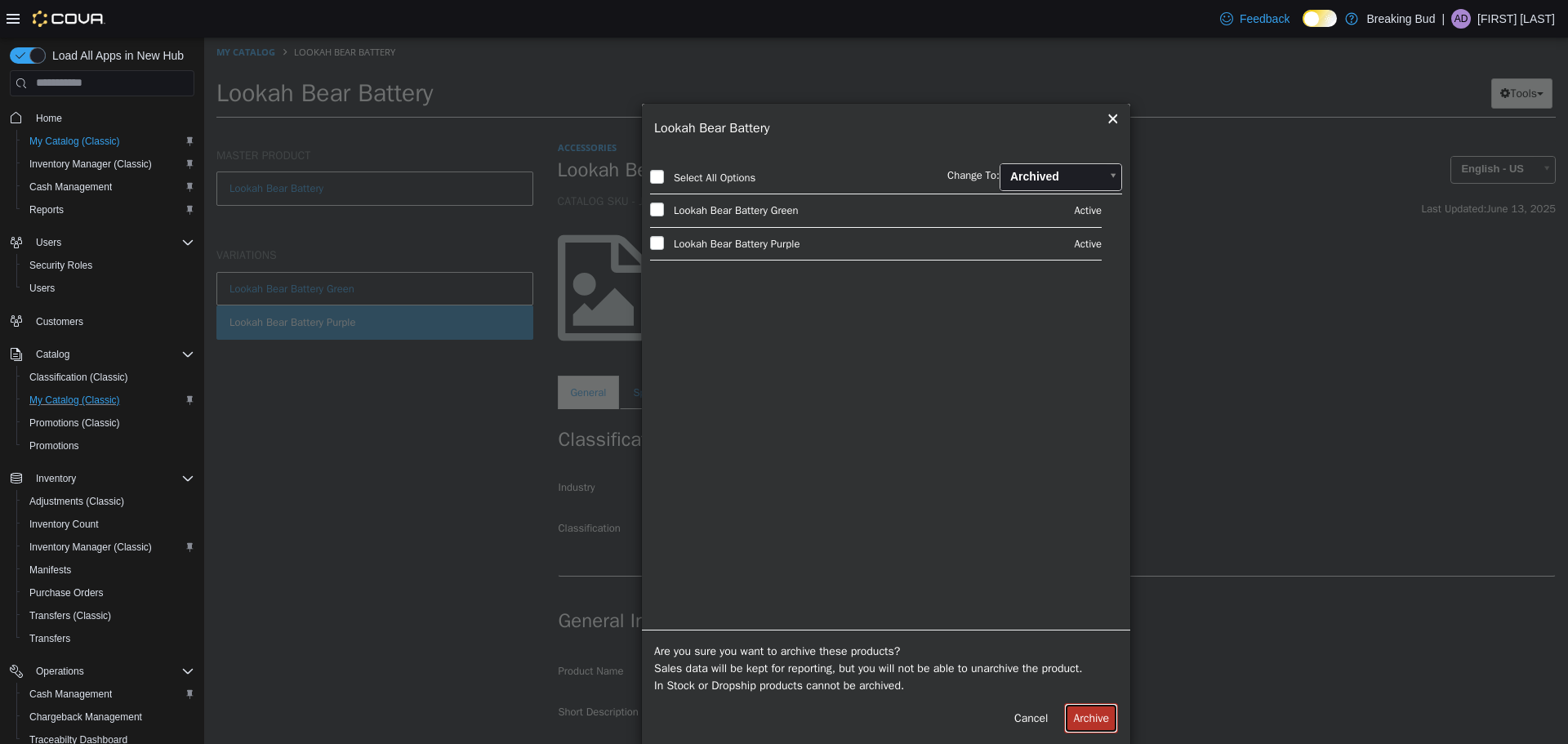 click on "Archive" at bounding box center [1091, 717] 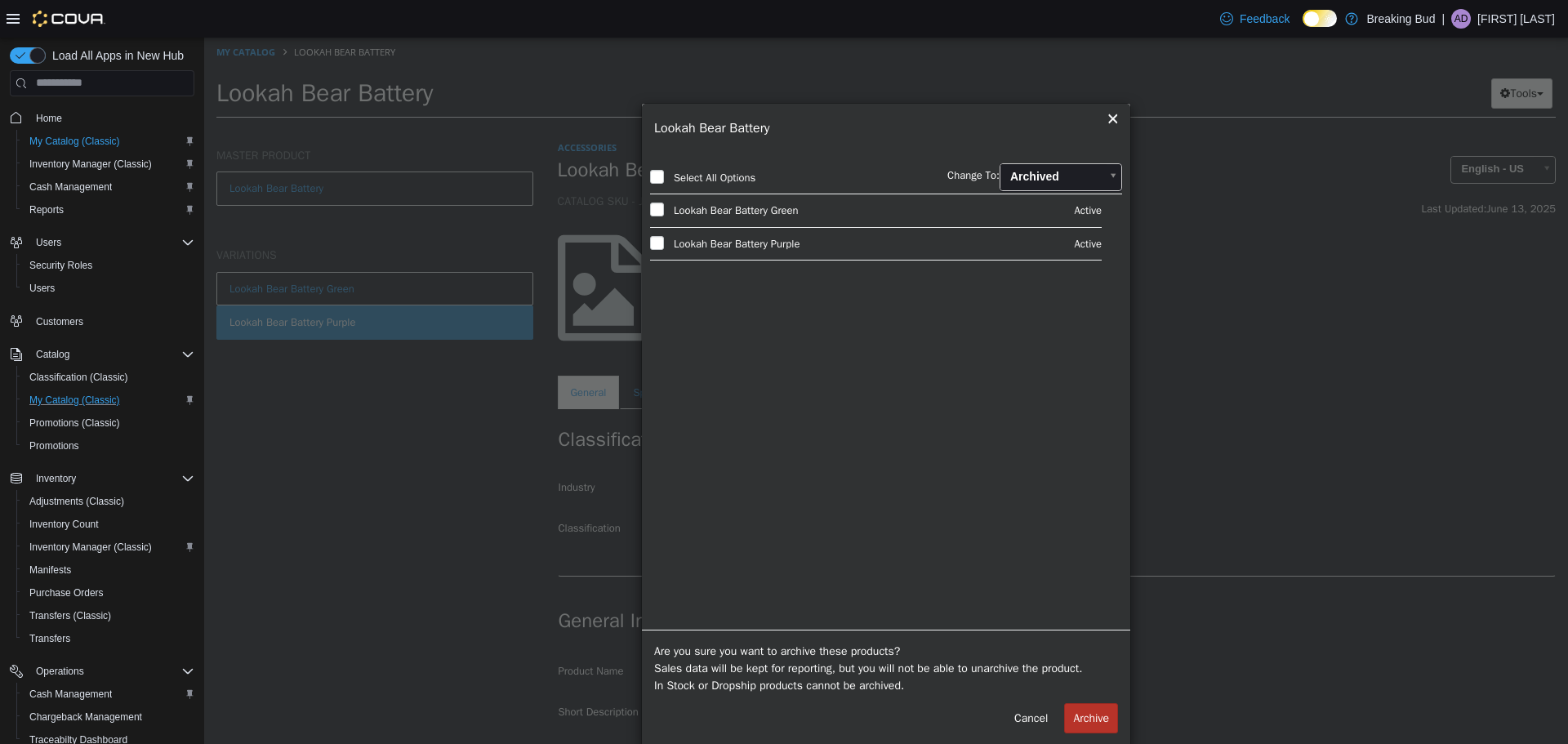 select on "**********" 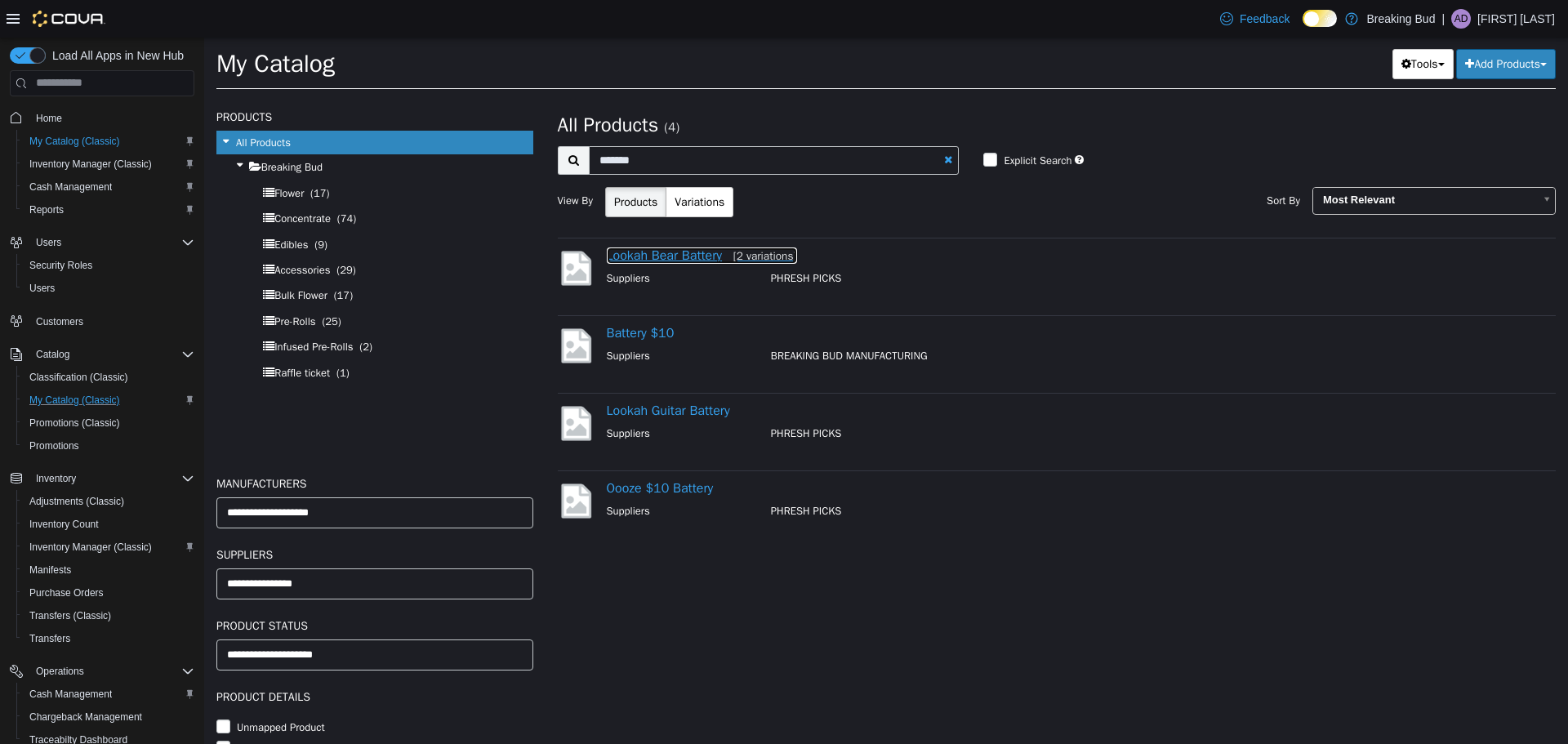 click on "Lookah Bear Battery
[2 variations]" at bounding box center (702, 255) 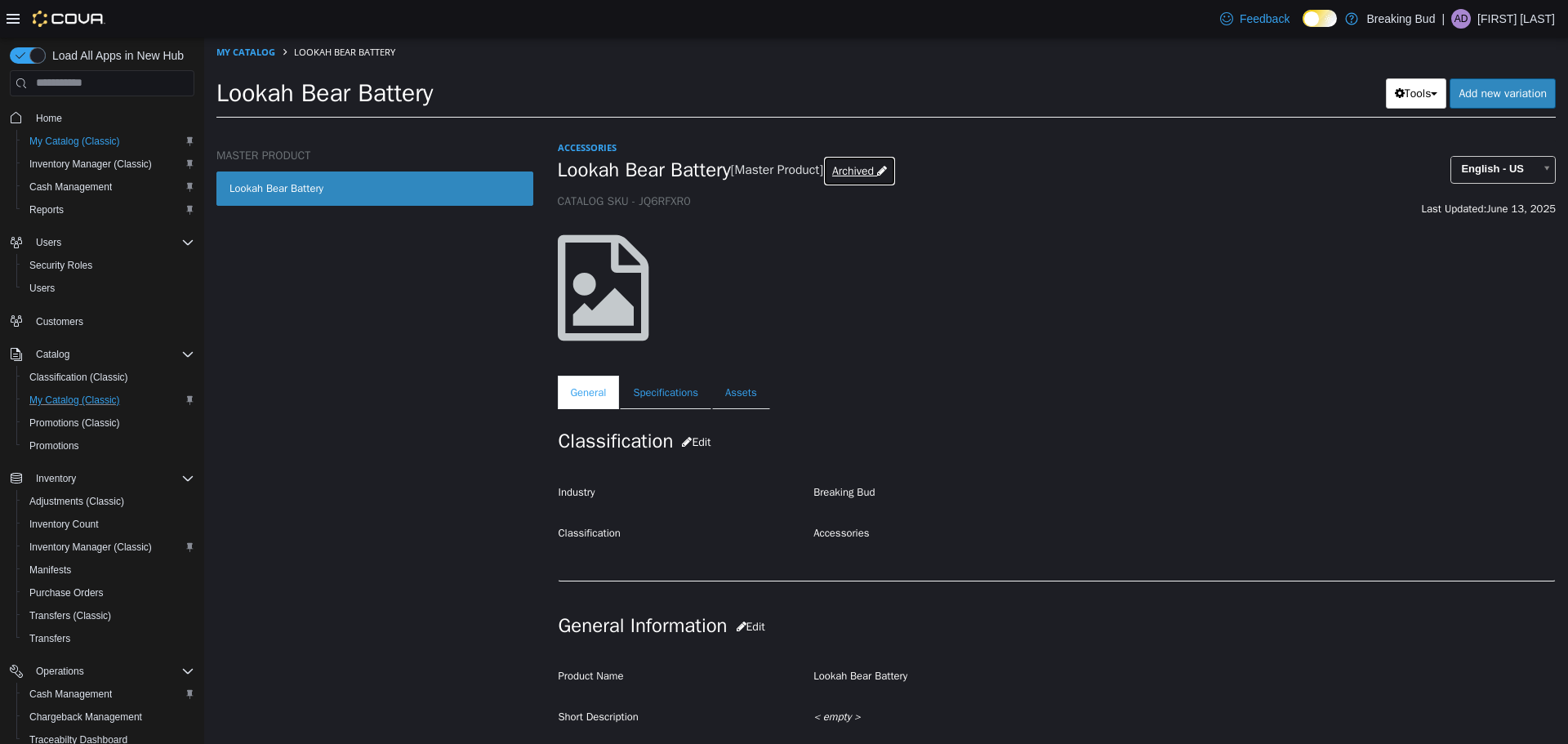 click on "Archived" at bounding box center [853, 170] 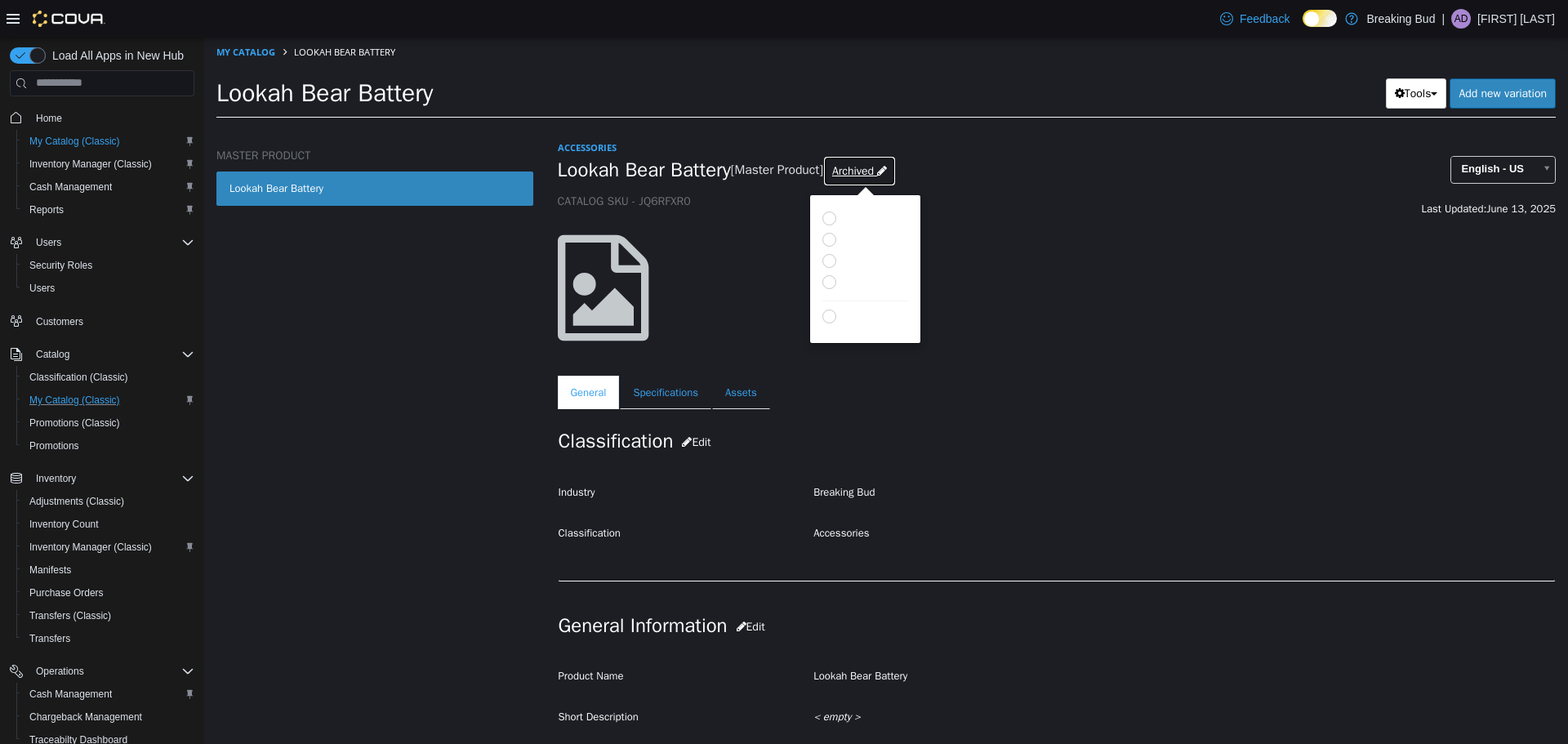 click on "Archived" at bounding box center [853, 170] 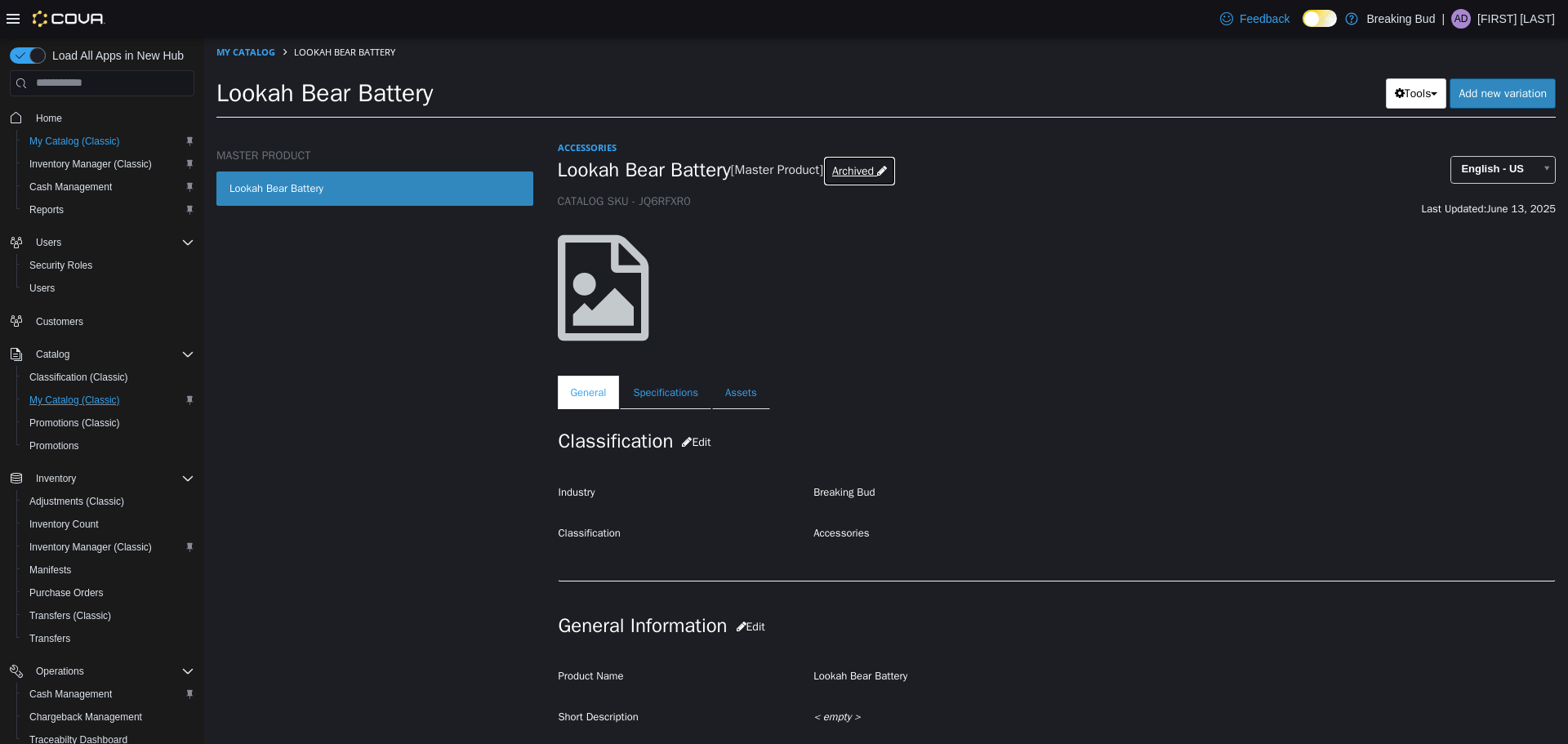 click on "Archived" at bounding box center [853, 170] 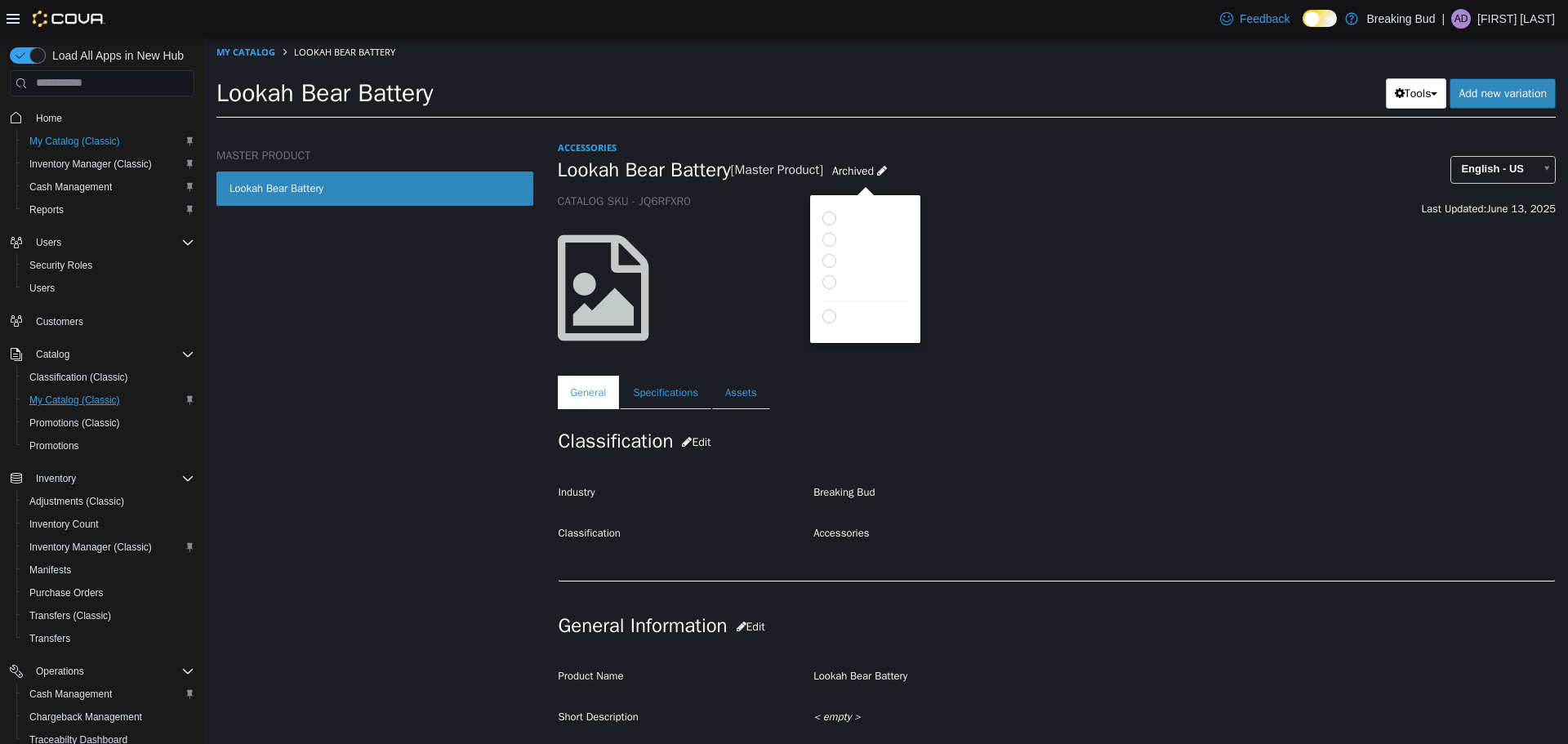 click on "Archived" at bounding box center [862, 317] 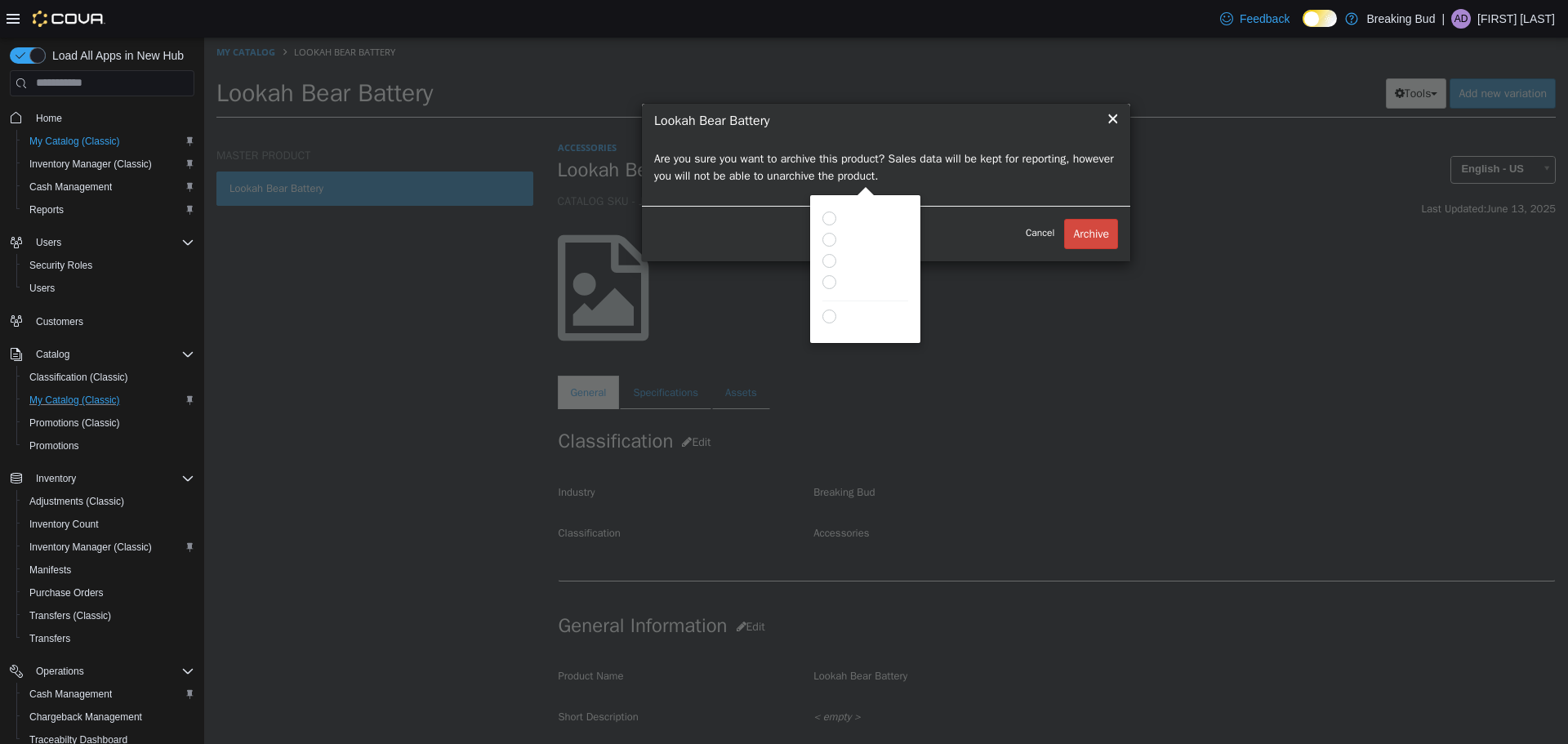 click on "×" at bounding box center (1112, 117) 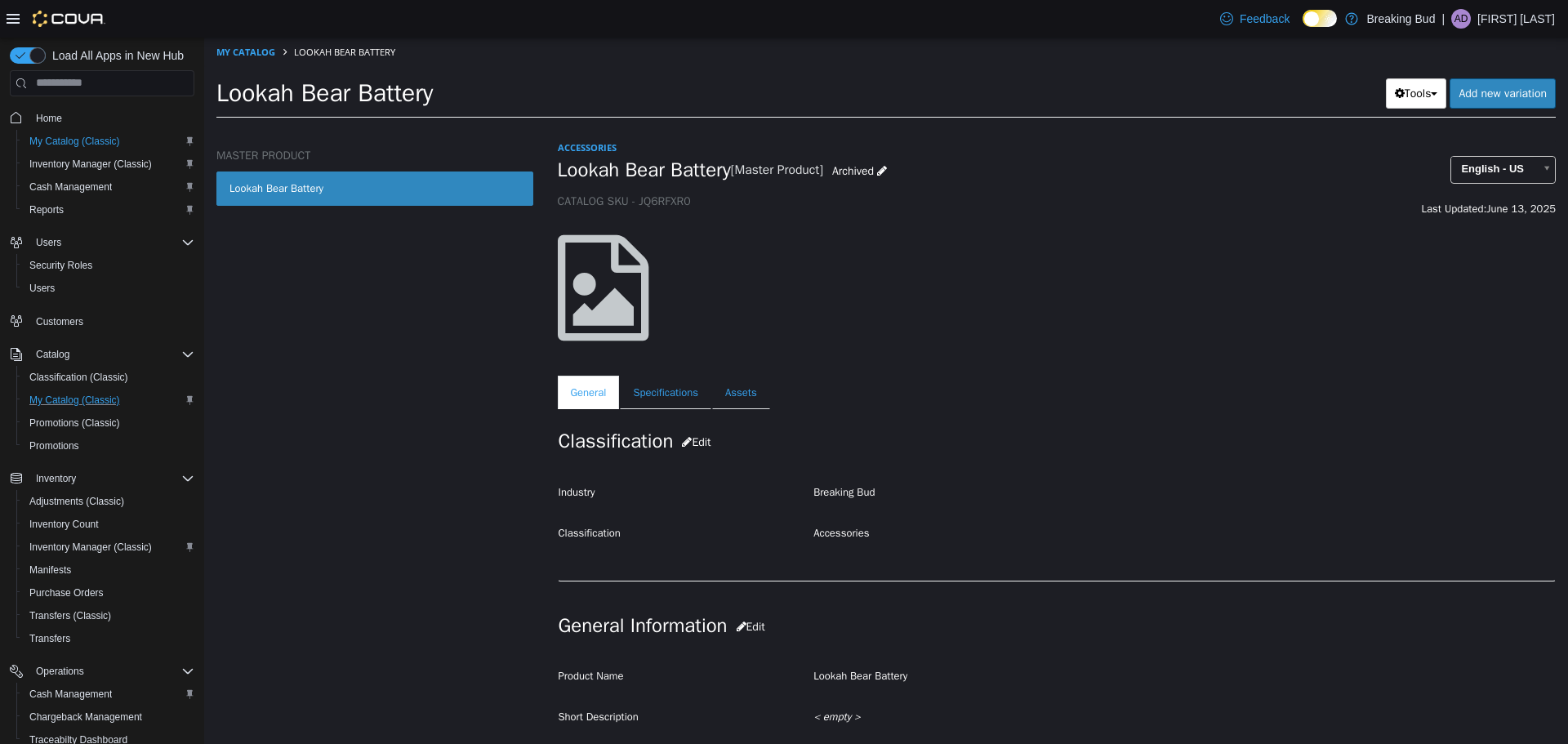 click on "Lookah Bear Battery" at bounding box center [375, 188] 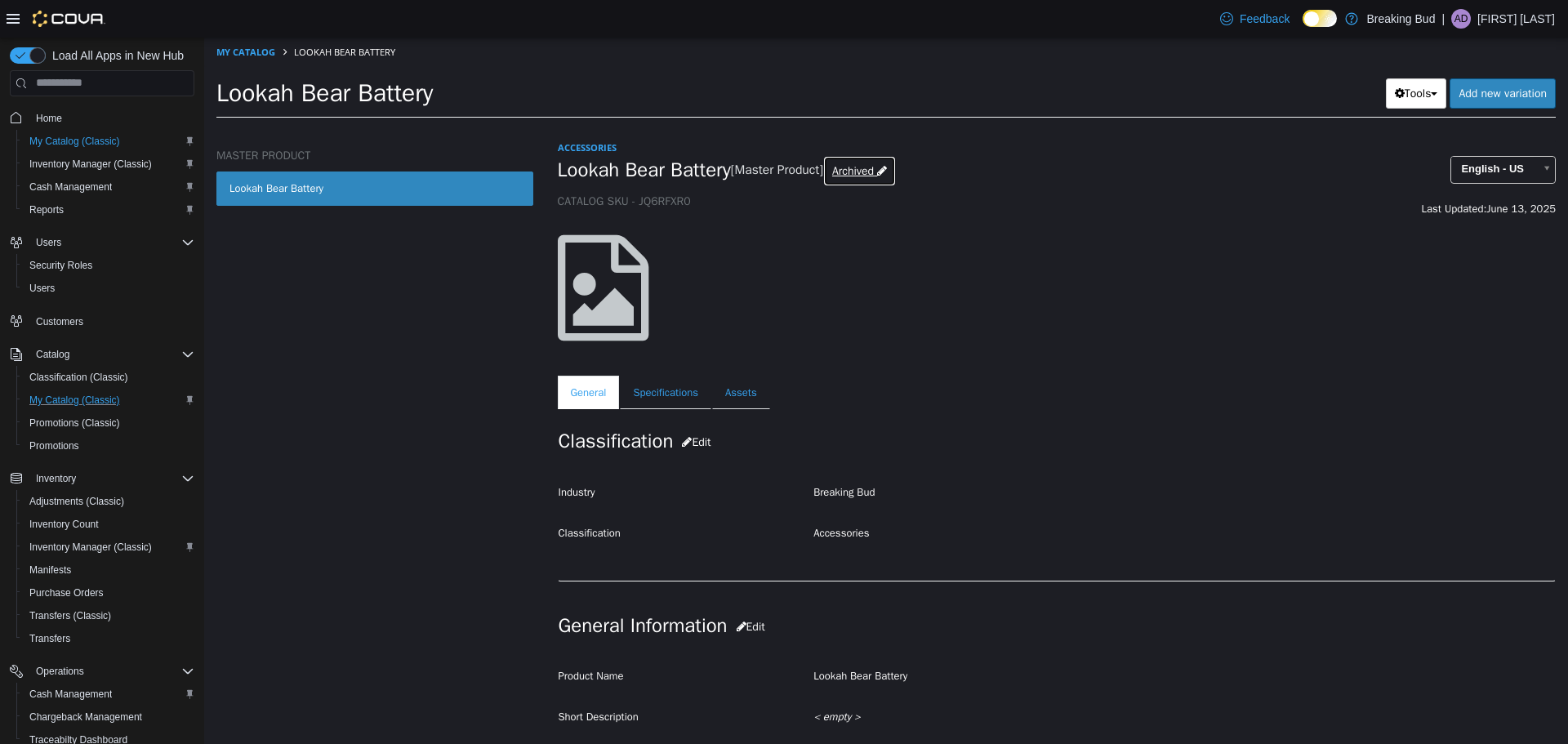 click on "Archived" at bounding box center [853, 170] 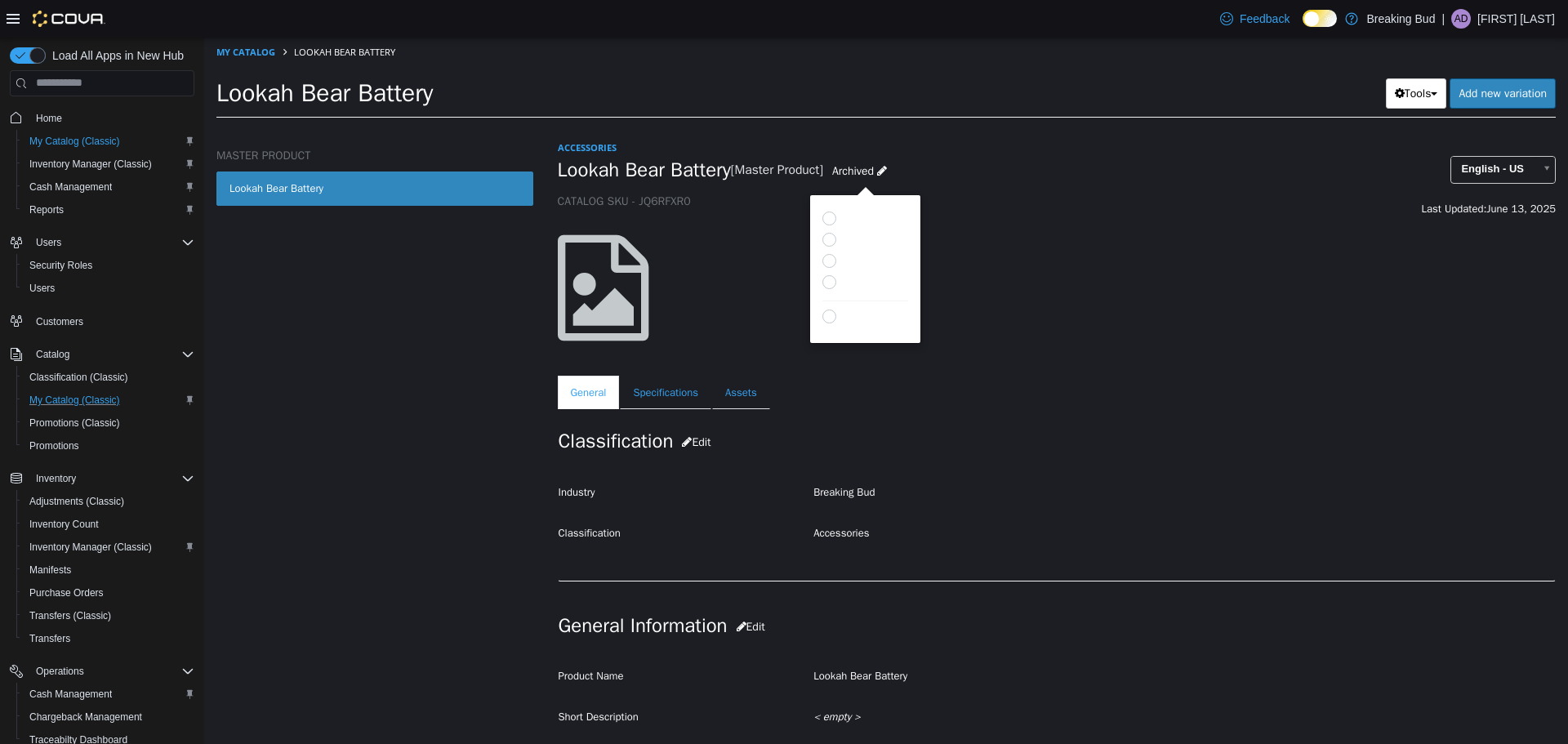 click on "Active
Coming Soon
Inactive
Discontinued
Archived" at bounding box center [865, 268] 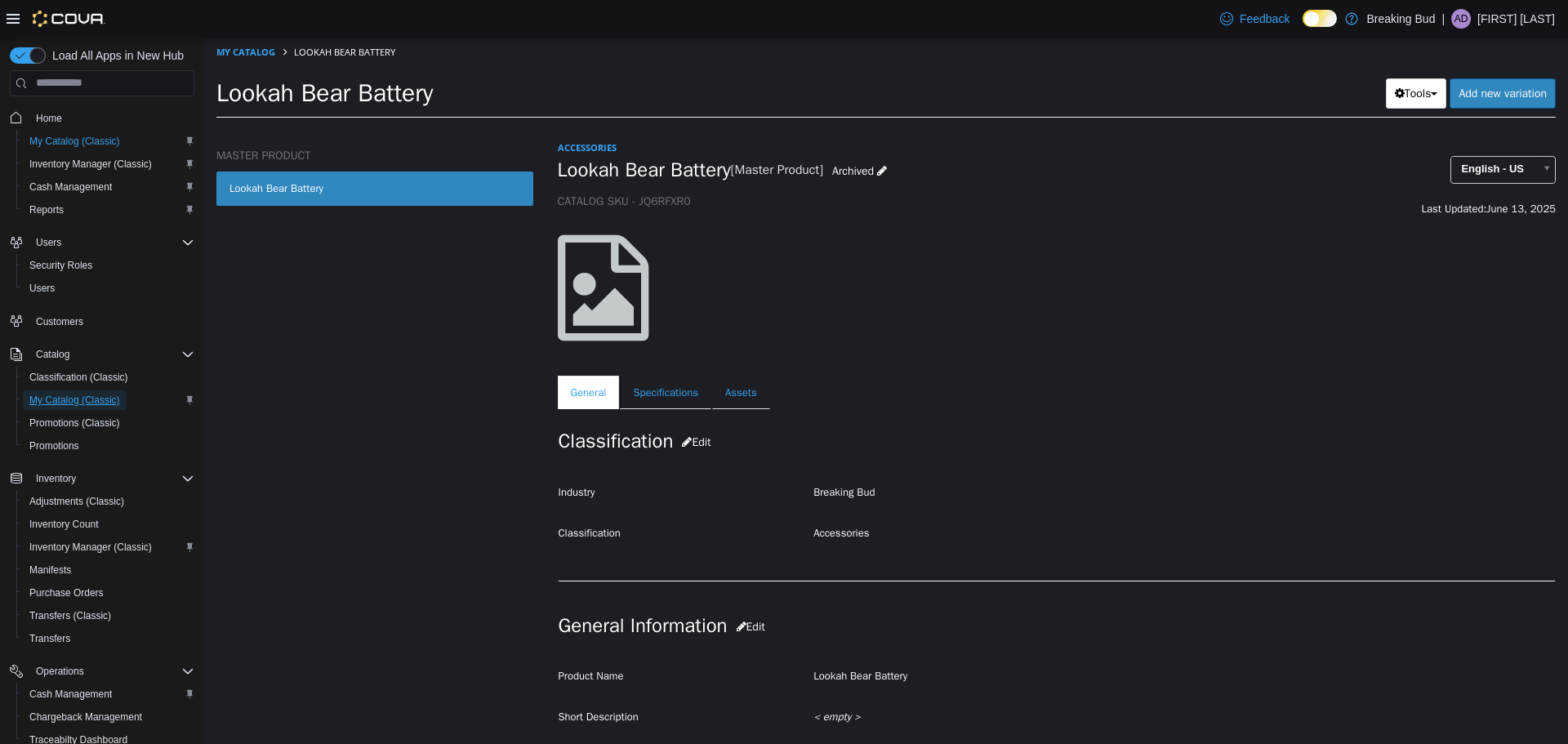 click on "My Catalog (Classic)" at bounding box center [74, 400] 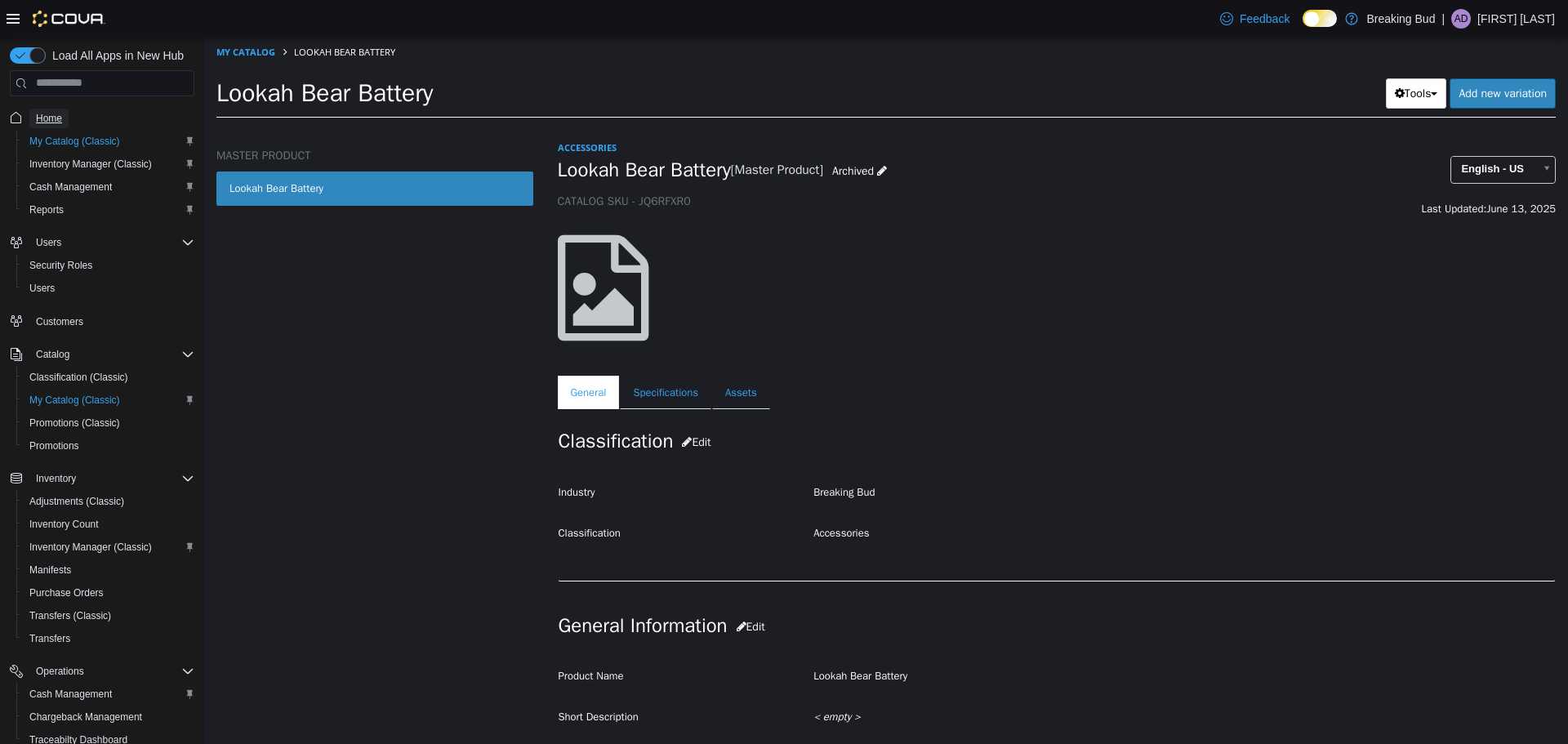 click on "Home" at bounding box center [49, 118] 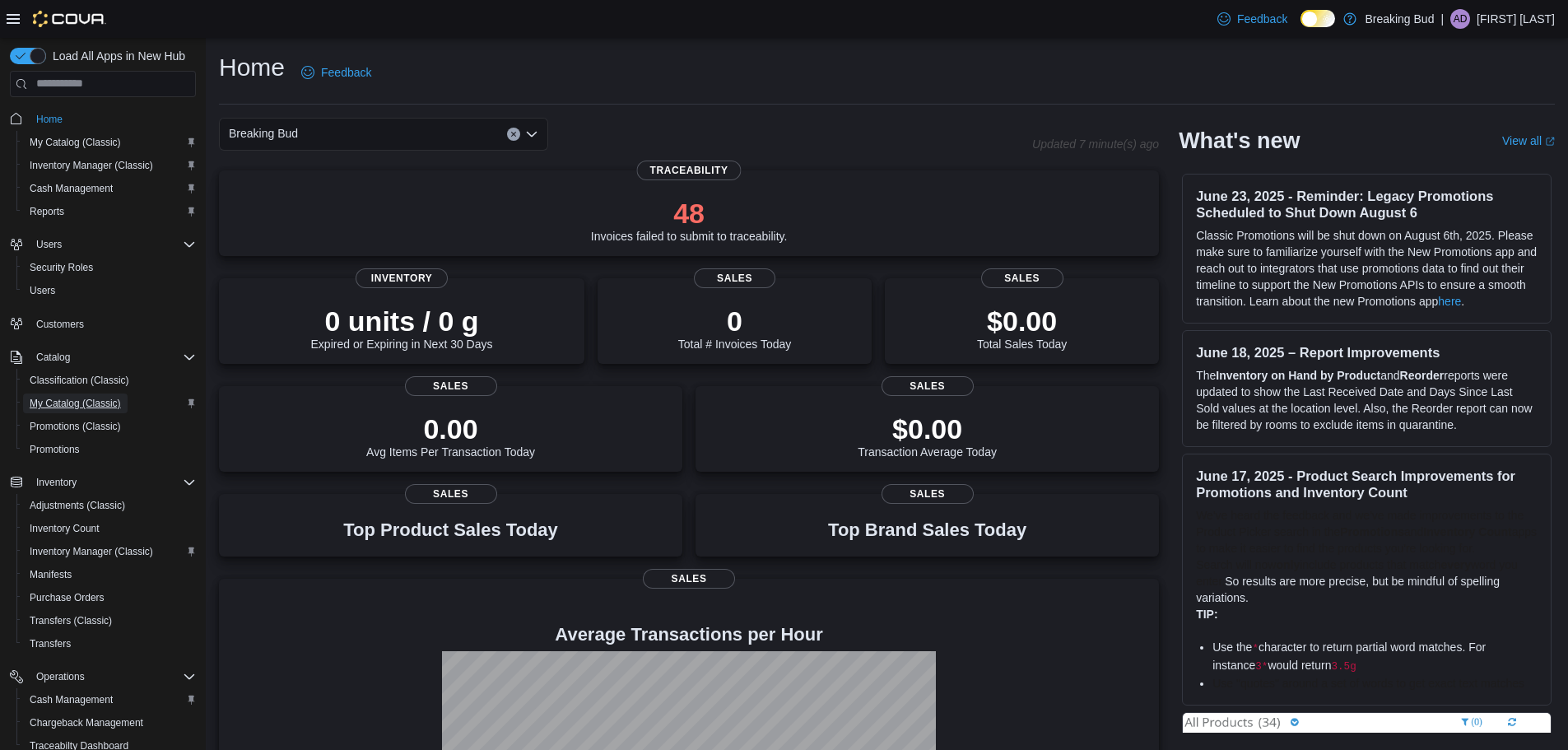 click on "My Catalog (Classic)" at bounding box center [75, 403] 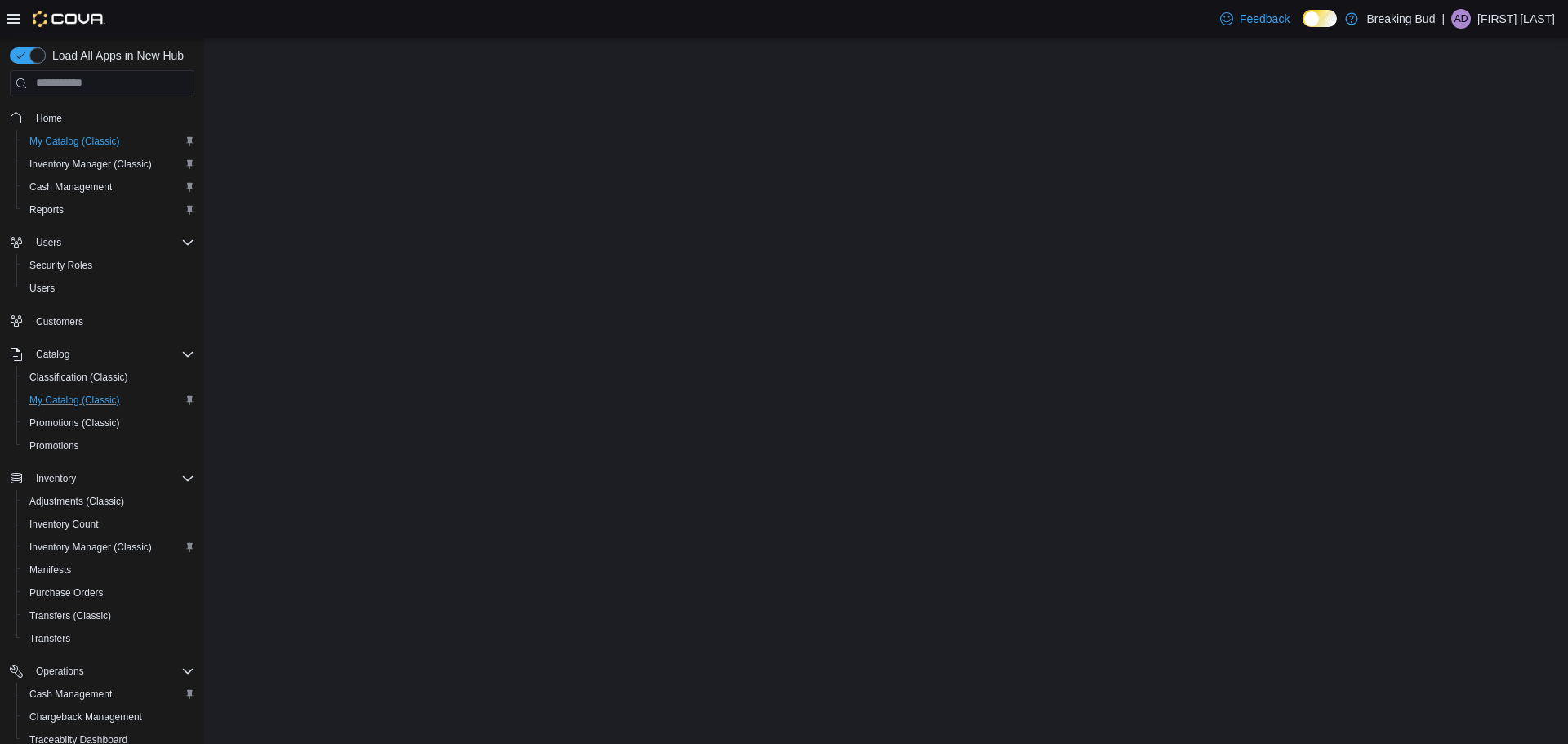 scroll, scrollTop: 0, scrollLeft: 0, axis: both 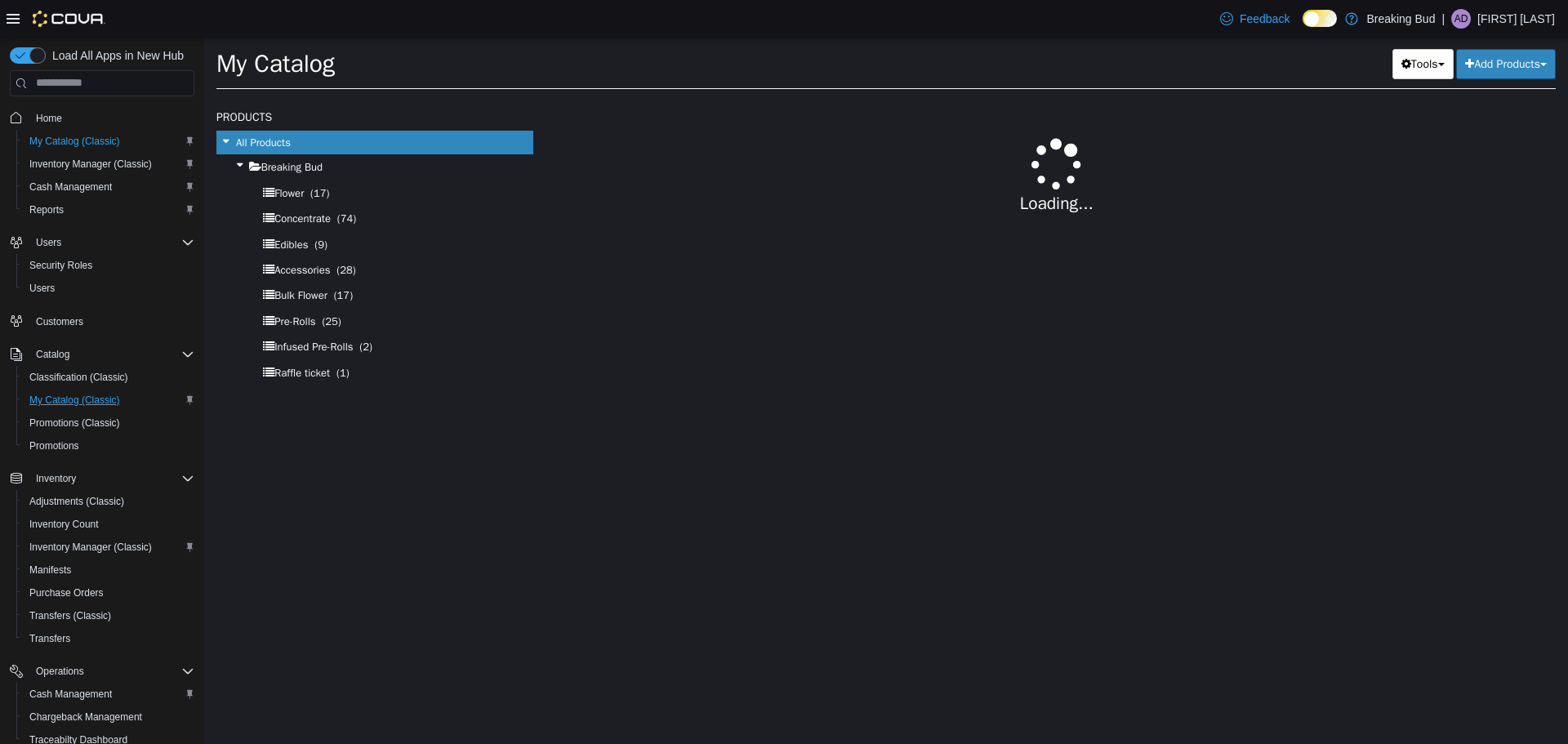 select on "**********" 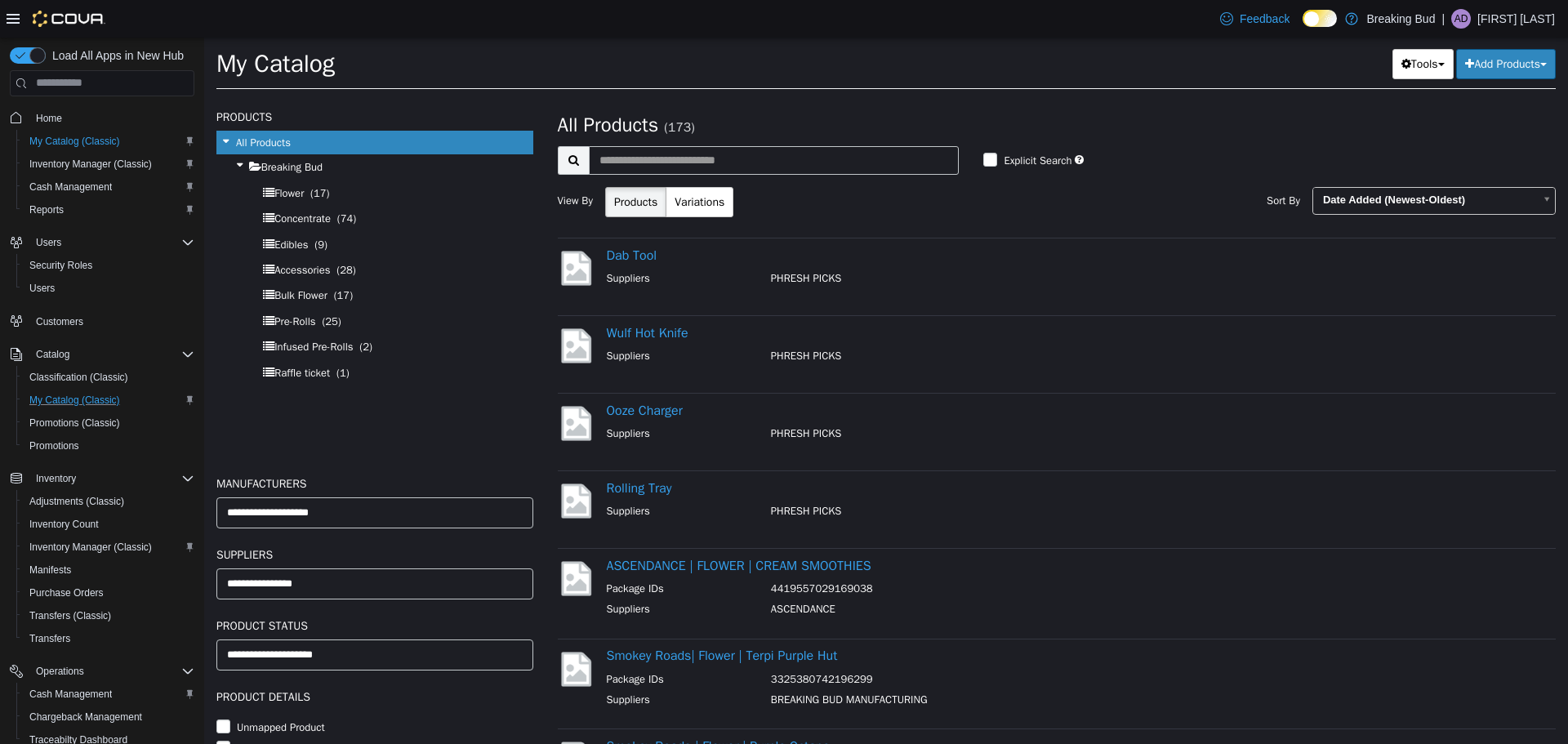 click on "Add Products" at bounding box center [1506, 63] 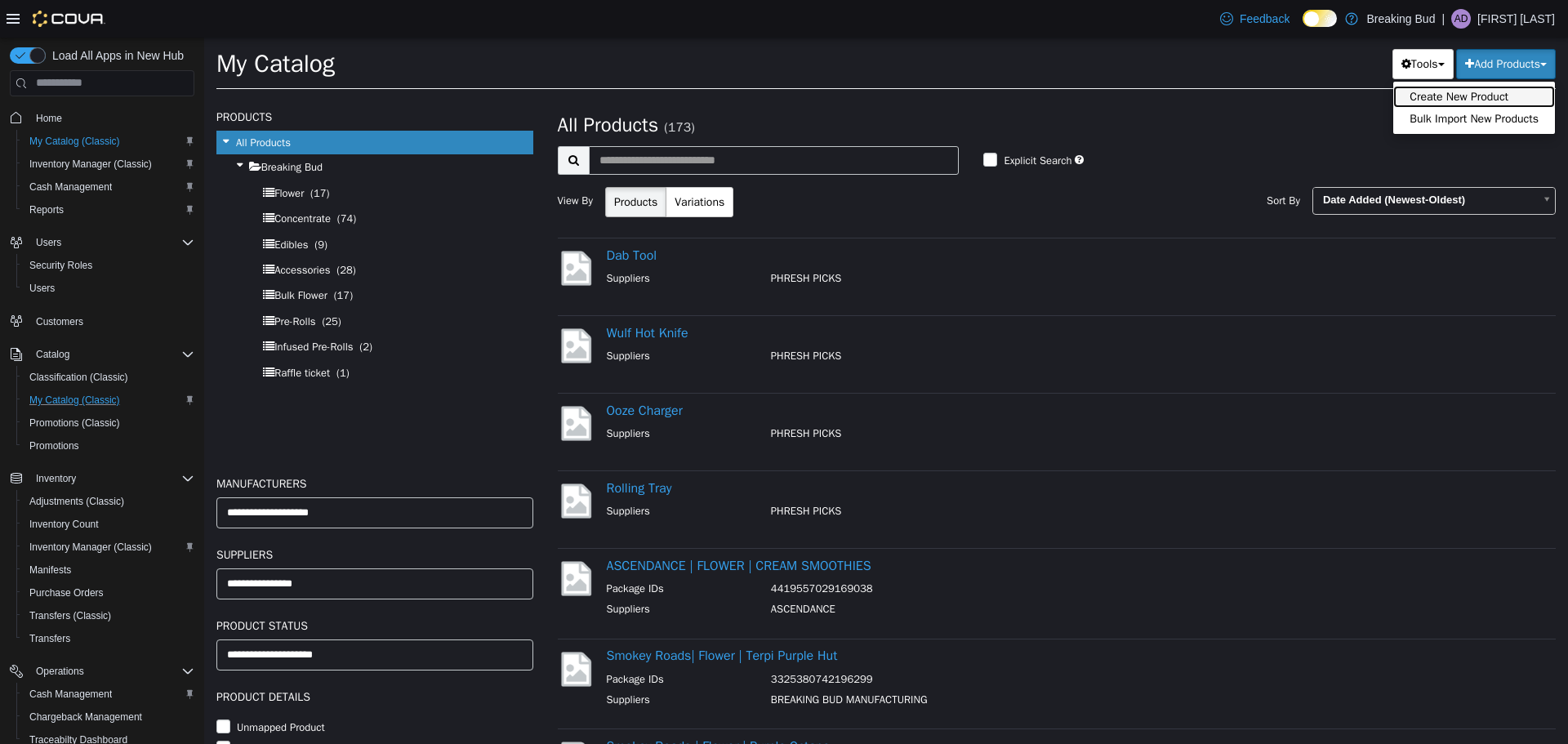 click on "Create New Product" at bounding box center (1474, 96) 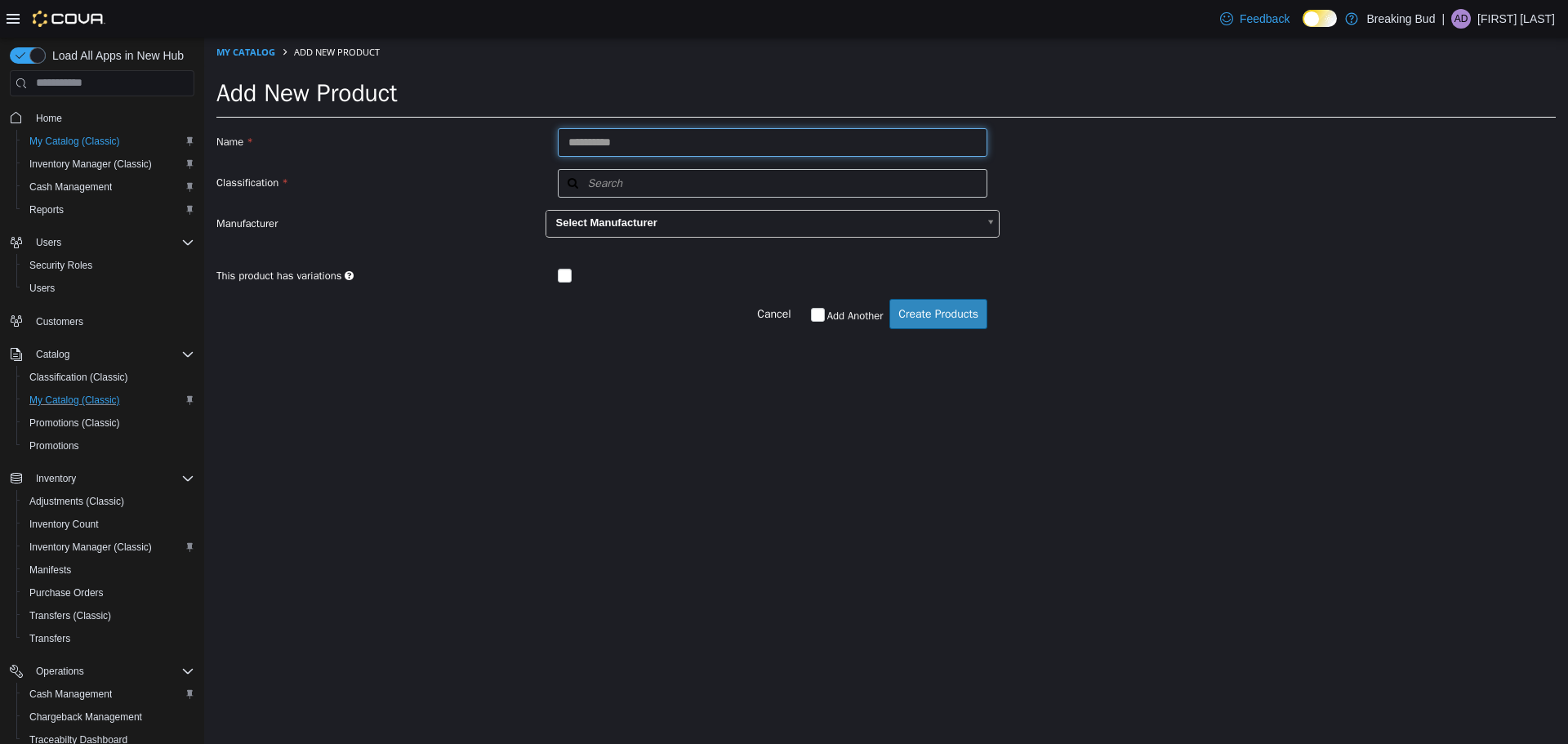 click at bounding box center [773, 141] 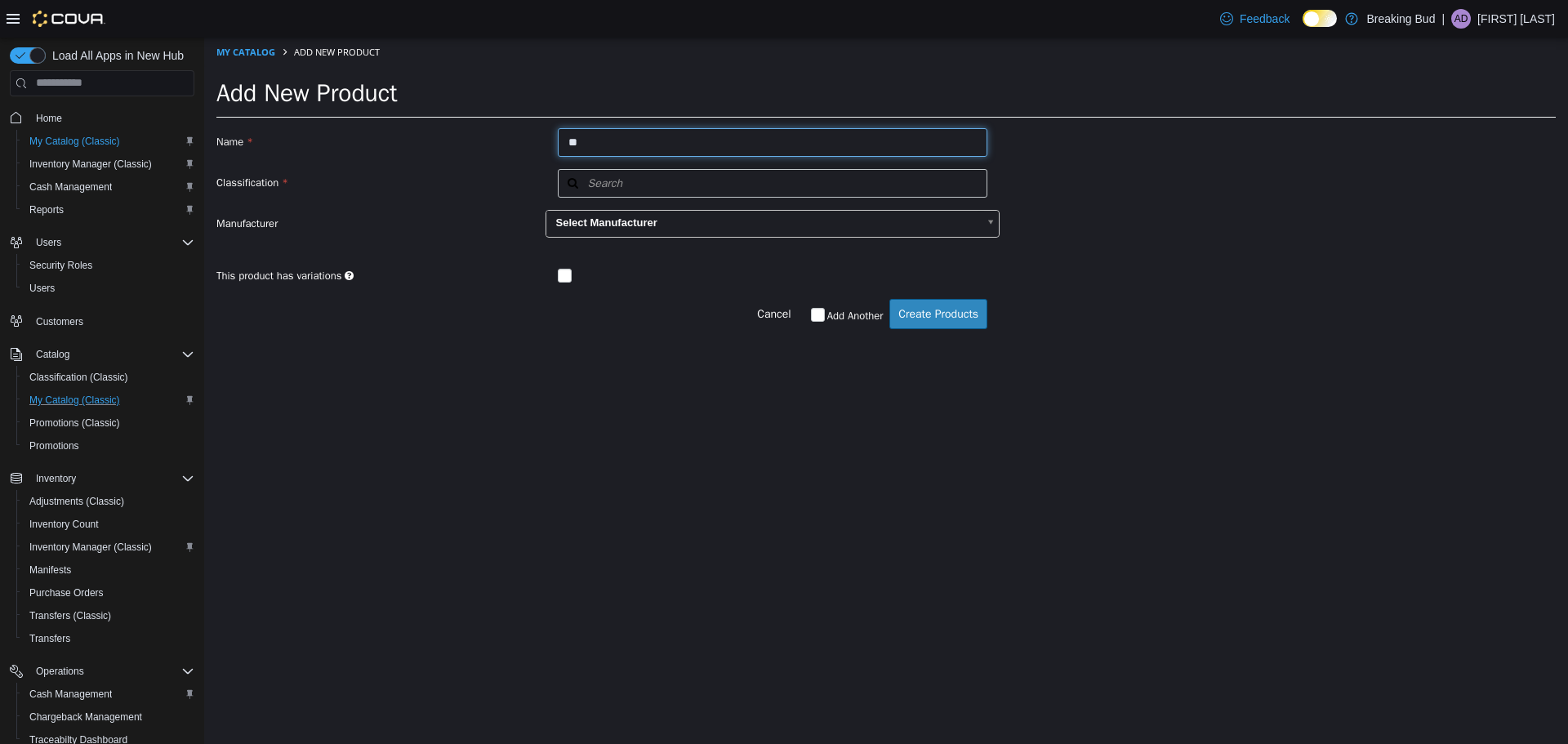type on "*" 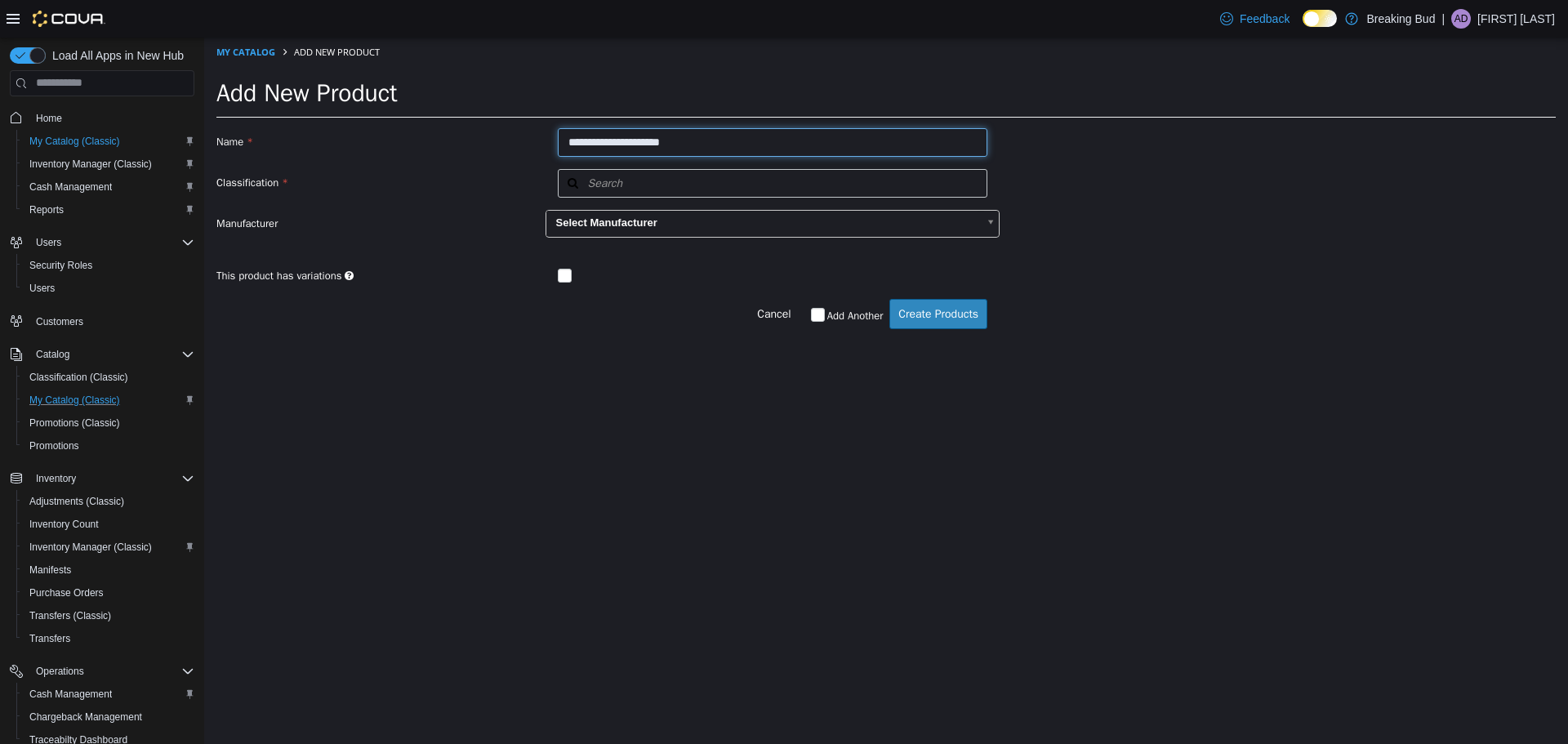 type on "**********" 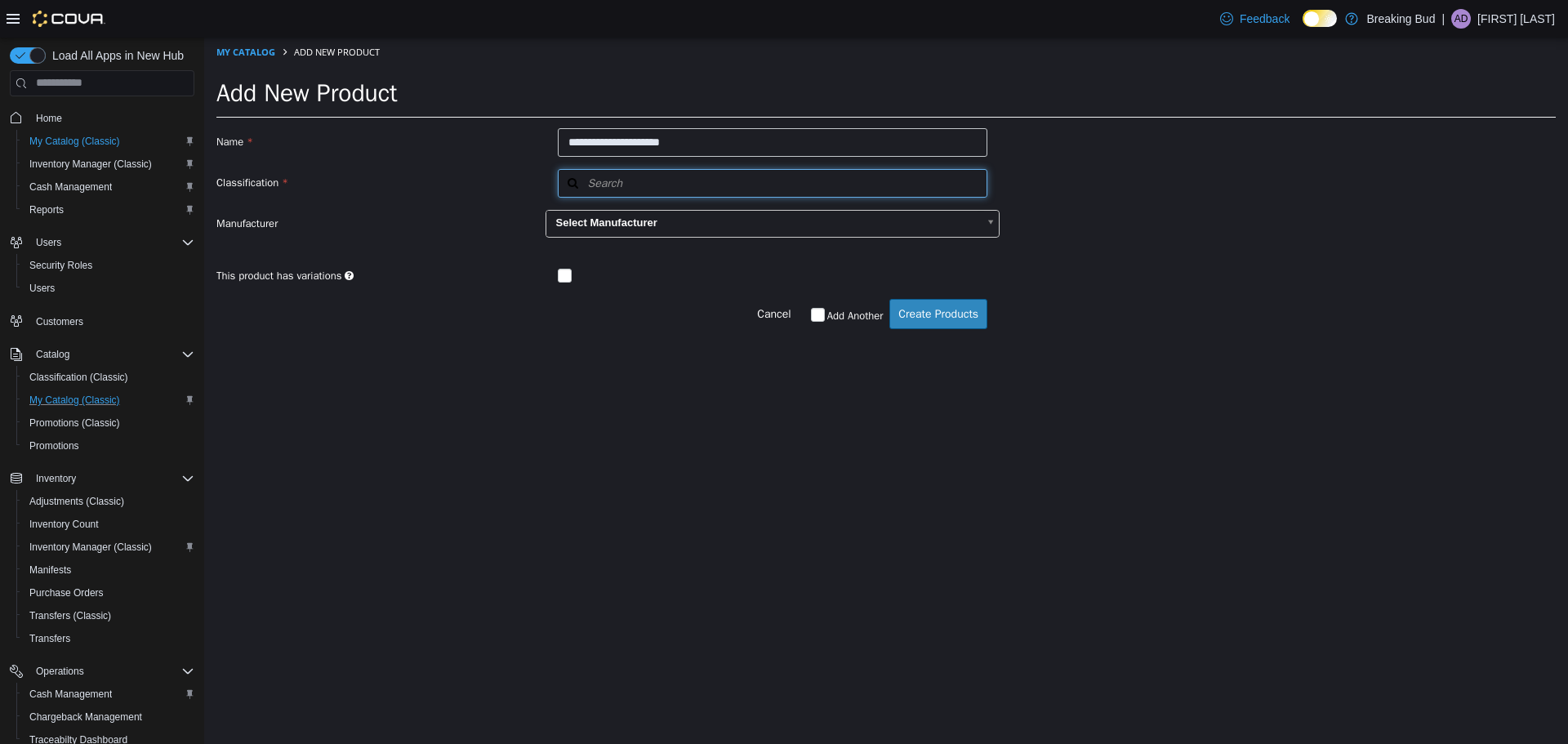 click on "Search" at bounding box center [590, 182] 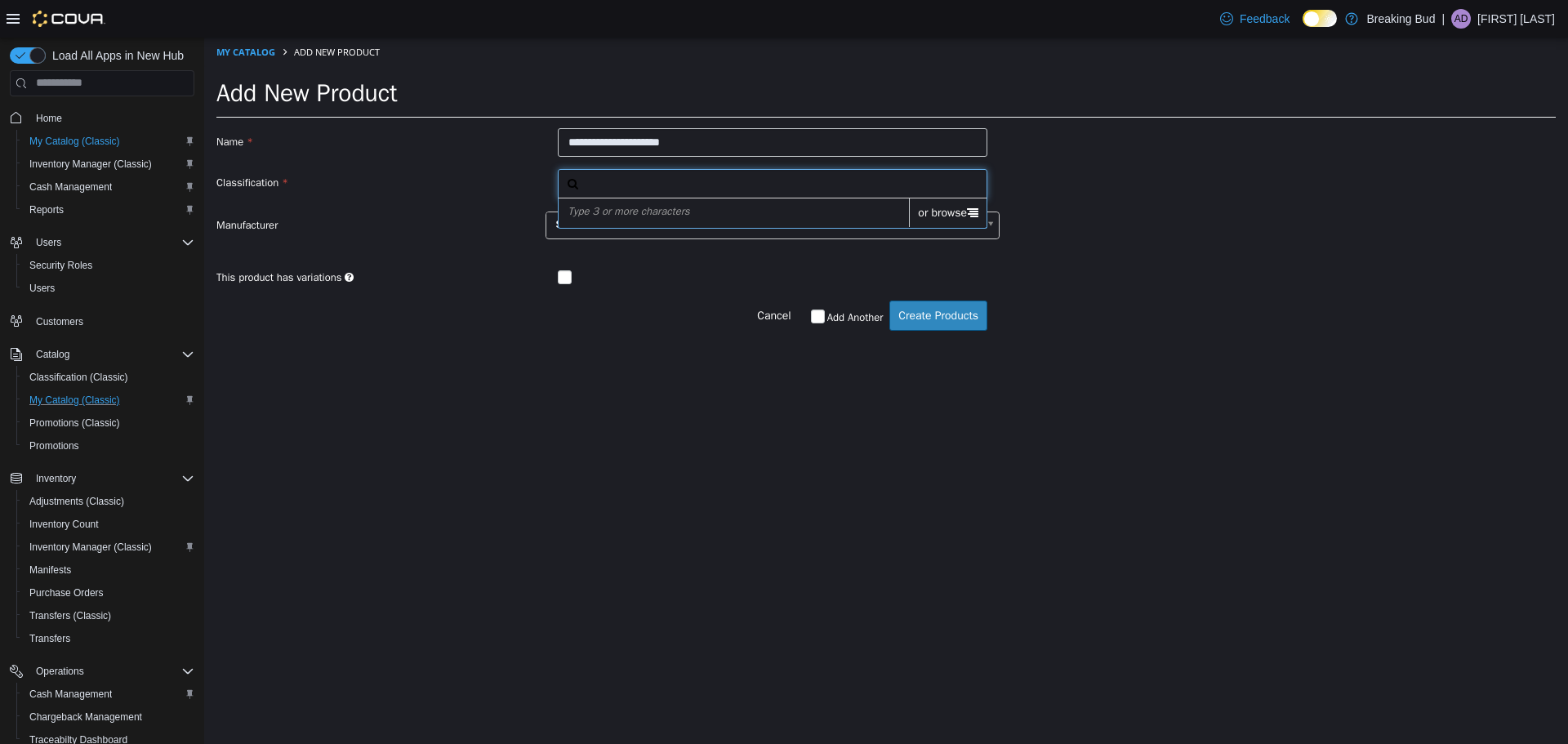 click on "or browse" at bounding box center (947, 212) 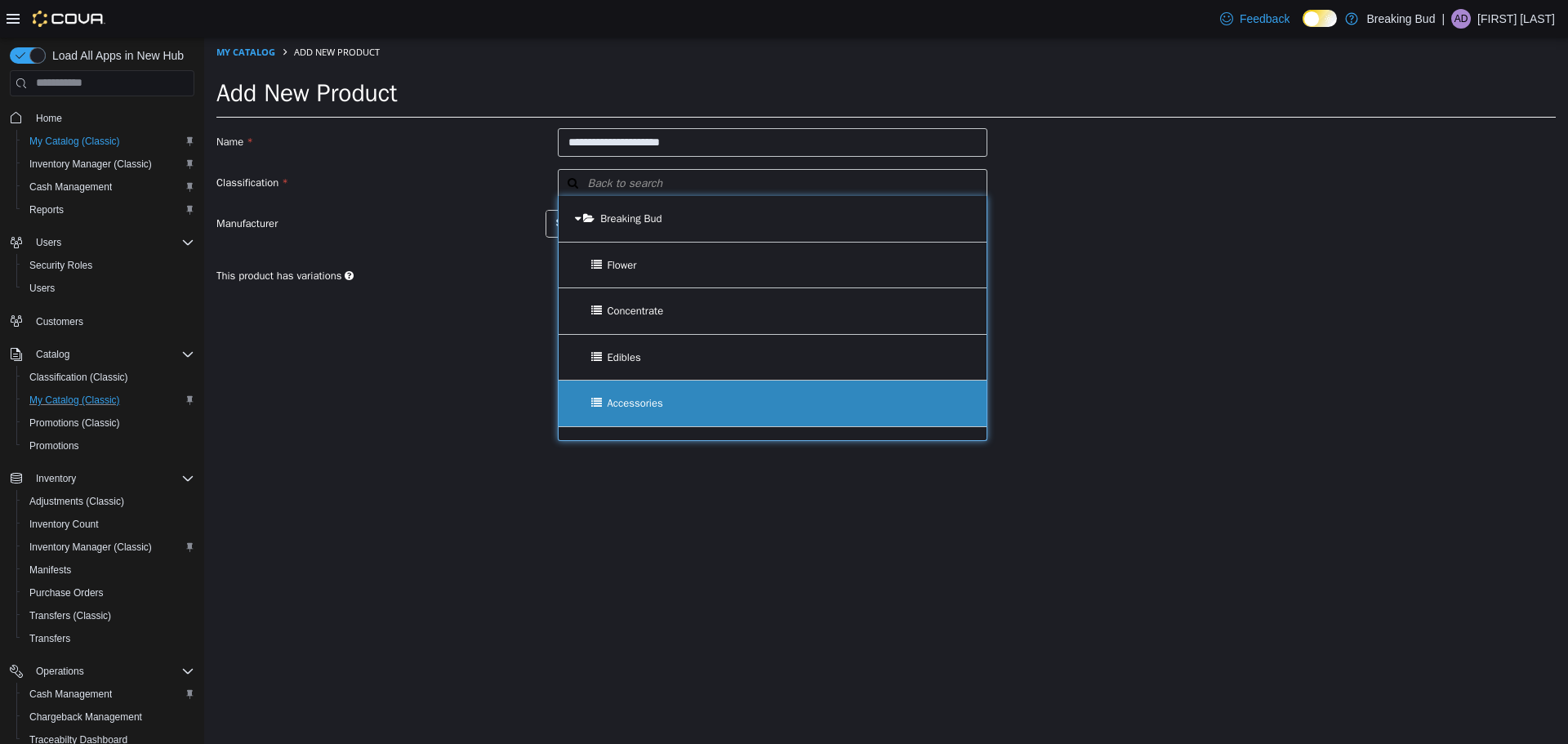 click on "Accessories" at bounding box center (773, 403) 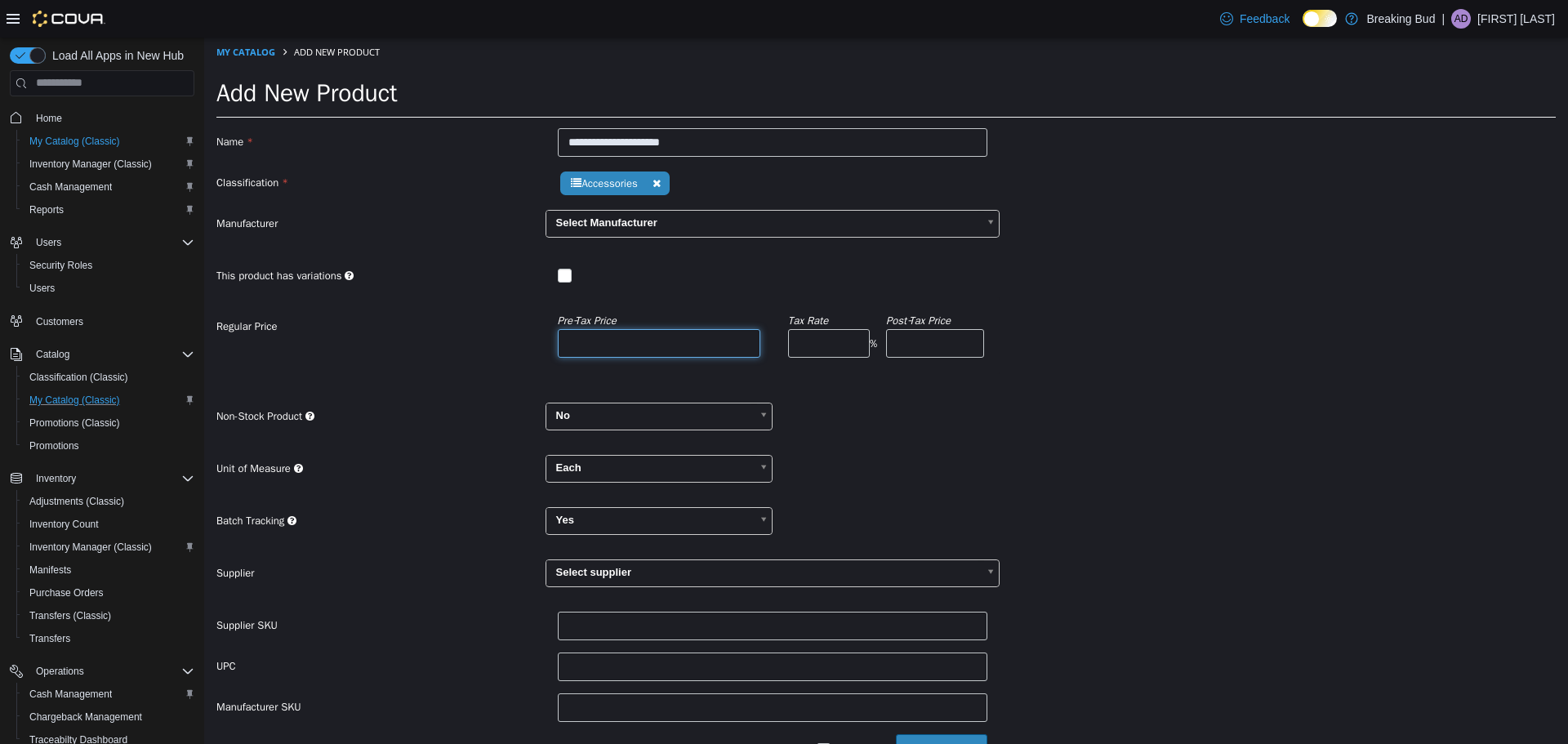 click at bounding box center [659, 342] 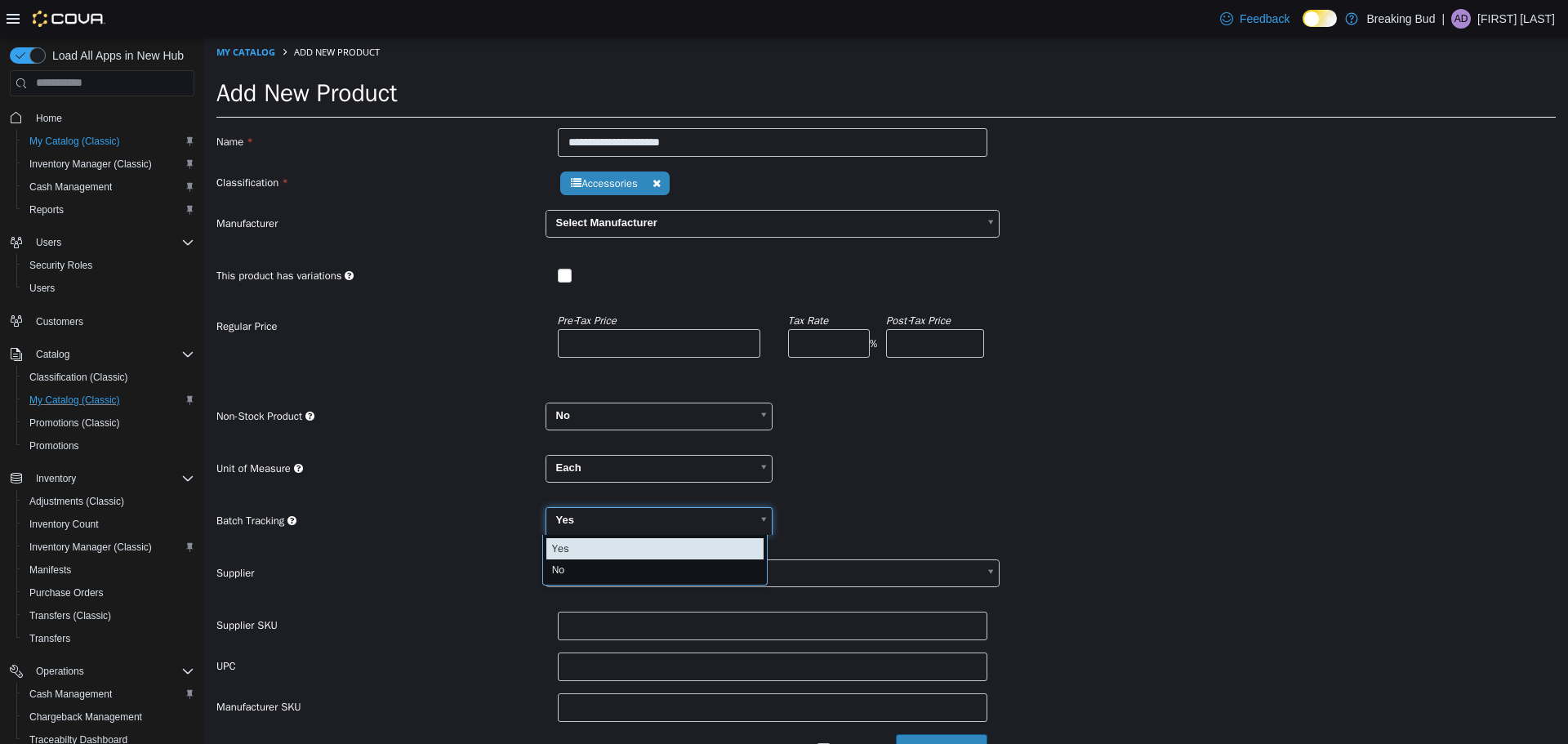 click on "**********" at bounding box center (886, 408) 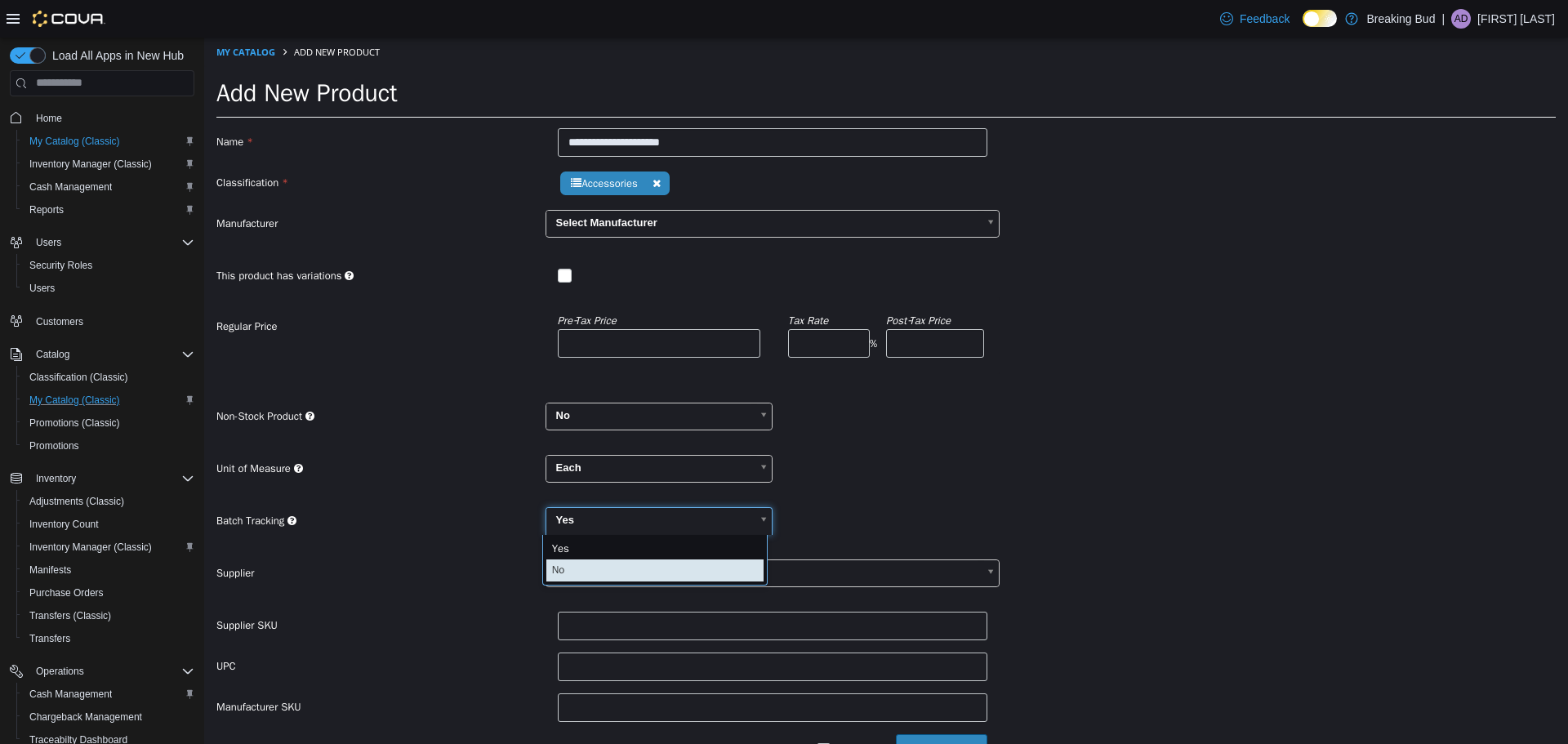 type on "**" 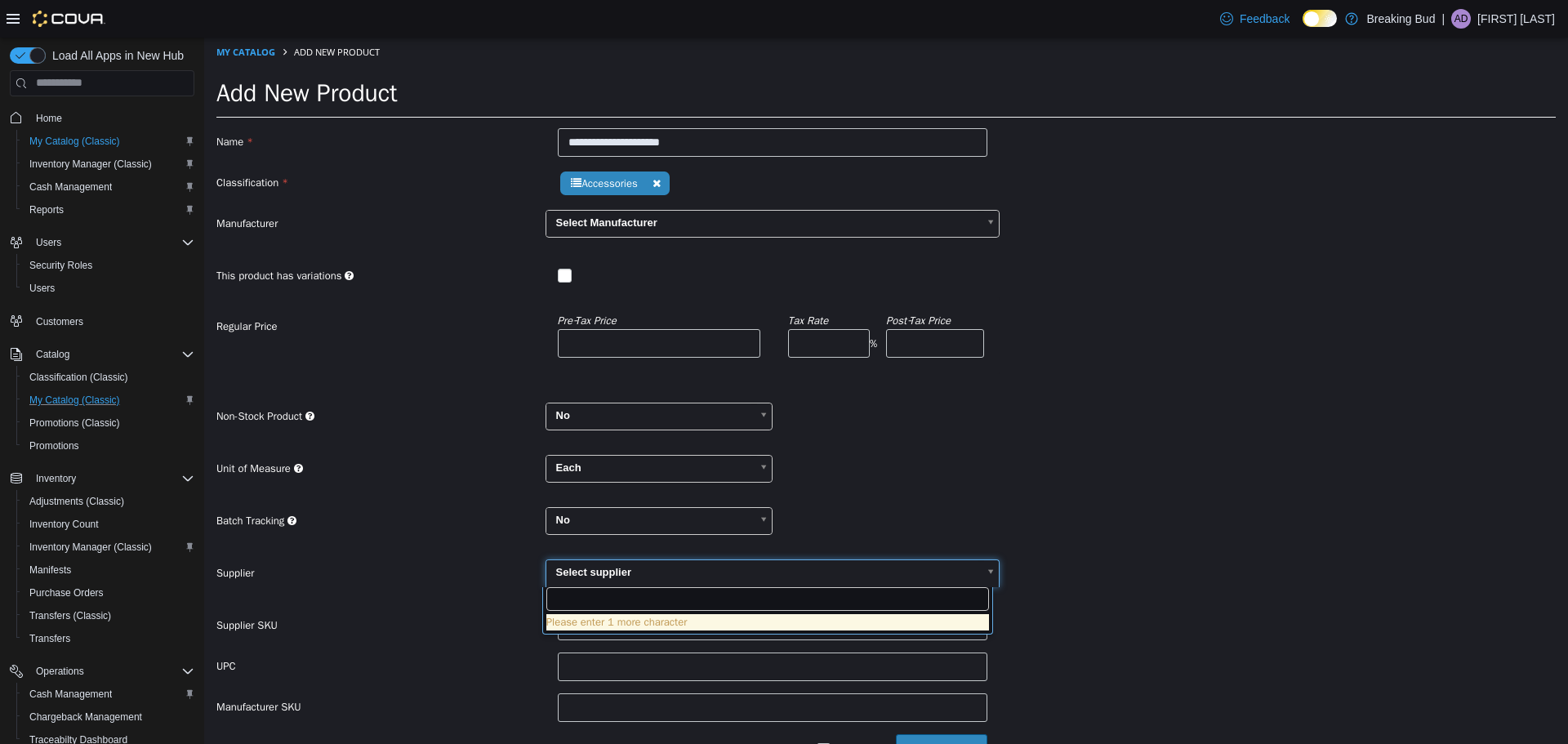 click on "**********" at bounding box center (886, 408) 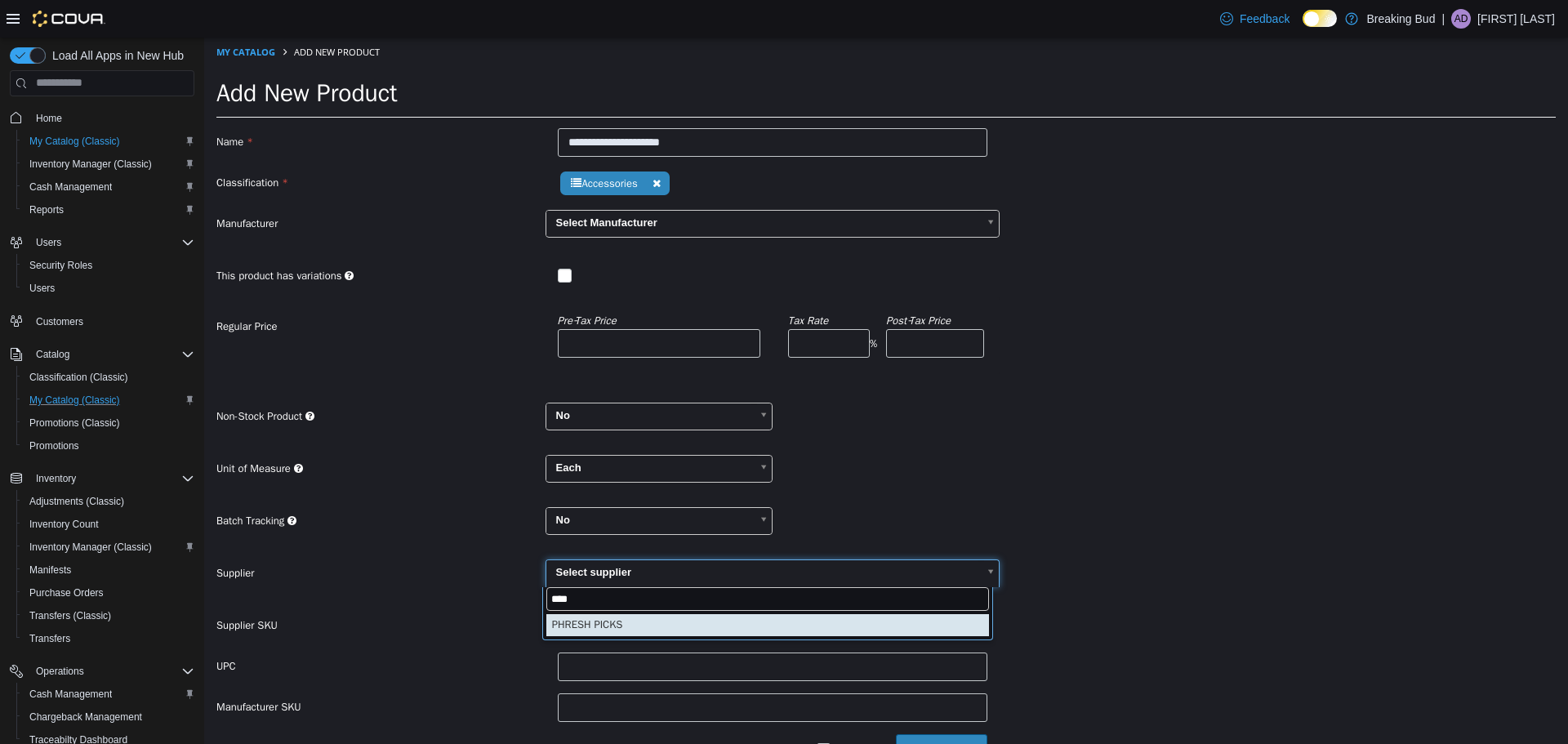 type on "****" 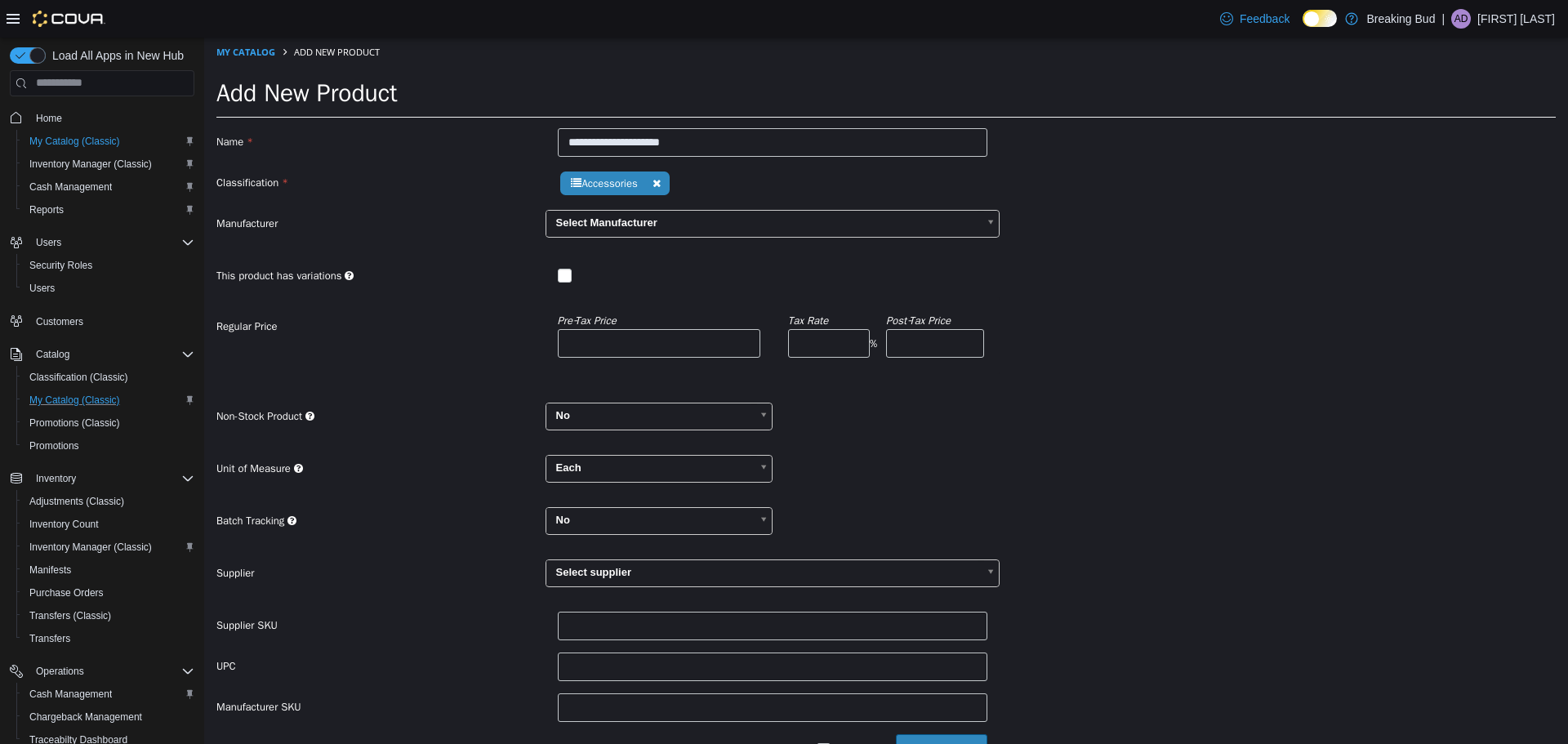 click on "**********" at bounding box center (886, 408) 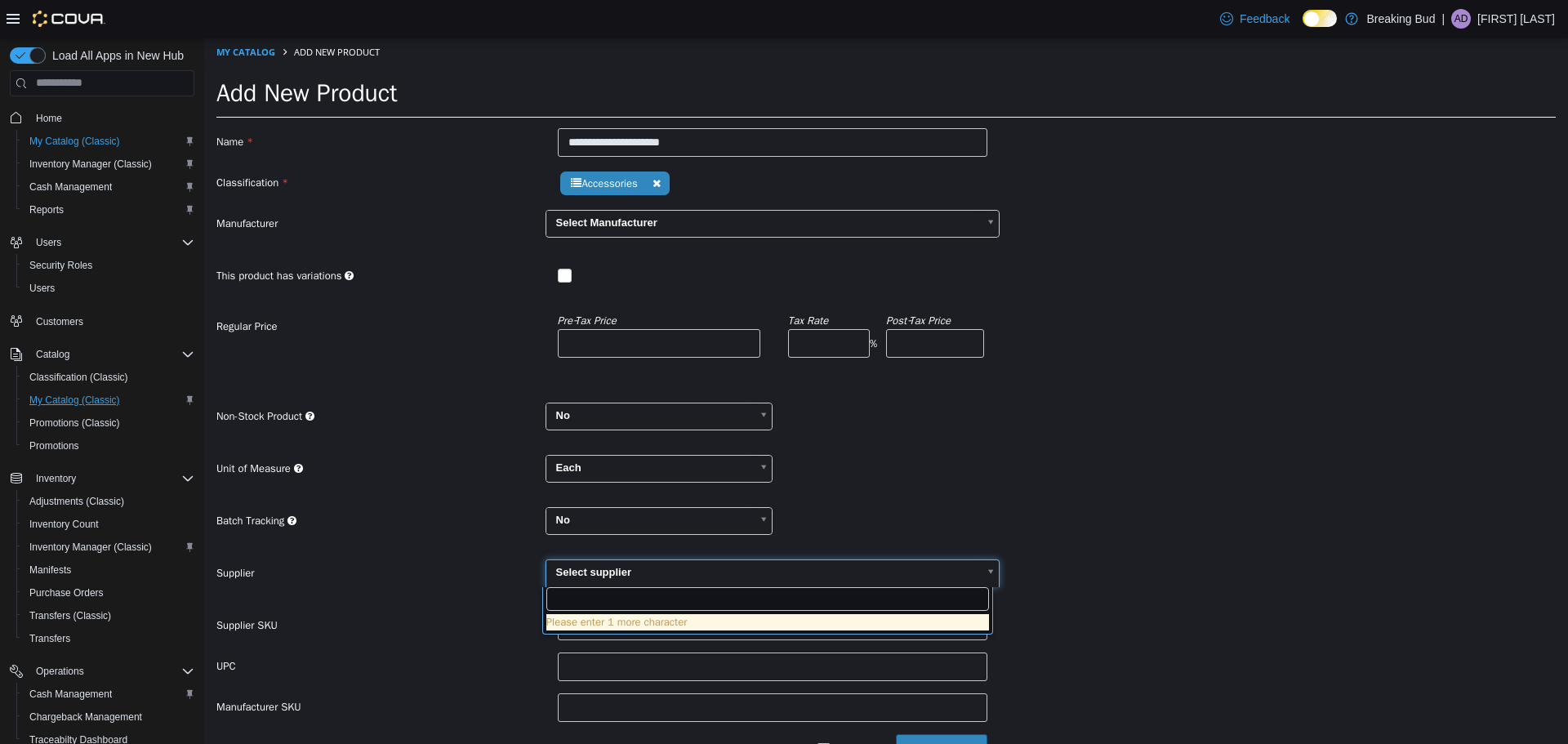 type on "******" 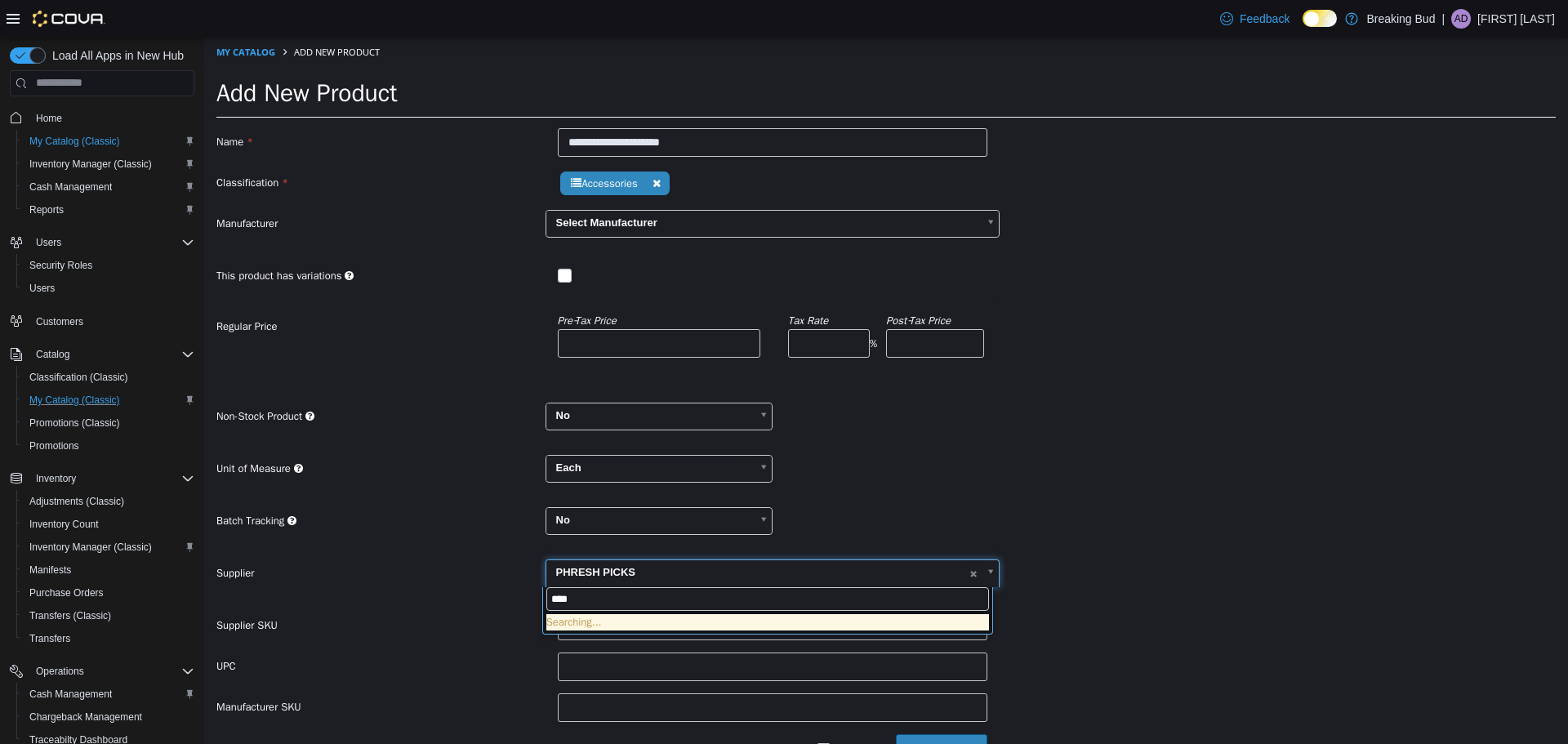 type on "*****" 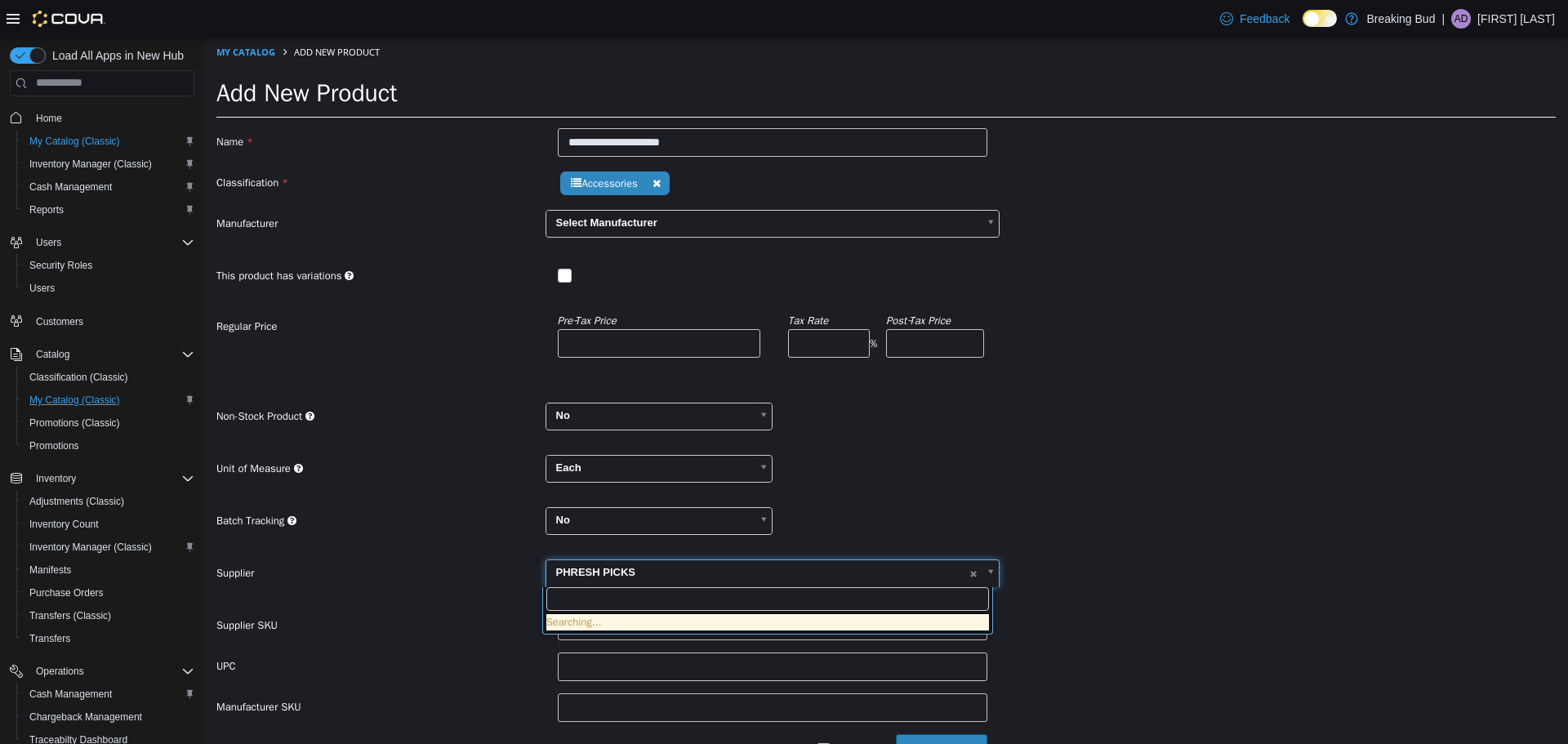 click on "**********" at bounding box center [886, 408] 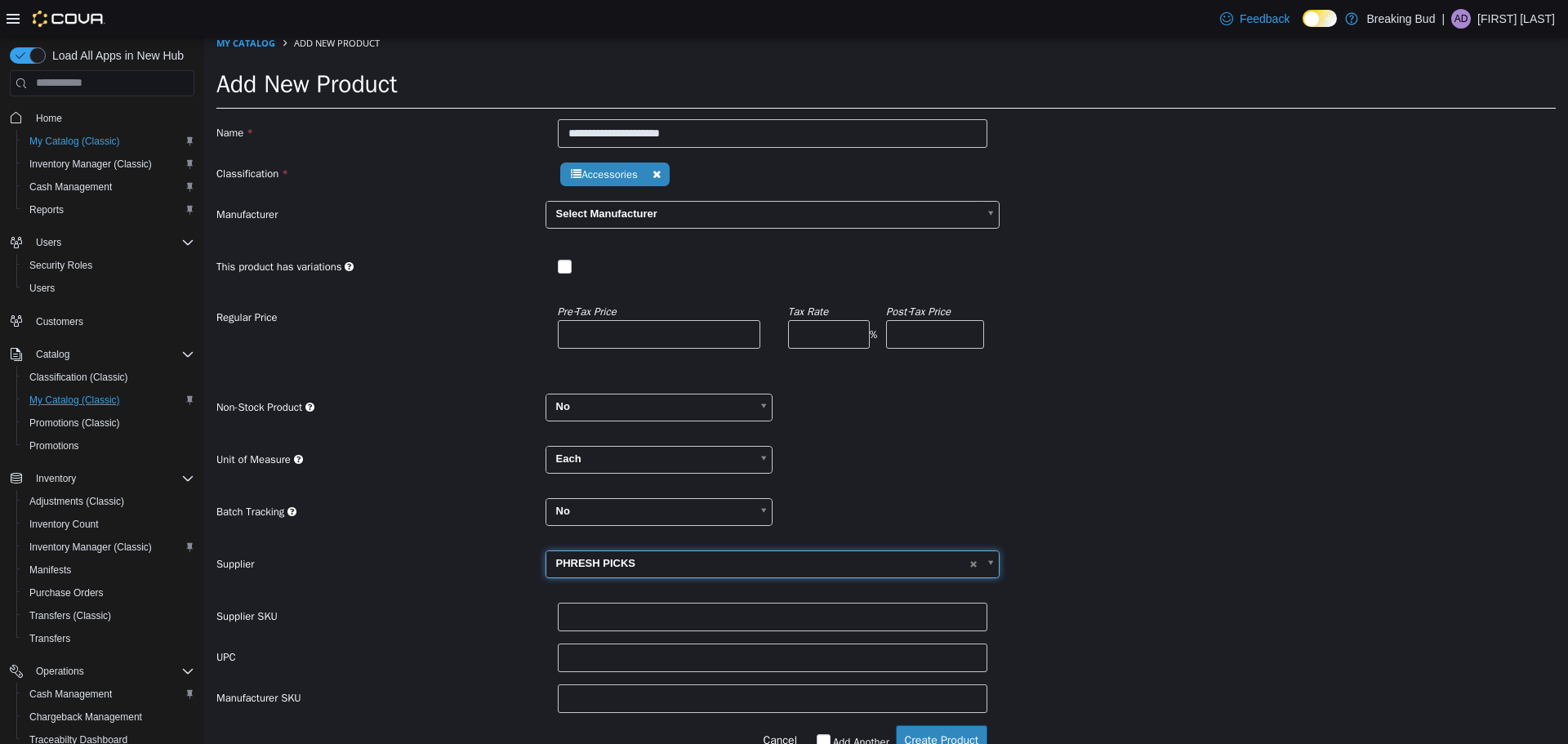 scroll, scrollTop: 38, scrollLeft: 0, axis: vertical 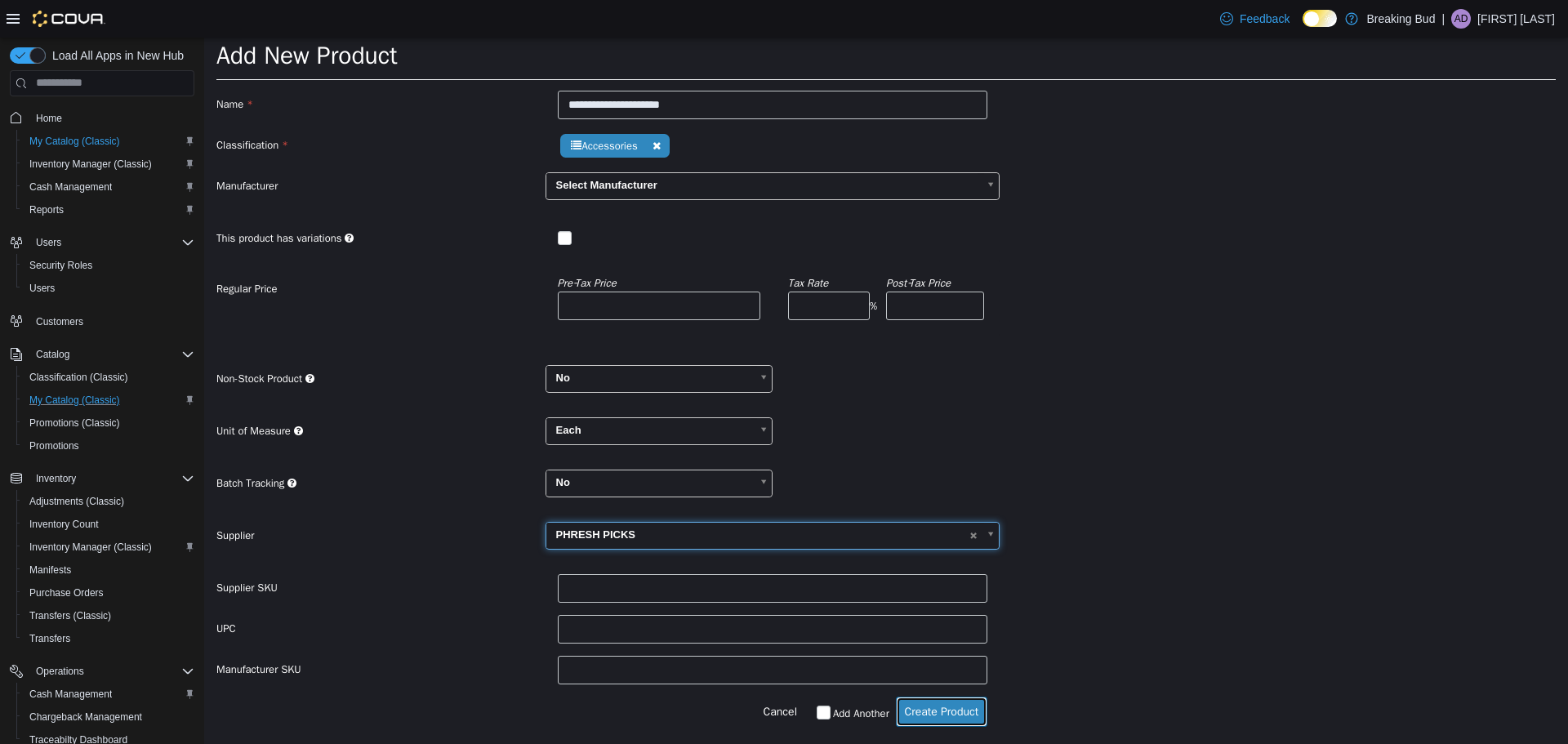 click on "Create Product" at bounding box center (942, 711) 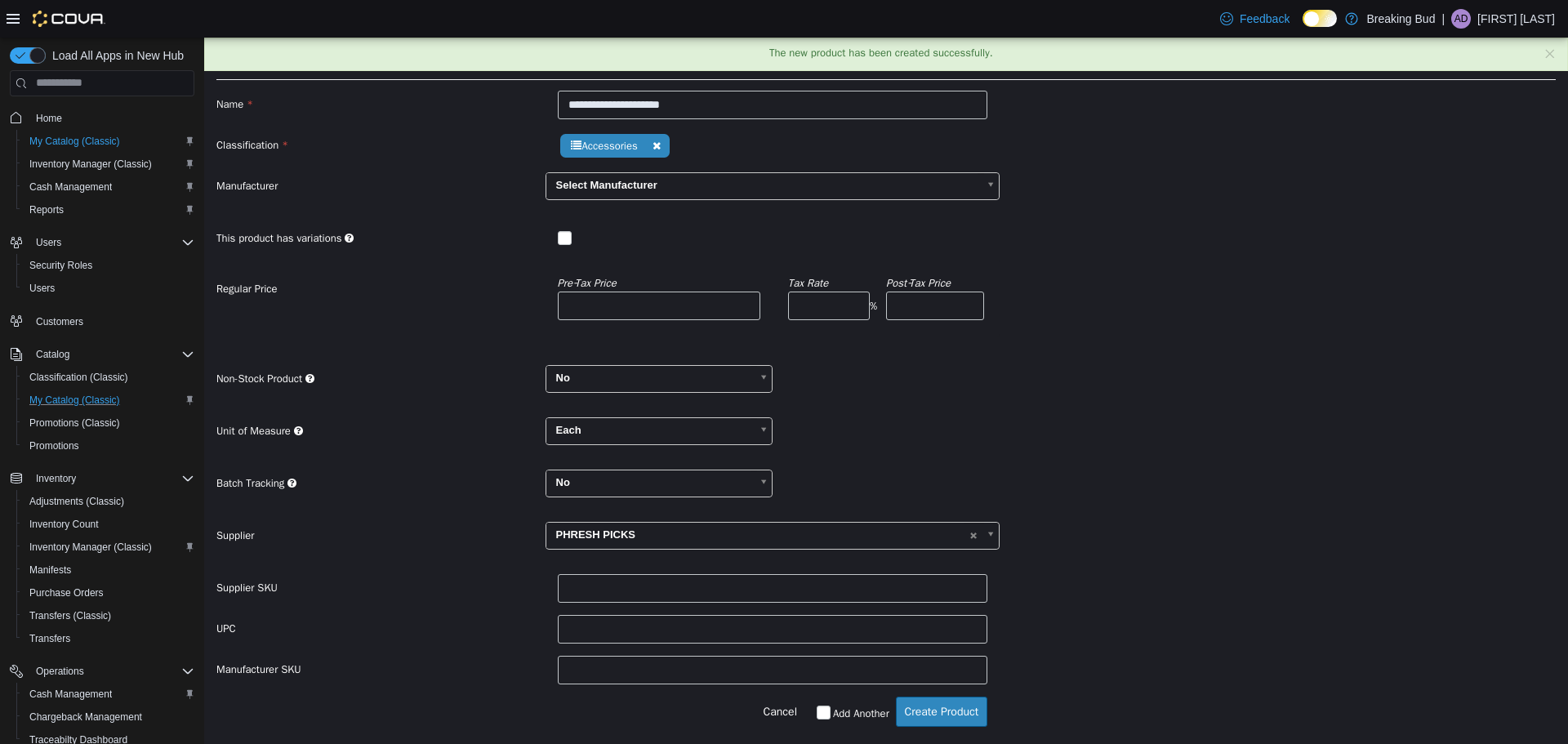 scroll, scrollTop: 0, scrollLeft: 0, axis: both 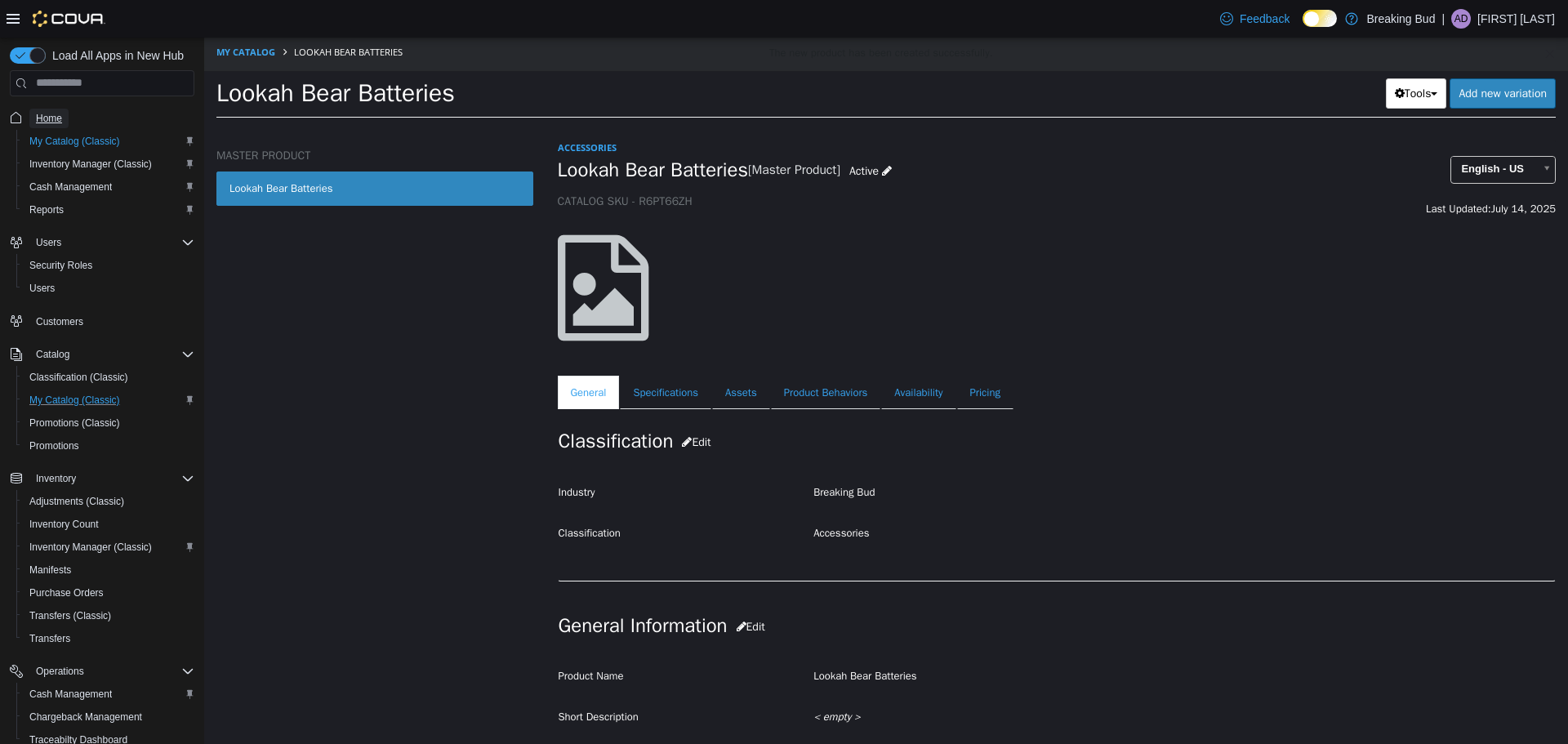 click on "Home" at bounding box center (49, 118) 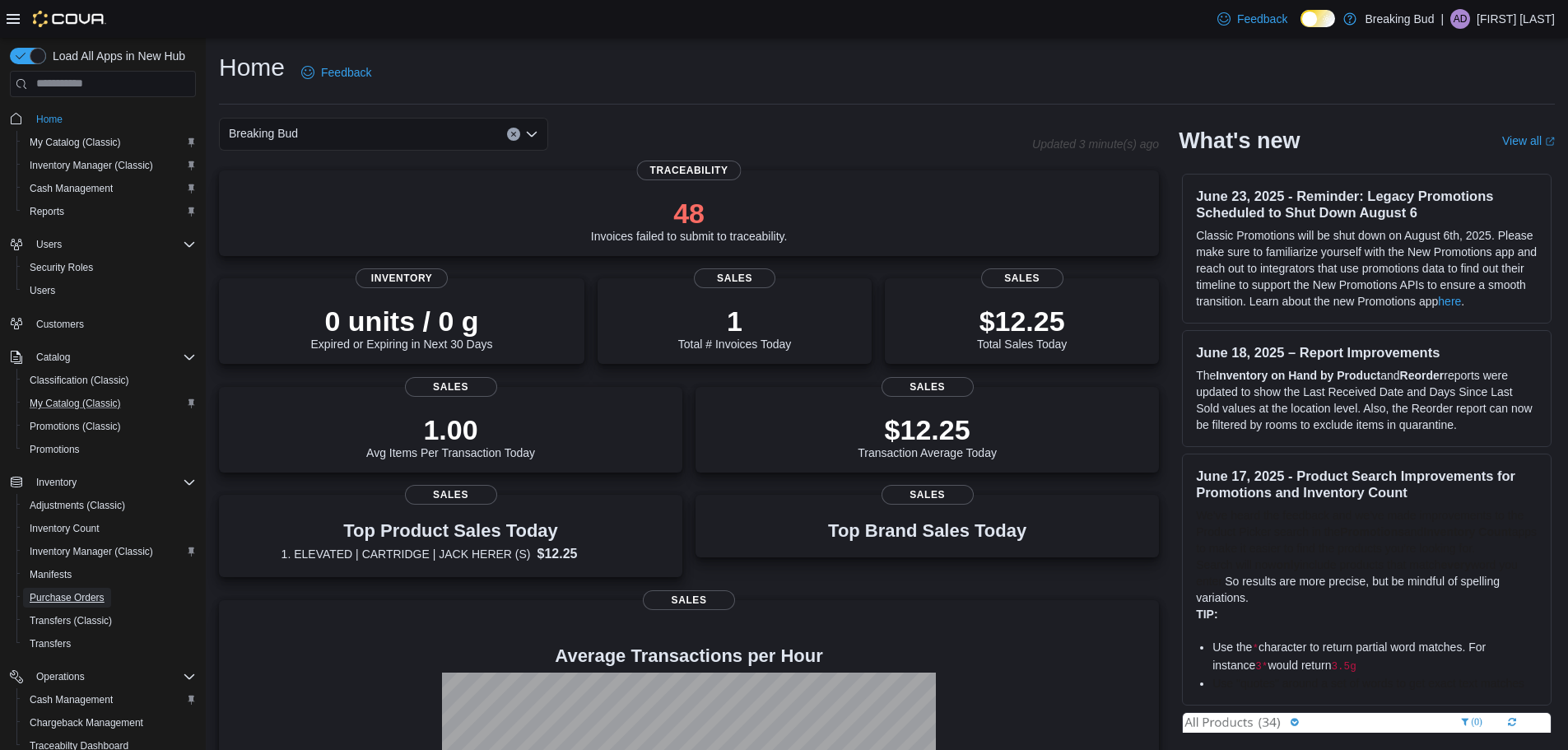 click on "Purchase Orders" at bounding box center [67, 598] 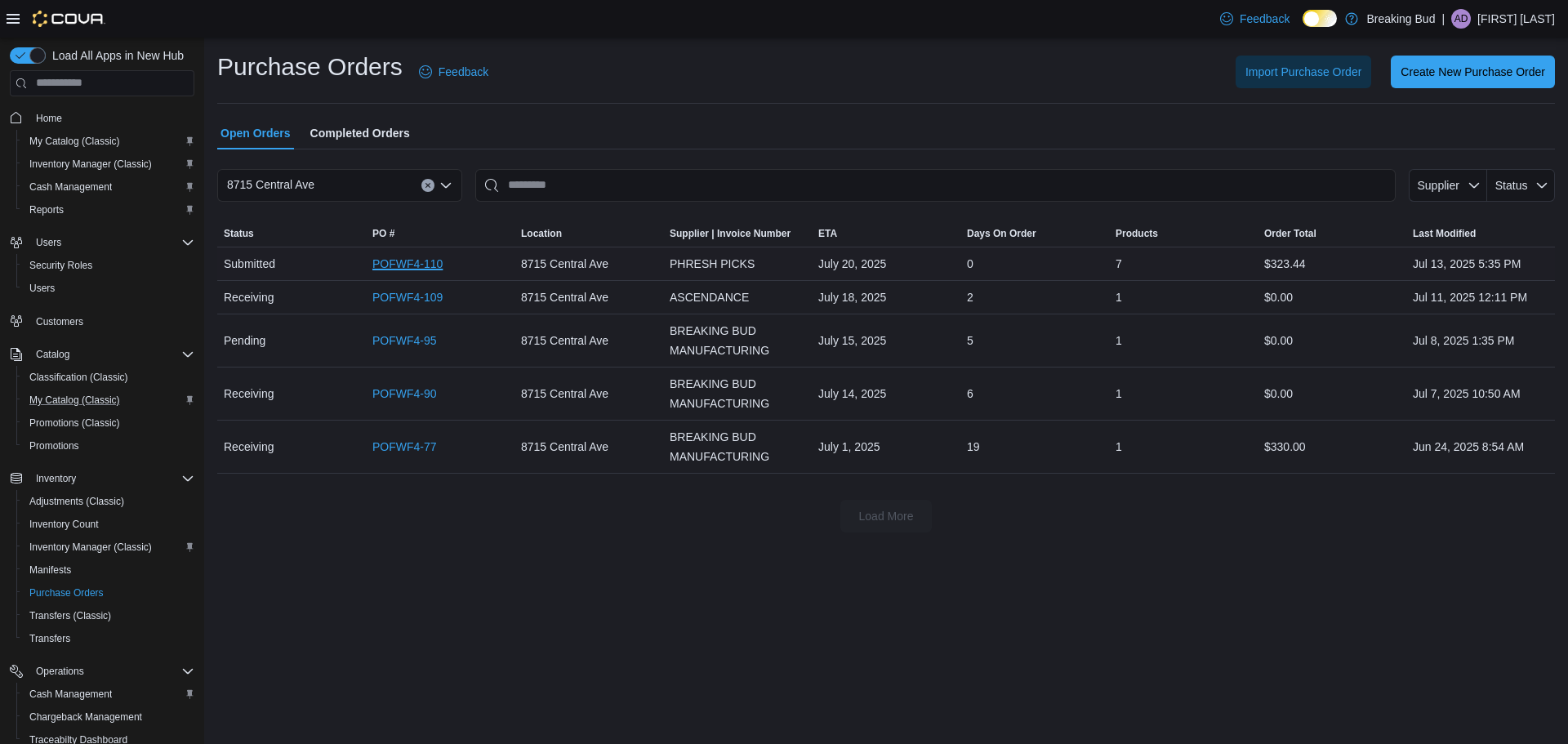 click on "POFWF4-110" at bounding box center (408, 264) 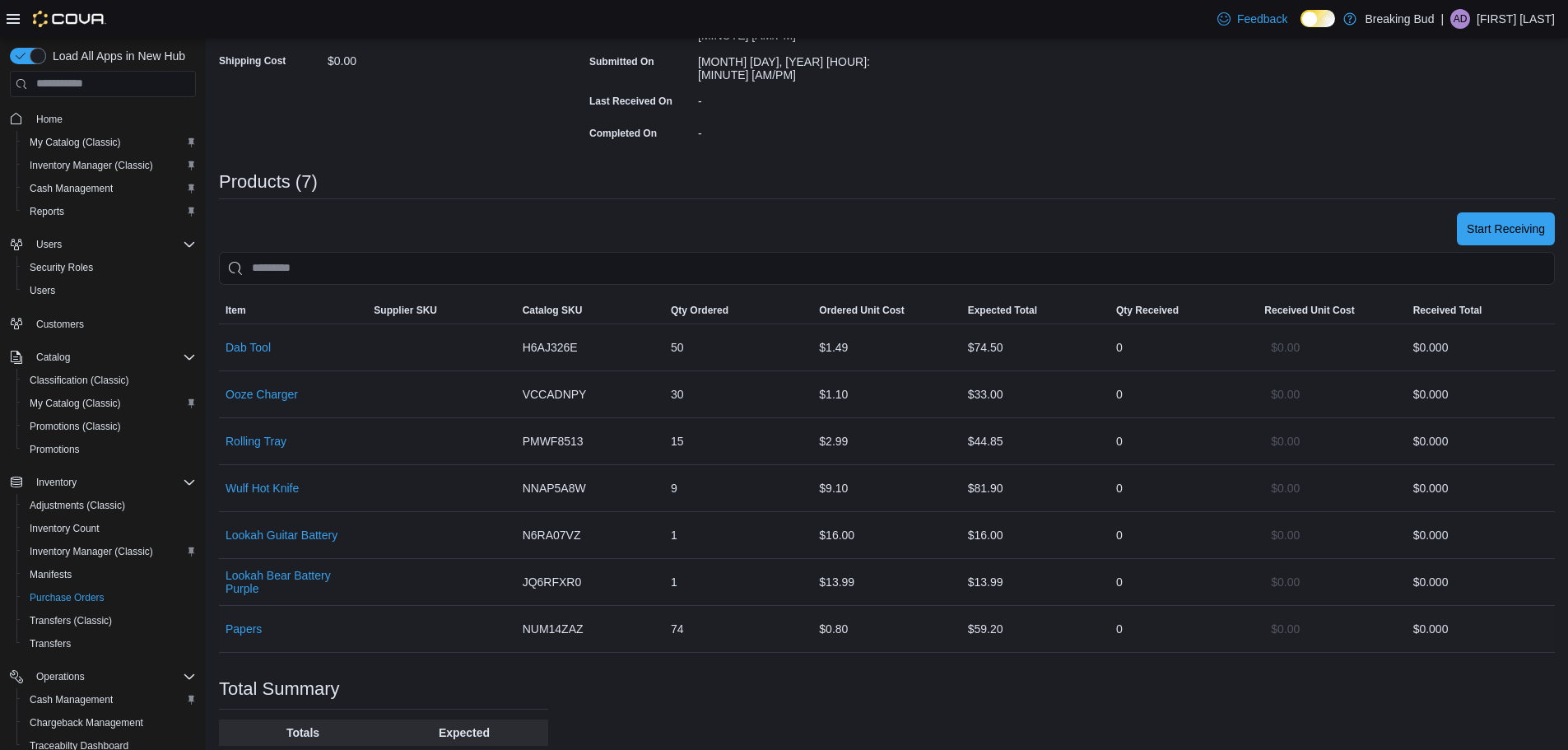 scroll, scrollTop: 329, scrollLeft: 0, axis: vertical 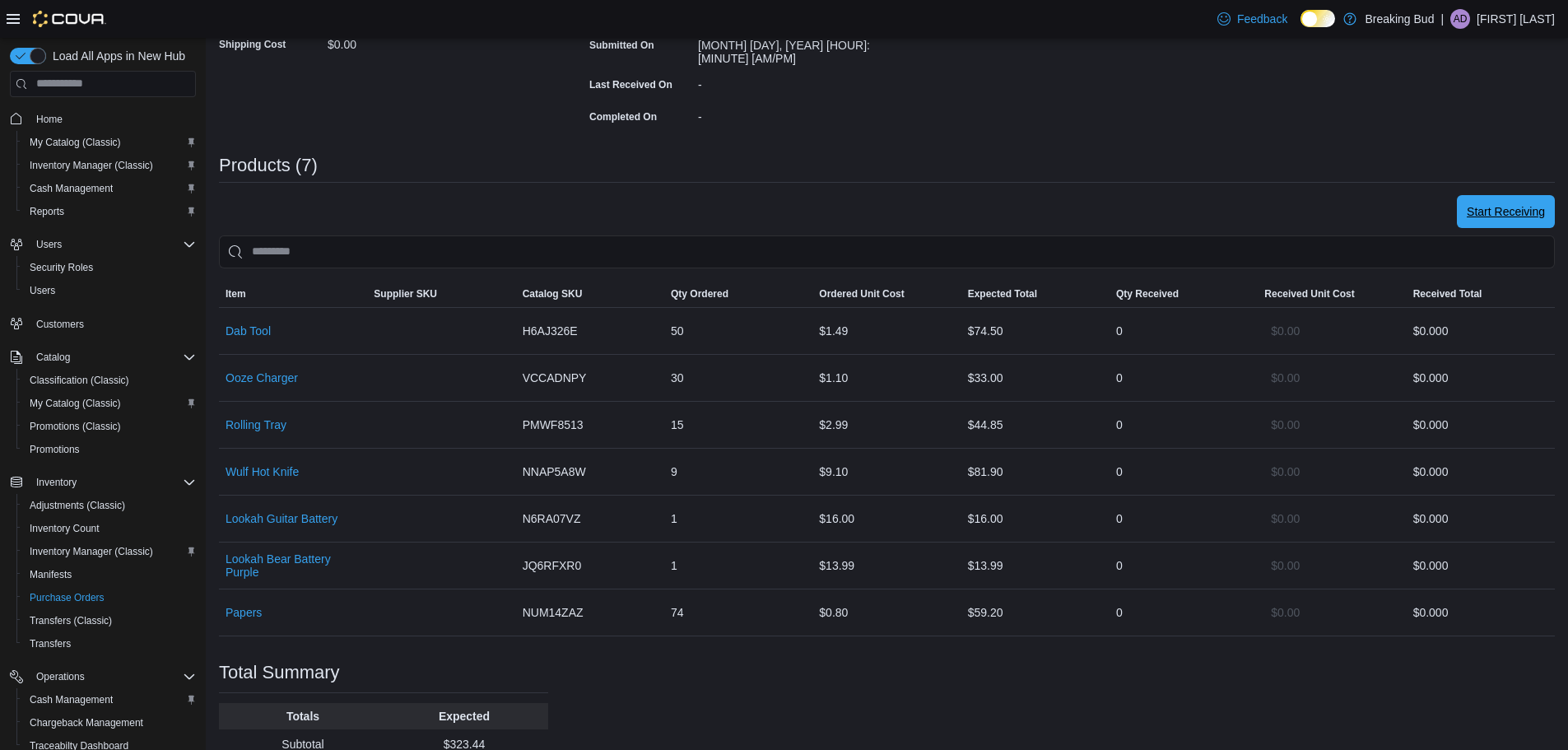 click on "Start Receiving" at bounding box center (1505, 212) 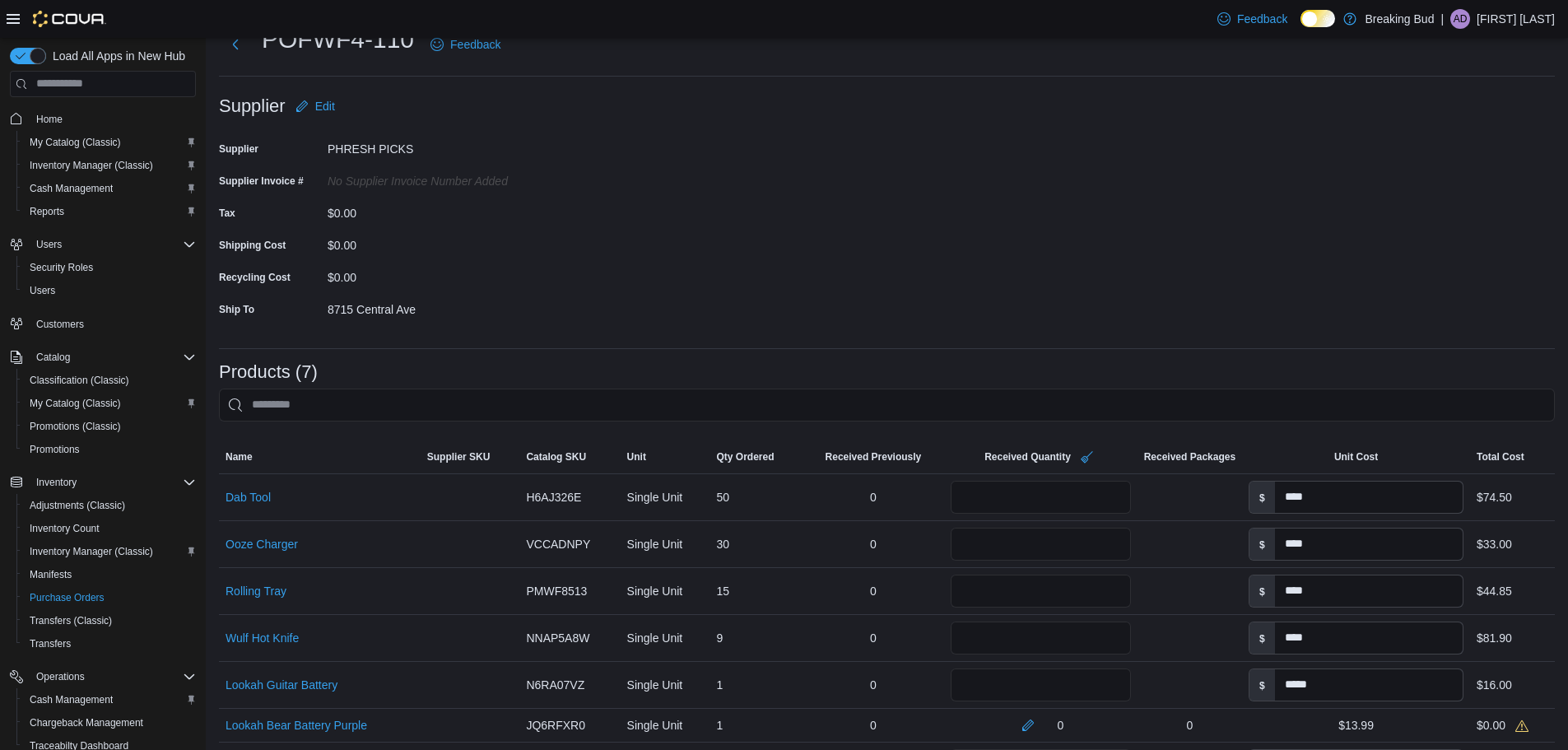 scroll, scrollTop: 247, scrollLeft: 0, axis: vertical 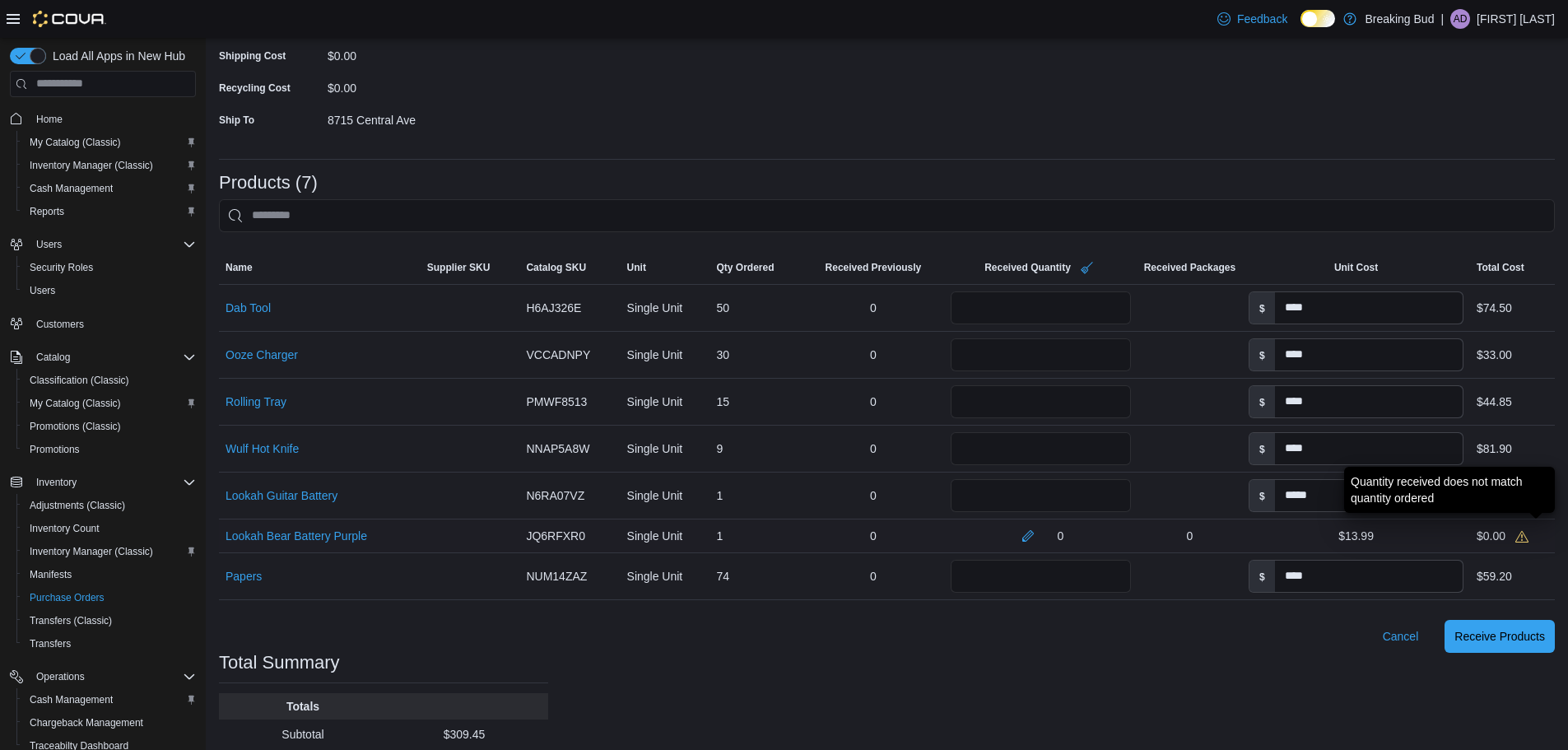 click 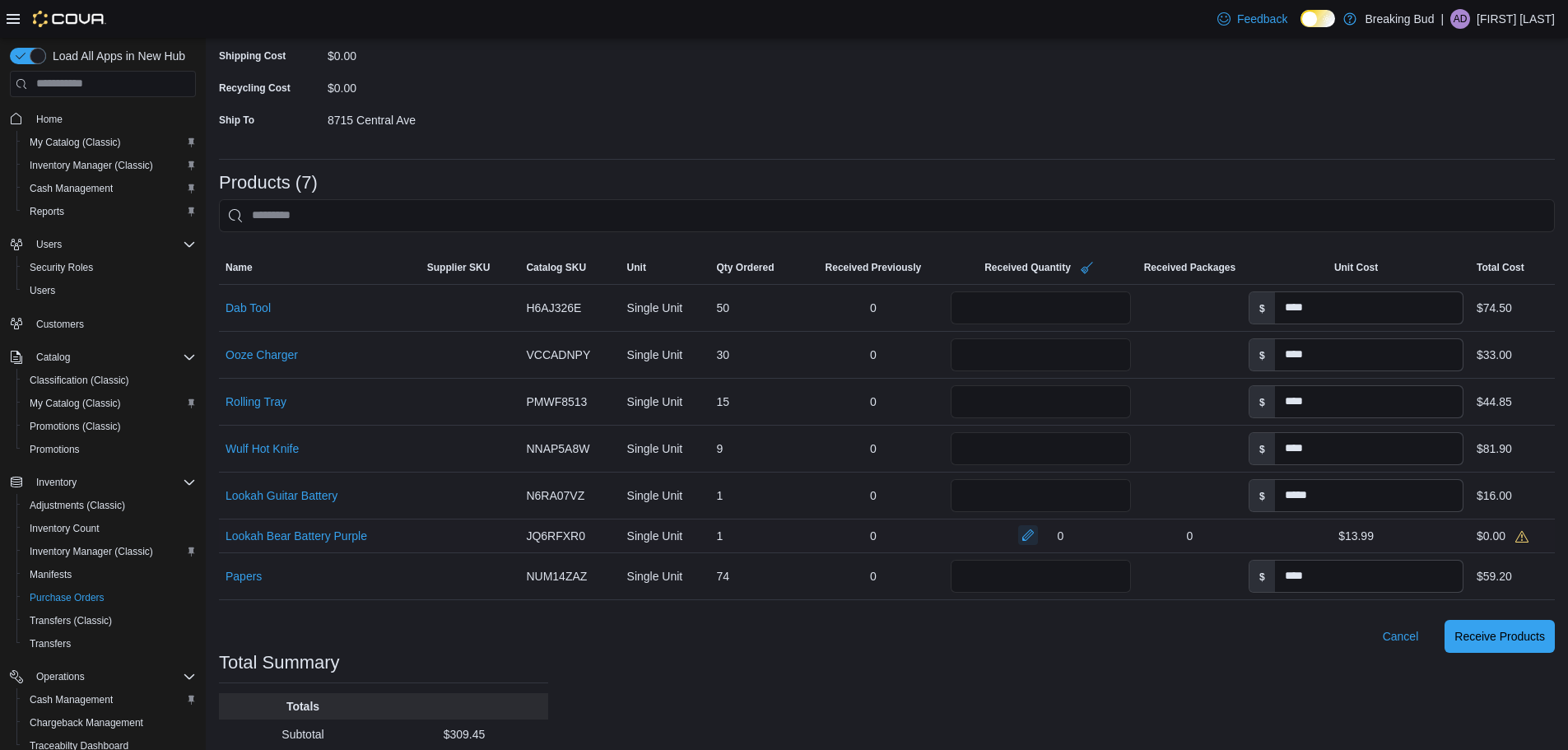 click at bounding box center (1028, 535) 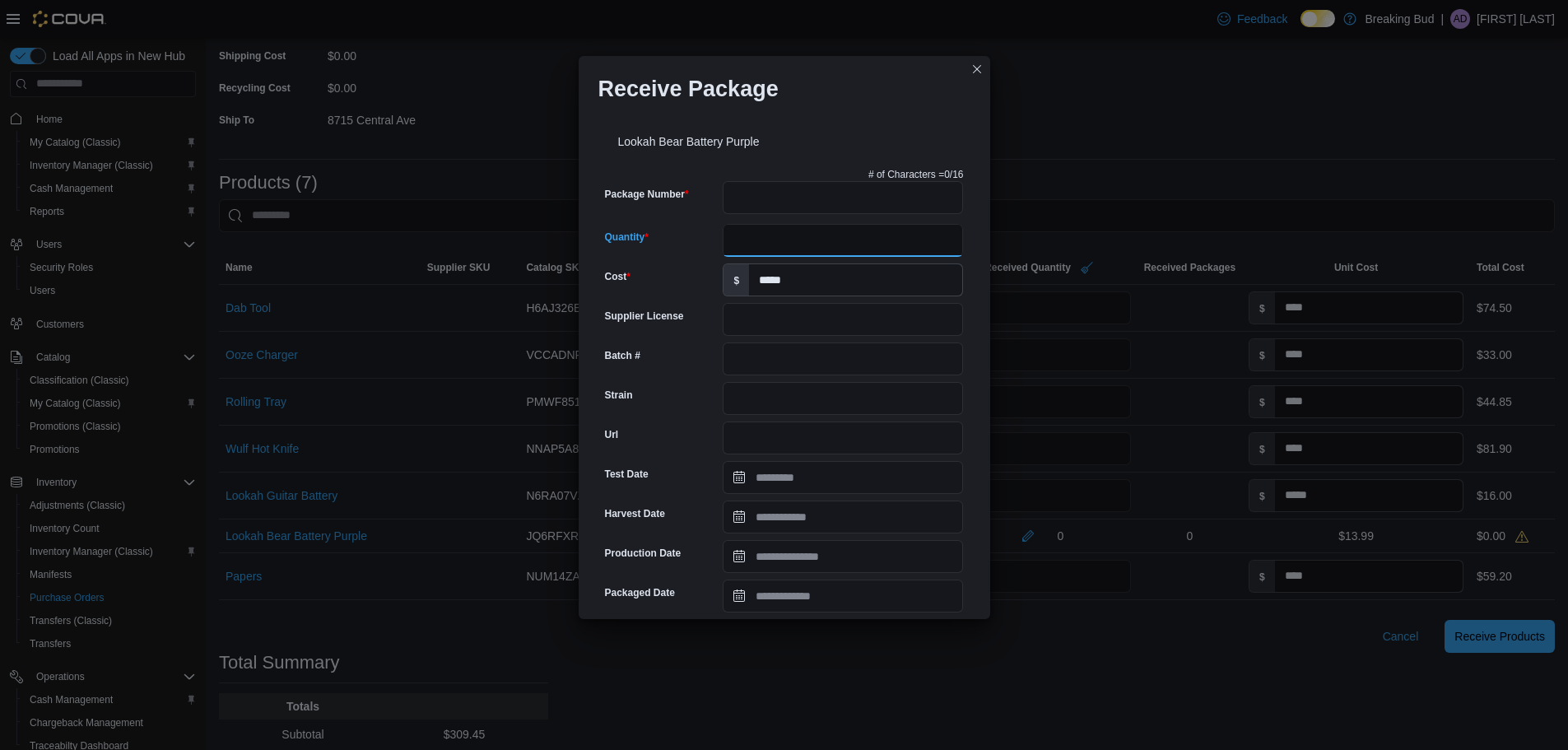click on "Quantity" at bounding box center [843, 240] 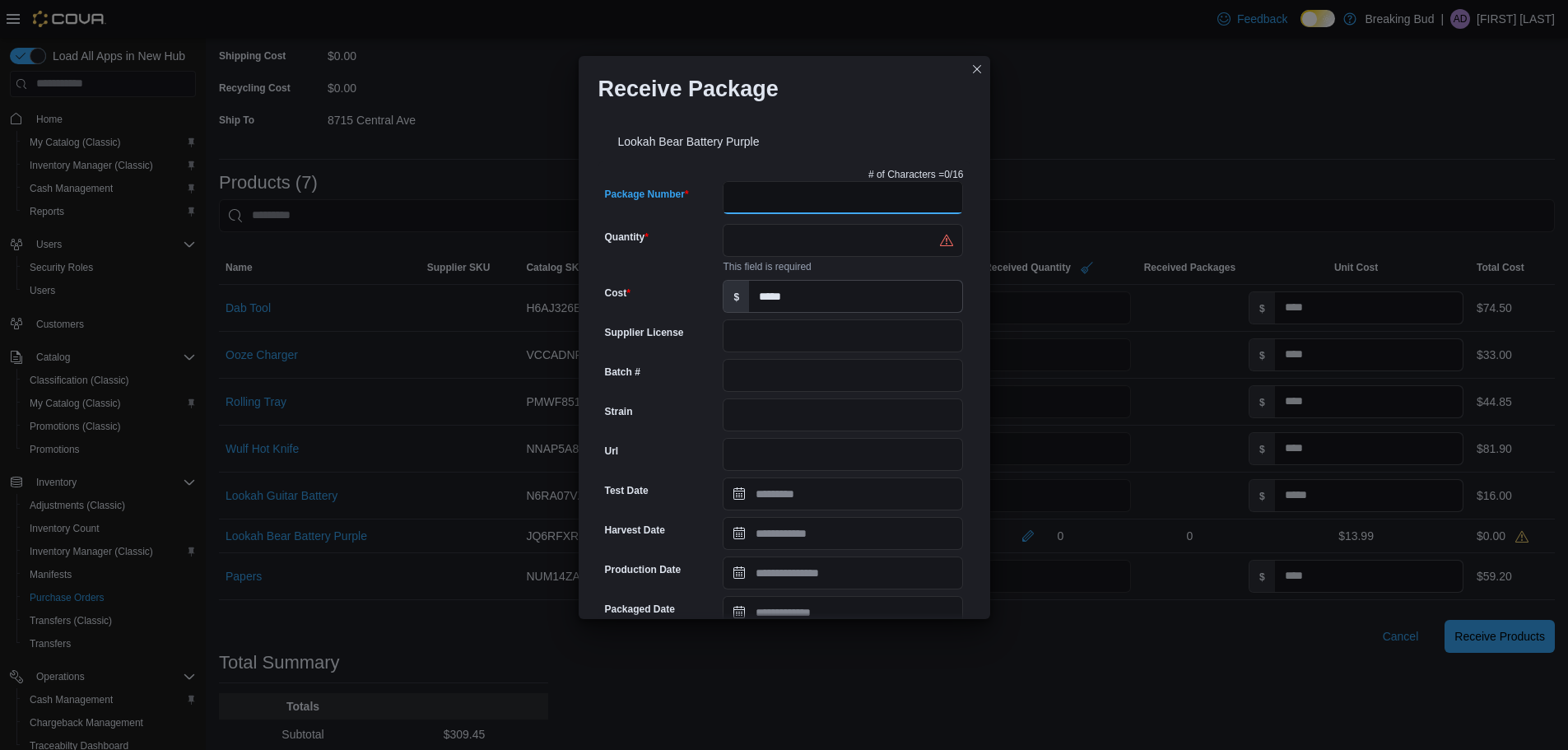 click on "Package Number" at bounding box center [843, 198] 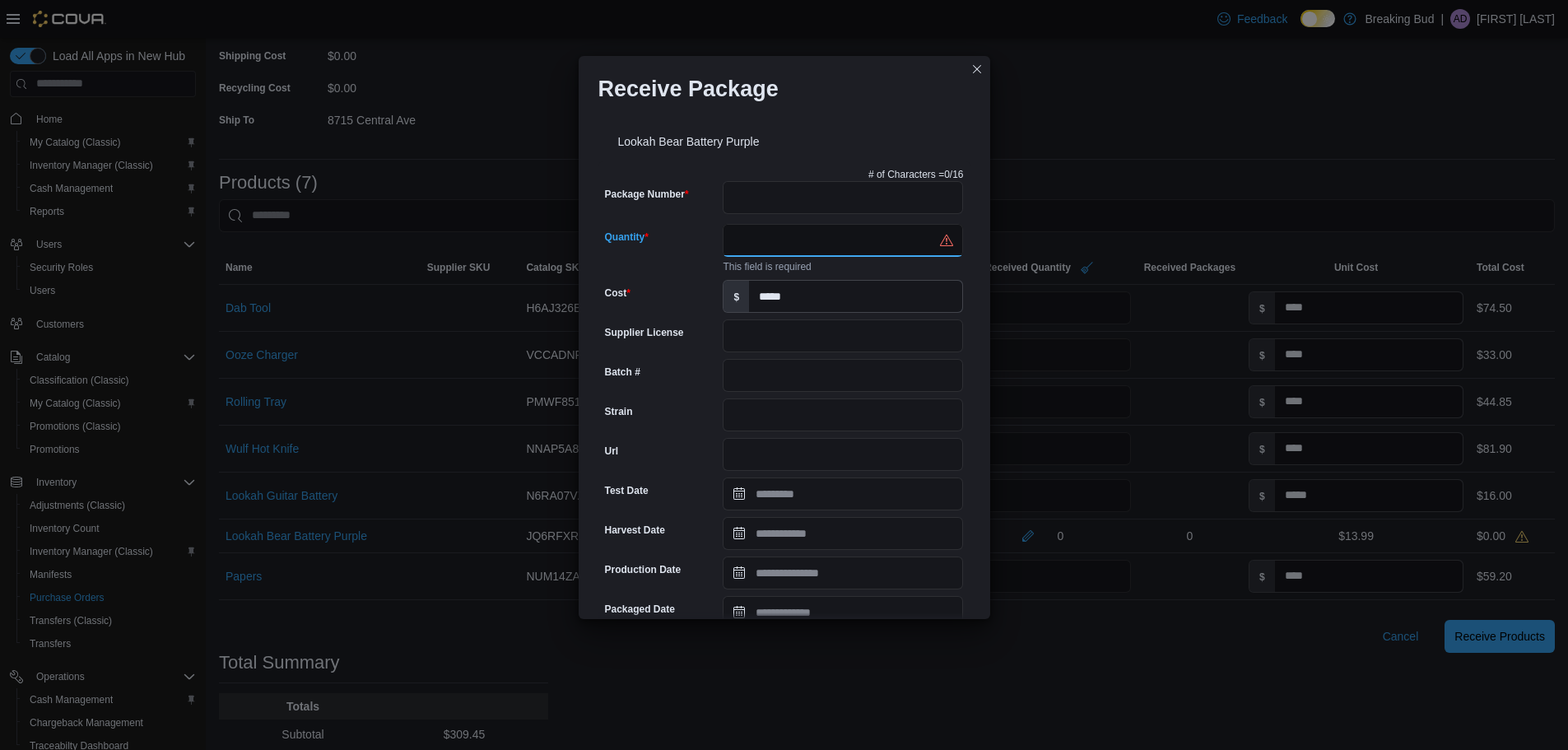 click on "Quantity" at bounding box center (843, 240) 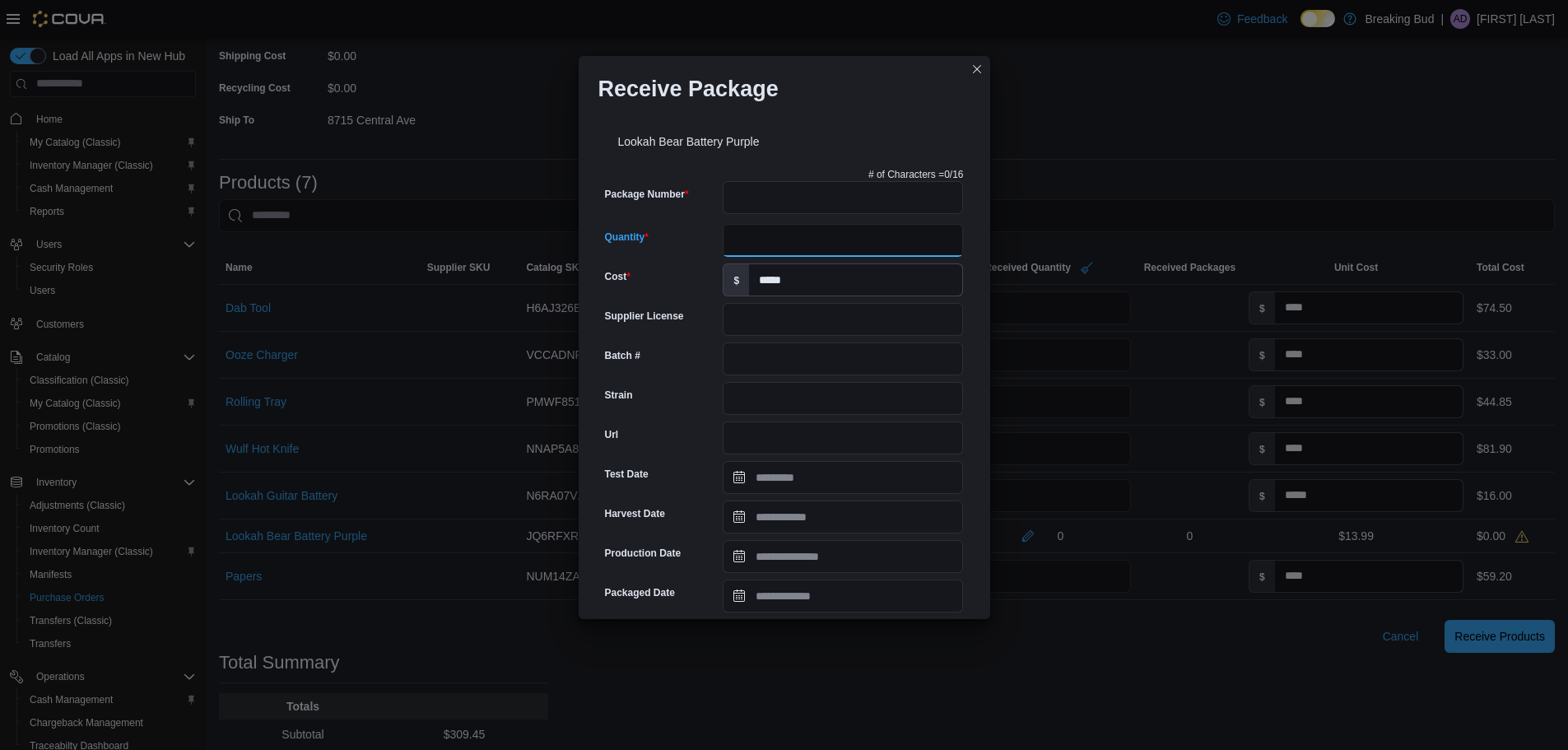 type on "*" 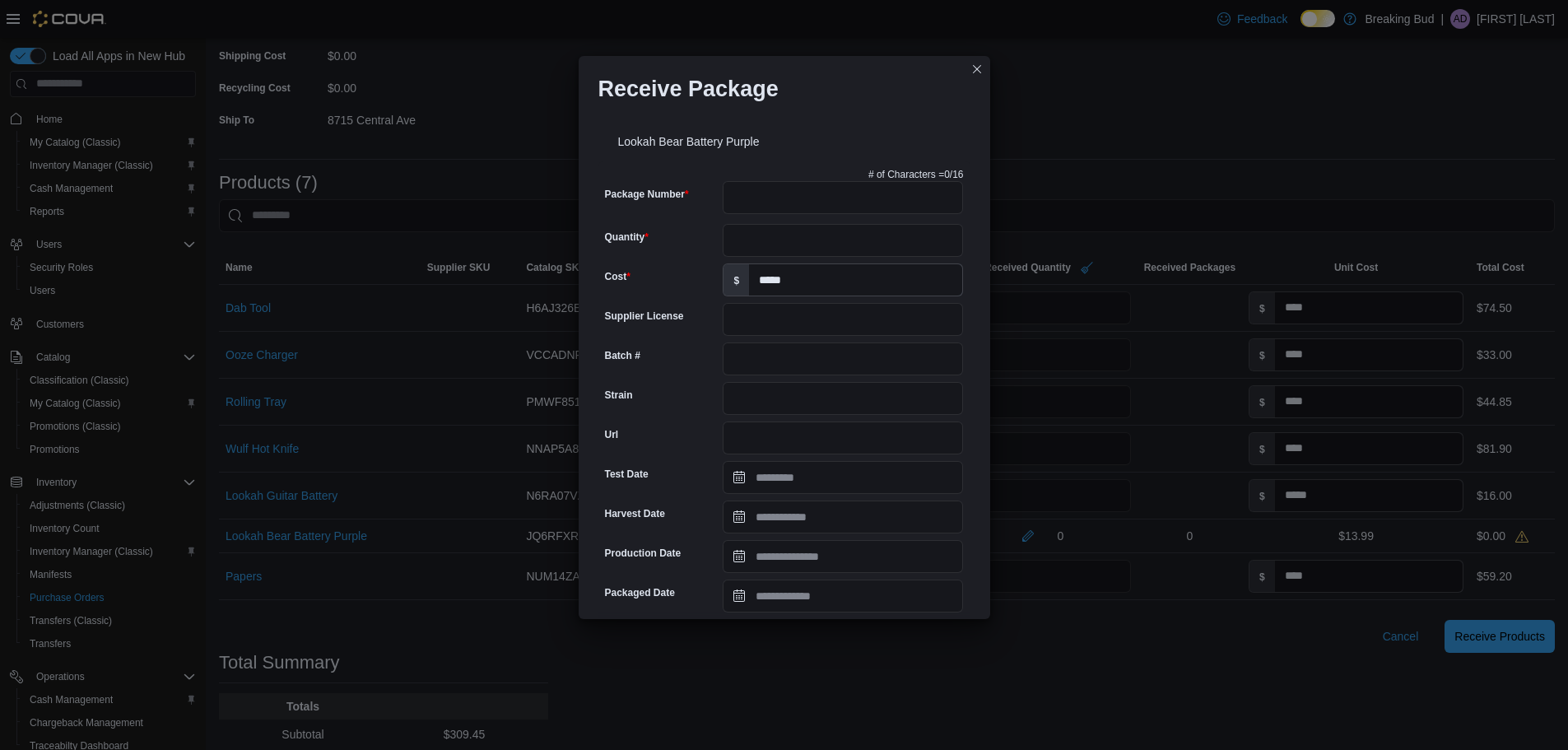click on "Lookah Bear Battery Purple" at bounding box center (784, 138) 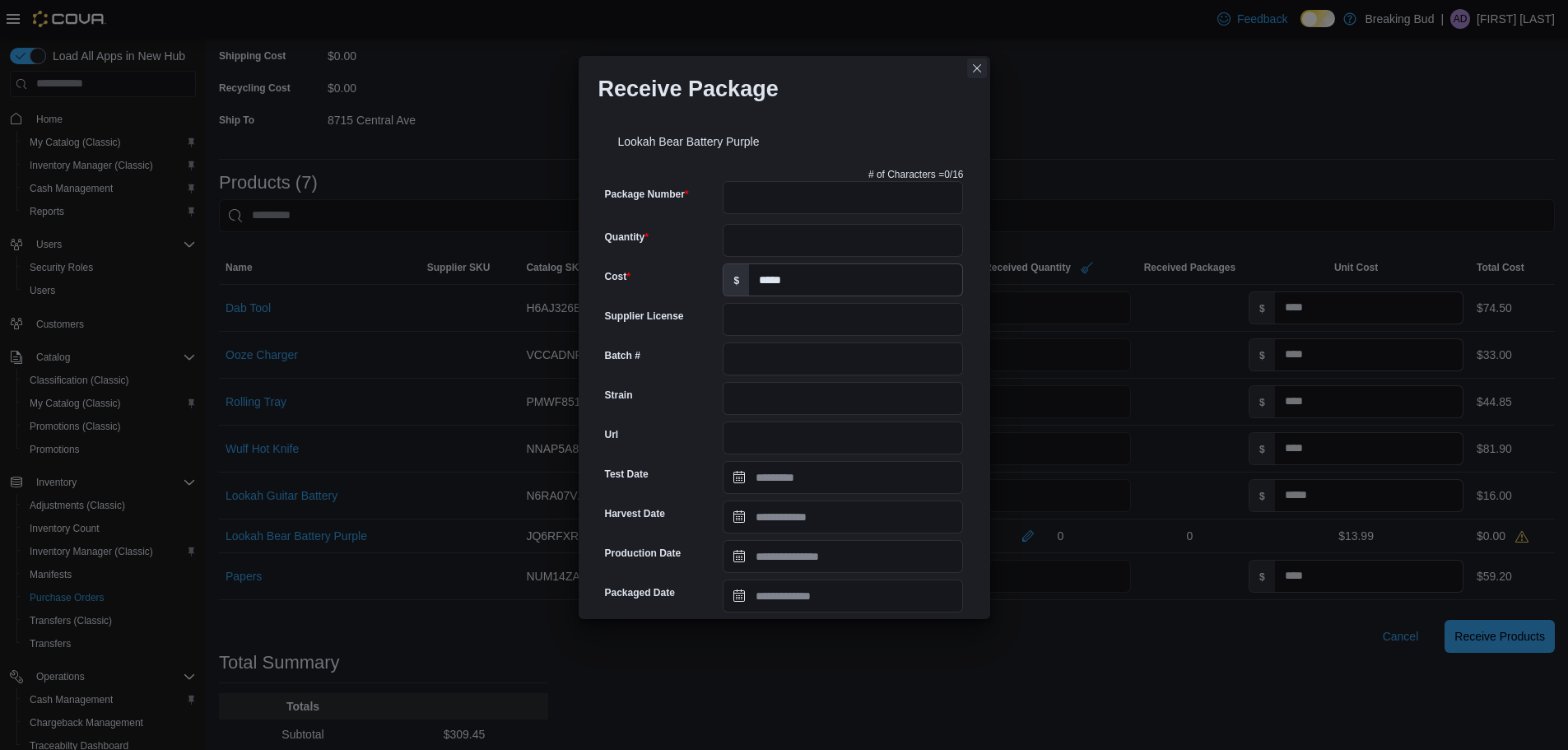 click at bounding box center [977, 68] 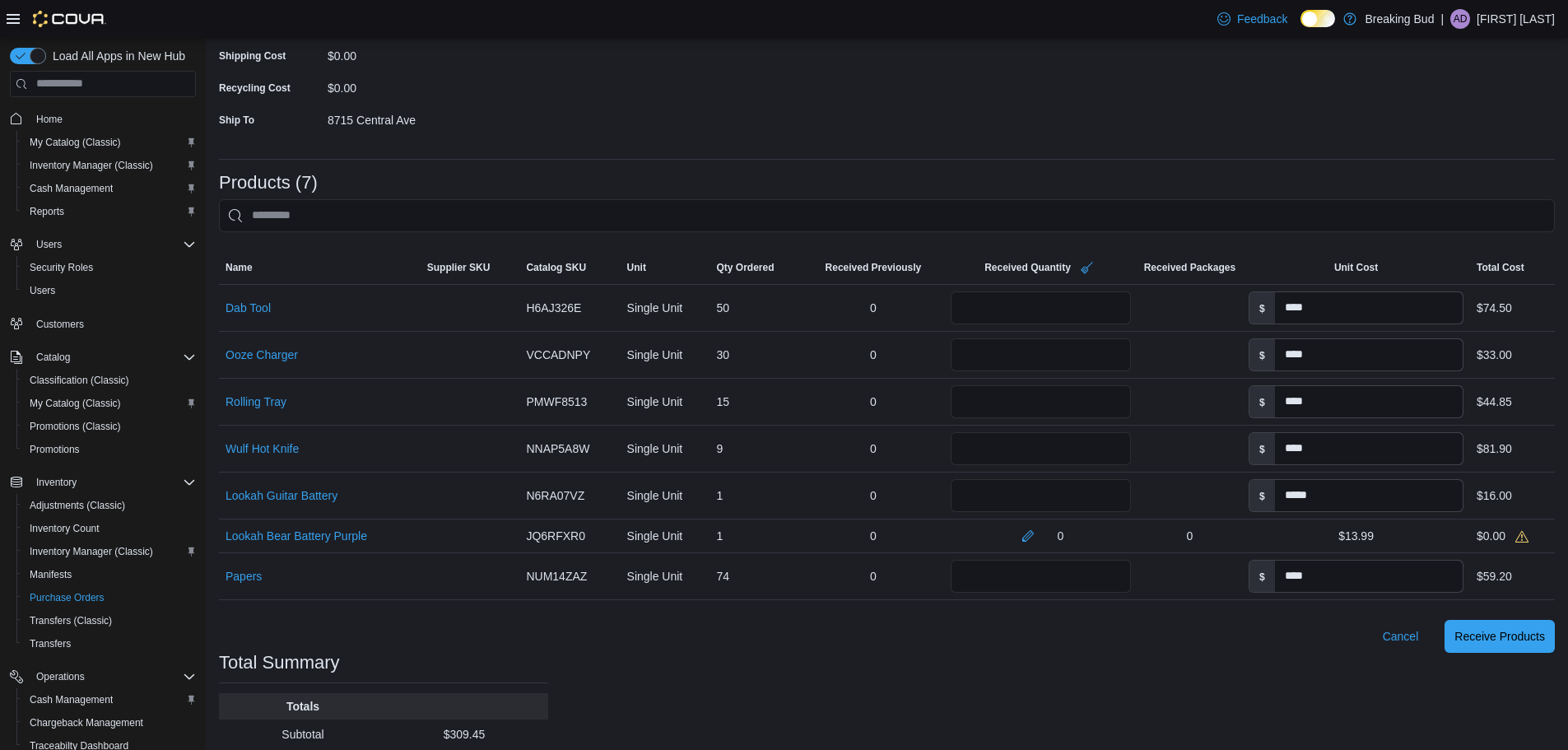 click on "Received Packages" at bounding box center [1189, 268] 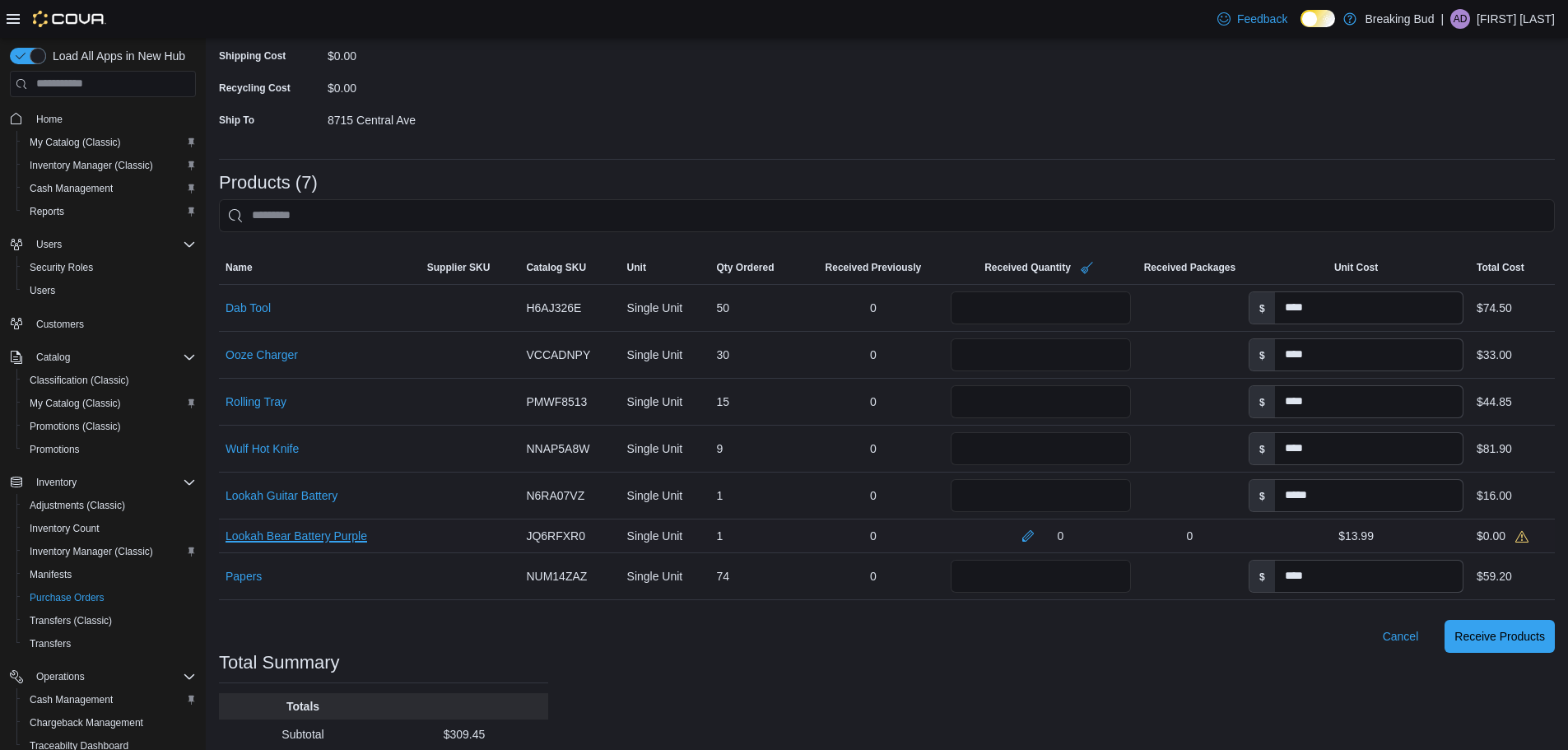 click on "Lookah Bear Battery Purple (opens in a new tab or window)" at bounding box center [296, 536] 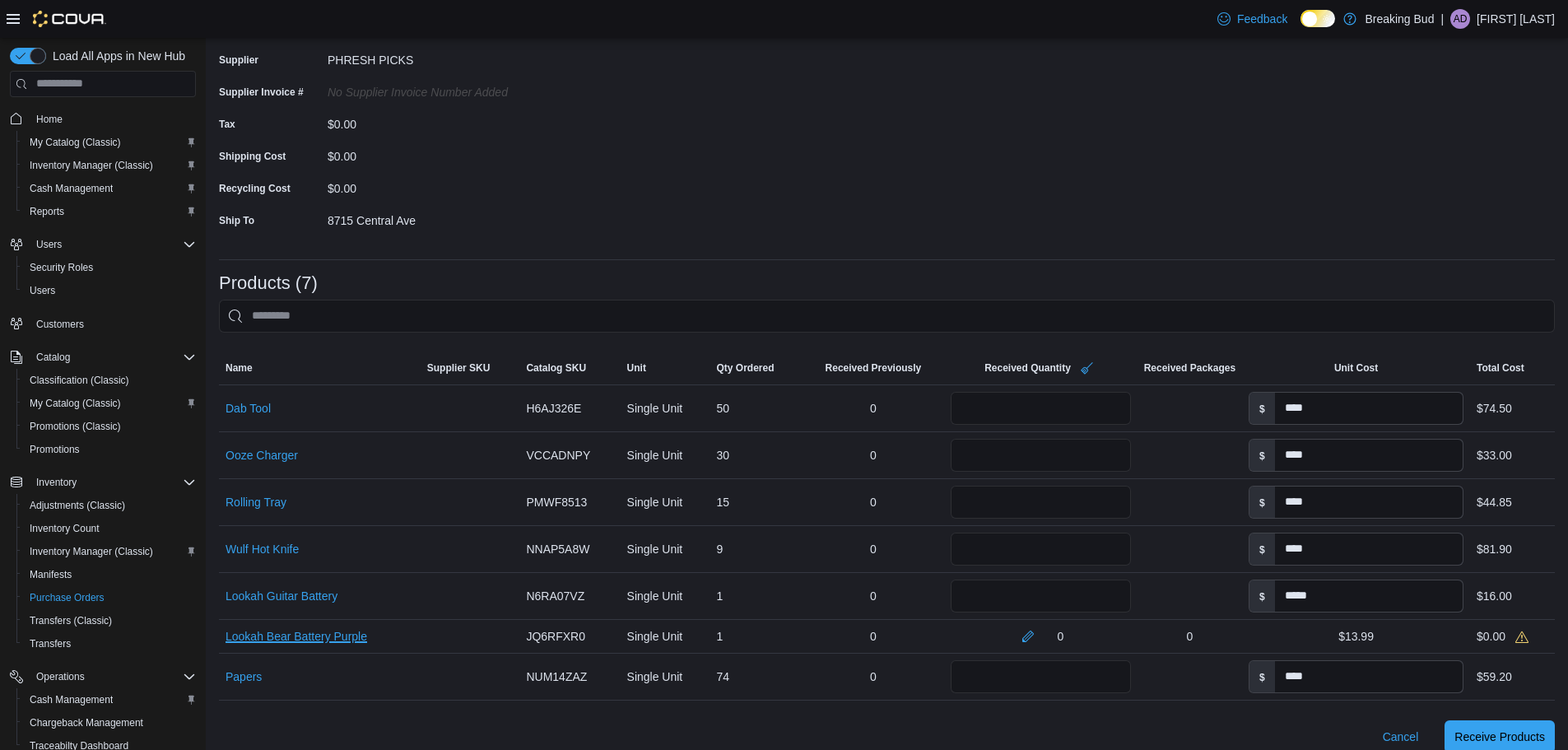 scroll, scrollTop: 0, scrollLeft: 0, axis: both 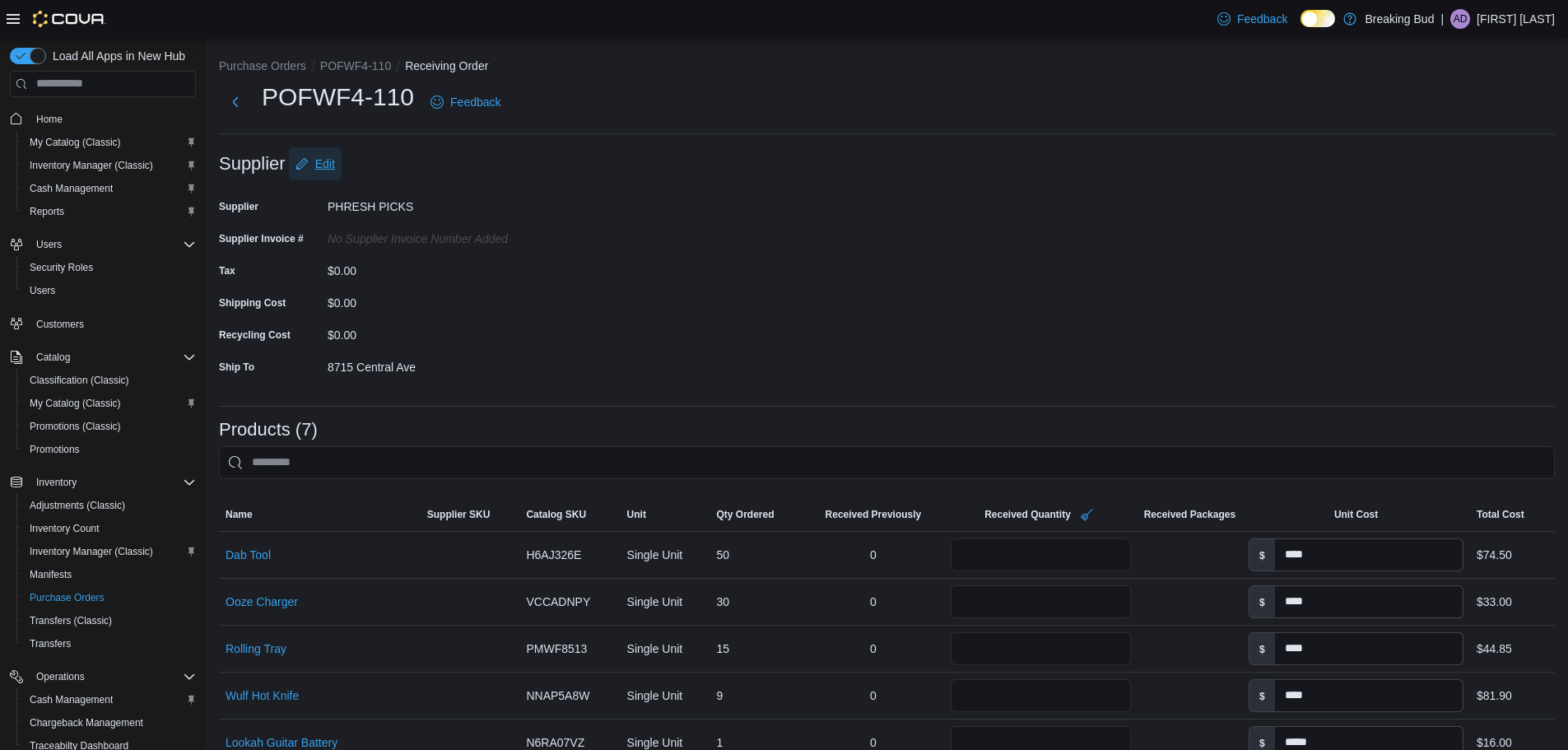 click on "Edit" at bounding box center (315, 164) 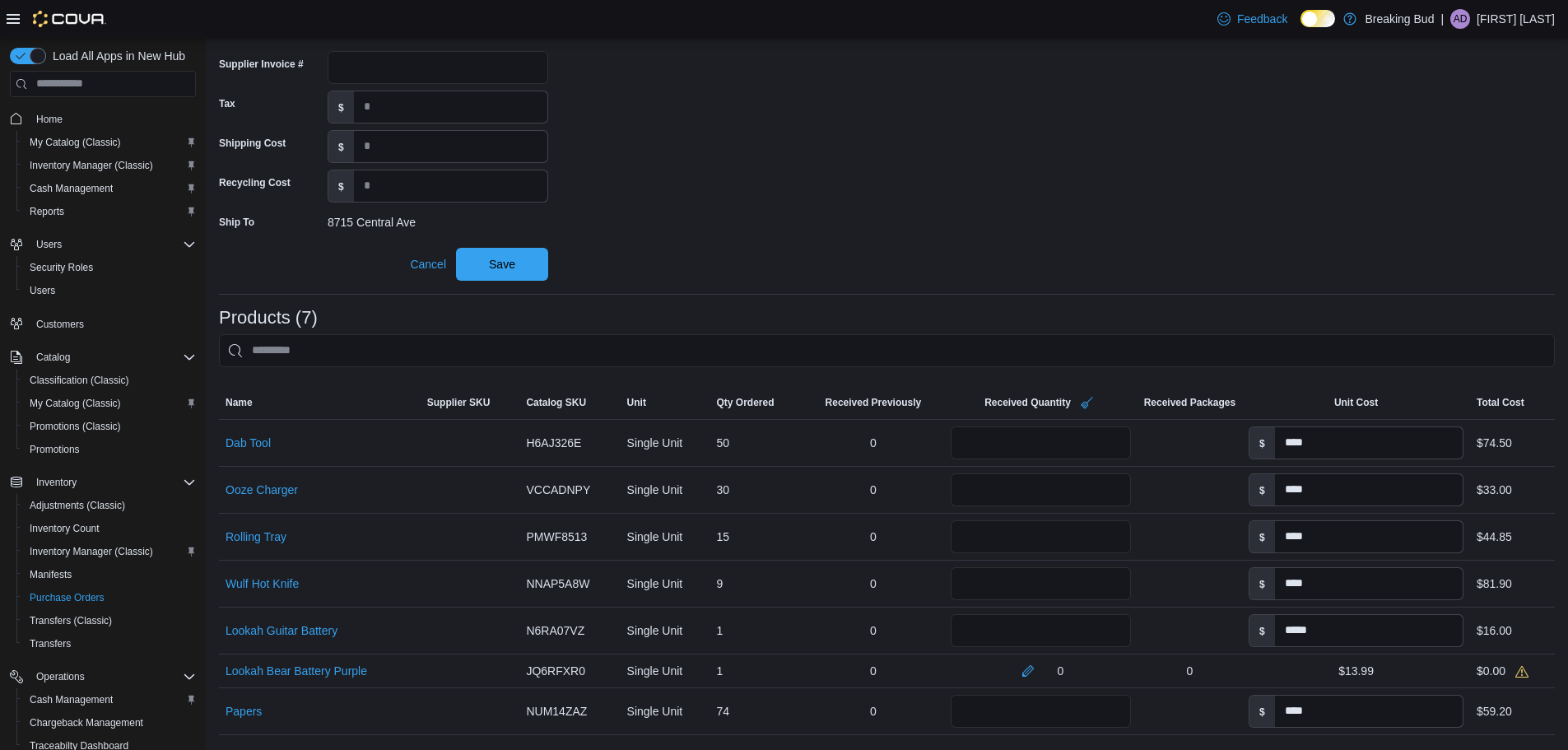 scroll, scrollTop: 422, scrollLeft: 0, axis: vertical 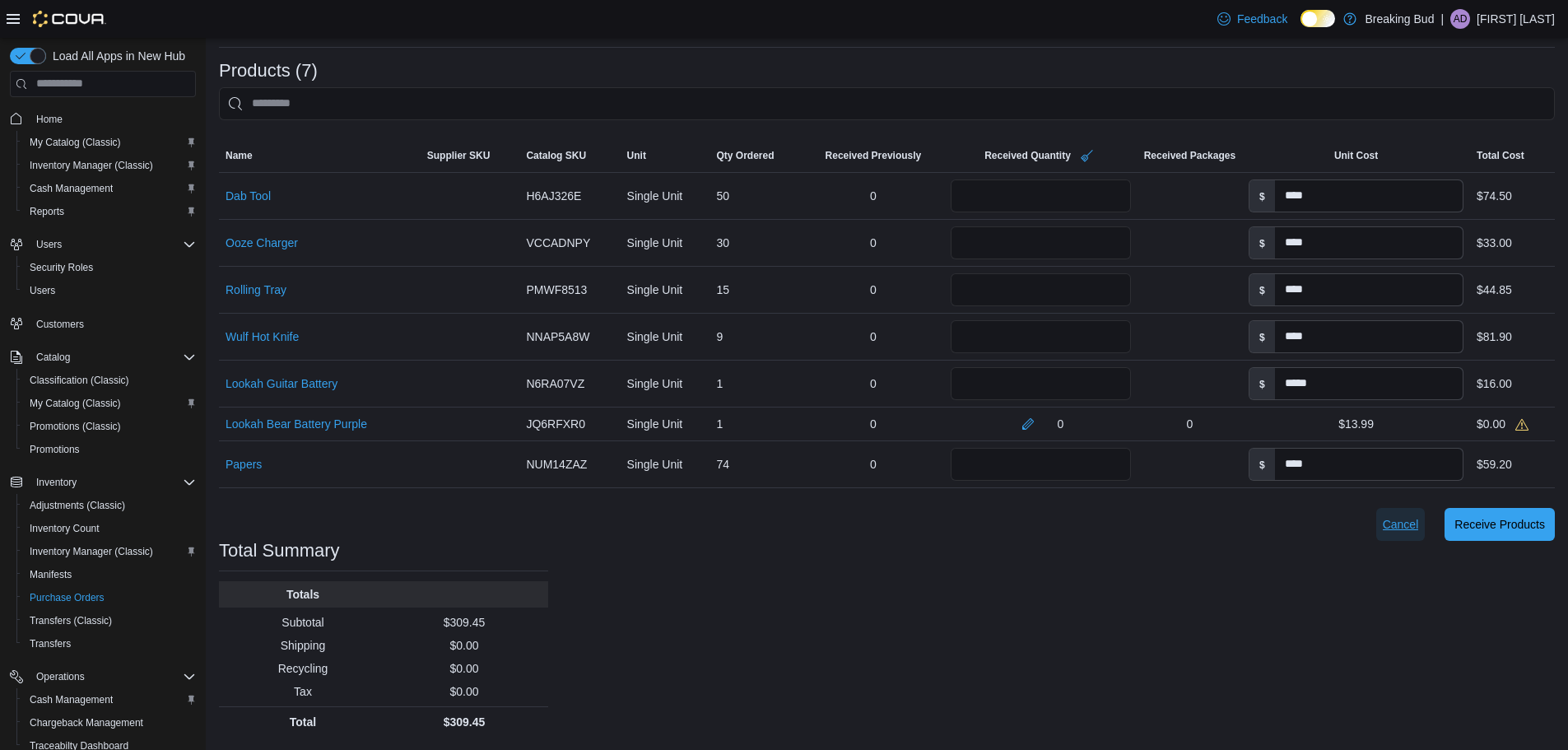 click on "Cancel" at bounding box center (1401, 524) 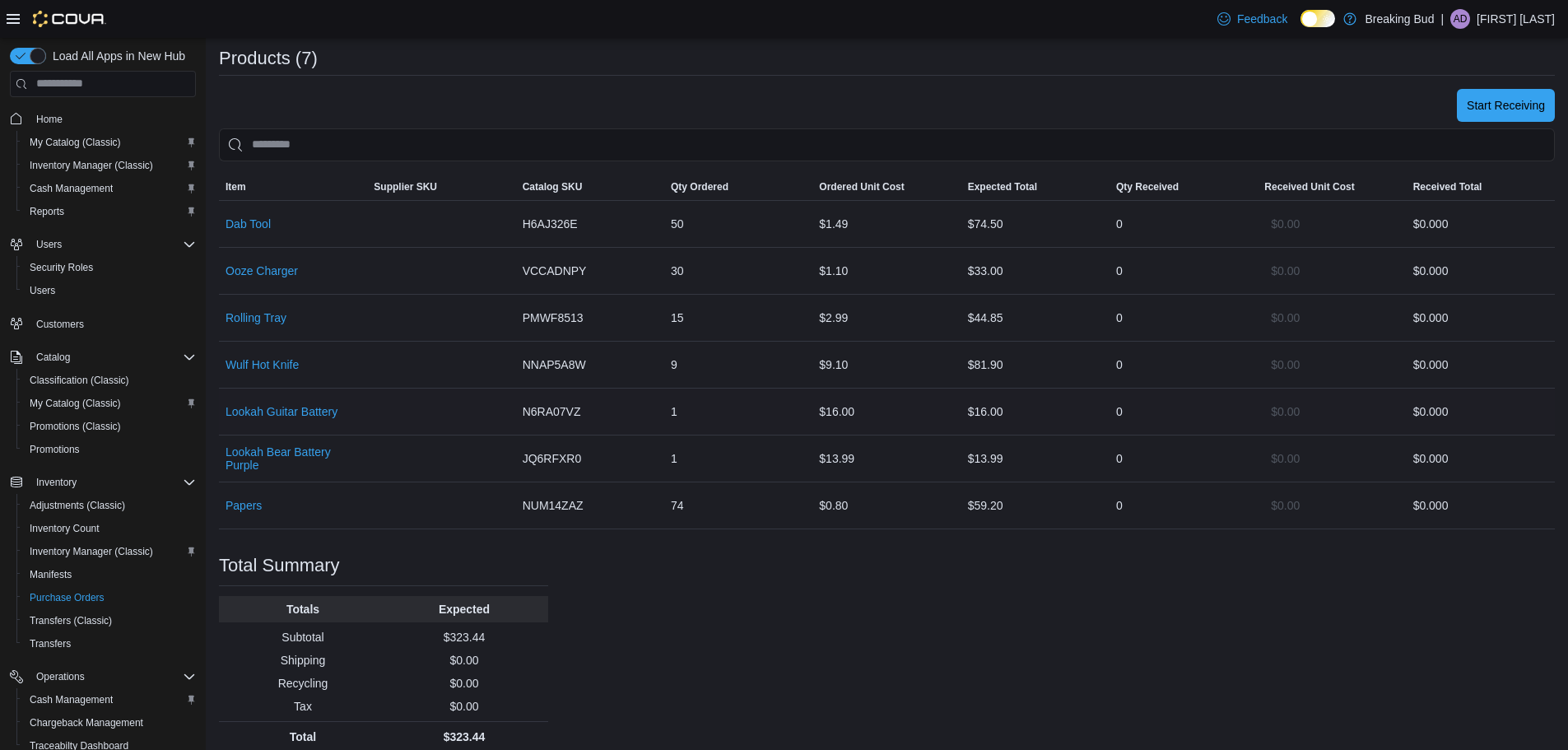 scroll, scrollTop: 0, scrollLeft: 0, axis: both 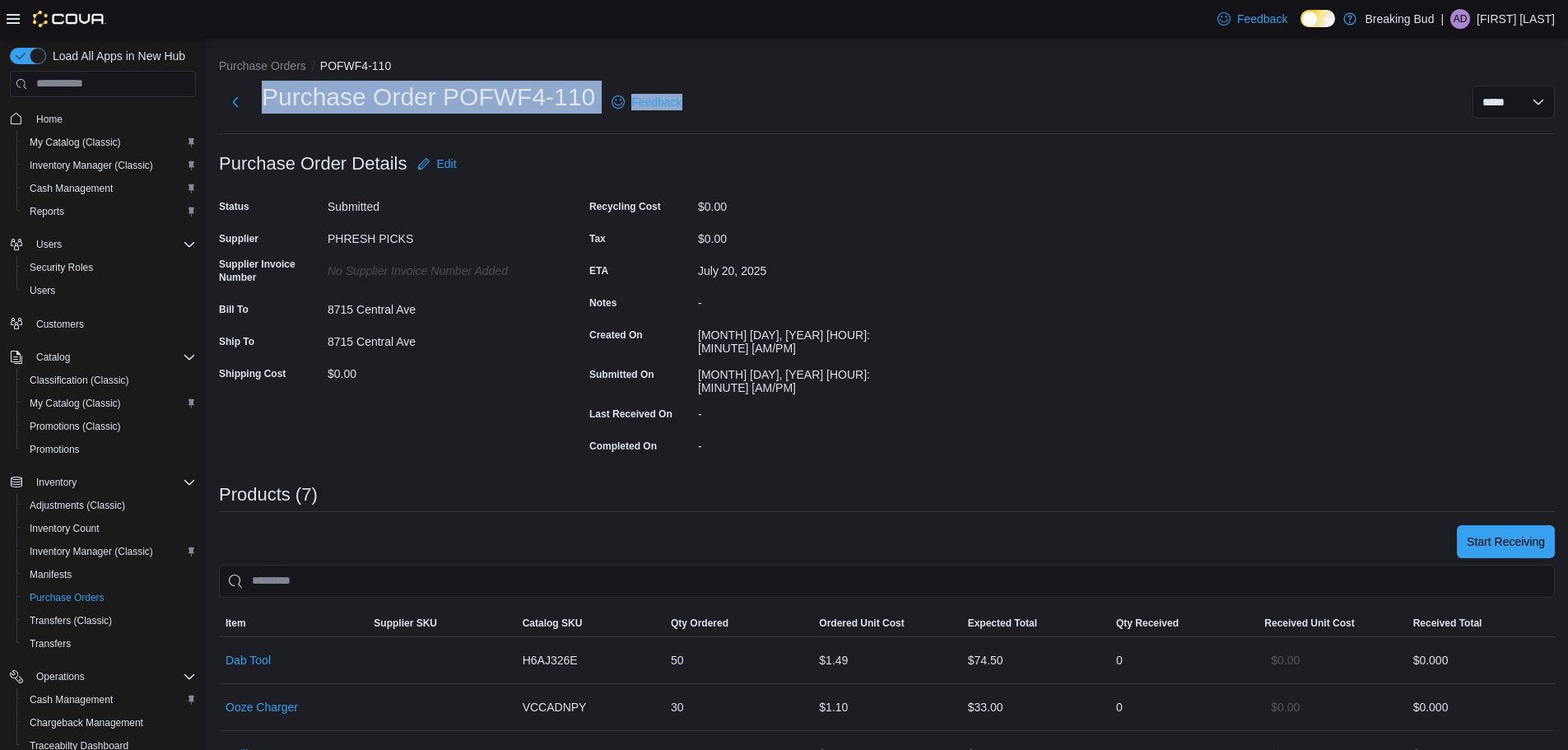 click on "Purchase Orders POFWF4-110 Purchase Order POFWF4-110 Feedback ***** ***** ****** Purchase Order: POFWF4-110 Feedback Purchase Order Details   Edit Status Submitted Supplier PHRESH PICKS Supplier Invoice Number No Supplier Invoice Number added Bill To 8715 Central Ave Ship To 8715 Central Ave Shipping Cost $0.00 Recycling Cost $0.00 Tax $0.00 ETA [MONTH] [DAY], [YEAR] Notes - Created On [MONTH] [DAY], [YEAR] [HOUR]:[MINUTE] [AM/PM] Submitted On [MONTH] [DAY], [YEAR] [HOUR]:[MINUTE] [AM/PM] Last Received On - Completed On - Products (7)   Start Receiving Sorting EuiBasicTable with search callback Item Supplier SKU Catalog SKU Qty Ordered Ordered Unit Cost Expected Total Qty Received Received Unit Cost Received Total Dab Tool Supplier SKU Catalog SKU H6AJ326E Qty Ordered 50 Ordered Unit Cost $1.49 Expected Total $74.50 Qty Received 0 Received Unit Cost $0.00 Received Total $0.00 0 Ooze Charger Supplier SKU Catalog SKU VCCADNPY Qty Ordered 30 Ordered Unit Cost $1.10 Expected Total $33.00 Qty Received 0 Received Unit Cost $0.00 Received Total $0.00 0 Rolling Tray 15 0" at bounding box center (886, 622) 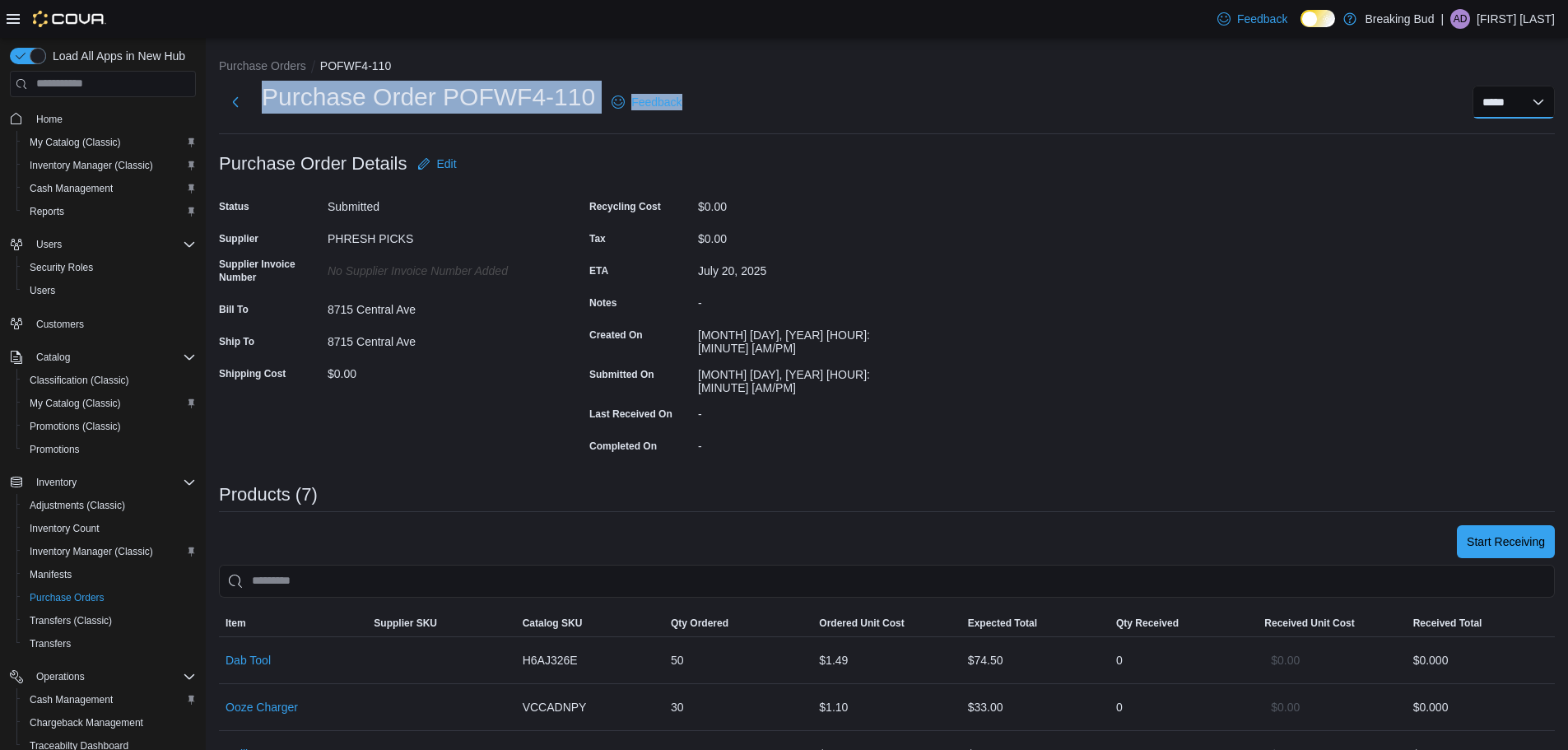 click on "***** ***** ******" at bounding box center [1514, 102] 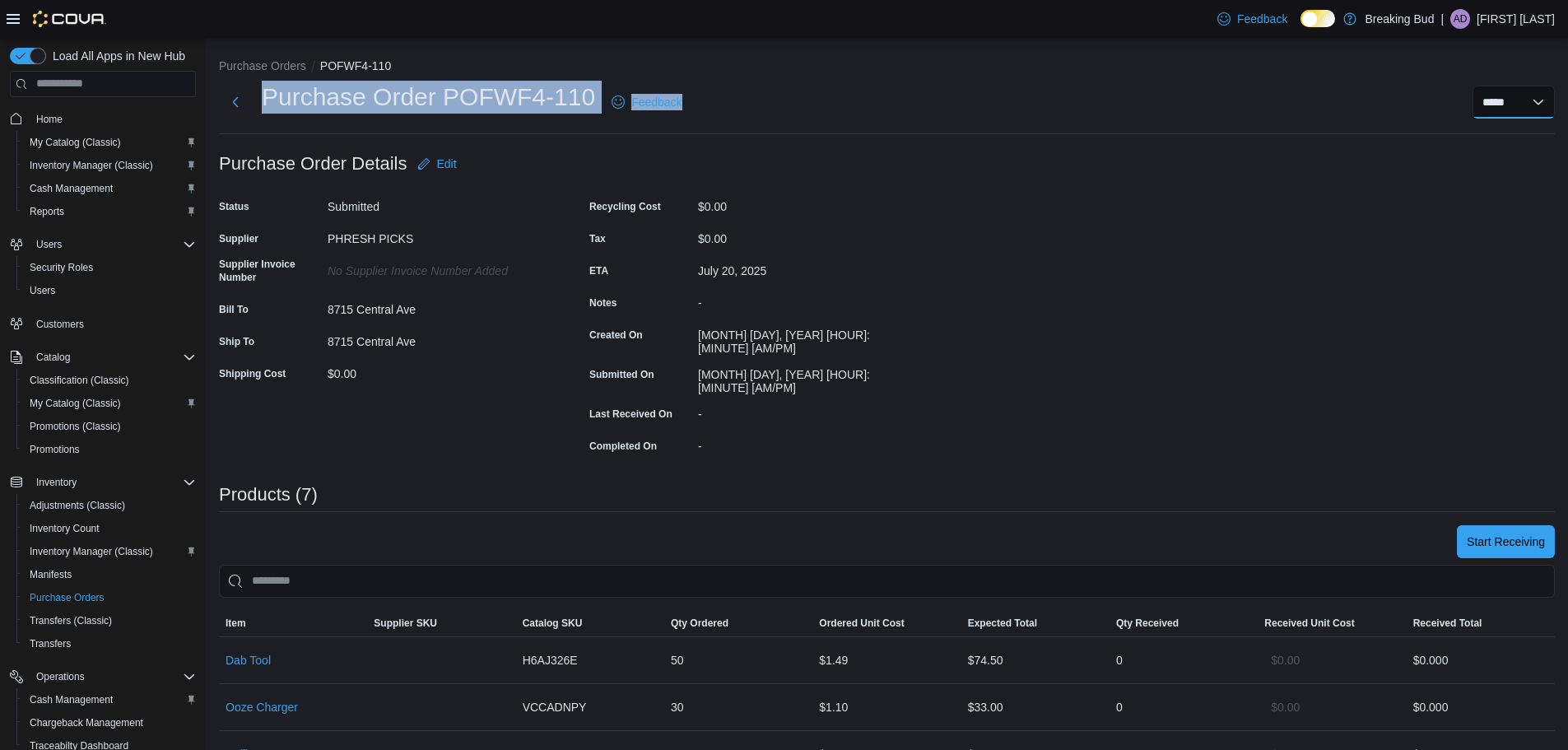 click on "***** ***** ******" at bounding box center (1514, 102) 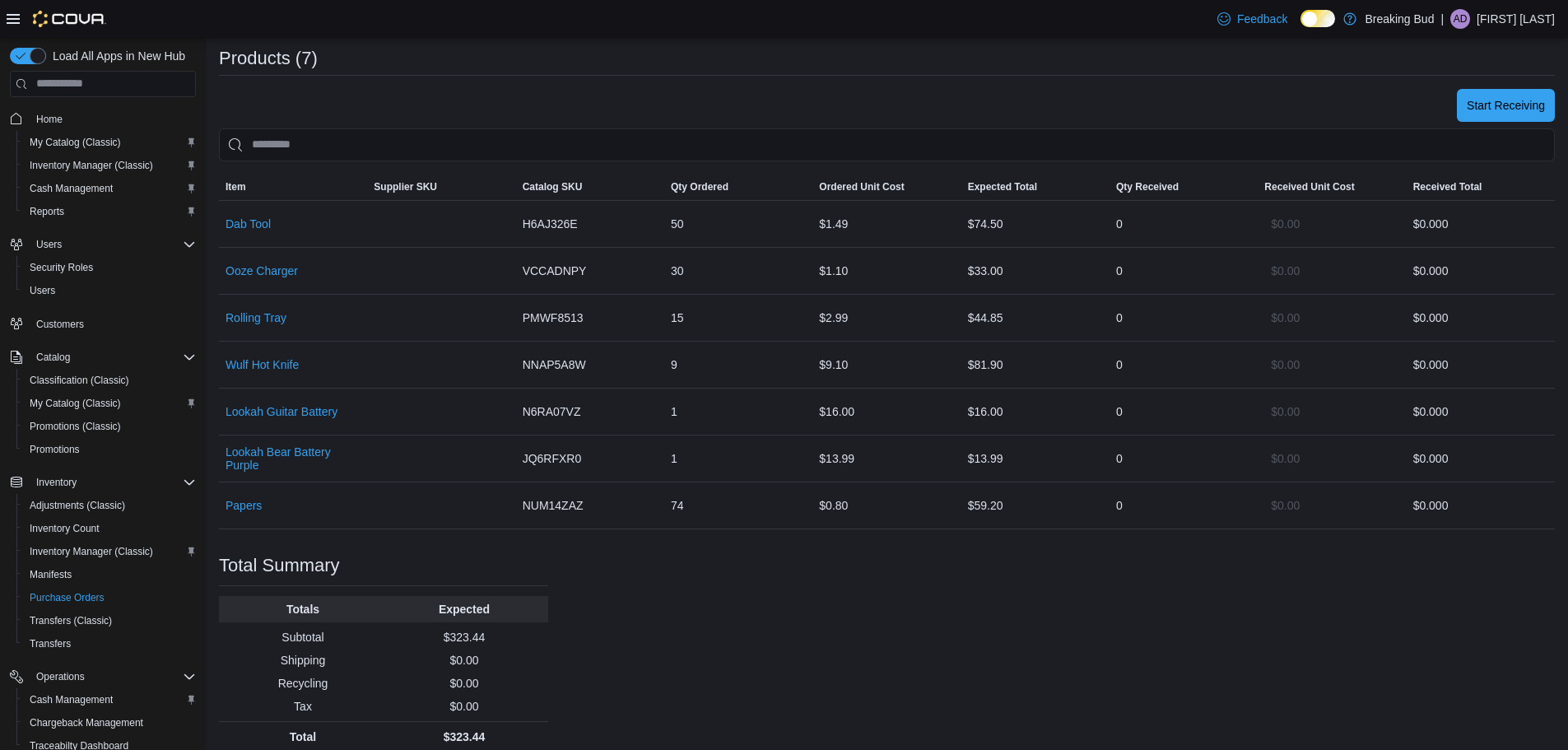scroll, scrollTop: 354, scrollLeft: 0, axis: vertical 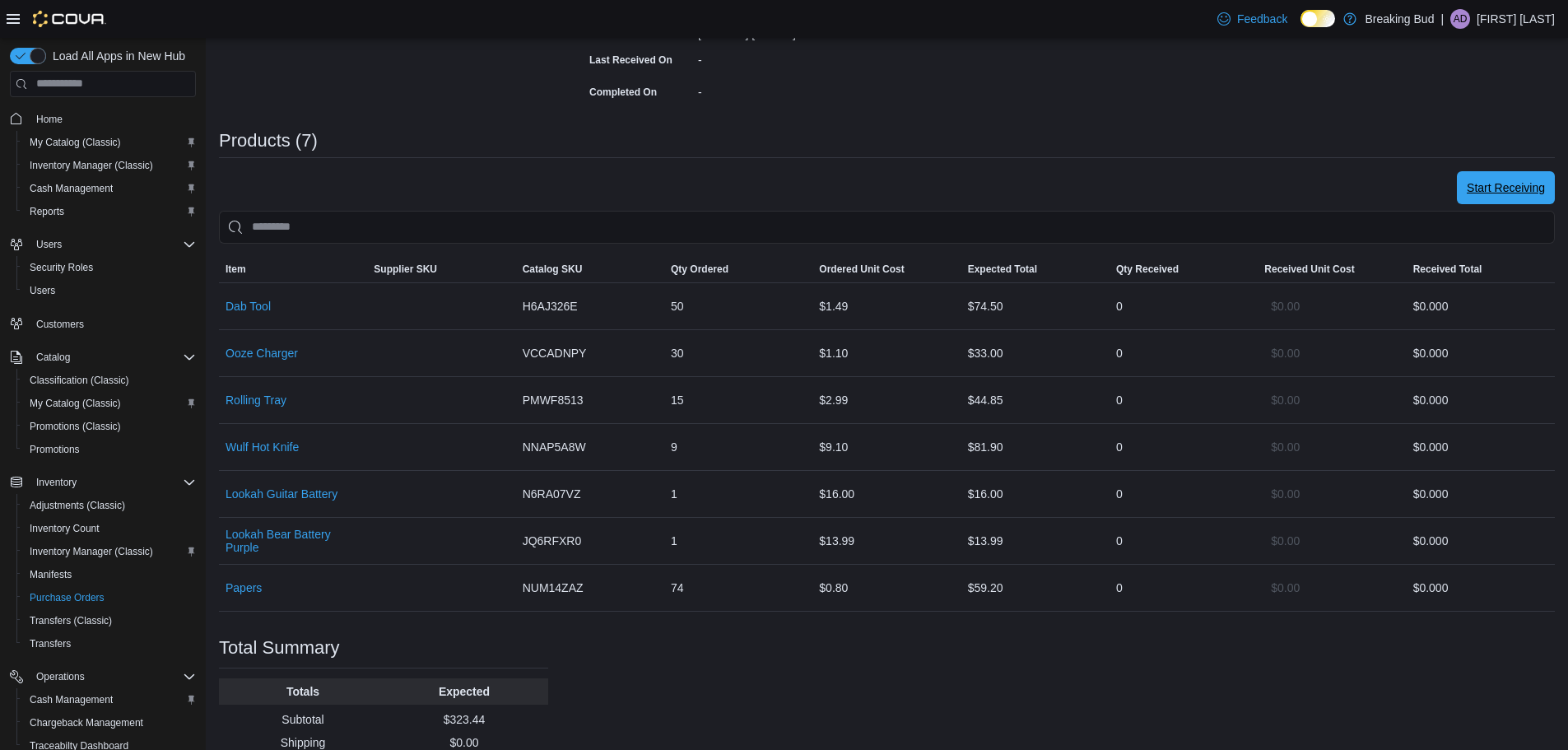 click on "Start Receiving" at bounding box center (1505, 188) 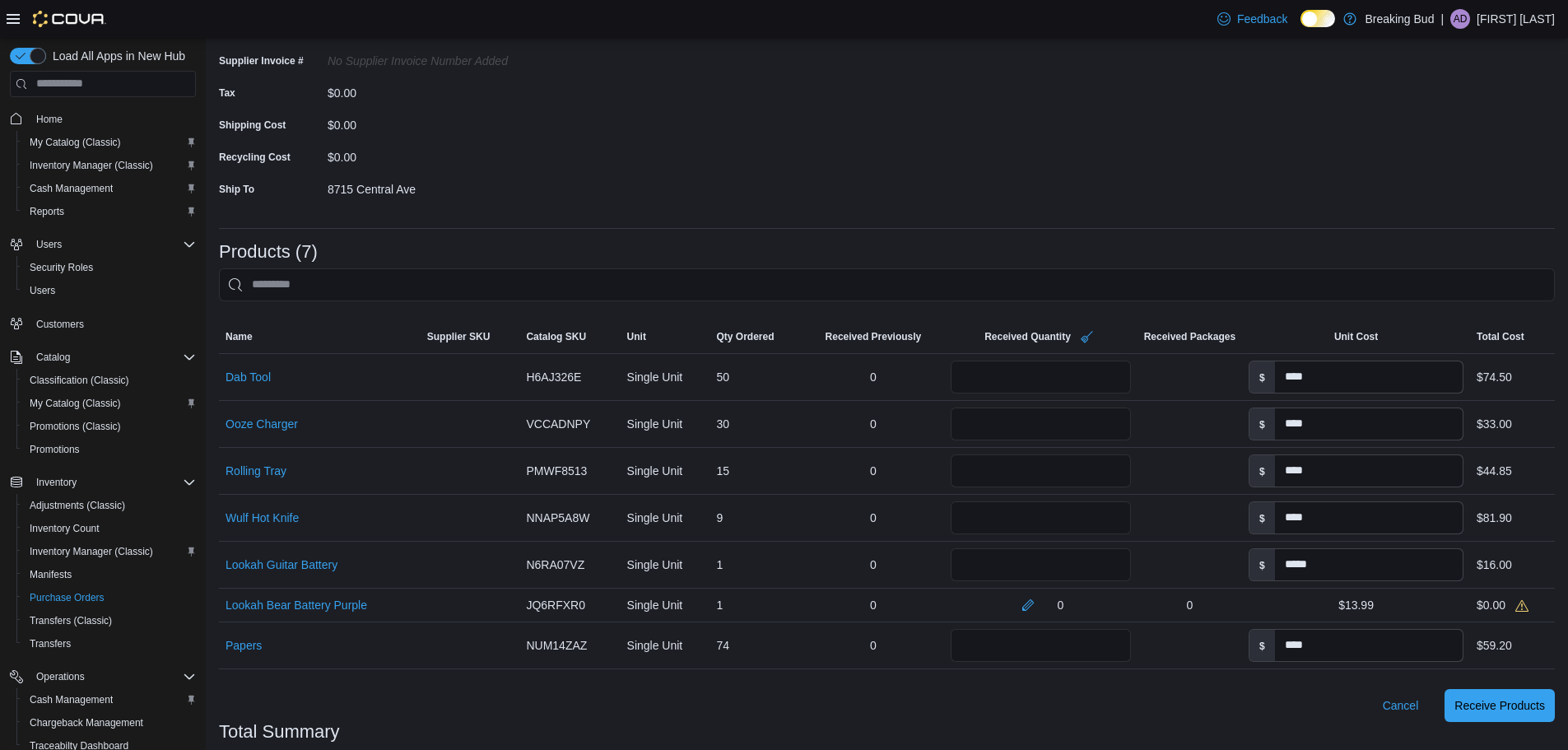 scroll, scrollTop: 359, scrollLeft: 0, axis: vertical 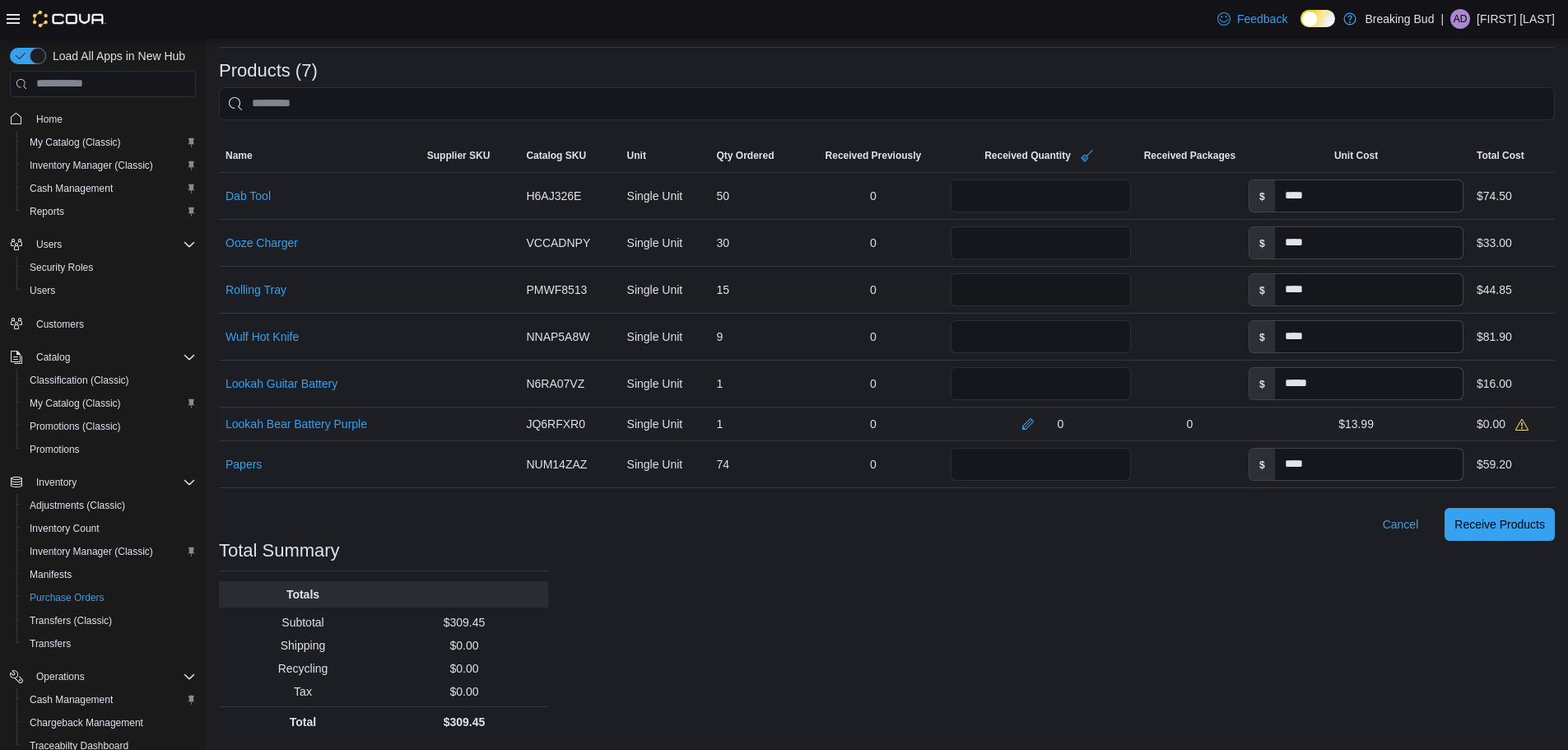 drag, startPoint x: 1439, startPoint y: 421, endPoint x: 1411, endPoint y: 430, distance: 29.410882 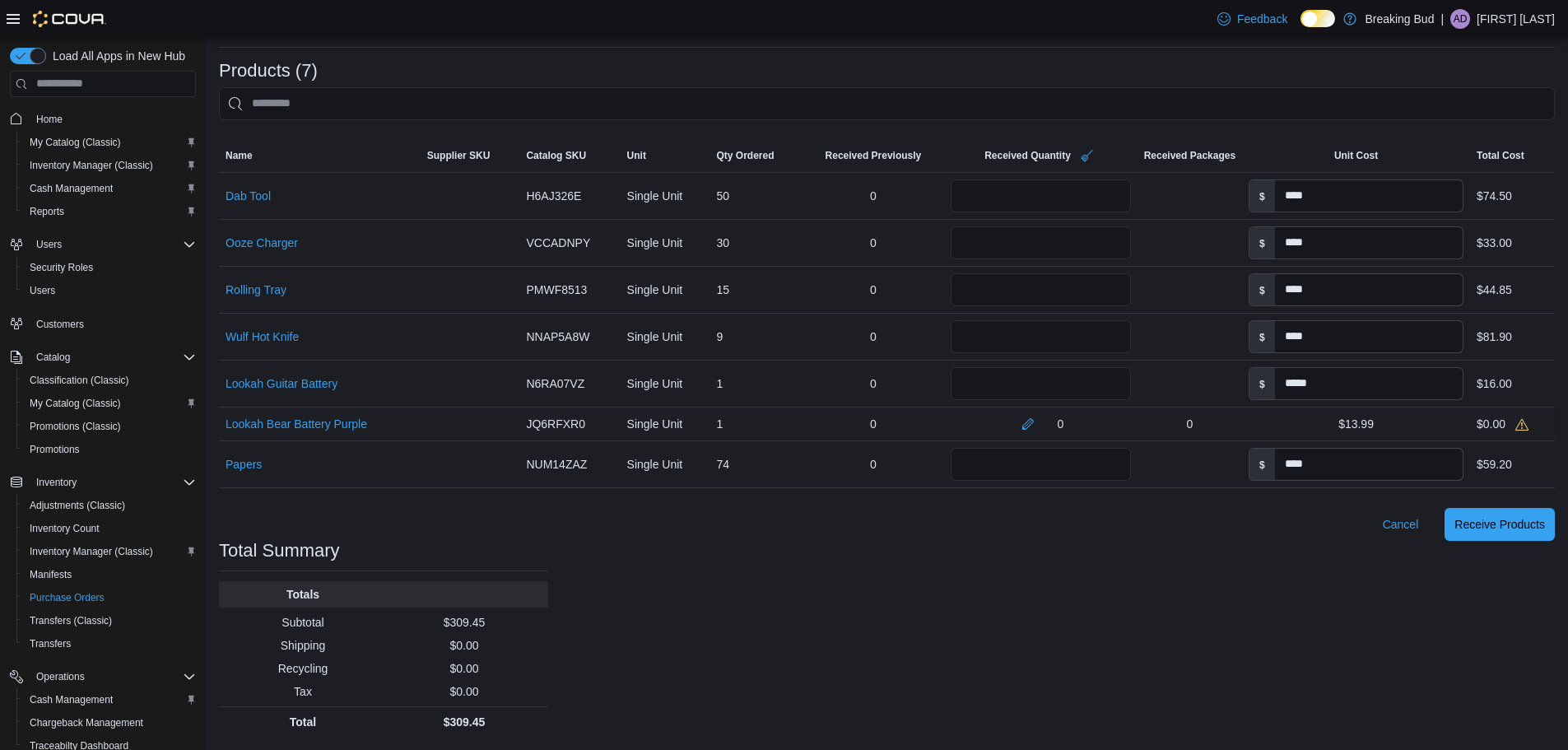 click at bounding box center [470, 424] 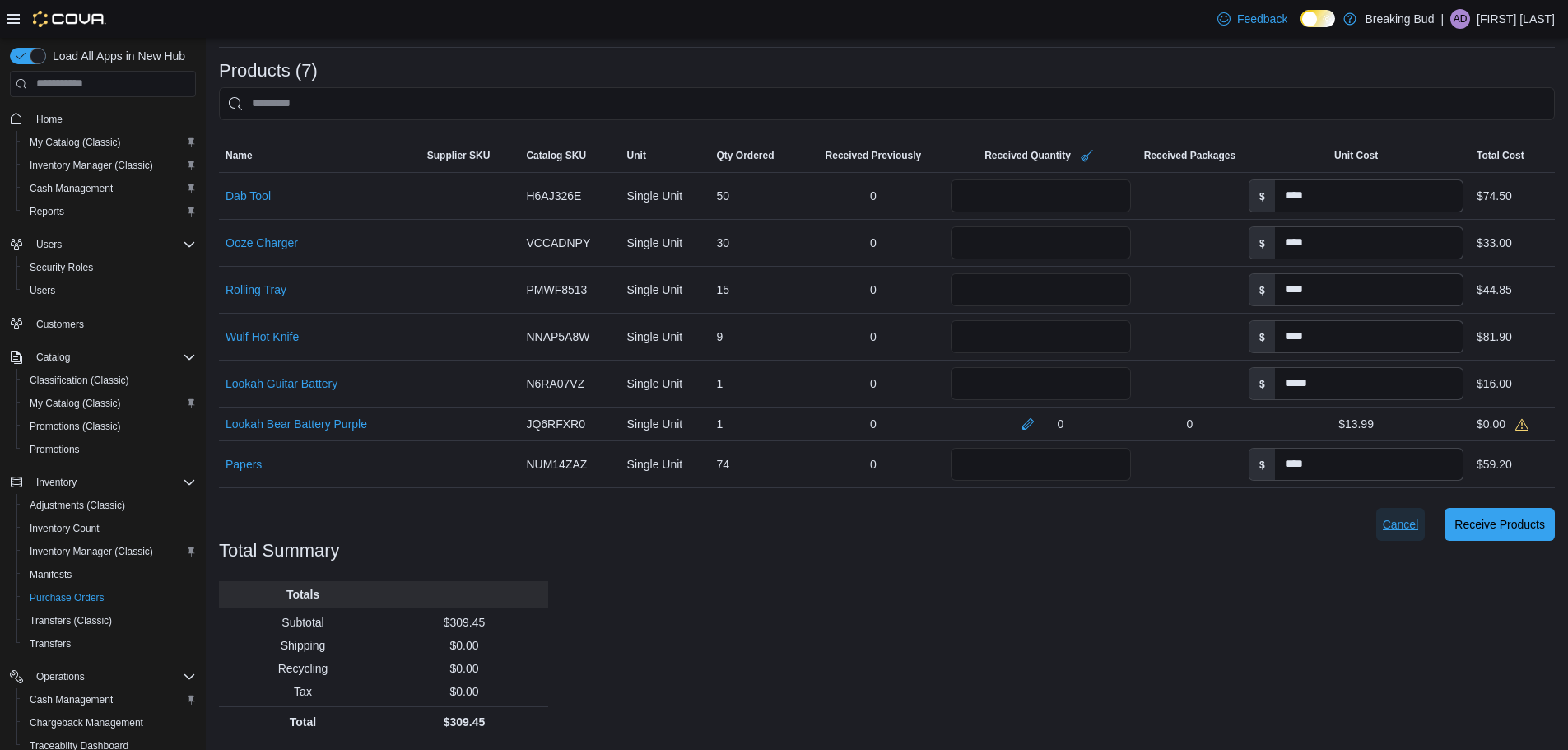 click on "Cancel" at bounding box center (1401, 524) 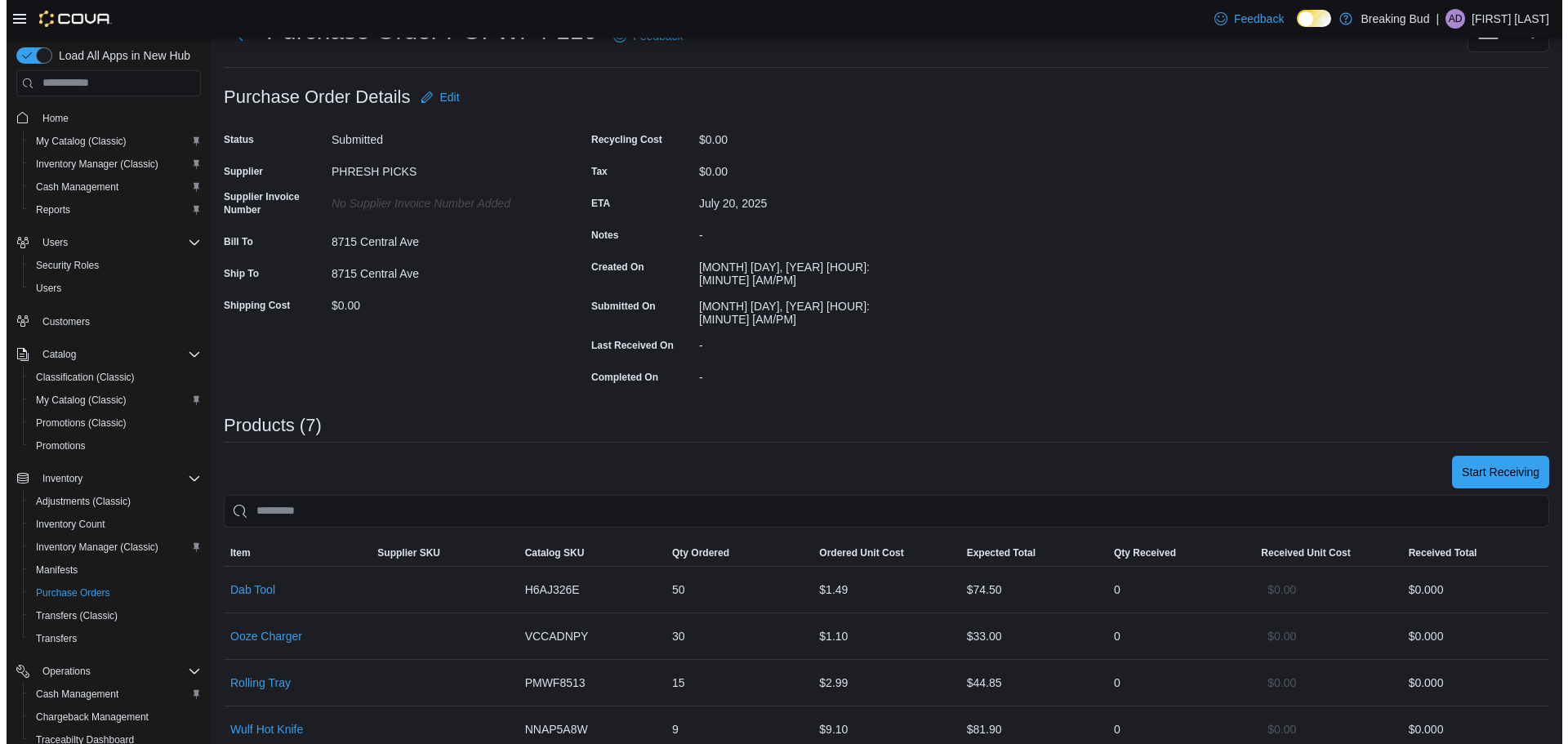 scroll, scrollTop: 0, scrollLeft: 0, axis: both 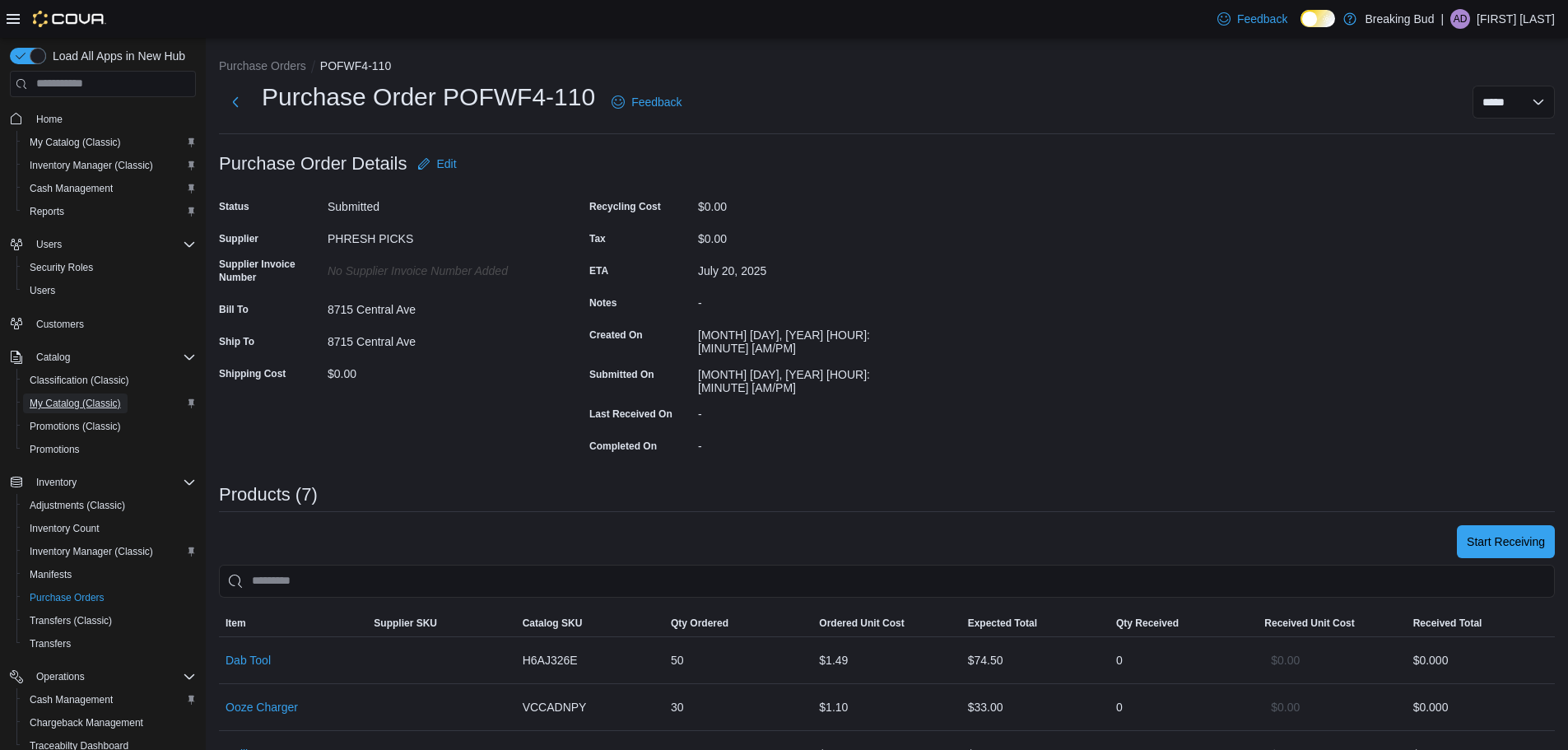 click on "My Catalog (Classic)" at bounding box center (75, 403) 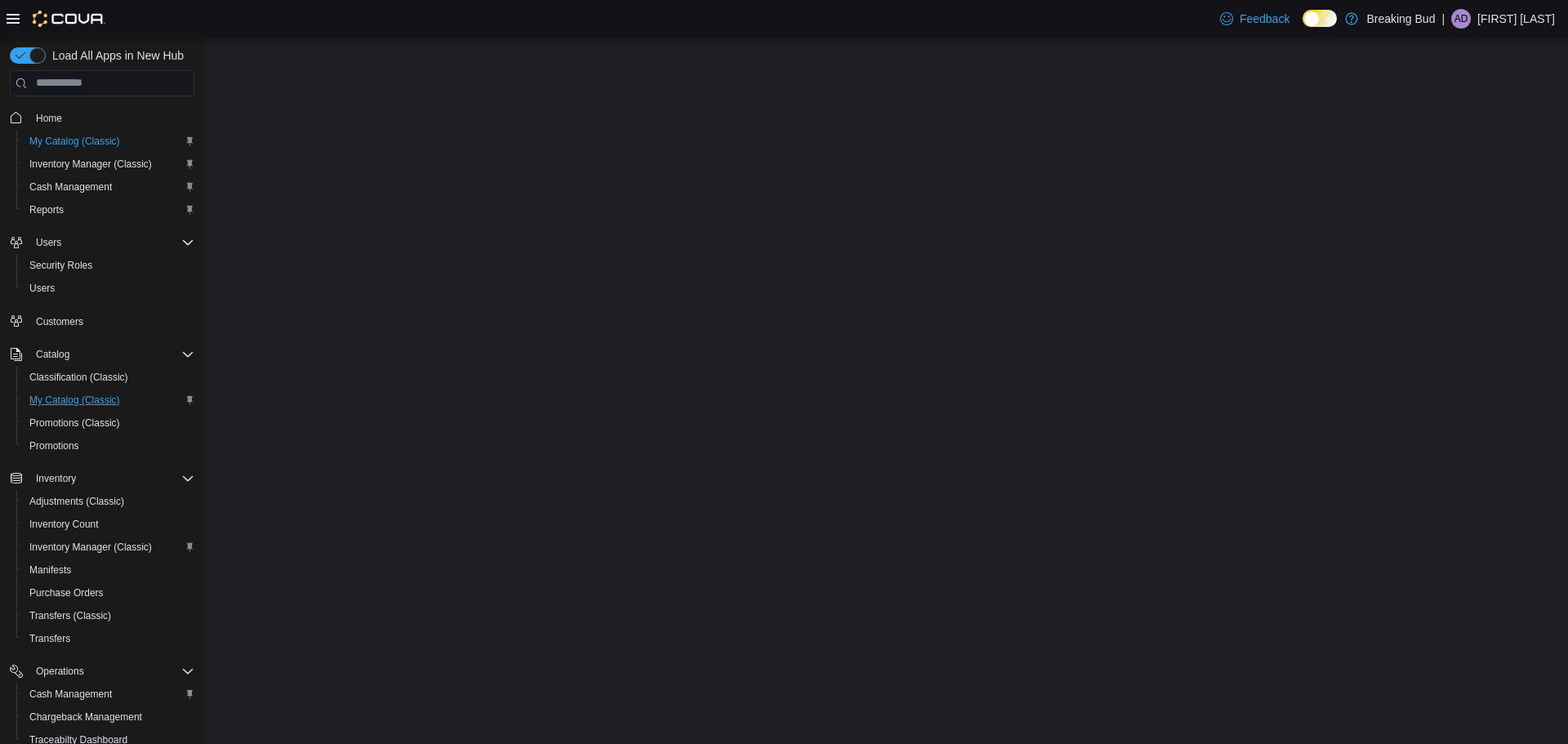 scroll, scrollTop: 0, scrollLeft: 0, axis: both 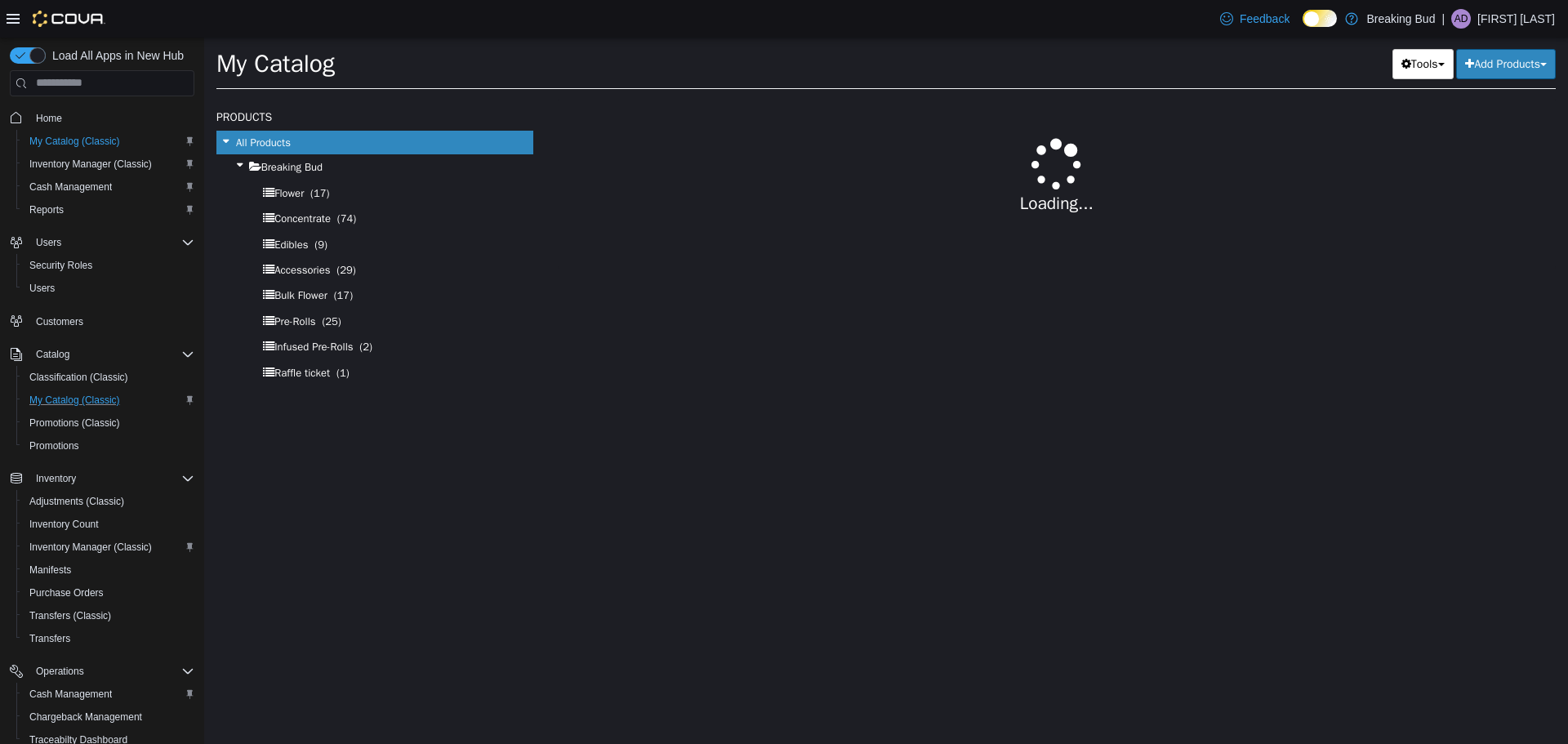 select on "**********" 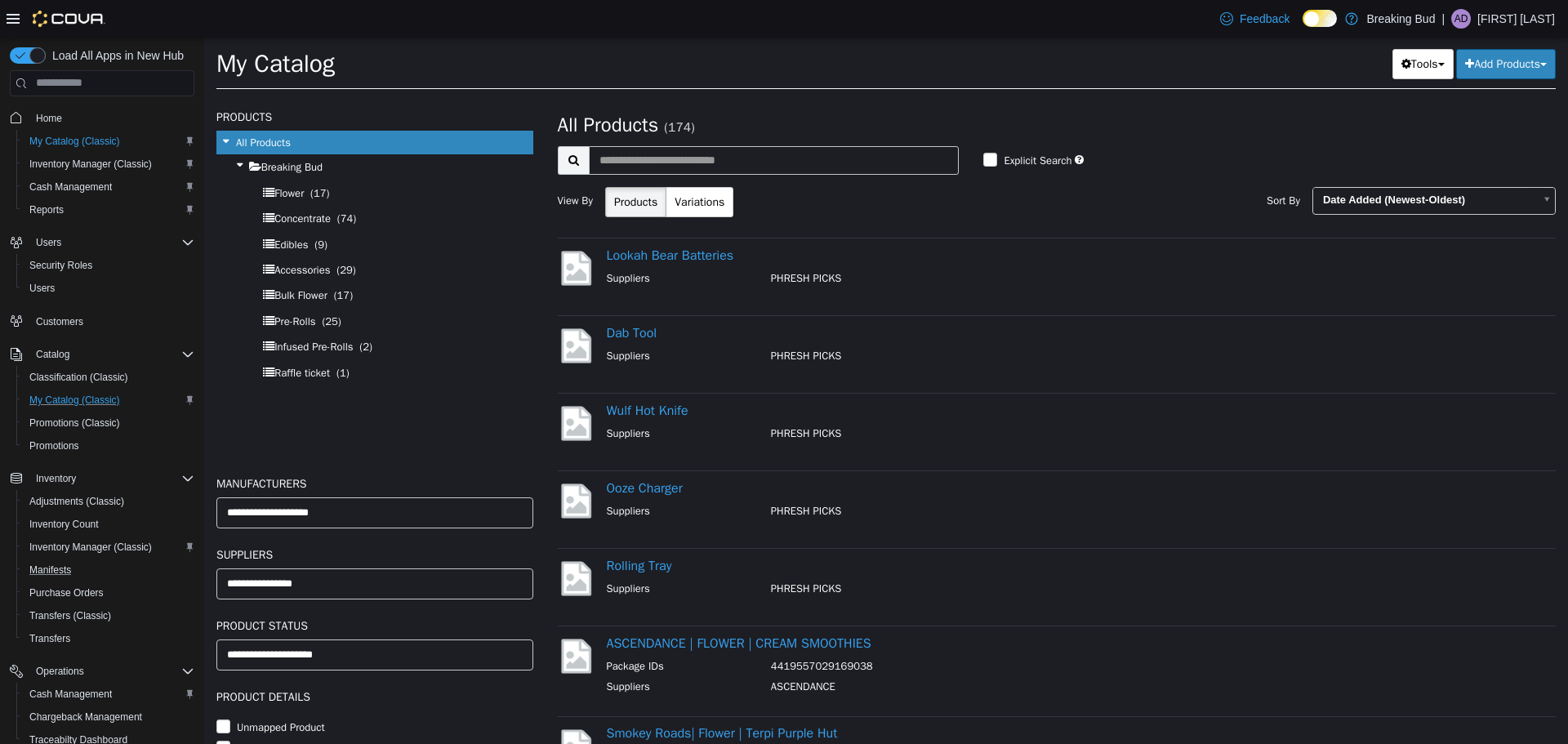 click on "Manifests" at bounding box center (109, 570) 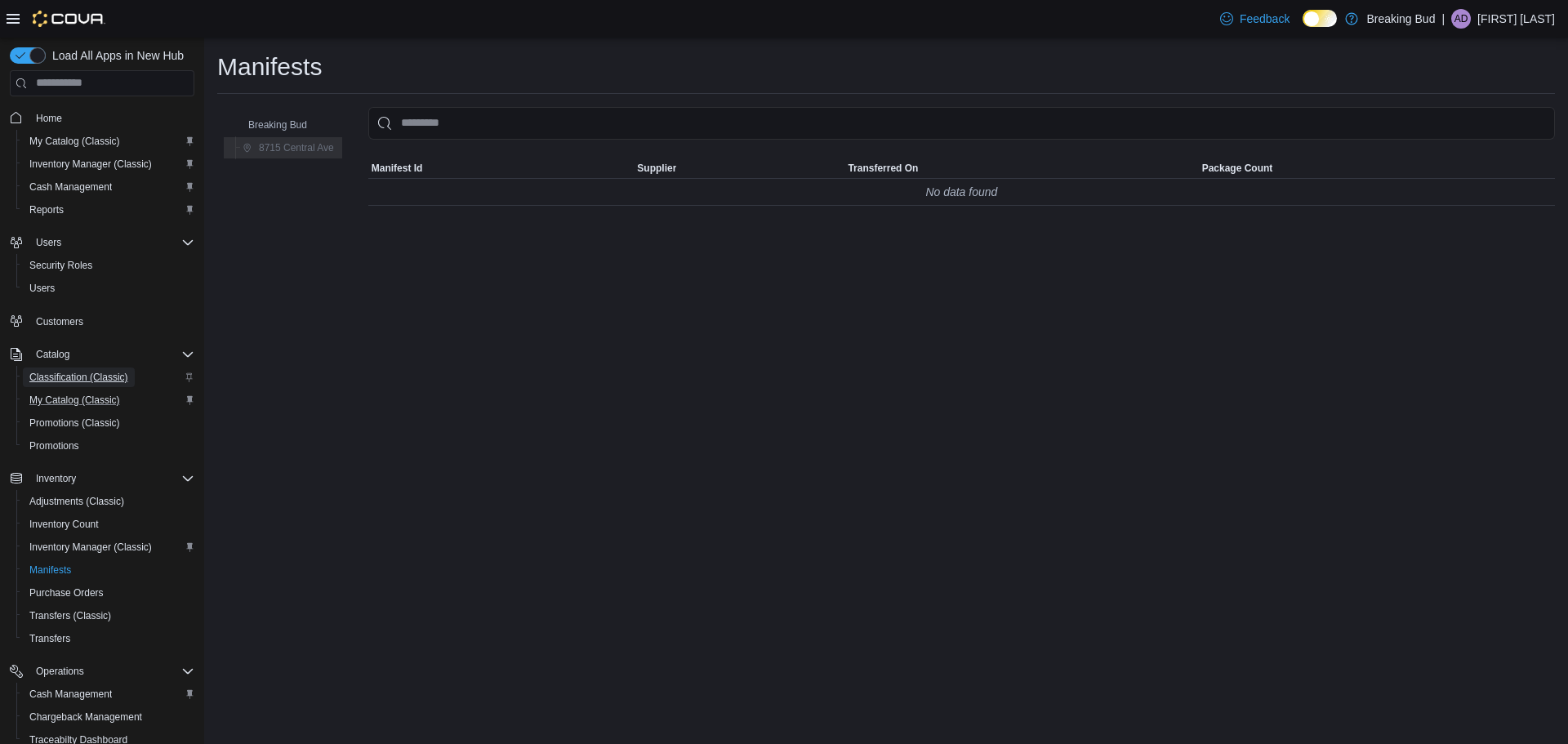 click on "Classification (Classic)" at bounding box center (78, 377) 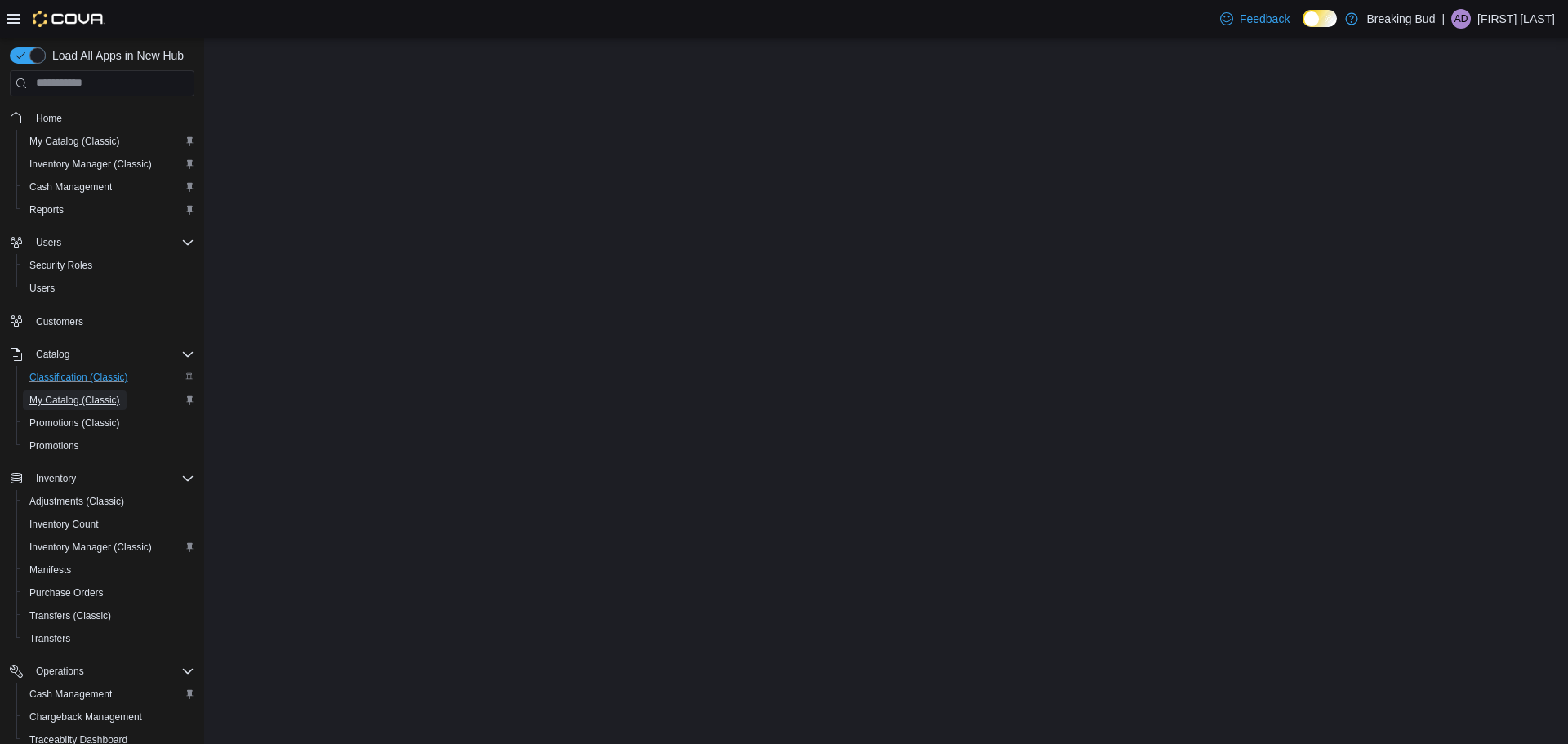scroll, scrollTop: 0, scrollLeft: 0, axis: both 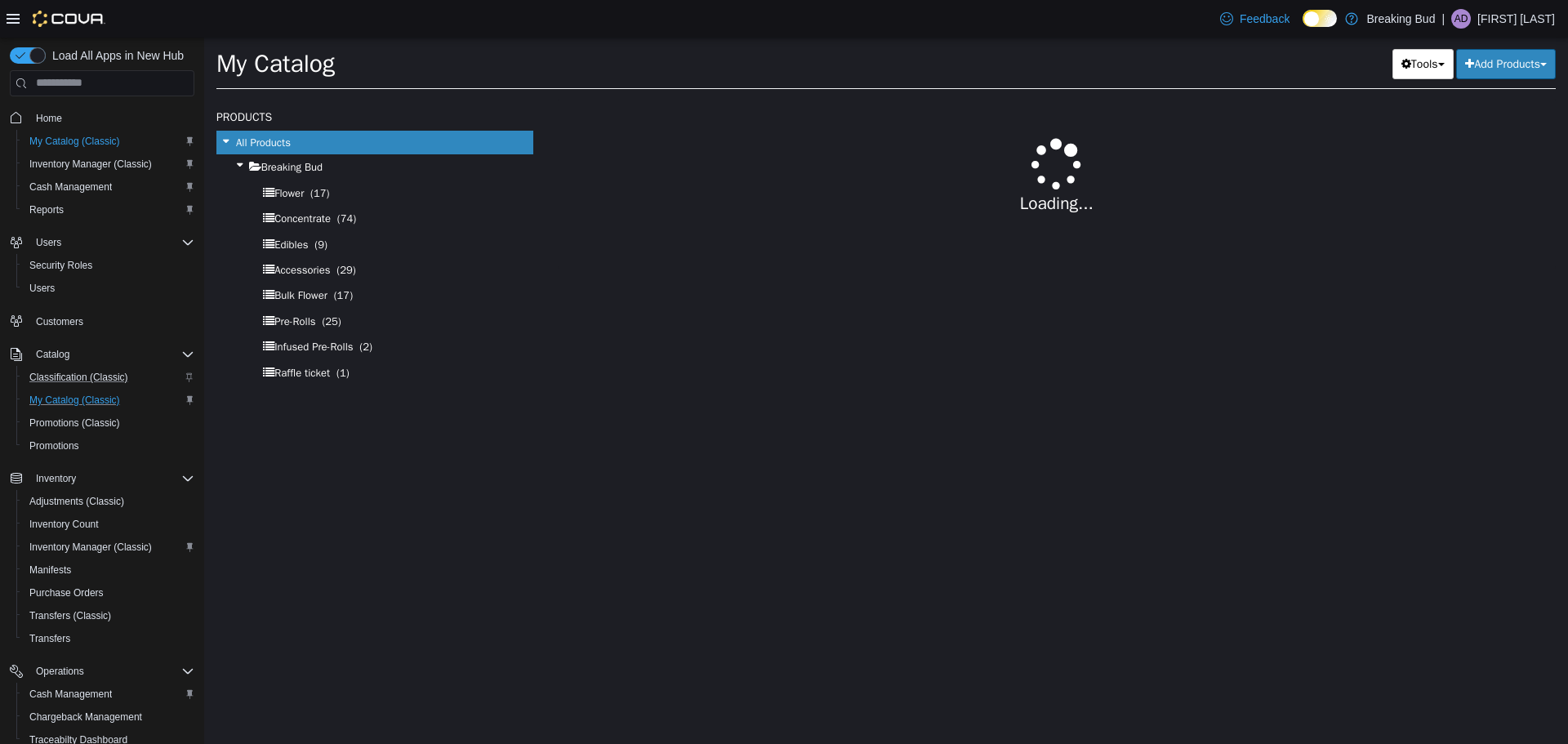 select on "**********" 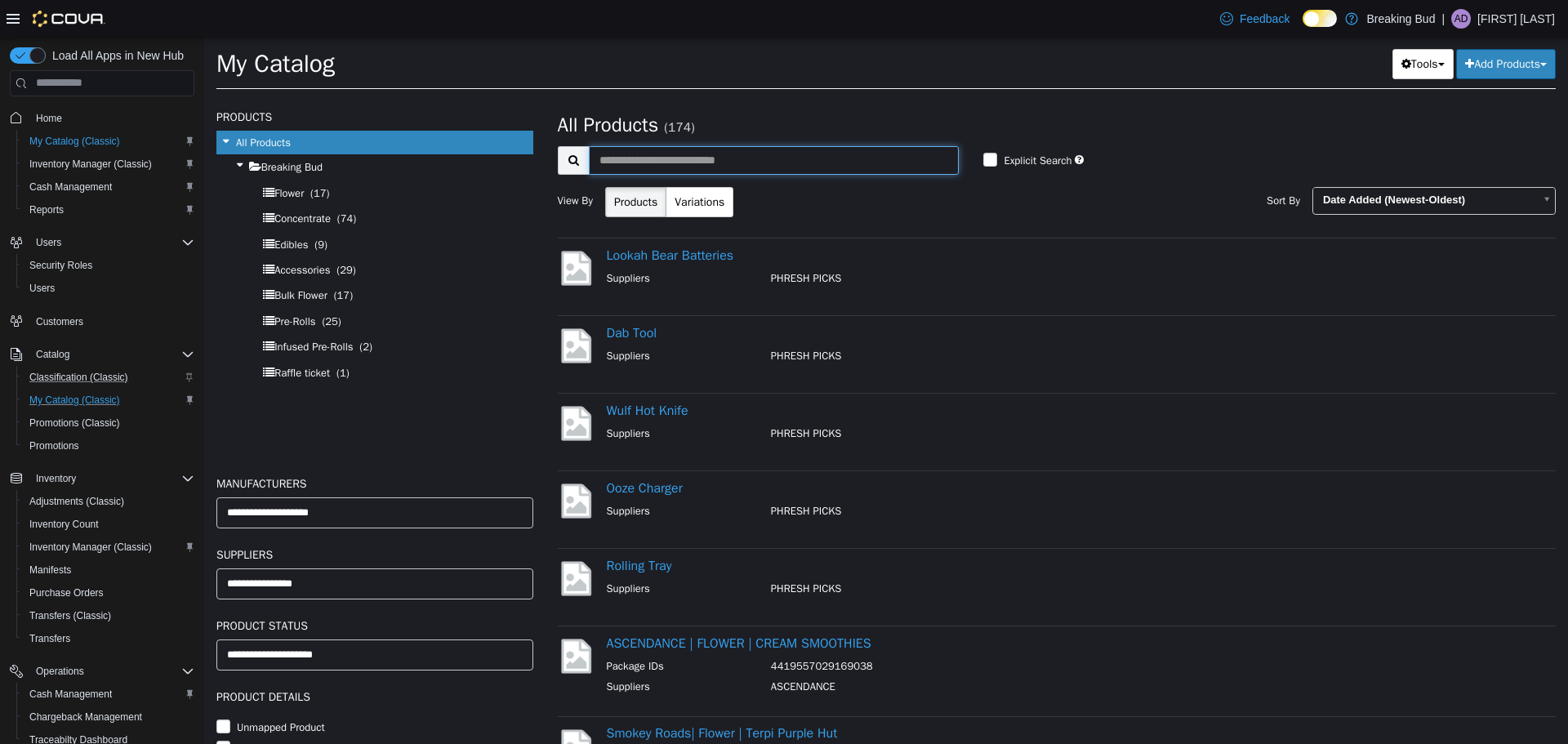 click at bounding box center (774, 159) 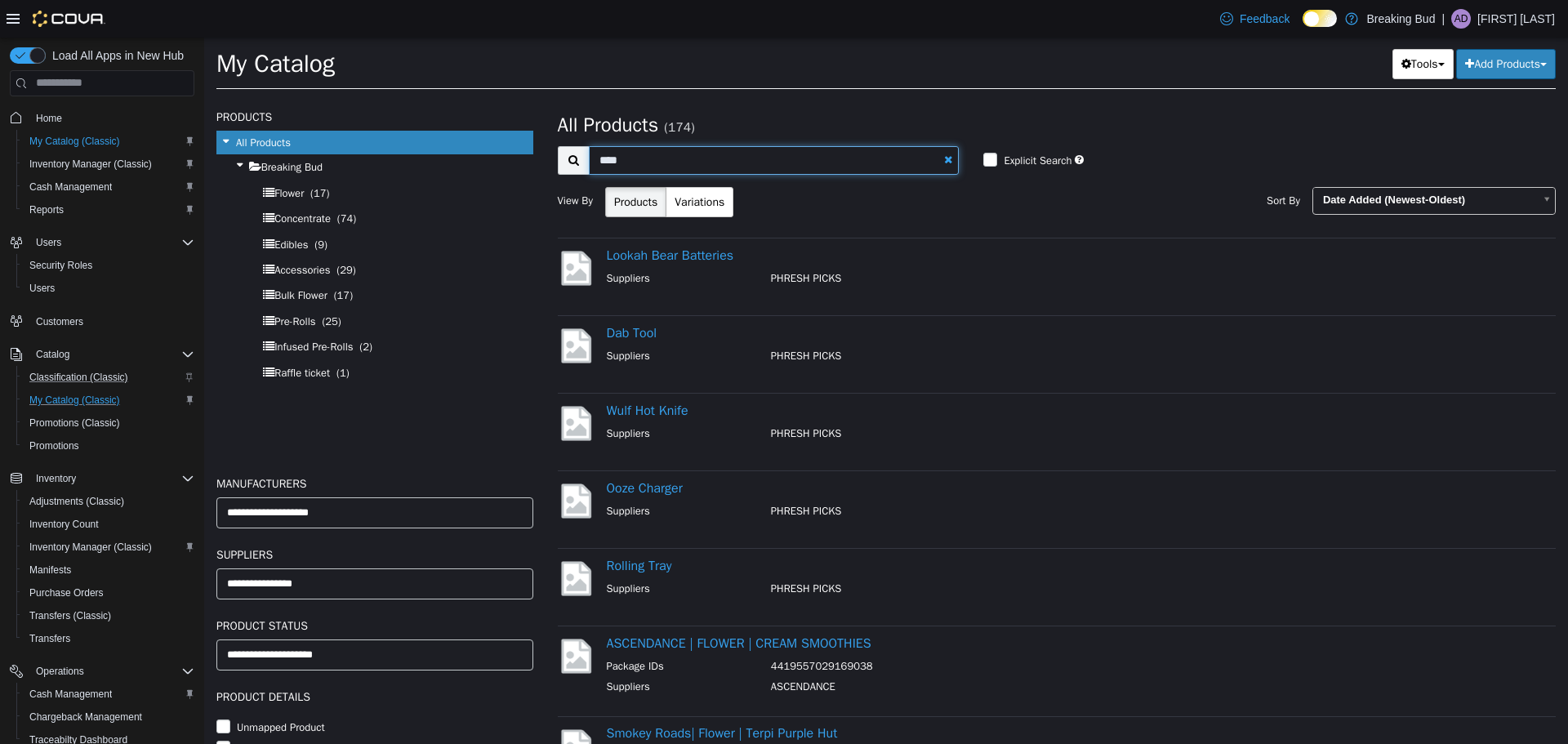 type on "****" 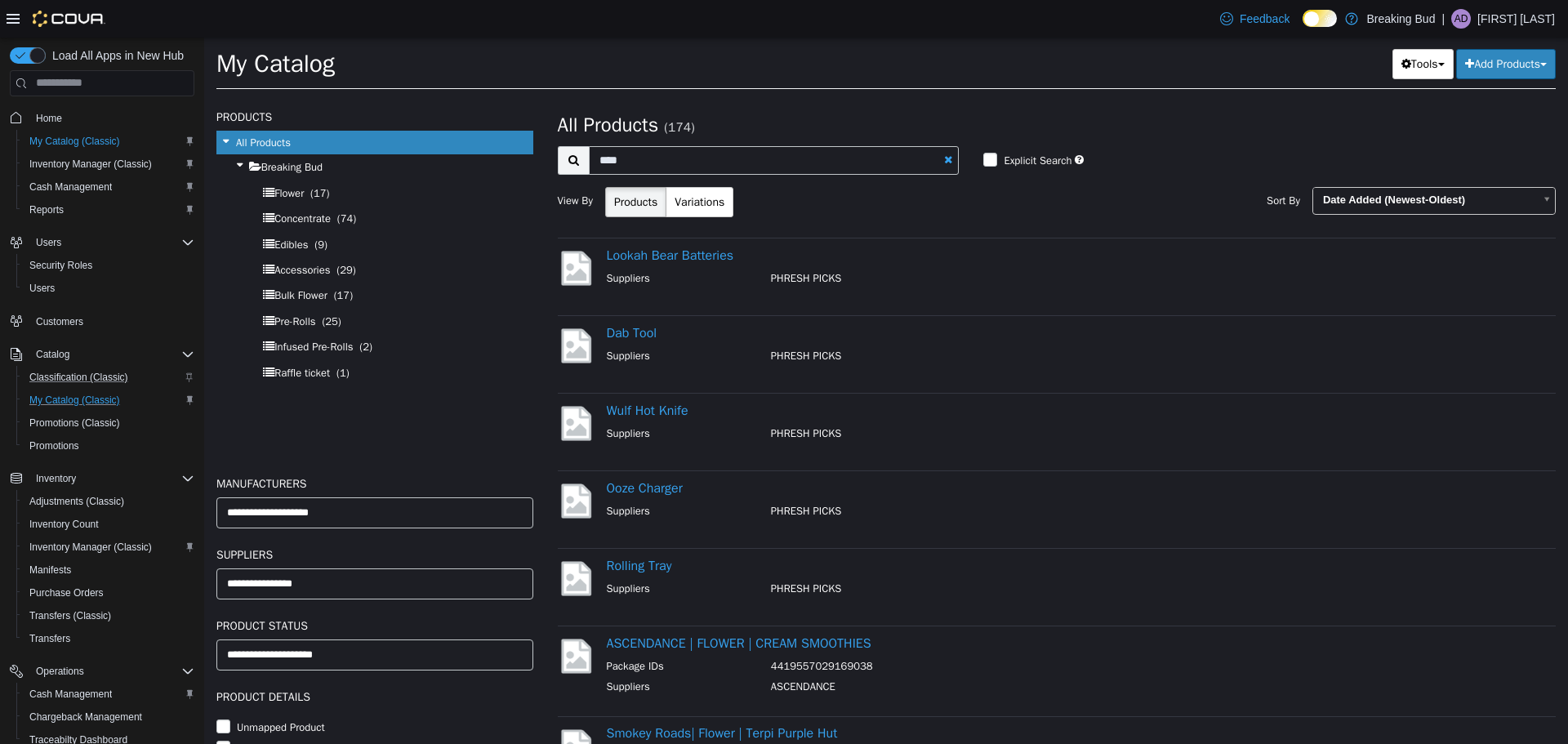 select on "**********" 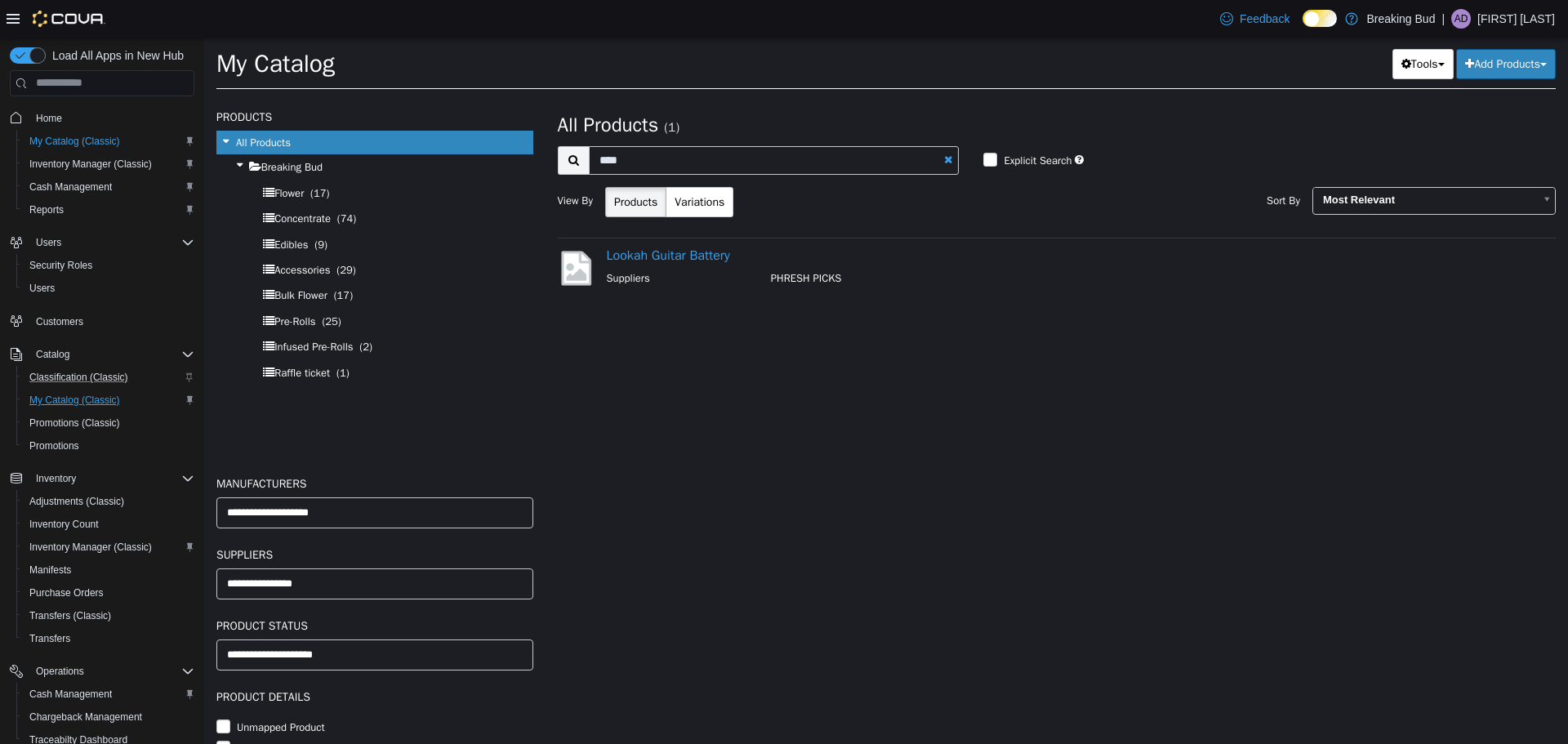 click on "Lookah Guitar Battery
Suppliers PHRESH PICKS" at bounding box center (1063, 268) 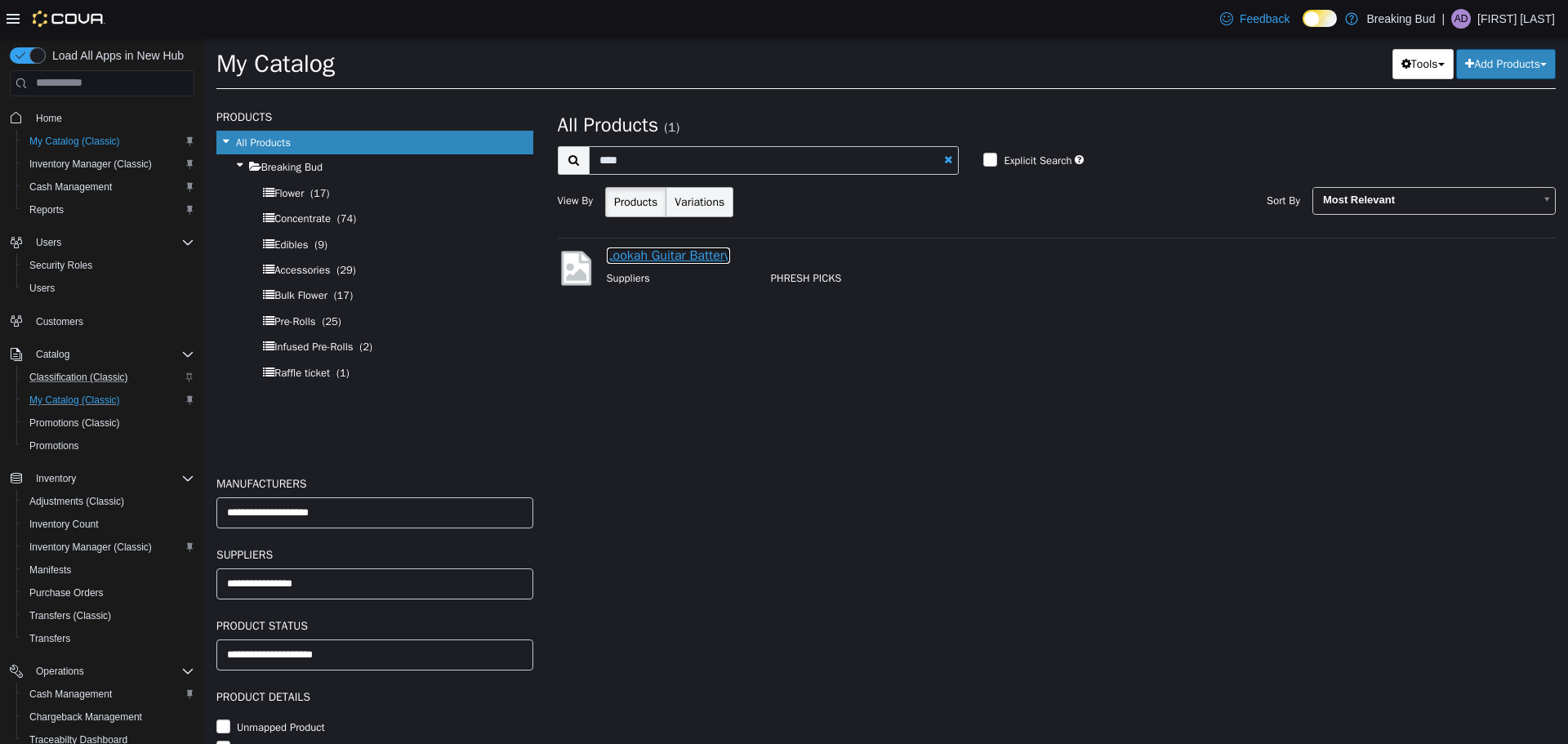 click on "Lookah Guitar Battery" at bounding box center [668, 255] 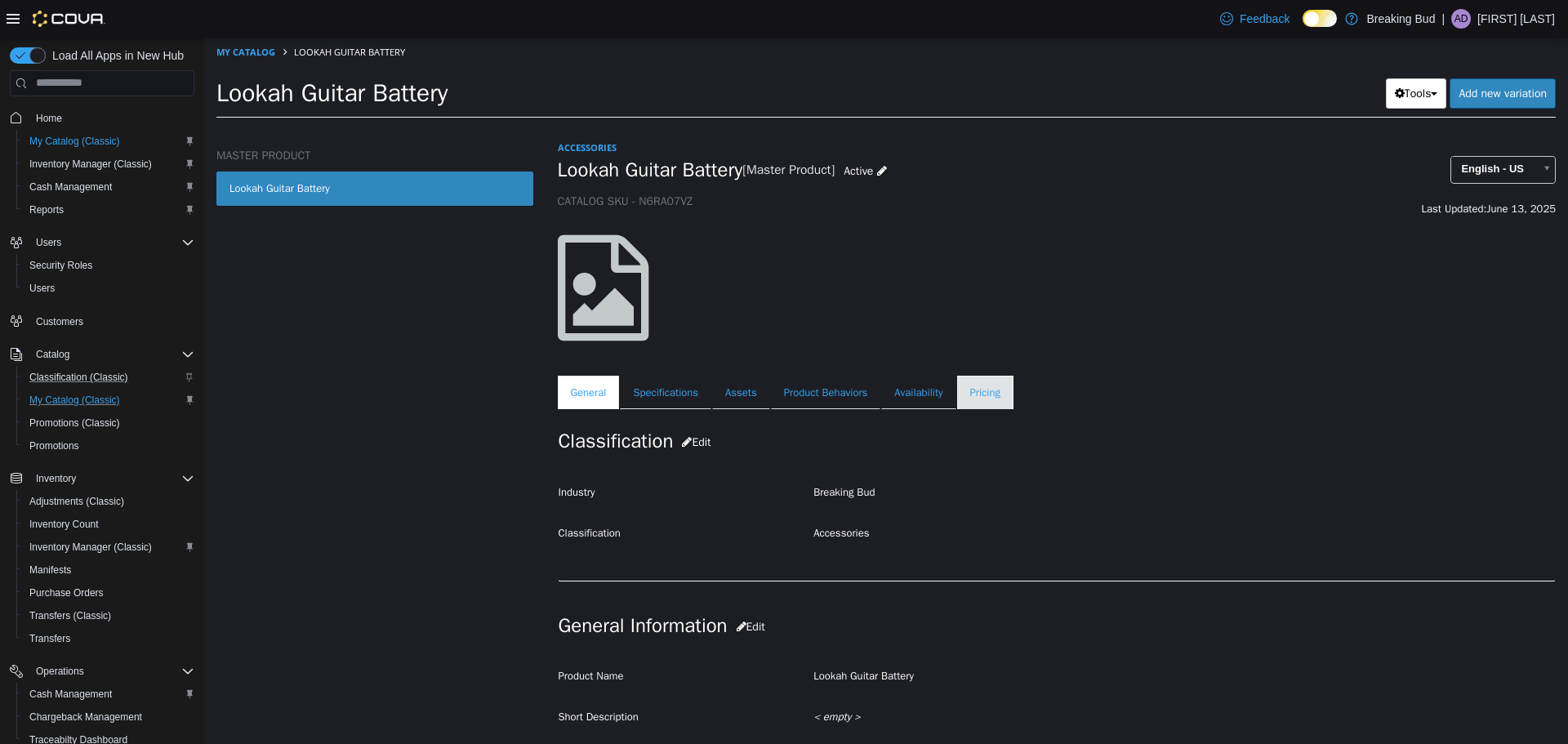 click on "Pricing" at bounding box center [985, 392] 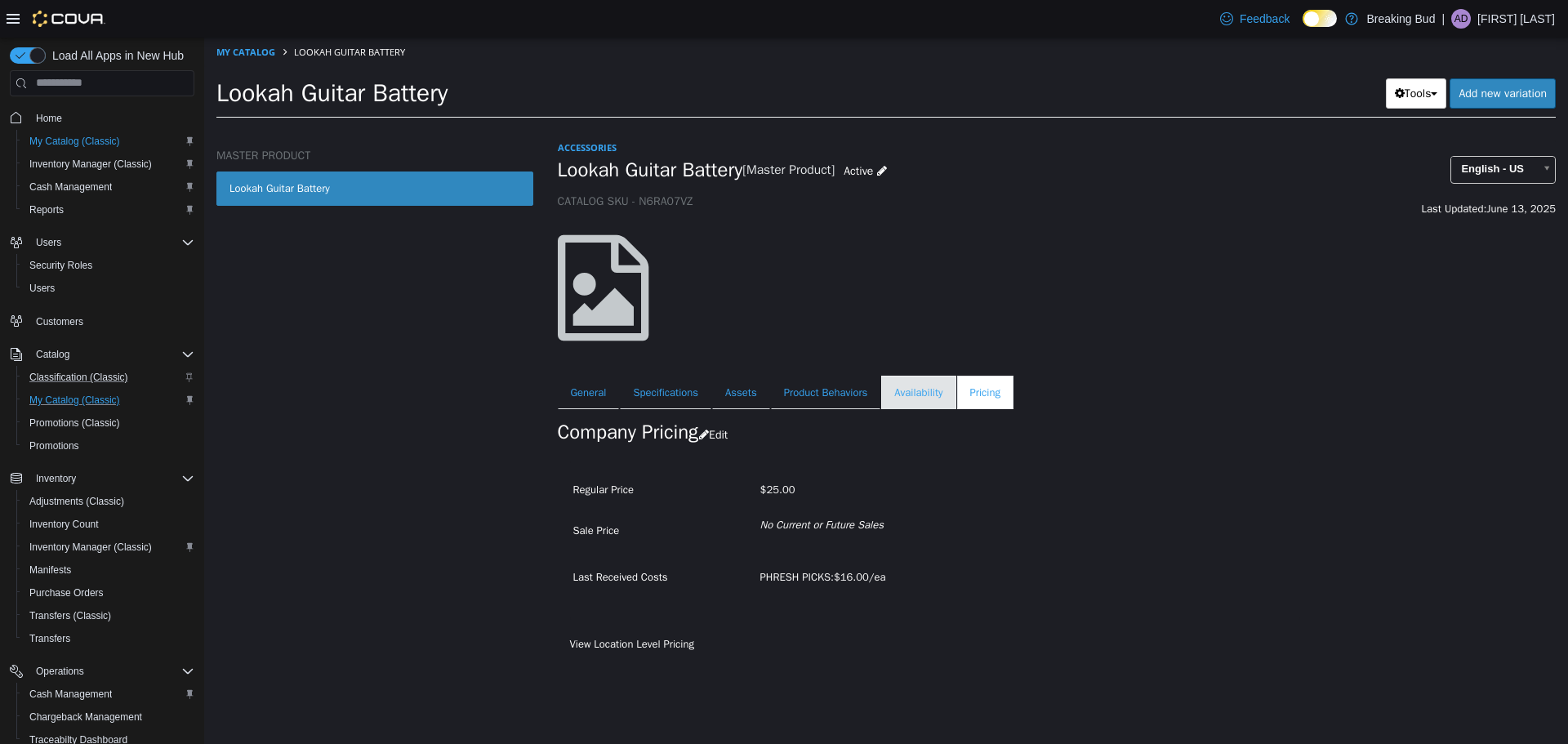 click on "Availability" at bounding box center [918, 392] 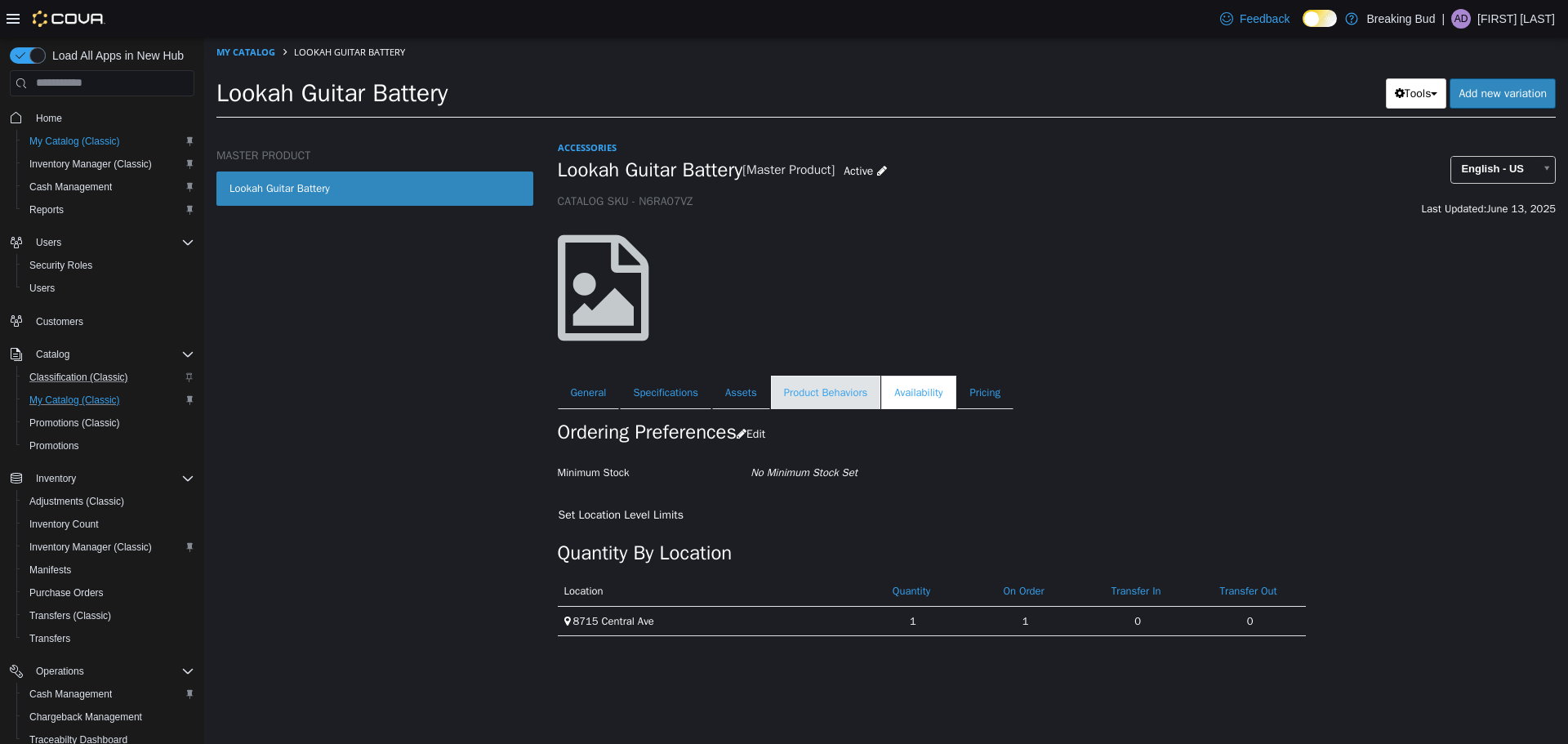 click on "Product Behaviors" at bounding box center (826, 392) 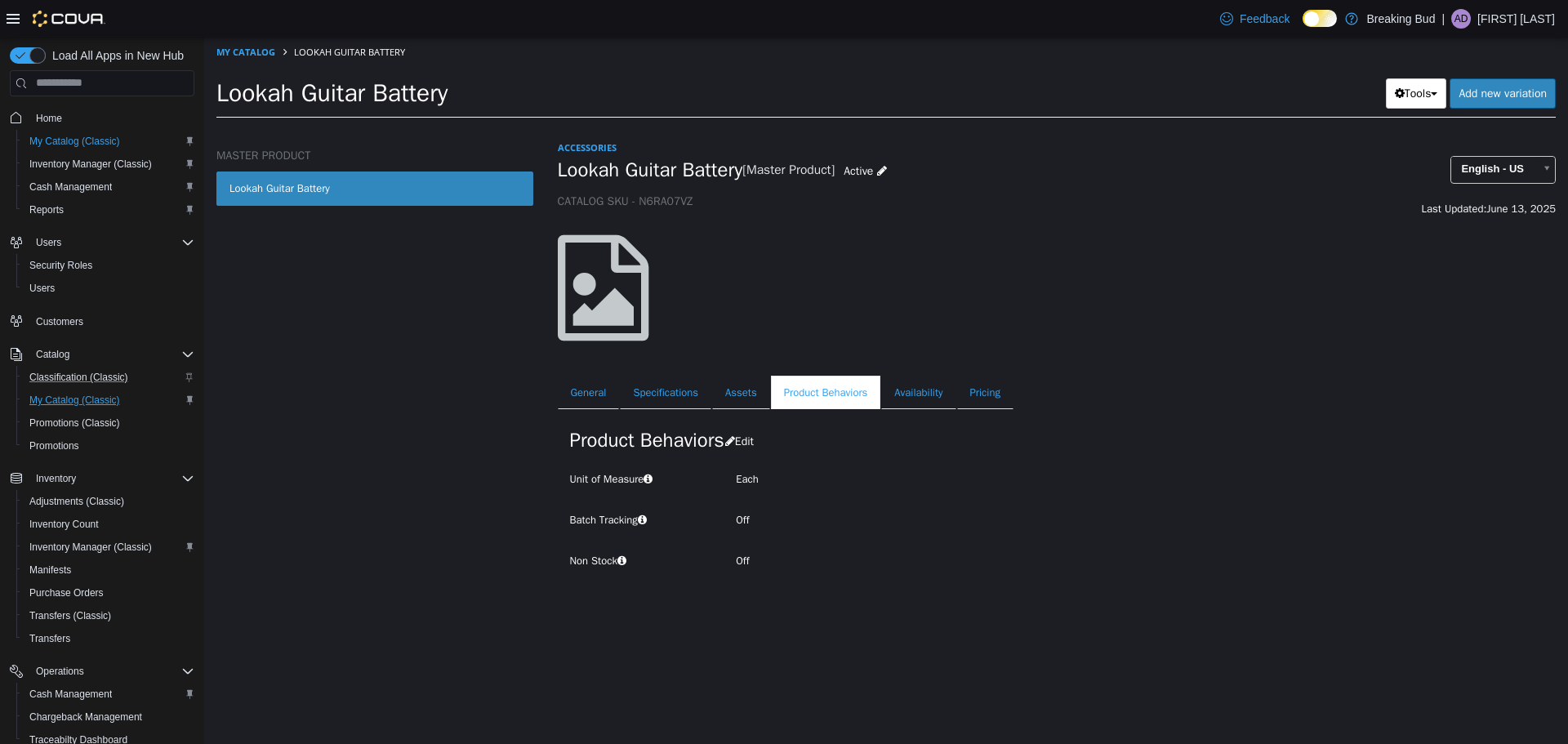 click on "Customers" at bounding box center (112, 321) 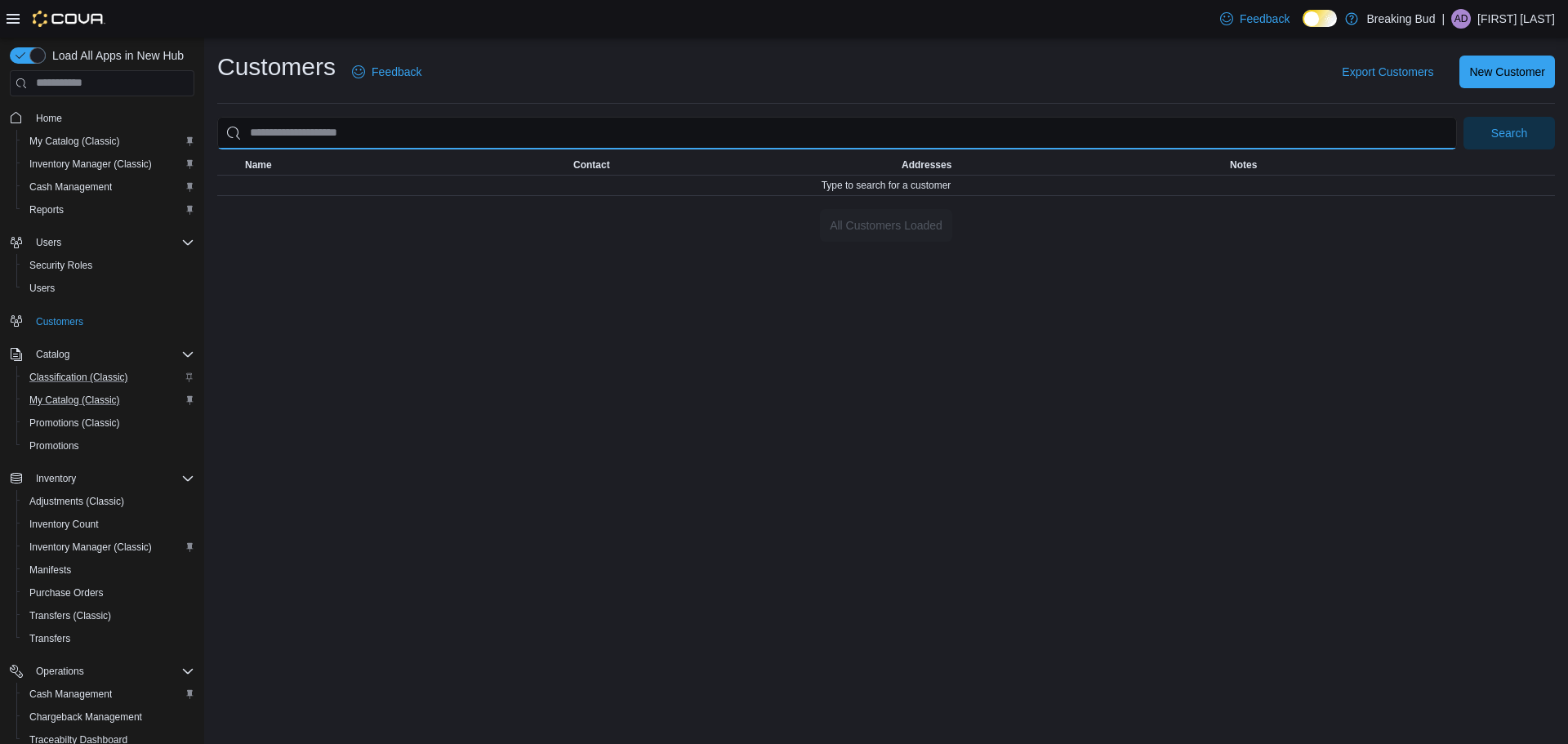 click at bounding box center (837, 133) 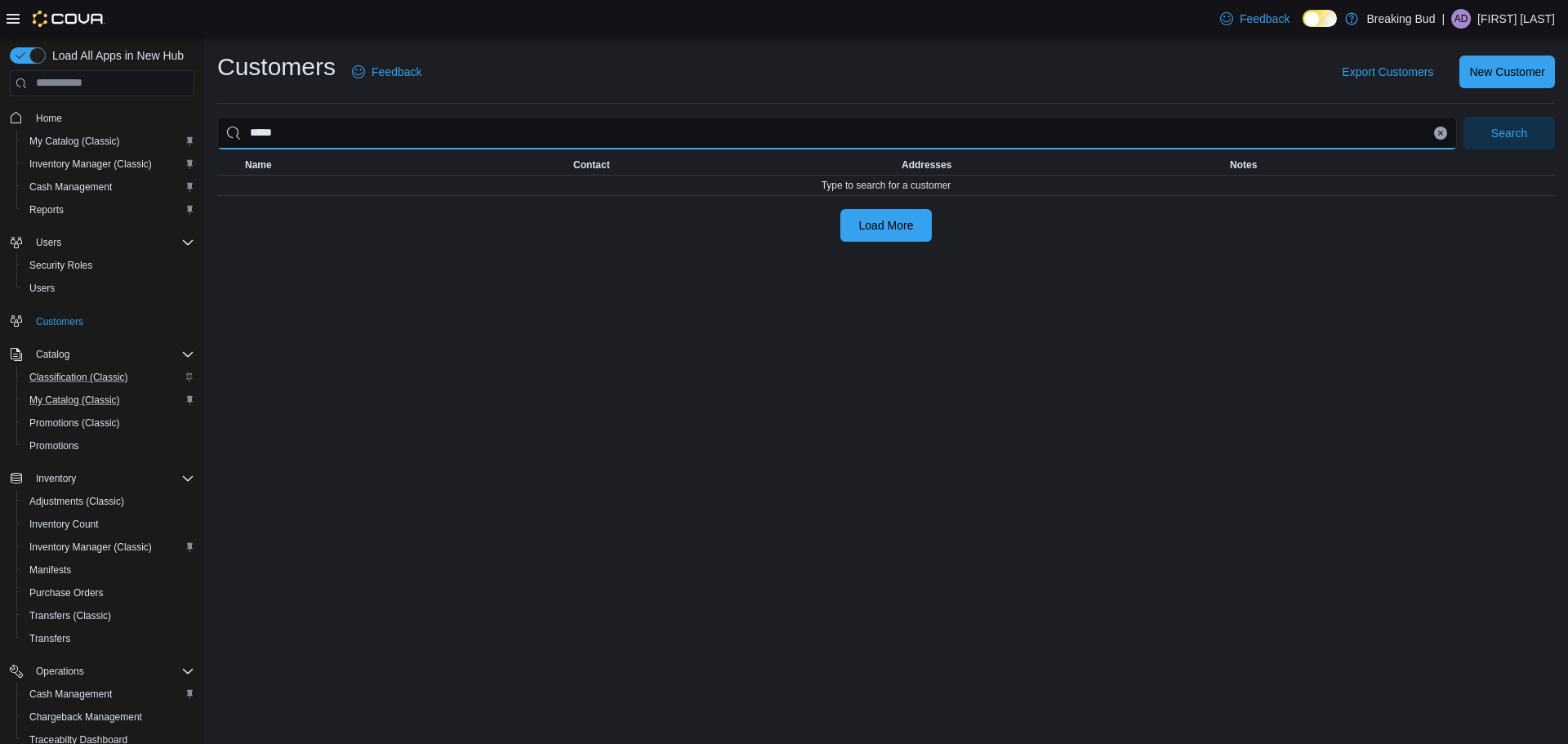 type on "*****" 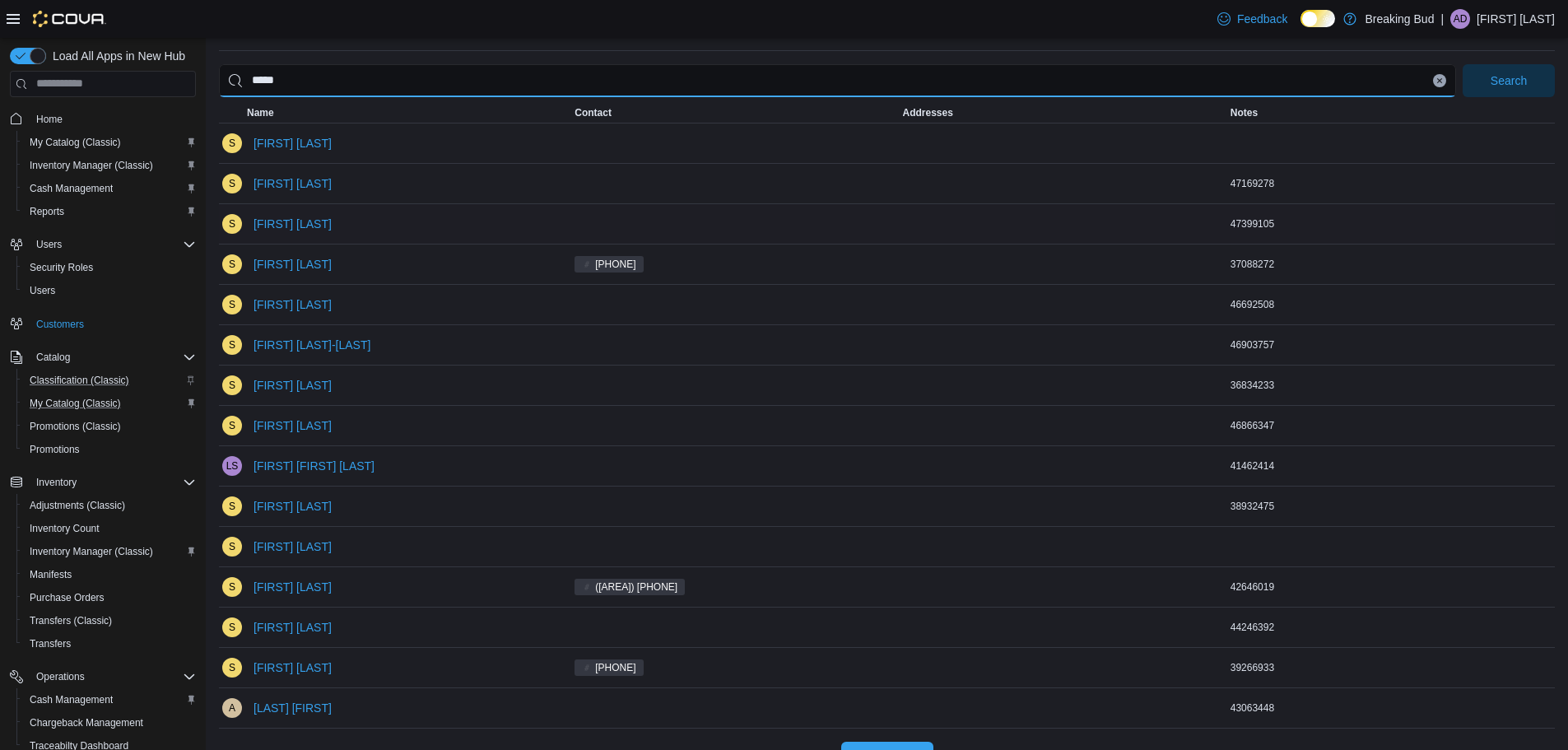scroll, scrollTop: 91, scrollLeft: 0, axis: vertical 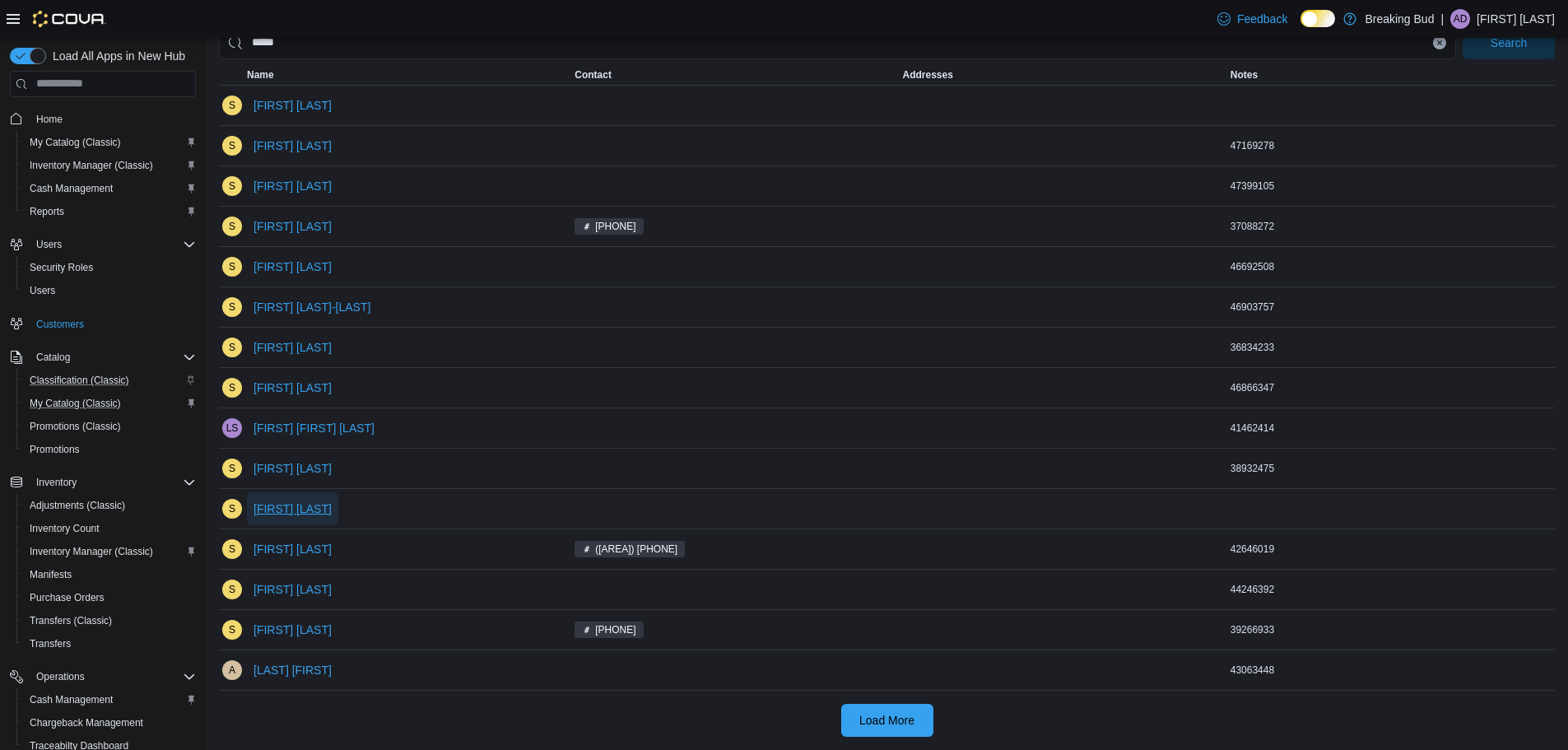 click on "[FIRST] [LAST]" at bounding box center (292, 509) 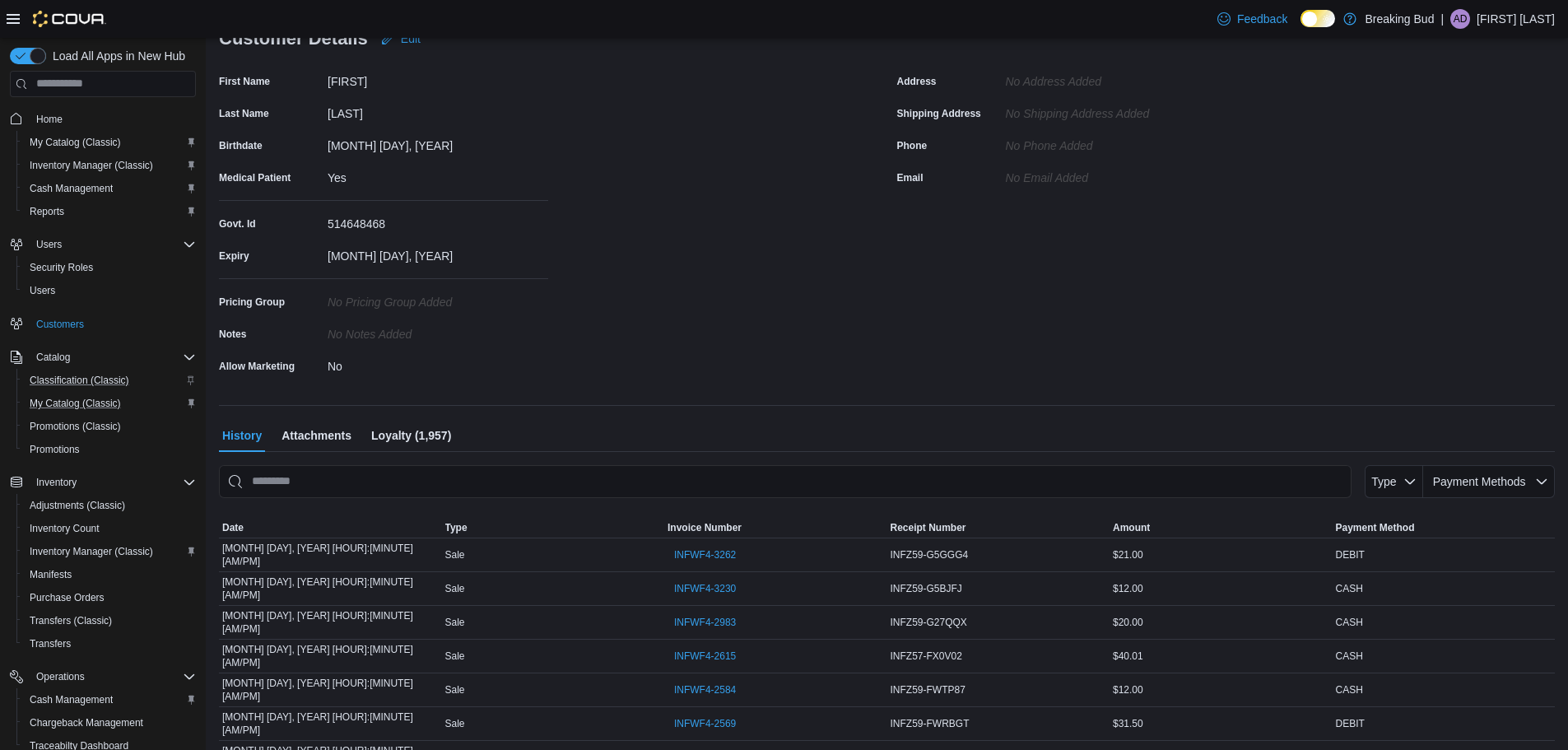 scroll, scrollTop: 0, scrollLeft: 0, axis: both 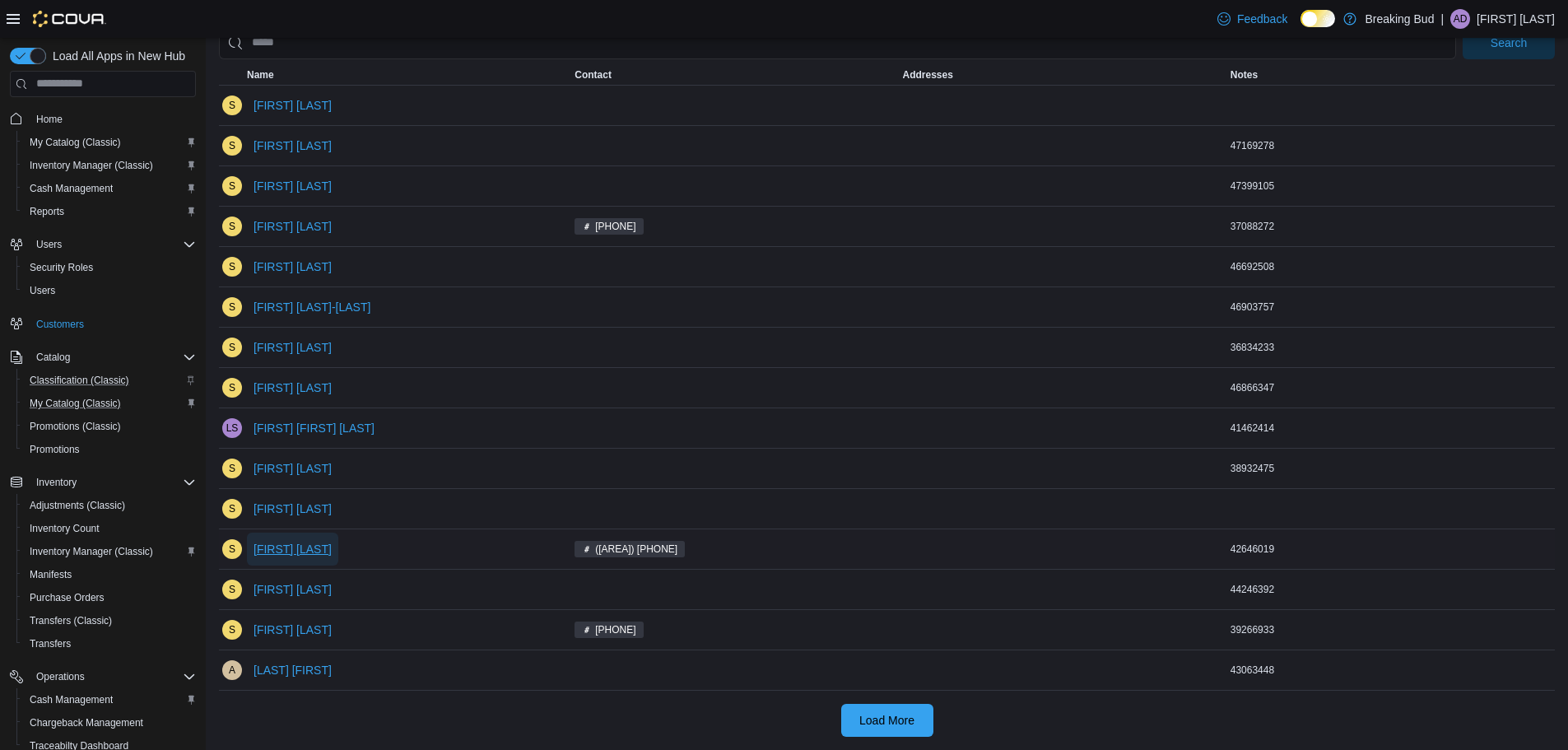 click on "[FIRST] [LAST]" at bounding box center (292, 549) 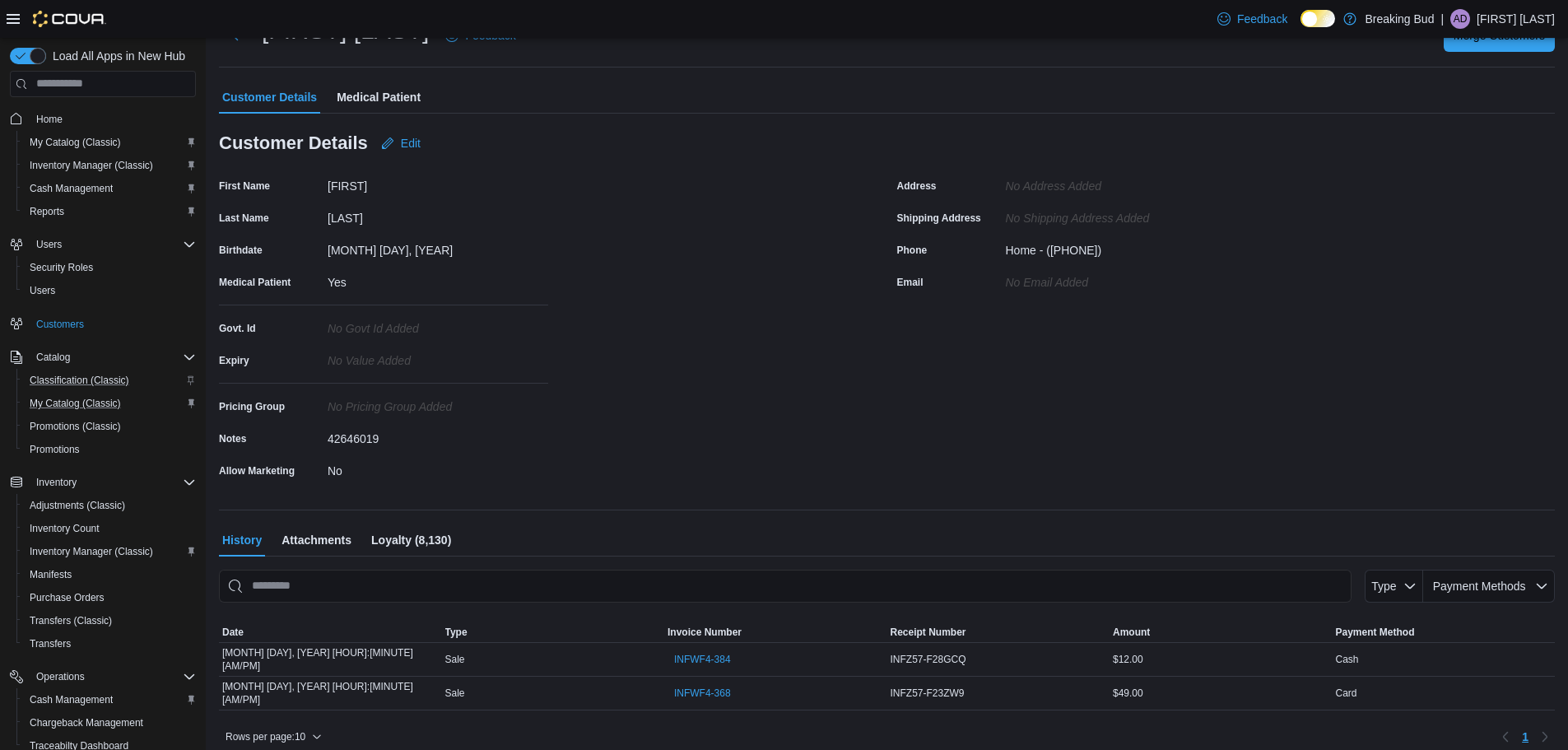 scroll, scrollTop: 0, scrollLeft: 0, axis: both 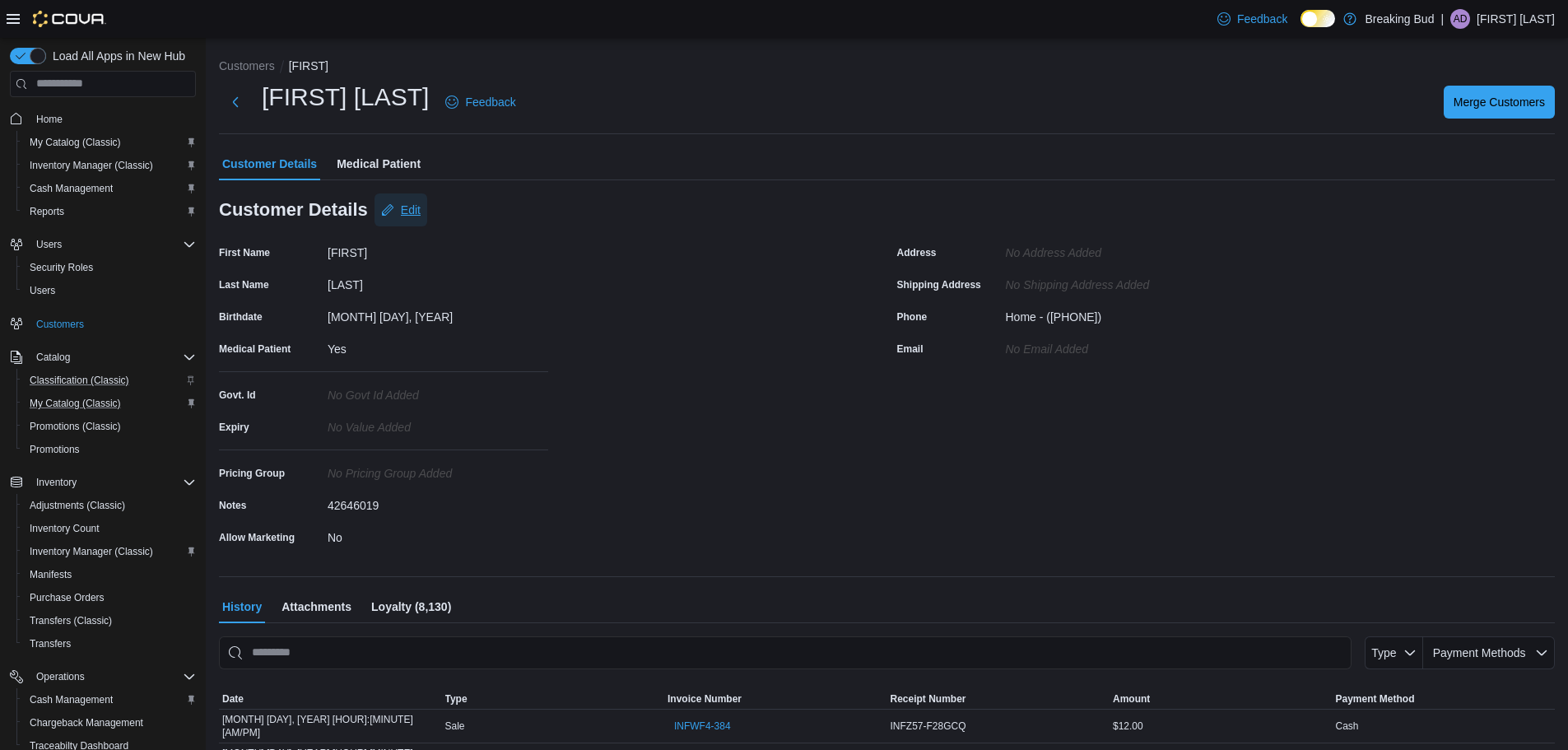 click on "Edit" at bounding box center (401, 210) 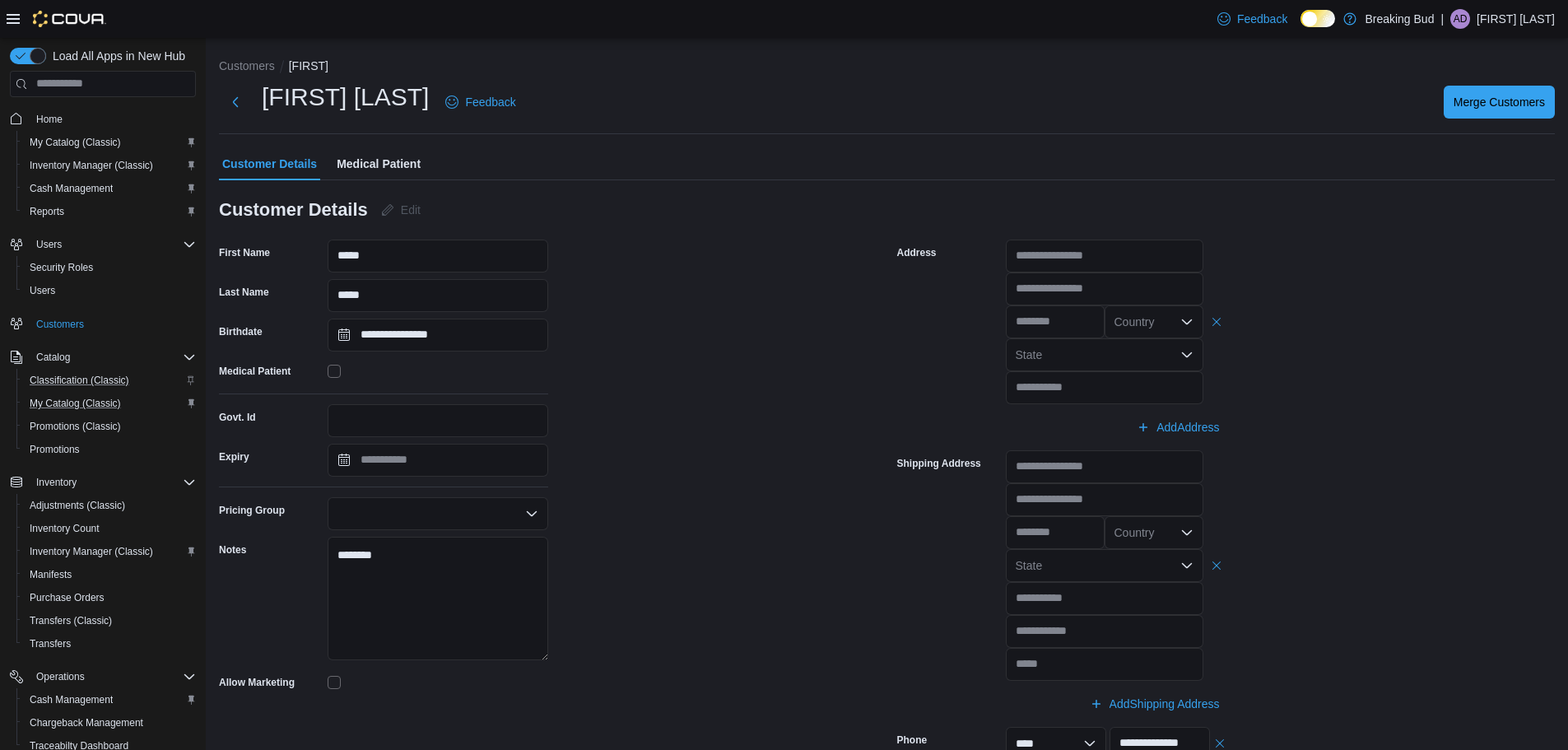 click on "Customer Details" at bounding box center (269, 164) 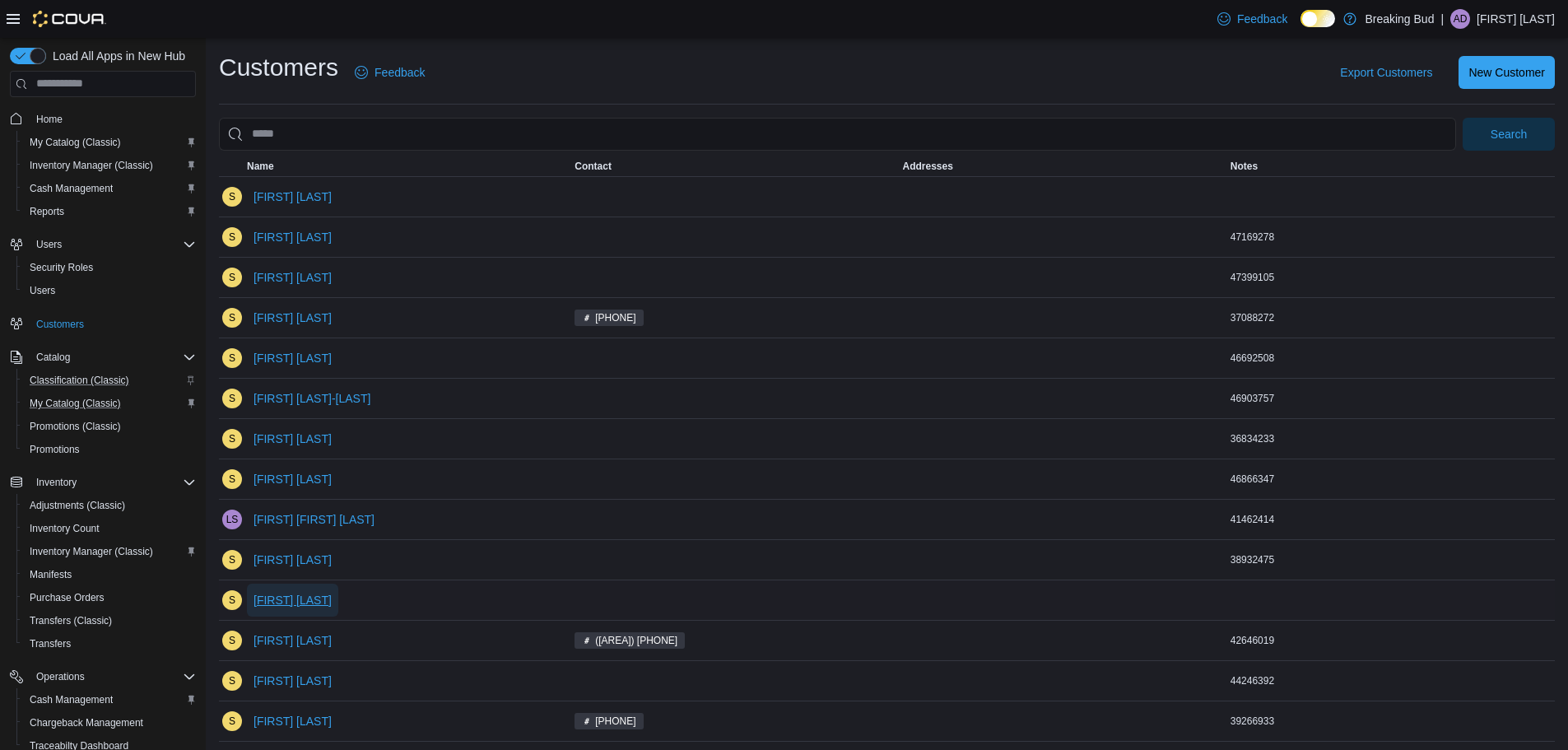 click on "[FIRST] [LAST]" at bounding box center [292, 600] 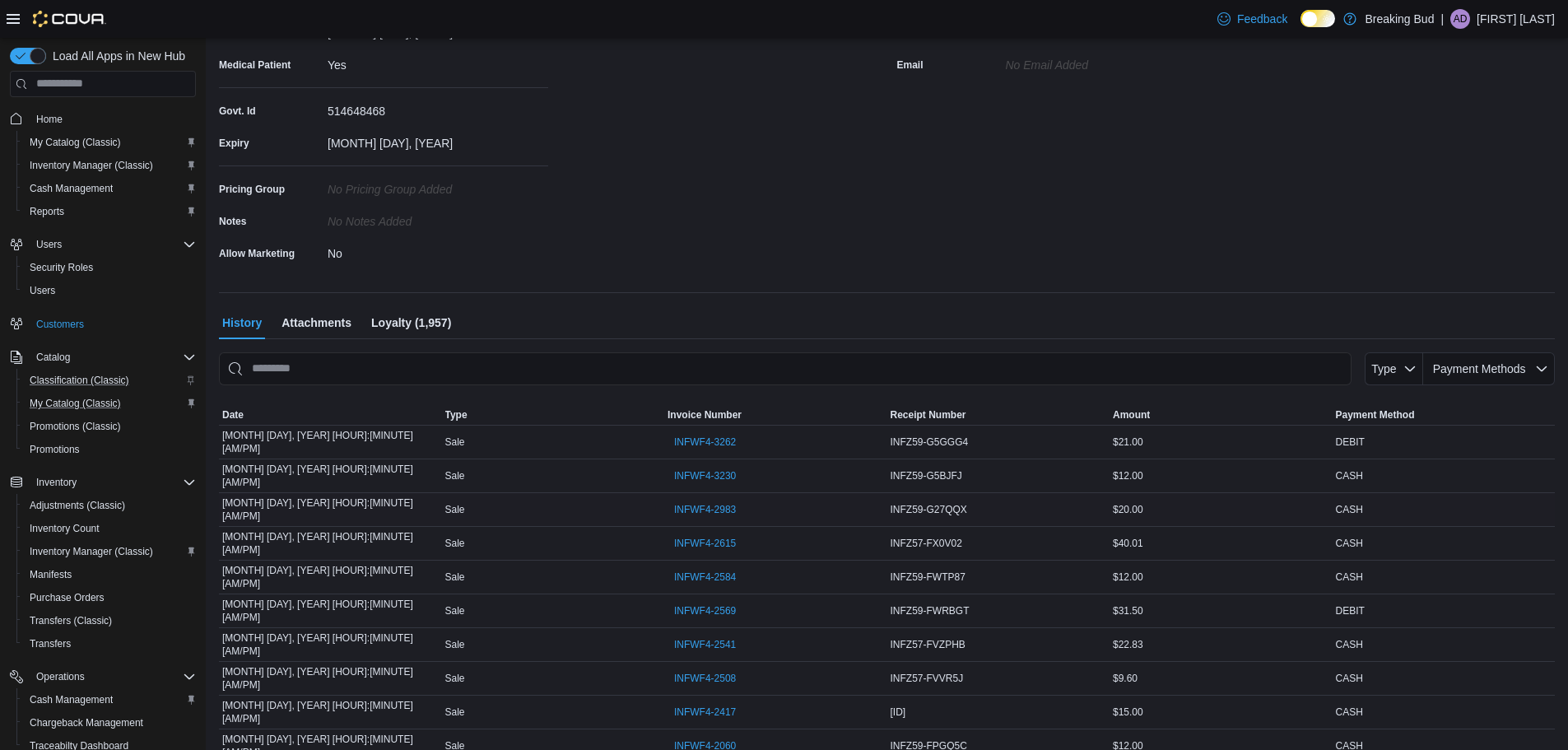 scroll, scrollTop: 0, scrollLeft: 0, axis: both 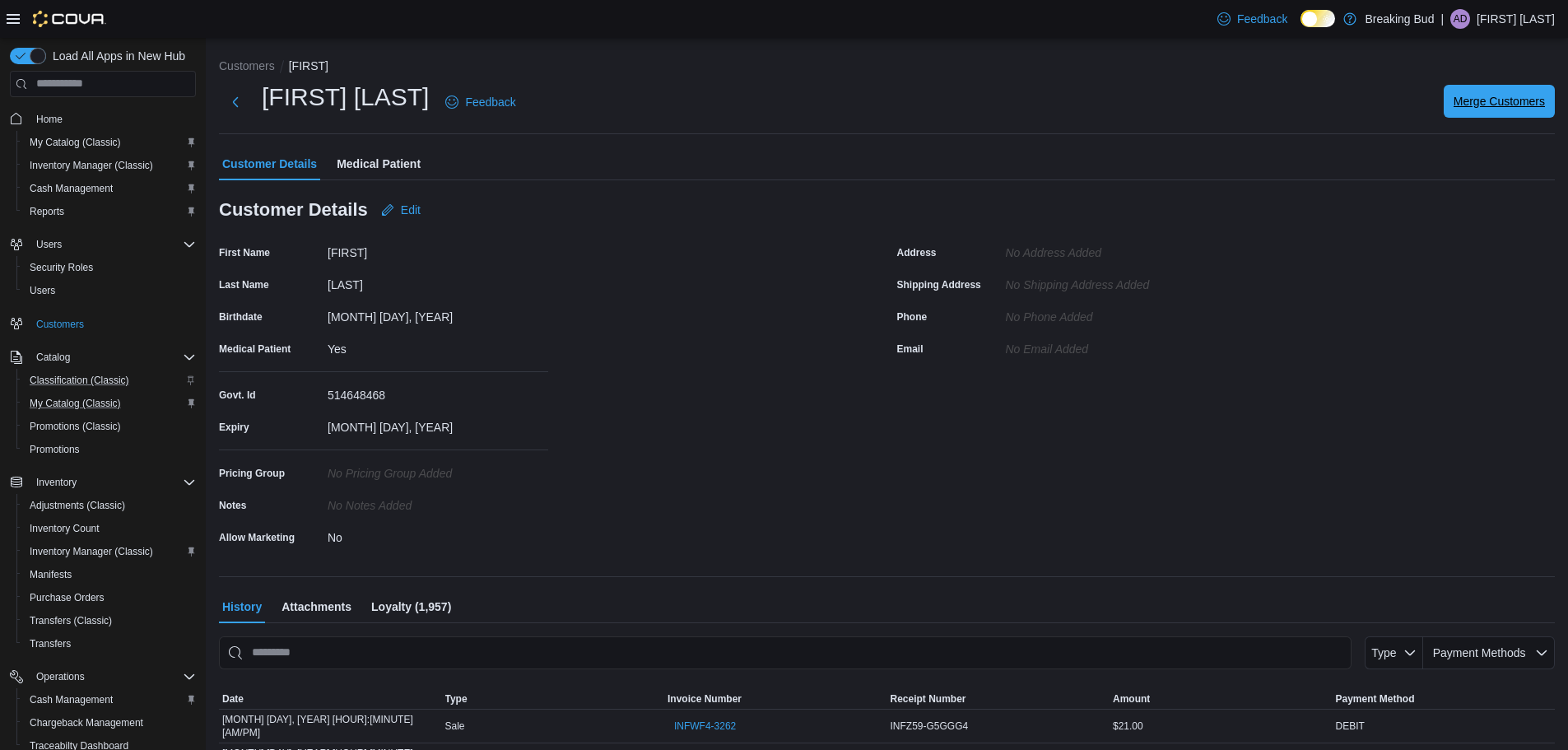 click on "Merge Customers" at bounding box center (1499, 101) 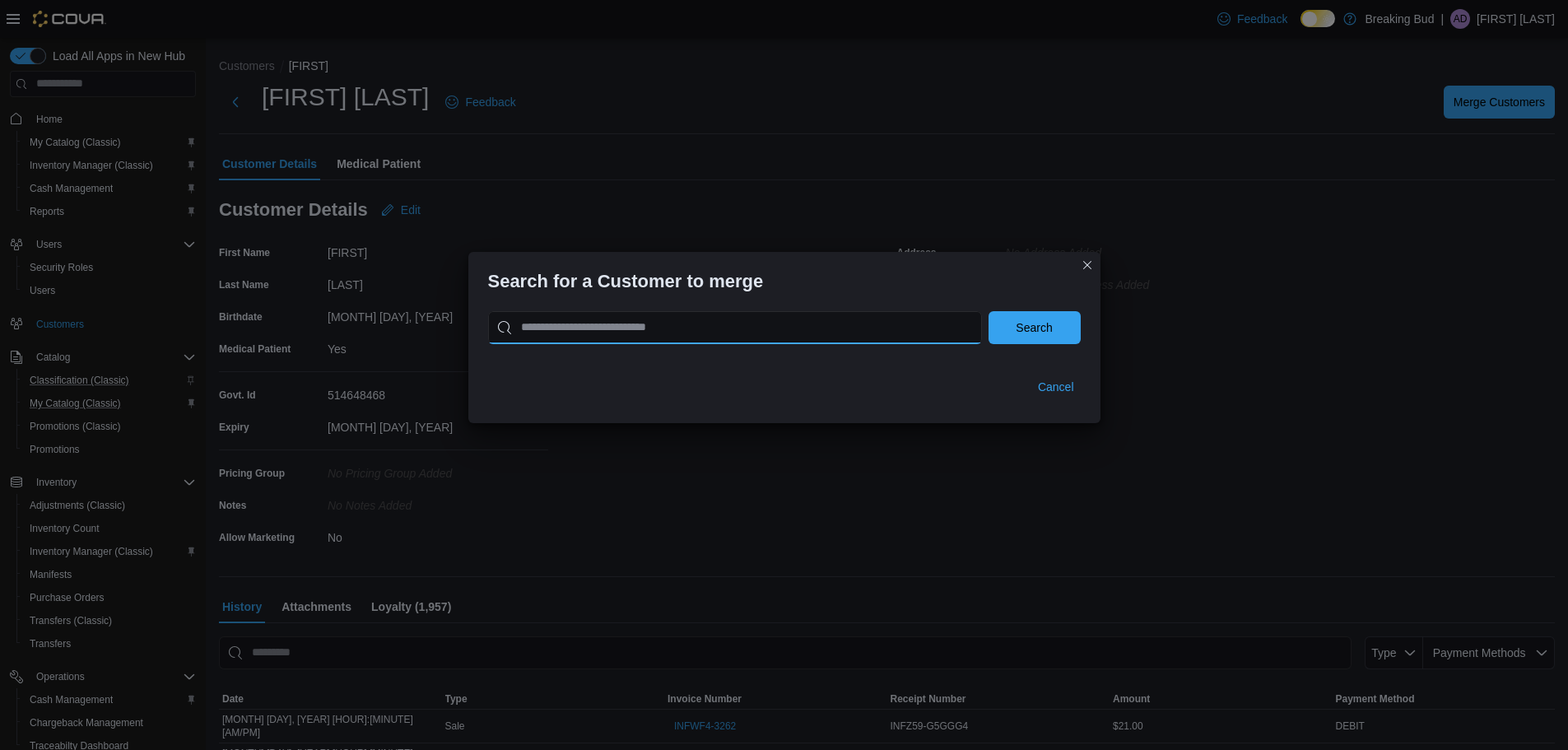 click at bounding box center [735, 328] 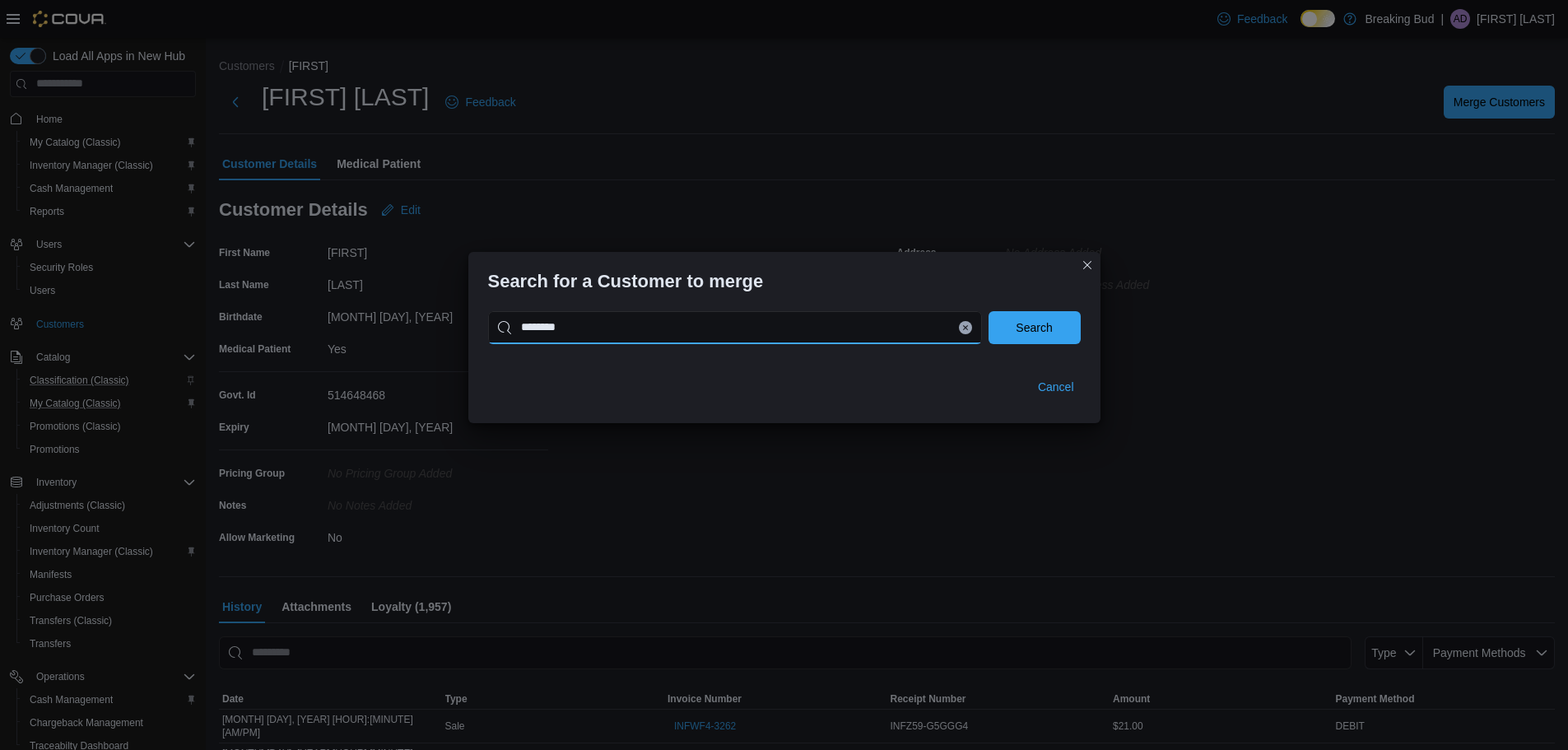 click on "Search" at bounding box center (1035, 328) 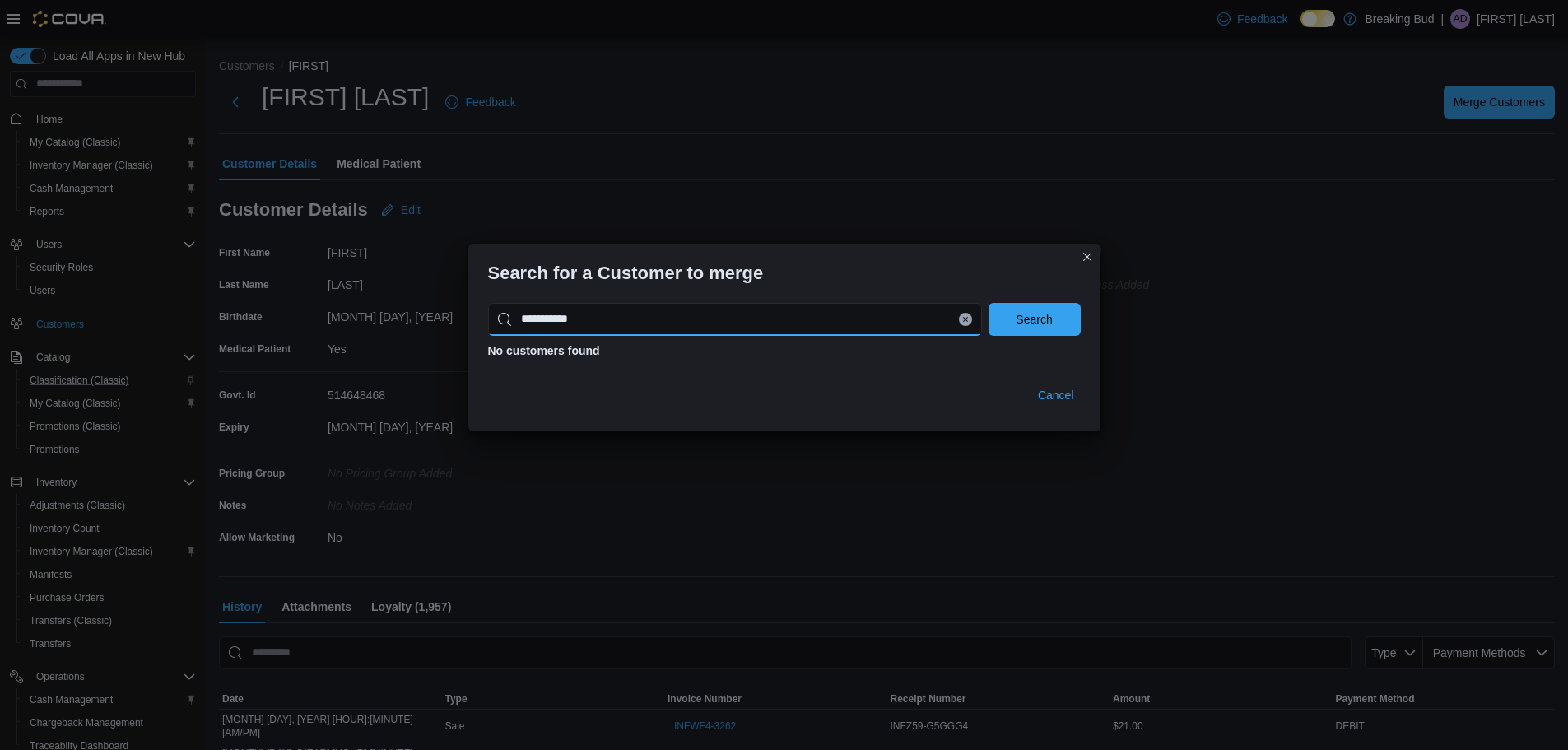 type on "**********" 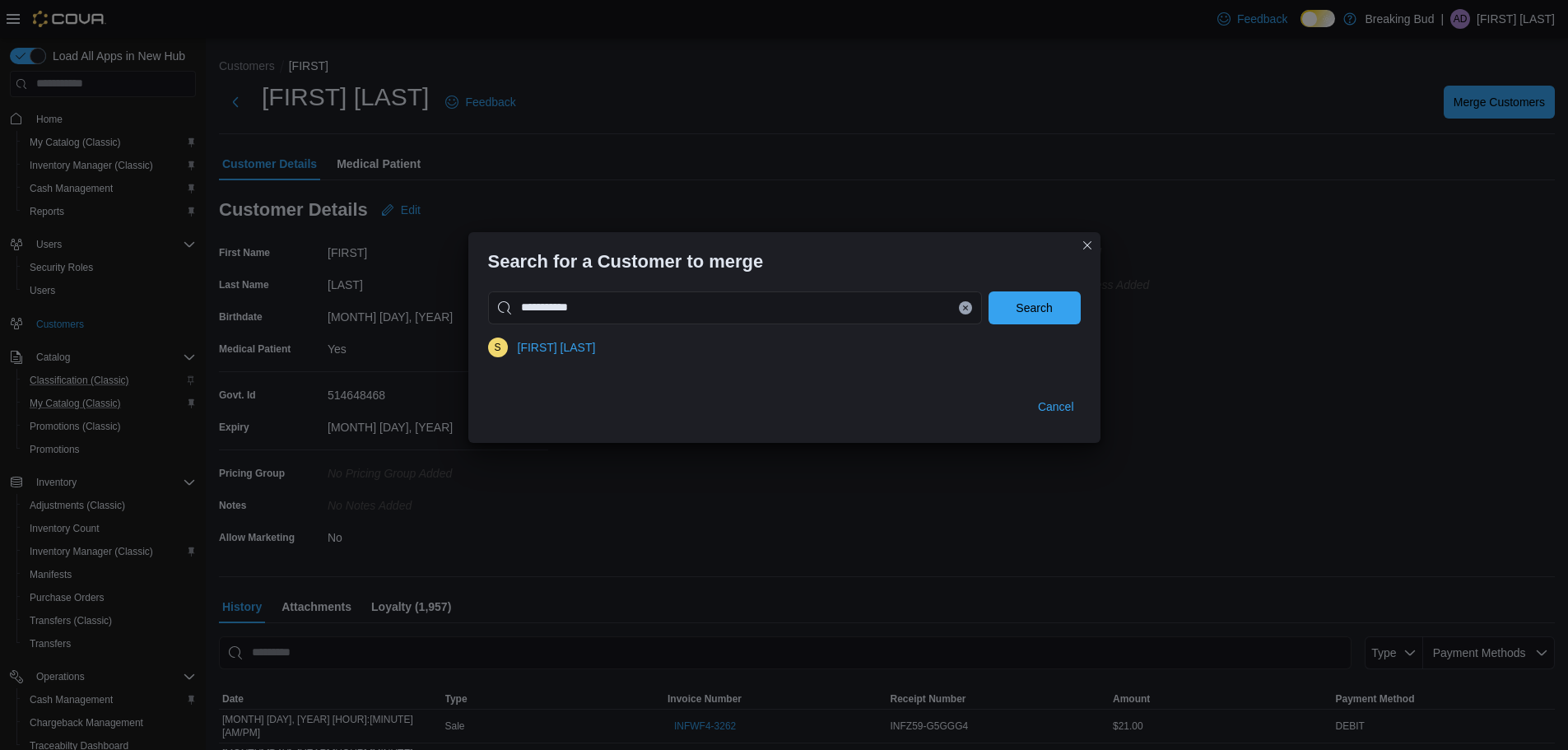 click on "S [FIRST] [LAST]" at bounding box center [784, 347] 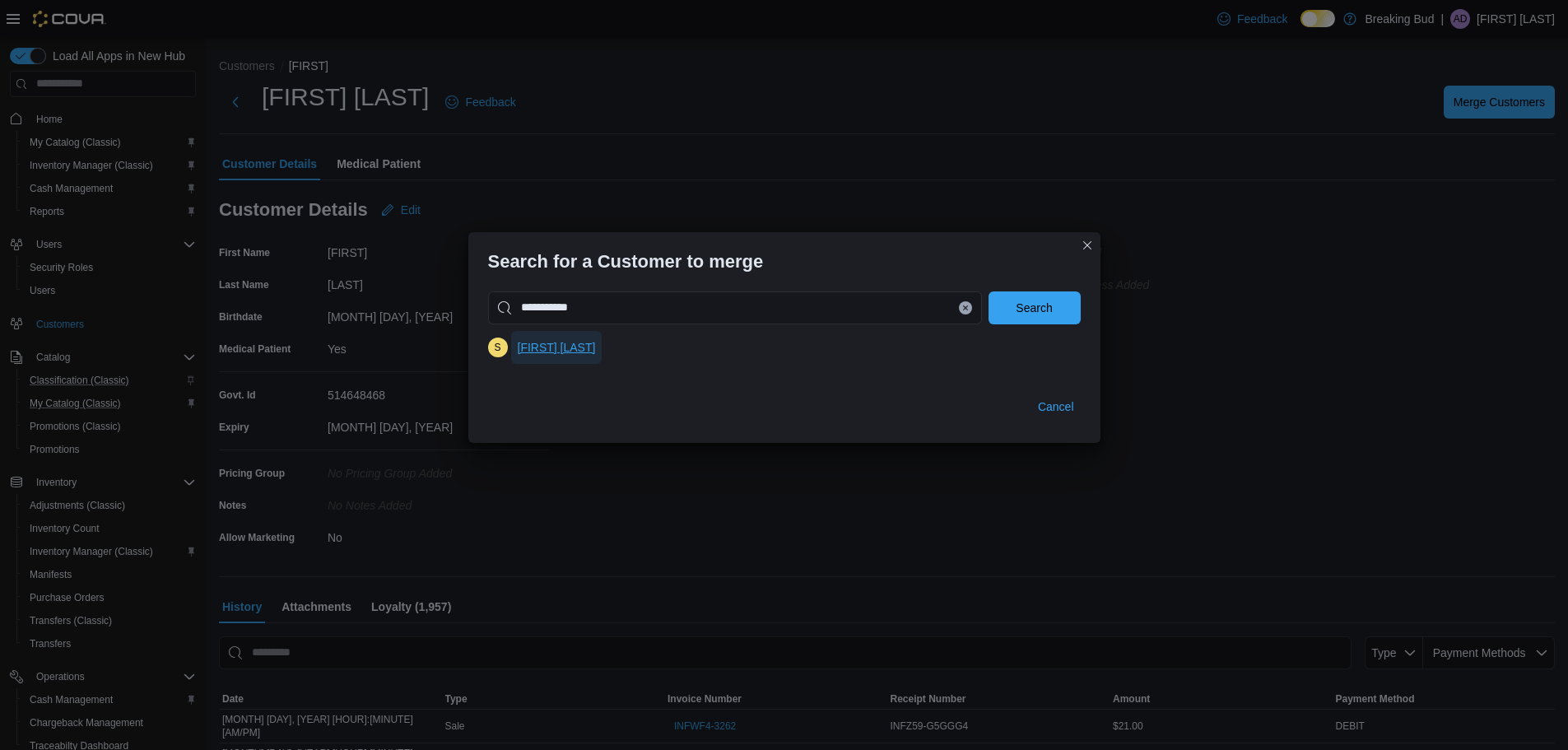 click on "[FIRST] [LAST]" at bounding box center (556, 347) 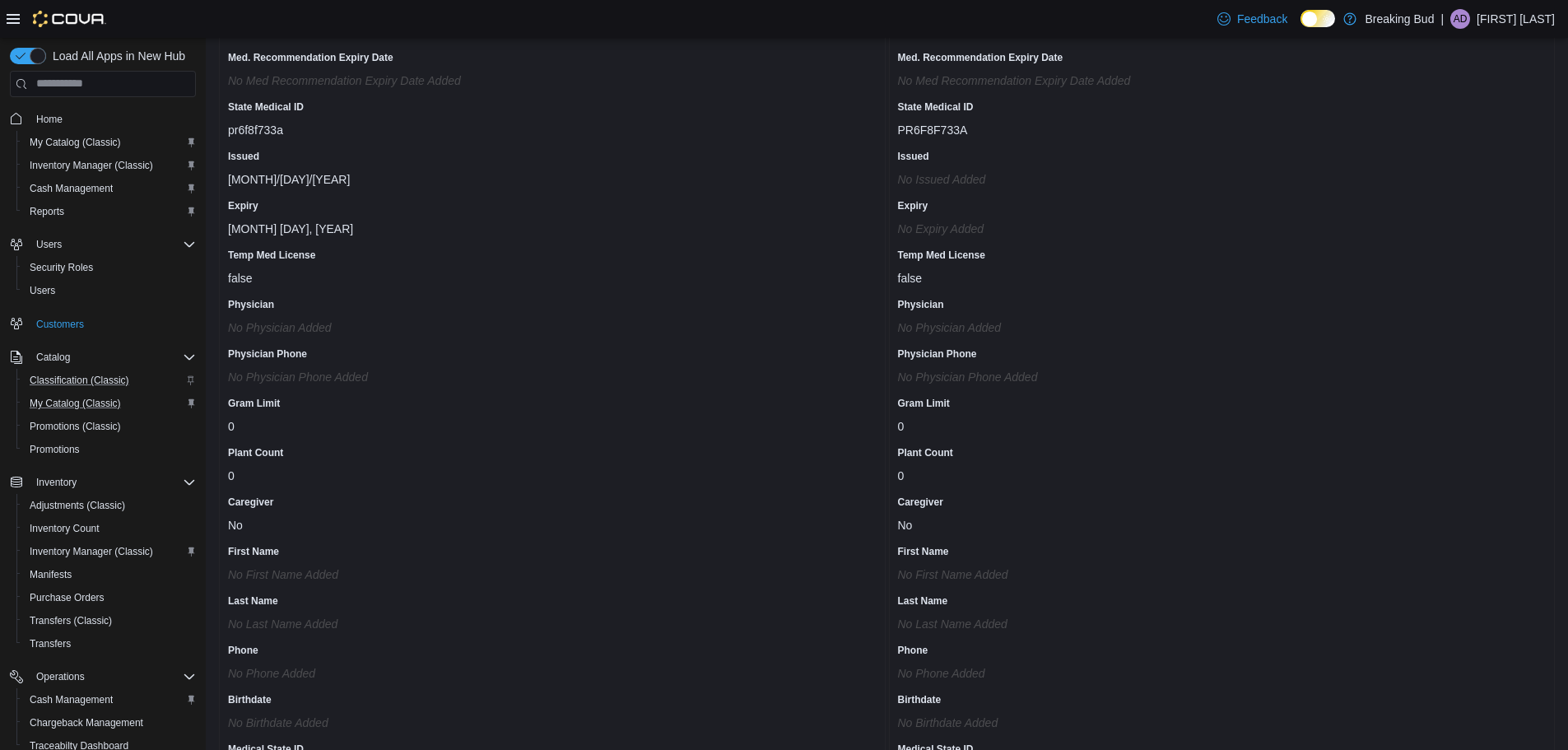 scroll, scrollTop: 0, scrollLeft: 0, axis: both 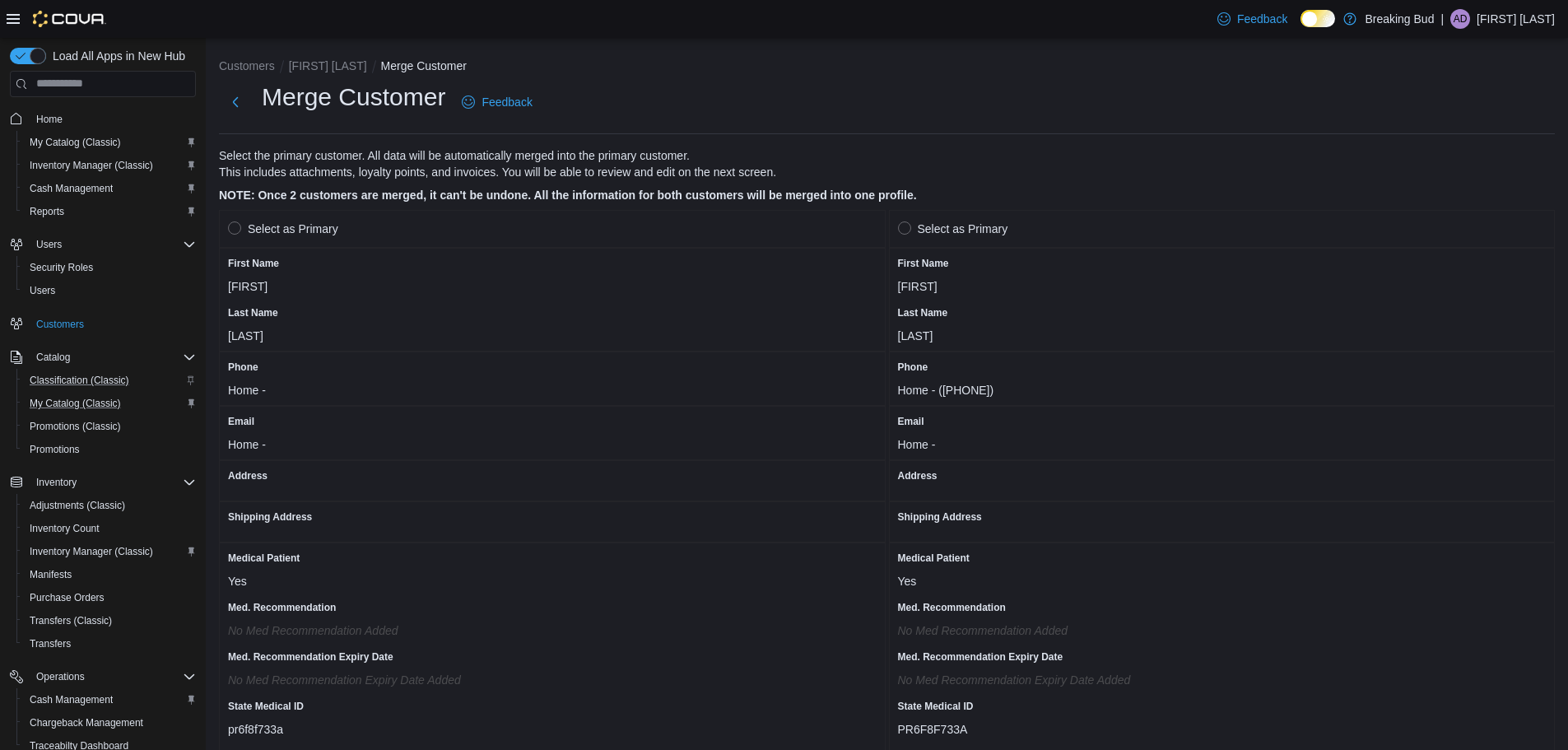 drag, startPoint x: 277, startPoint y: 220, endPoint x: 261, endPoint y: 220, distance: 16 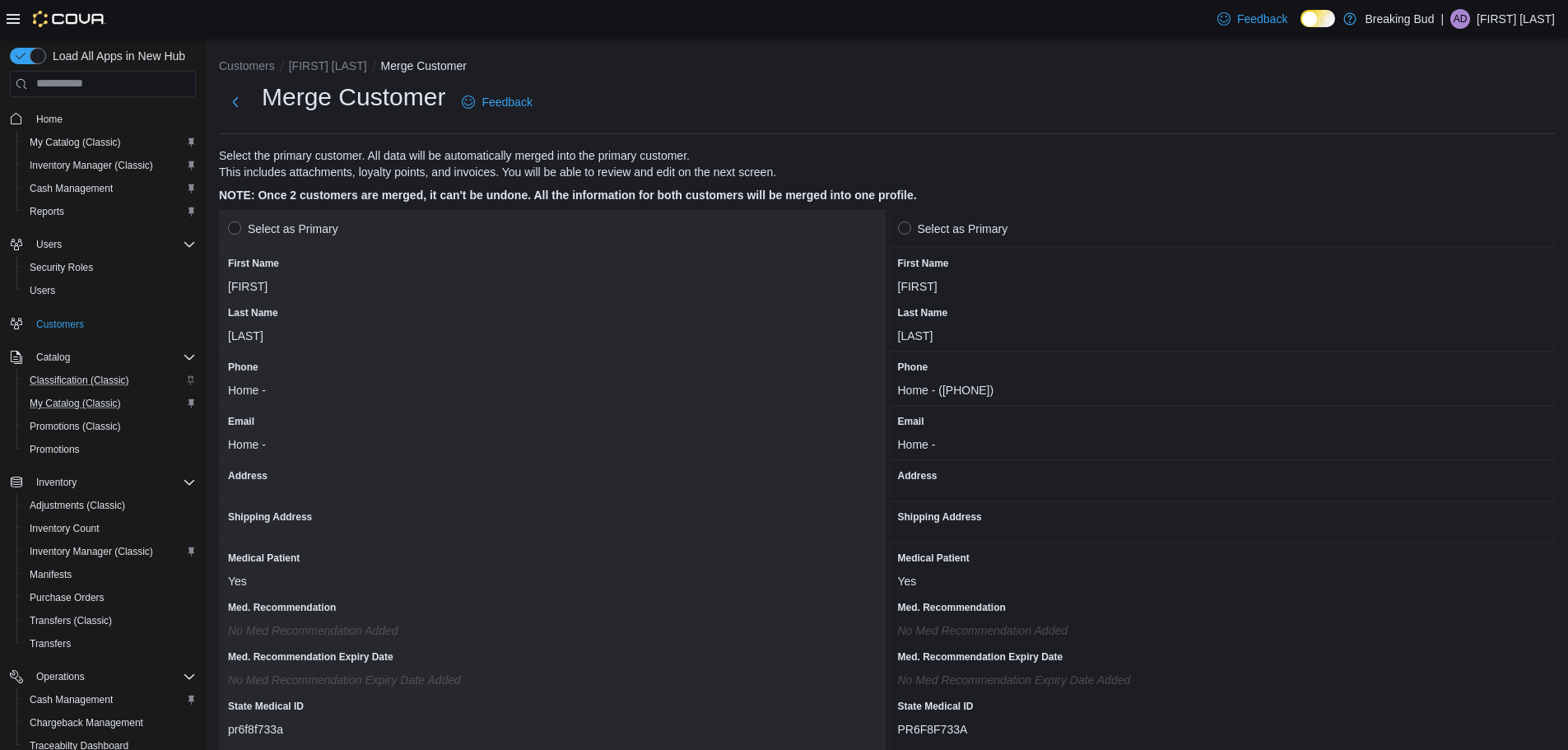 drag, startPoint x: 1065, startPoint y: 389, endPoint x: 979, endPoint y: 398, distance: 86.46965 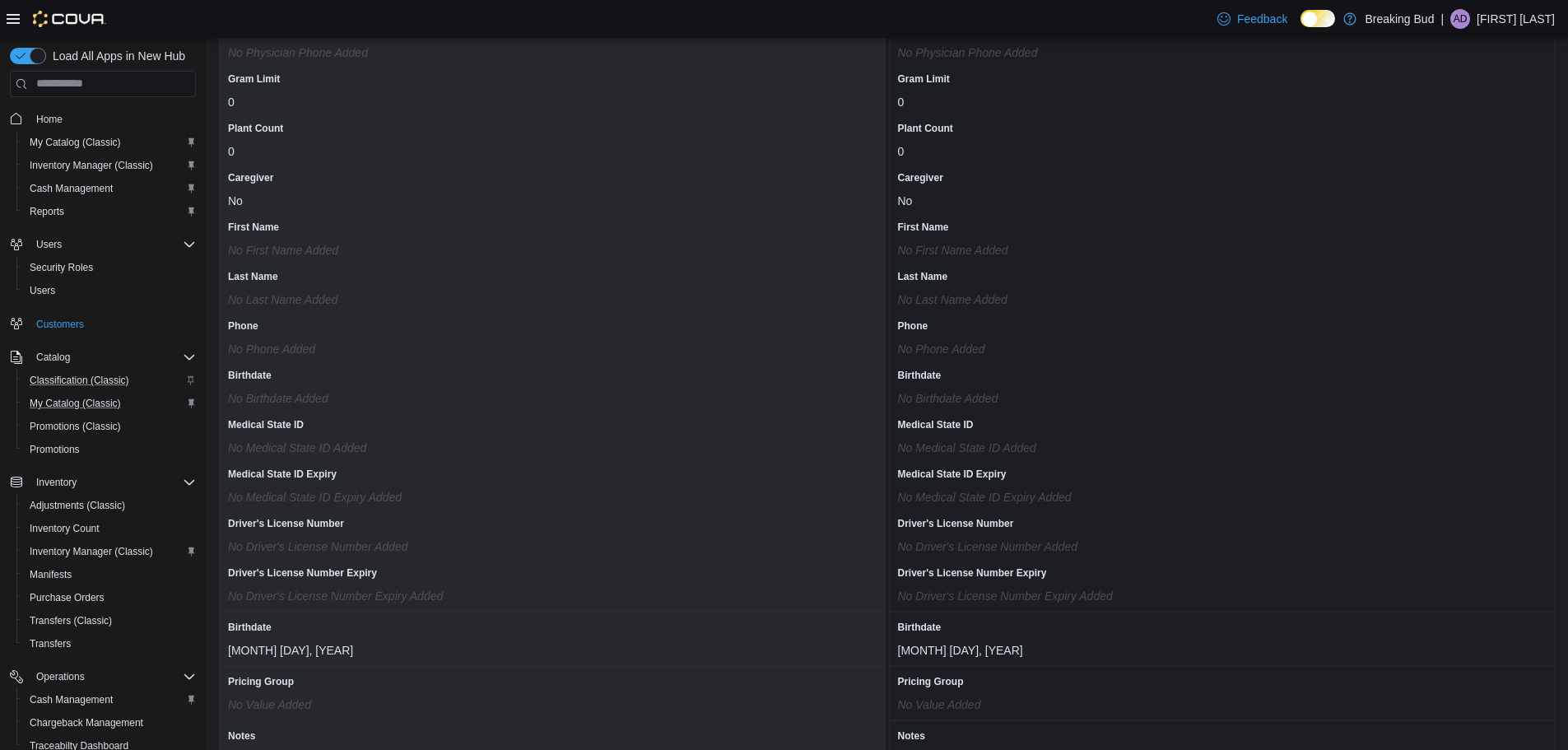 scroll, scrollTop: 1258, scrollLeft: 0, axis: vertical 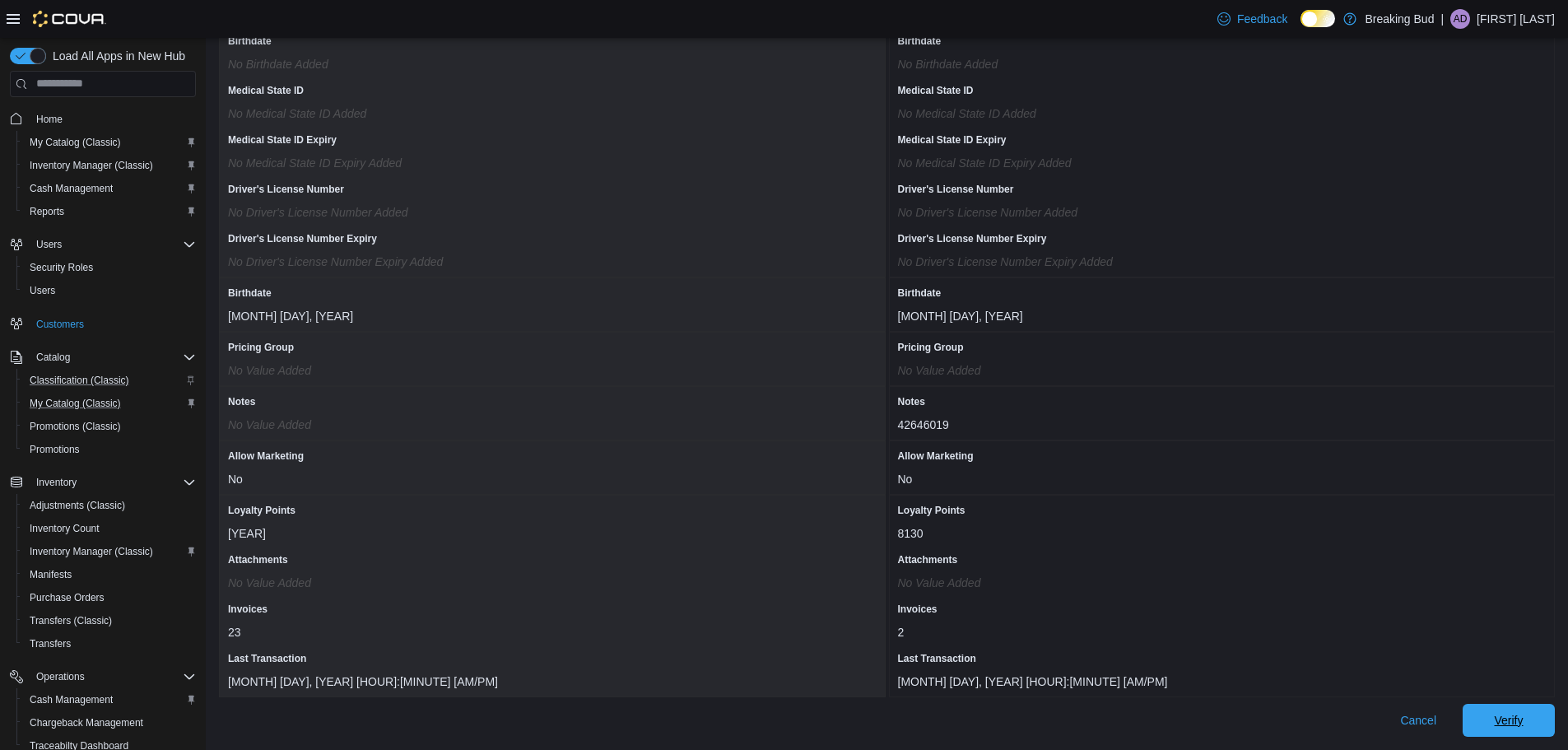 drag, startPoint x: 1514, startPoint y: 712, endPoint x: 1498, endPoint y: 712, distance: 16 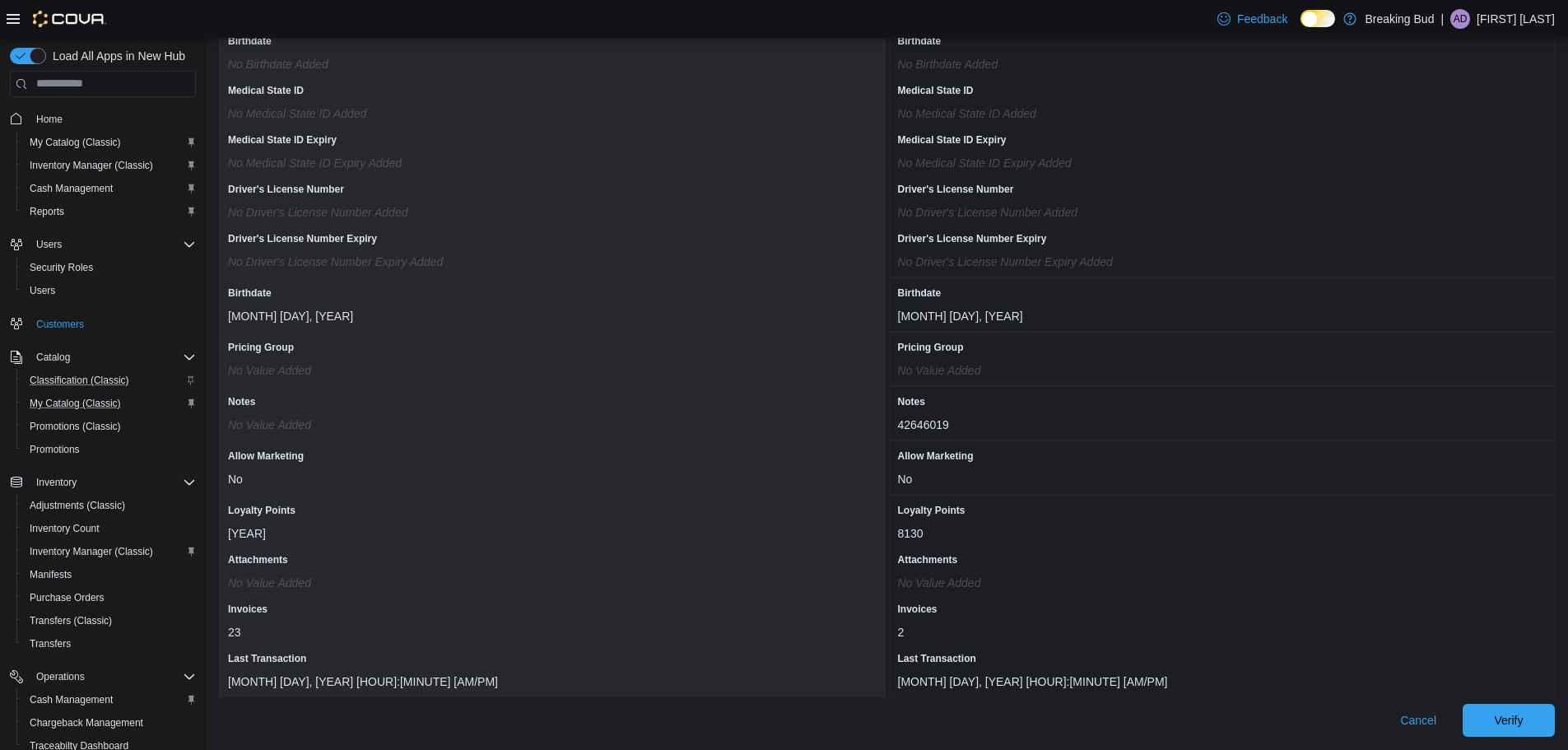 scroll, scrollTop: 0, scrollLeft: 0, axis: both 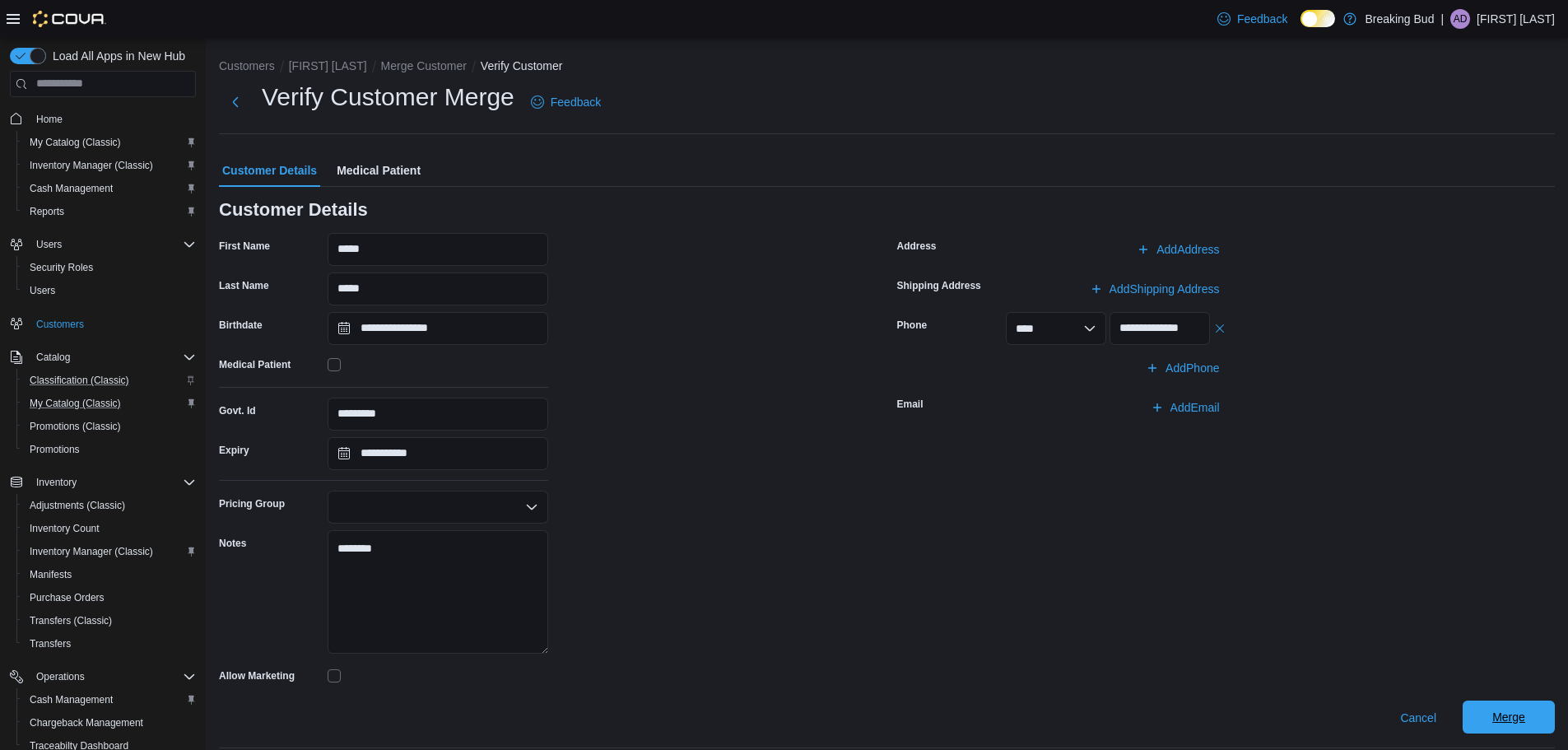 click on "Merge" at bounding box center (1509, 717) 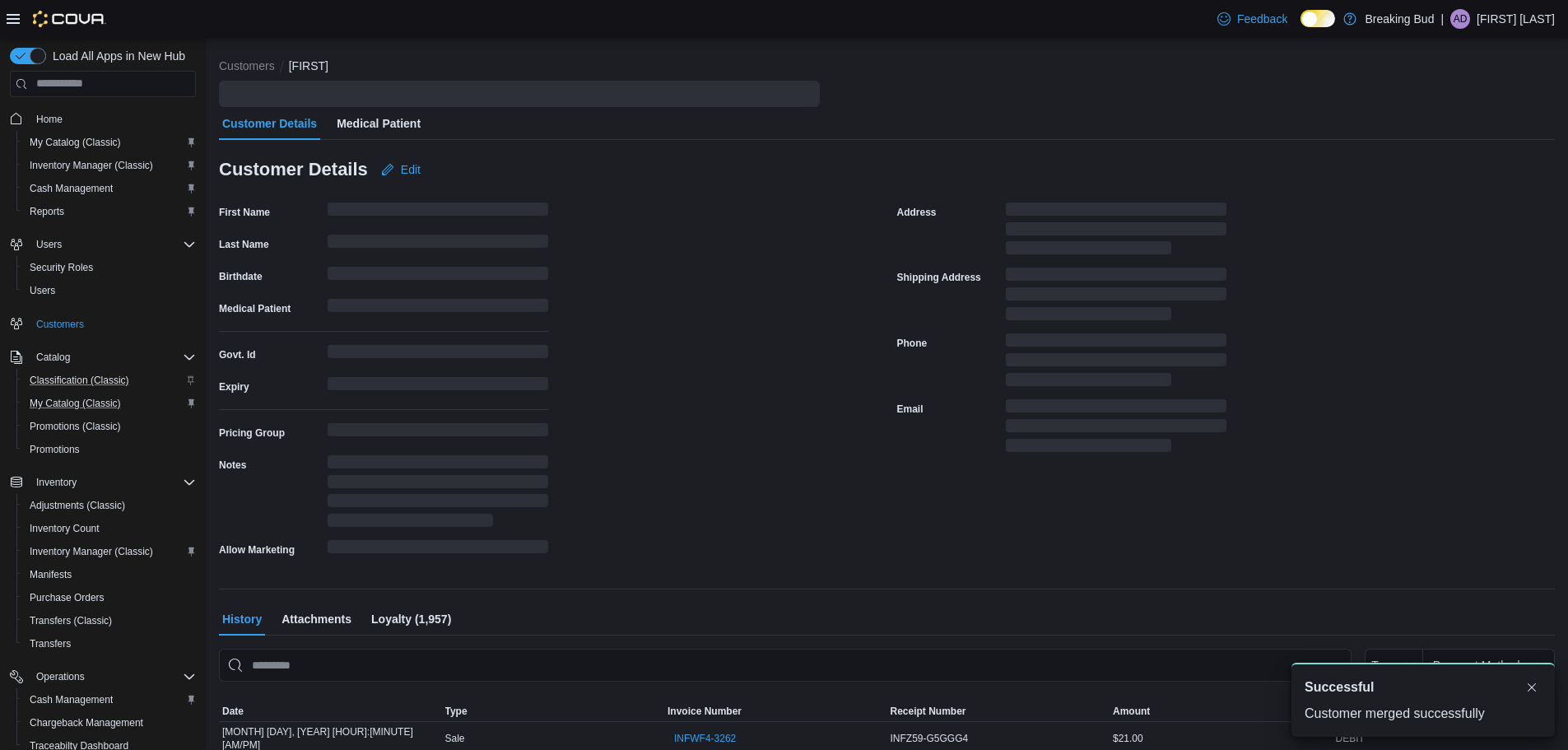 scroll, scrollTop: 0, scrollLeft: 0, axis: both 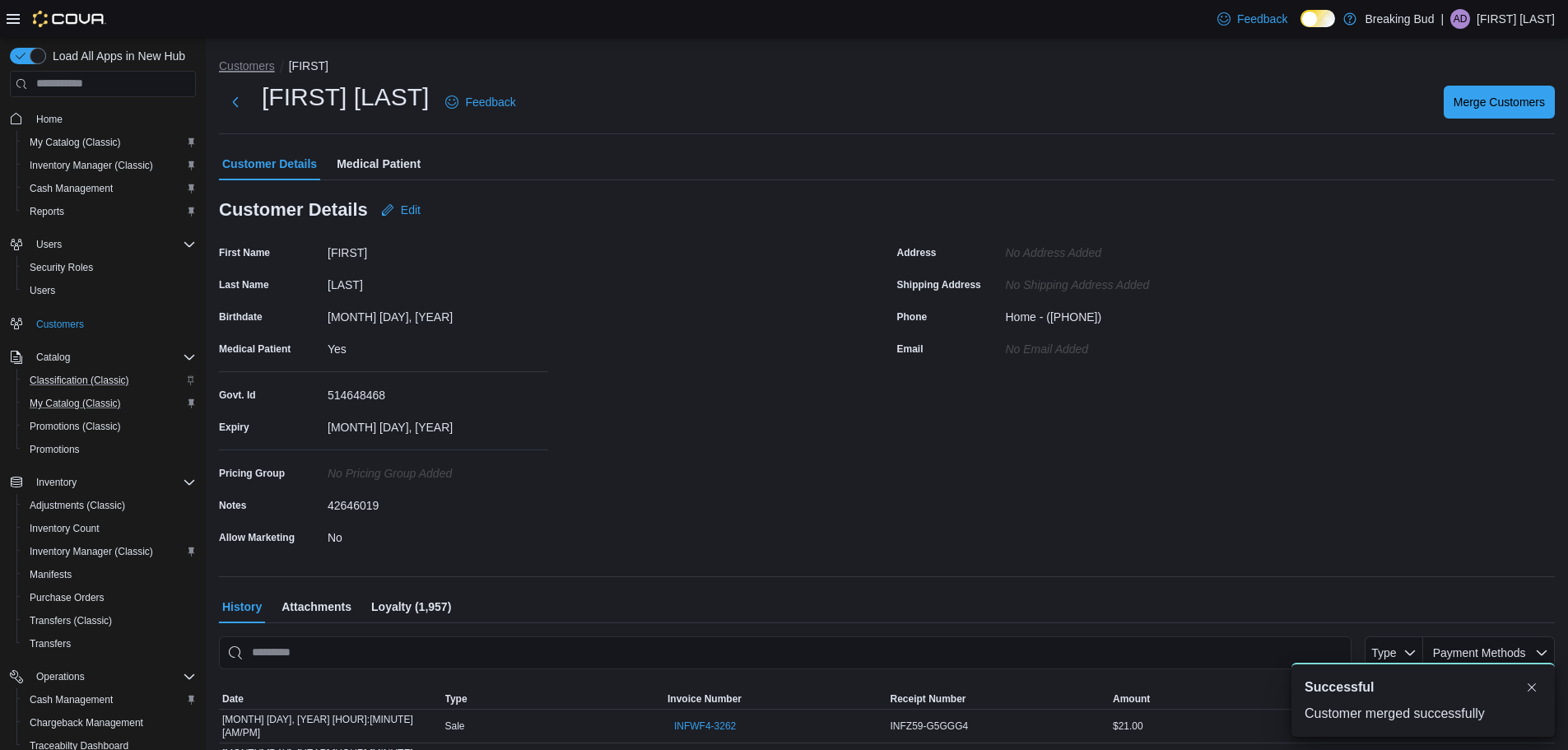 click on "Customers" at bounding box center [247, 66] 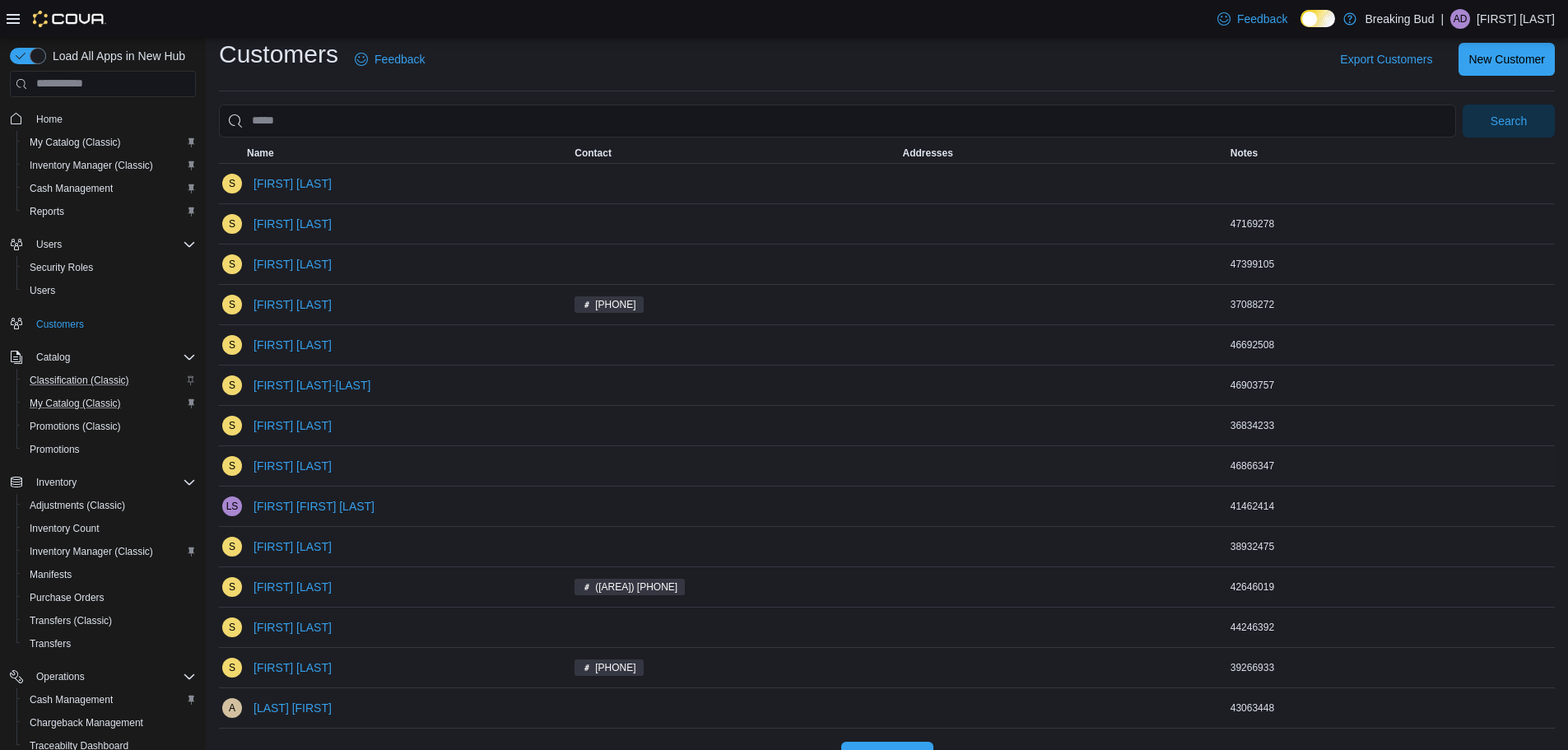 scroll, scrollTop: 51, scrollLeft: 0, axis: vertical 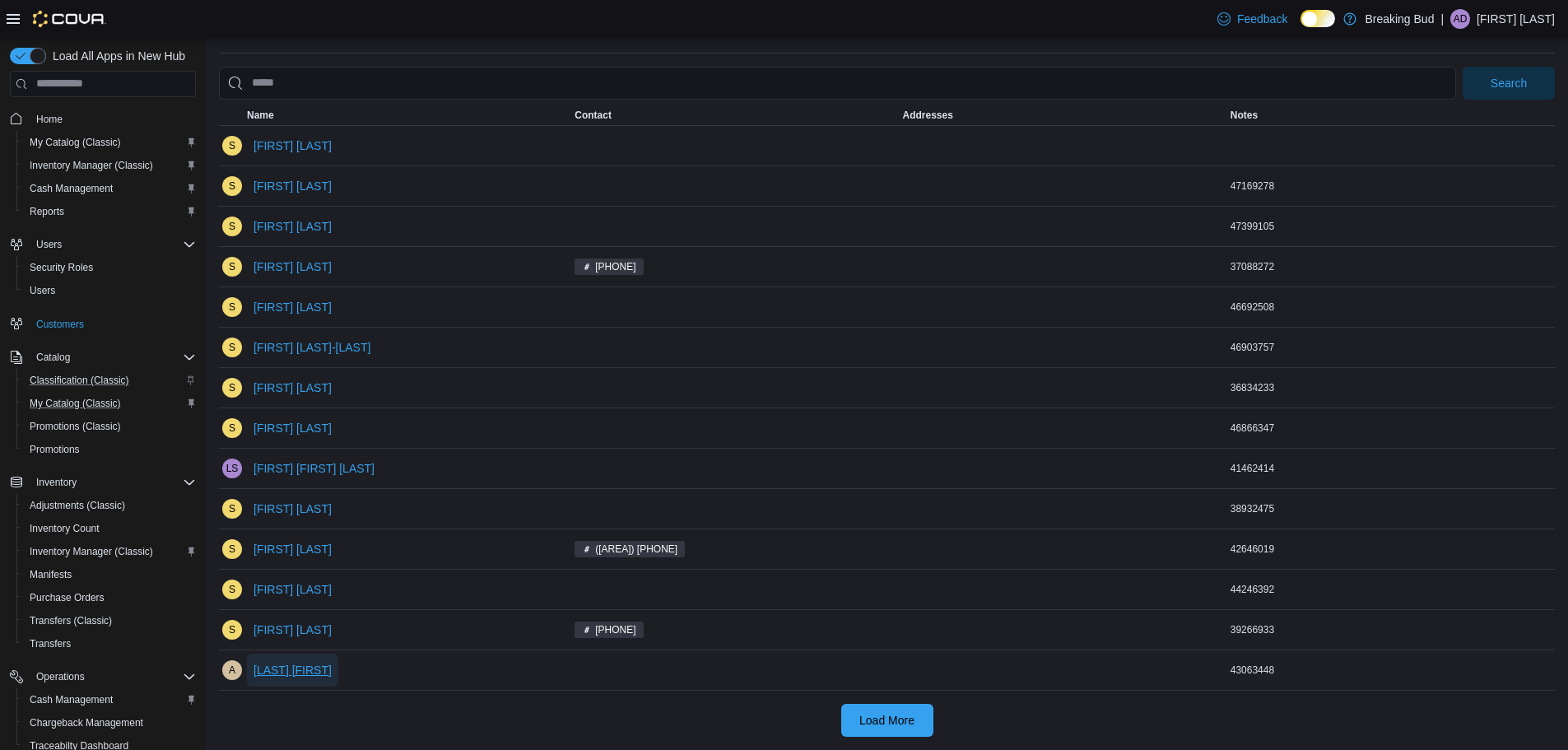 click on "[LAST] [FIRST]" at bounding box center (292, 670) 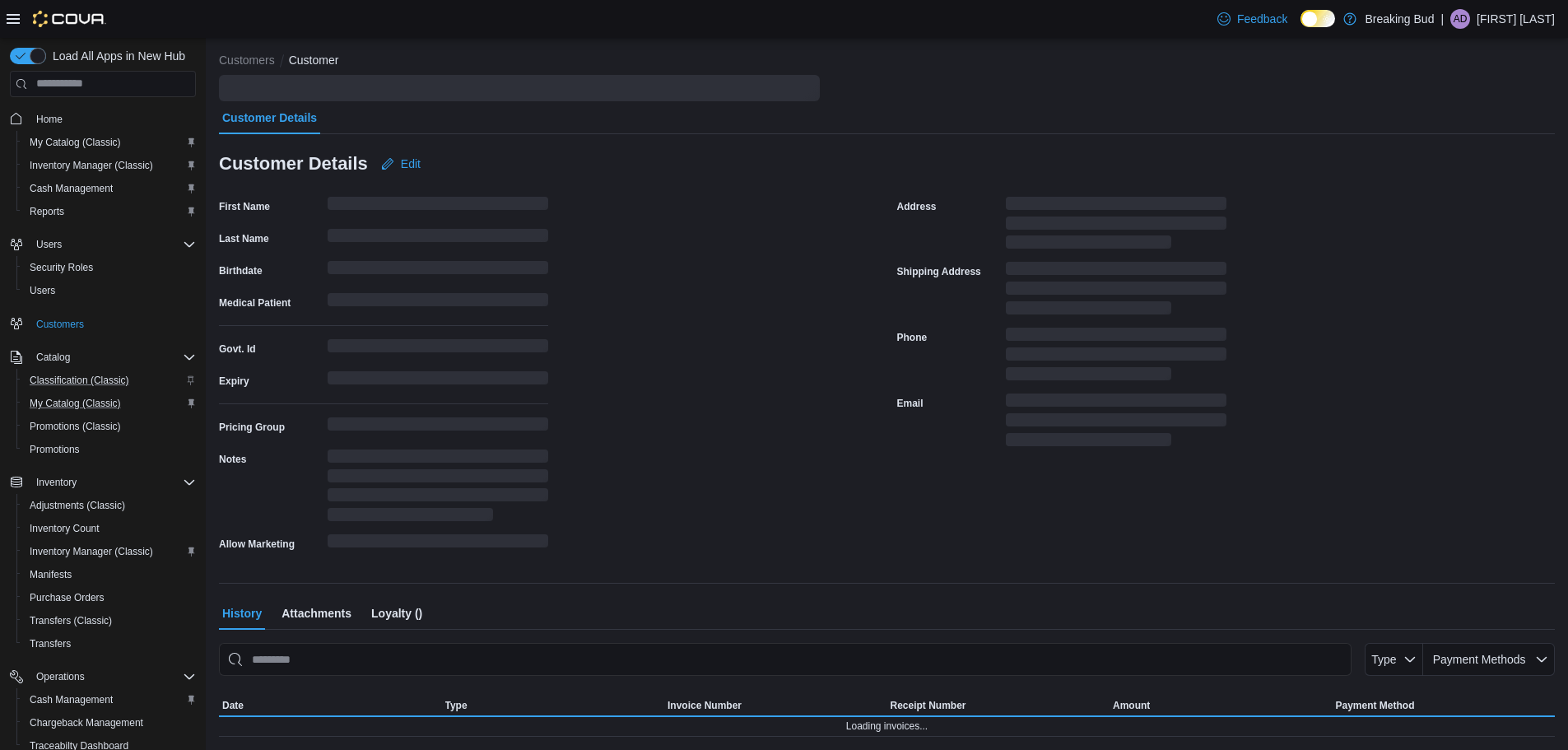 scroll, scrollTop: 0, scrollLeft: 0, axis: both 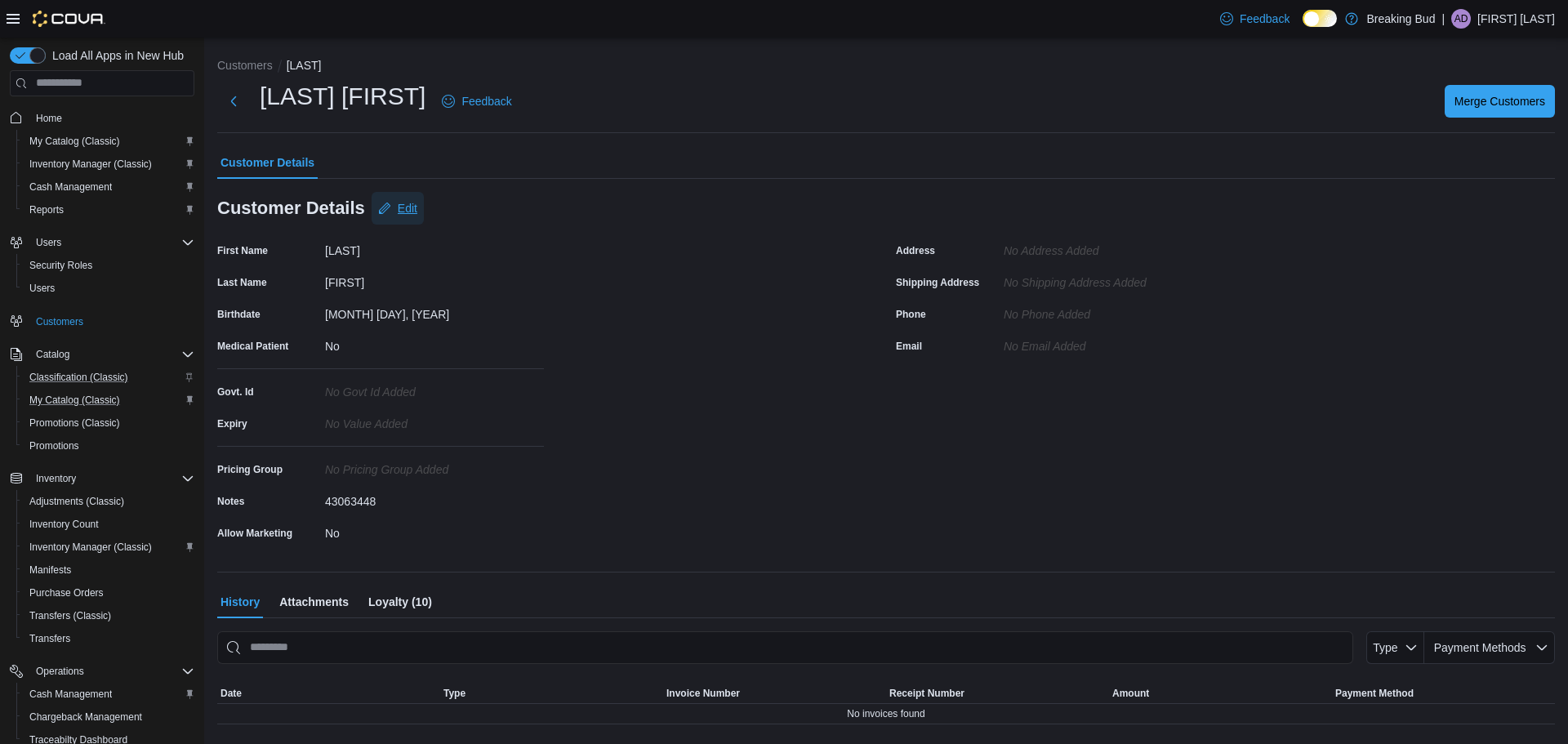 click on "Edit" at bounding box center (398, 208) 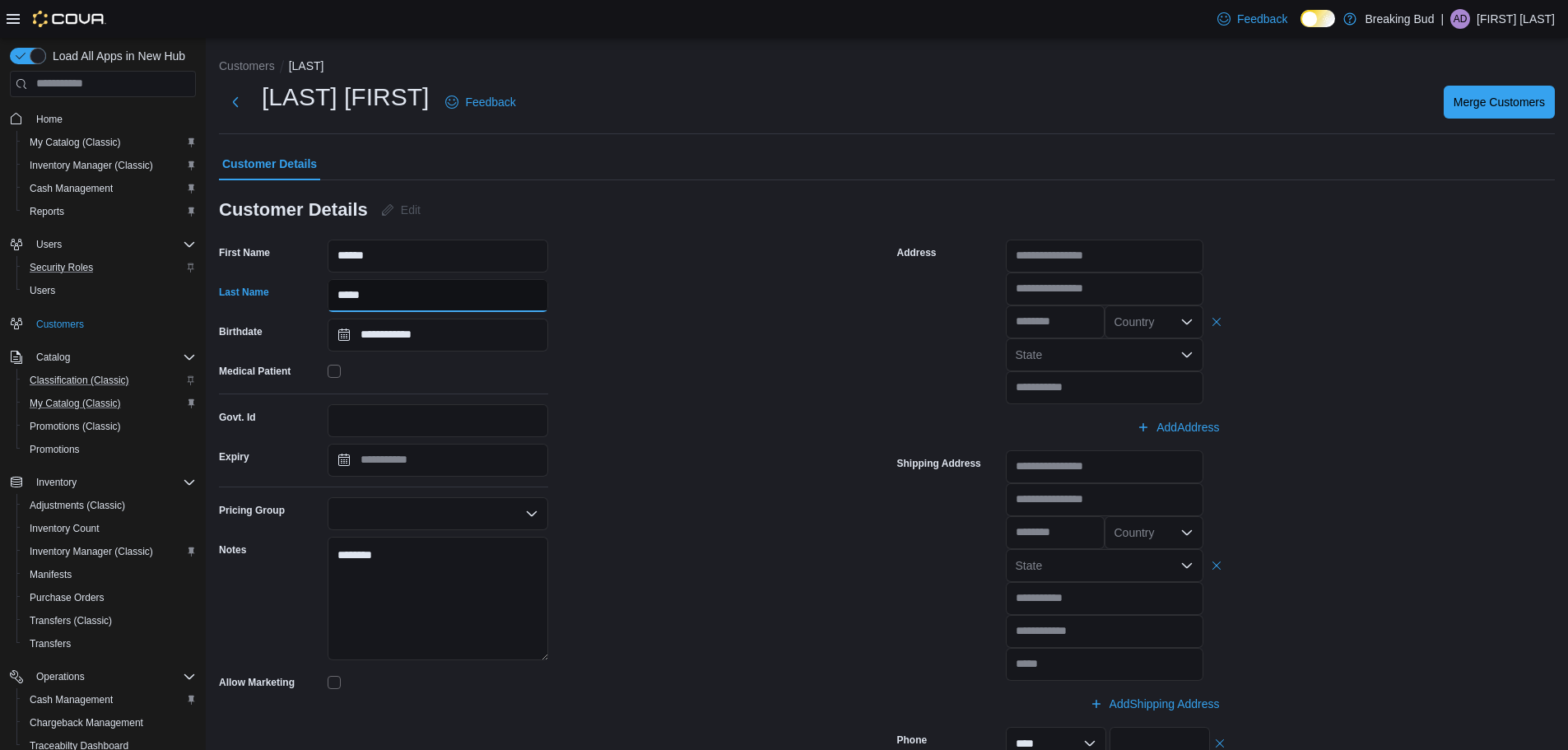 drag, startPoint x: 398, startPoint y: 286, endPoint x: 173, endPoint y: 274, distance: 225.31977 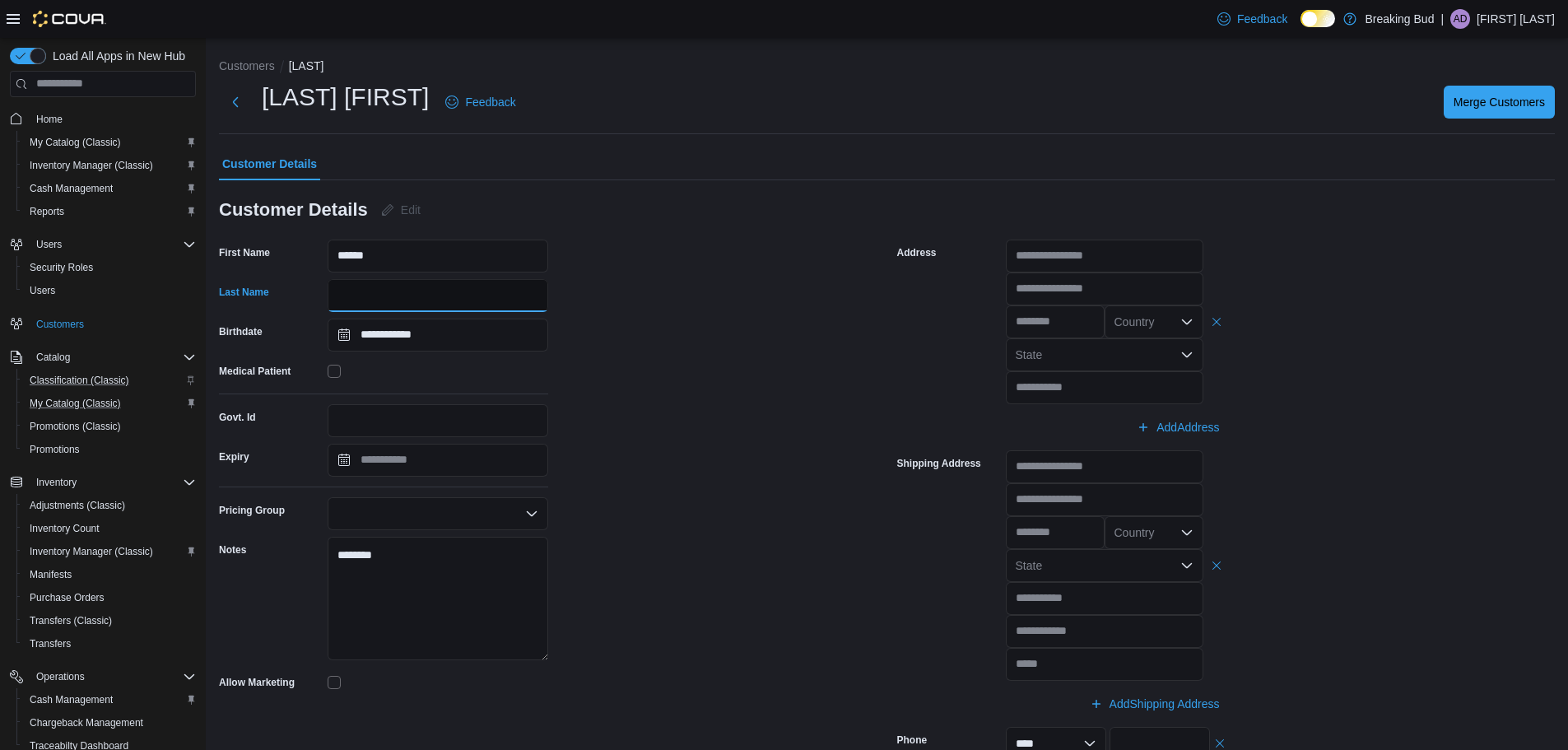 type 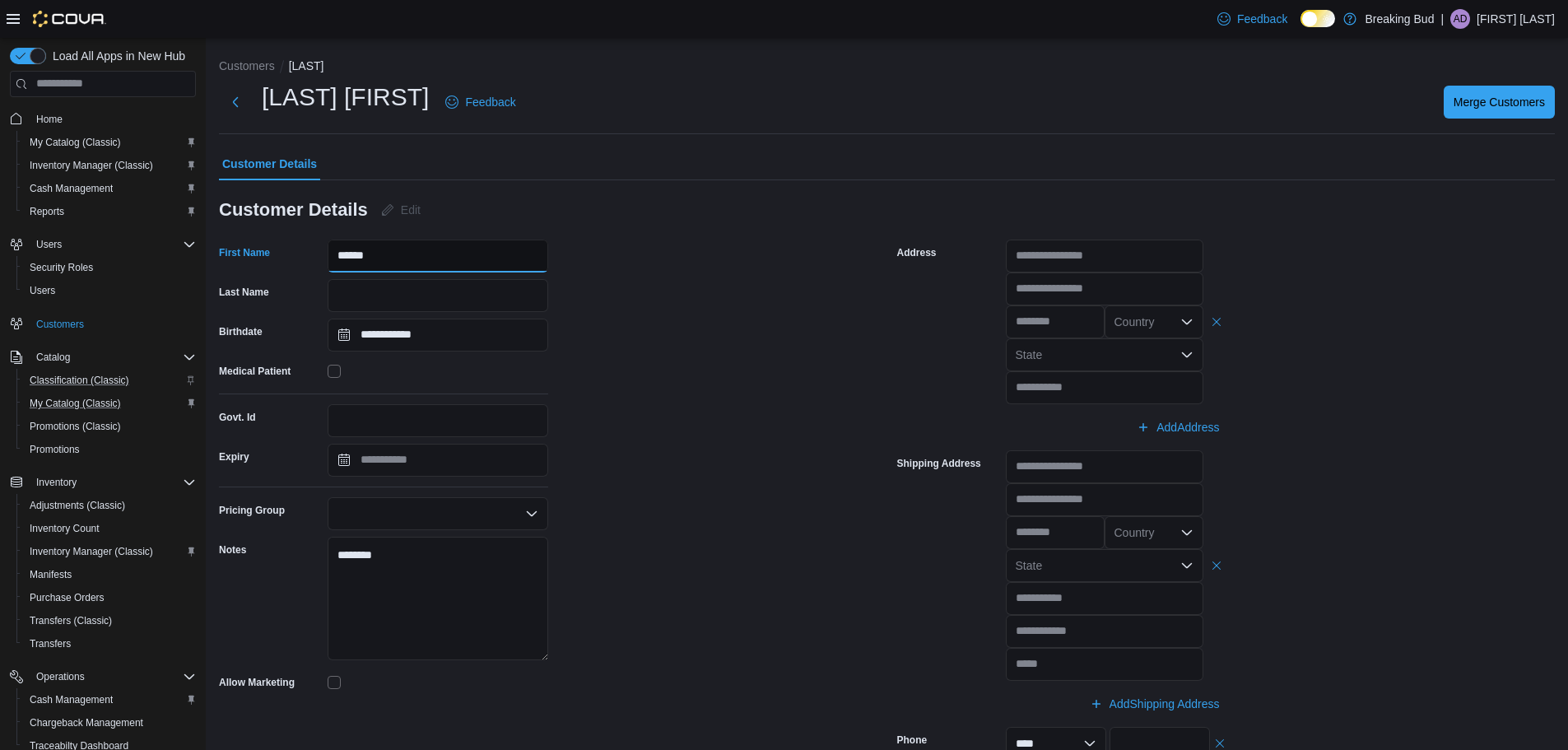 drag, startPoint x: 398, startPoint y: 245, endPoint x: 324, endPoint y: 245, distance: 74 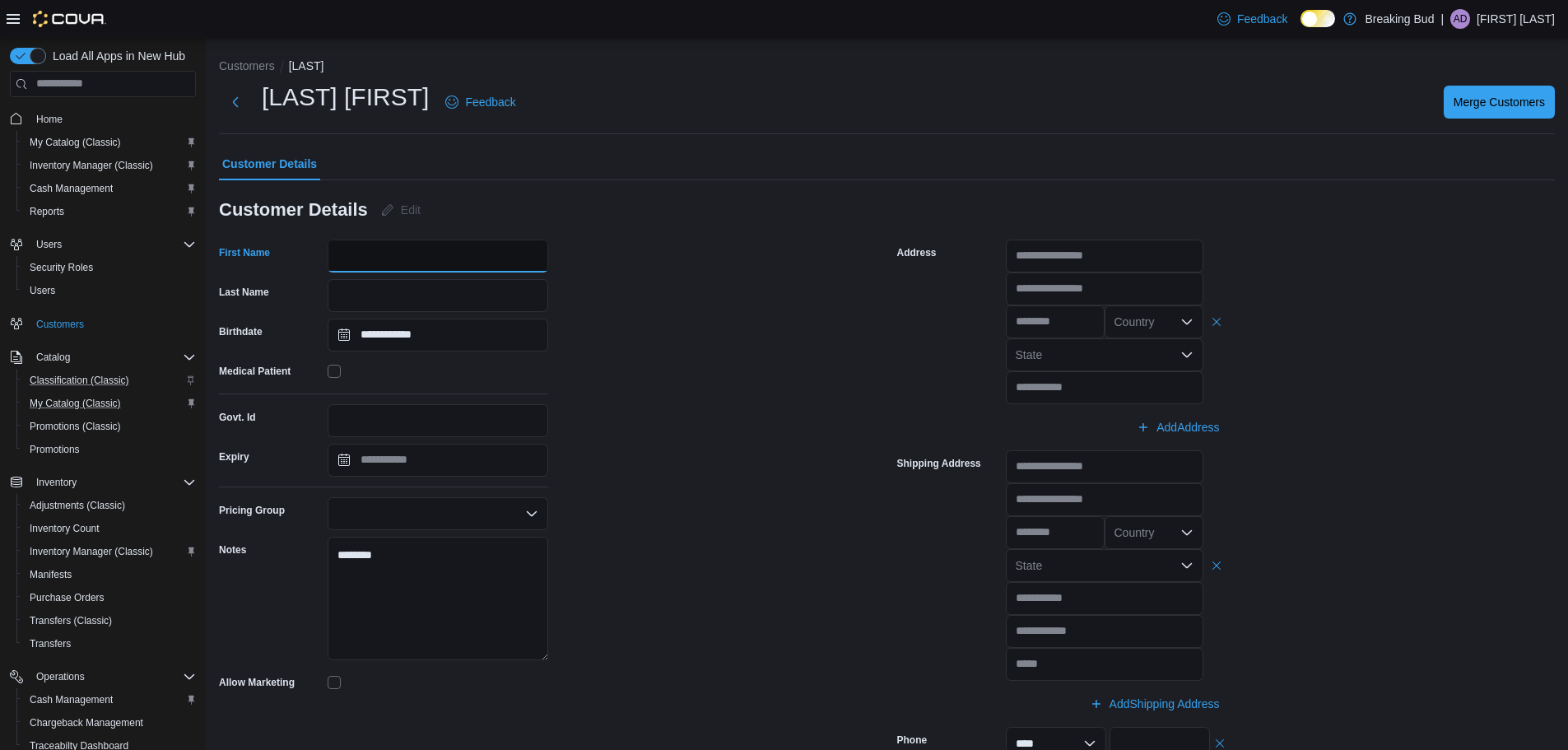 type 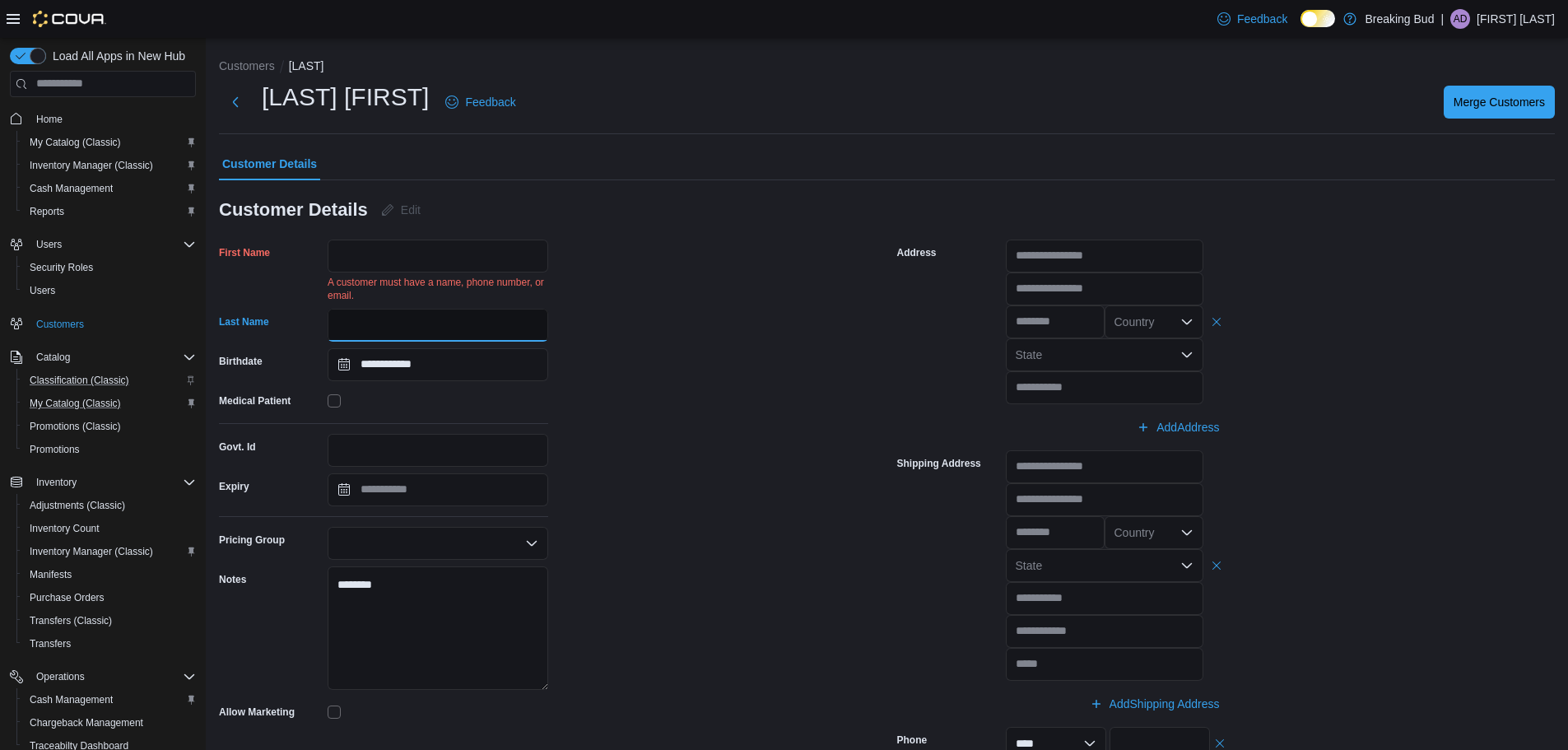 click on "**********" at bounding box center [384, 482] 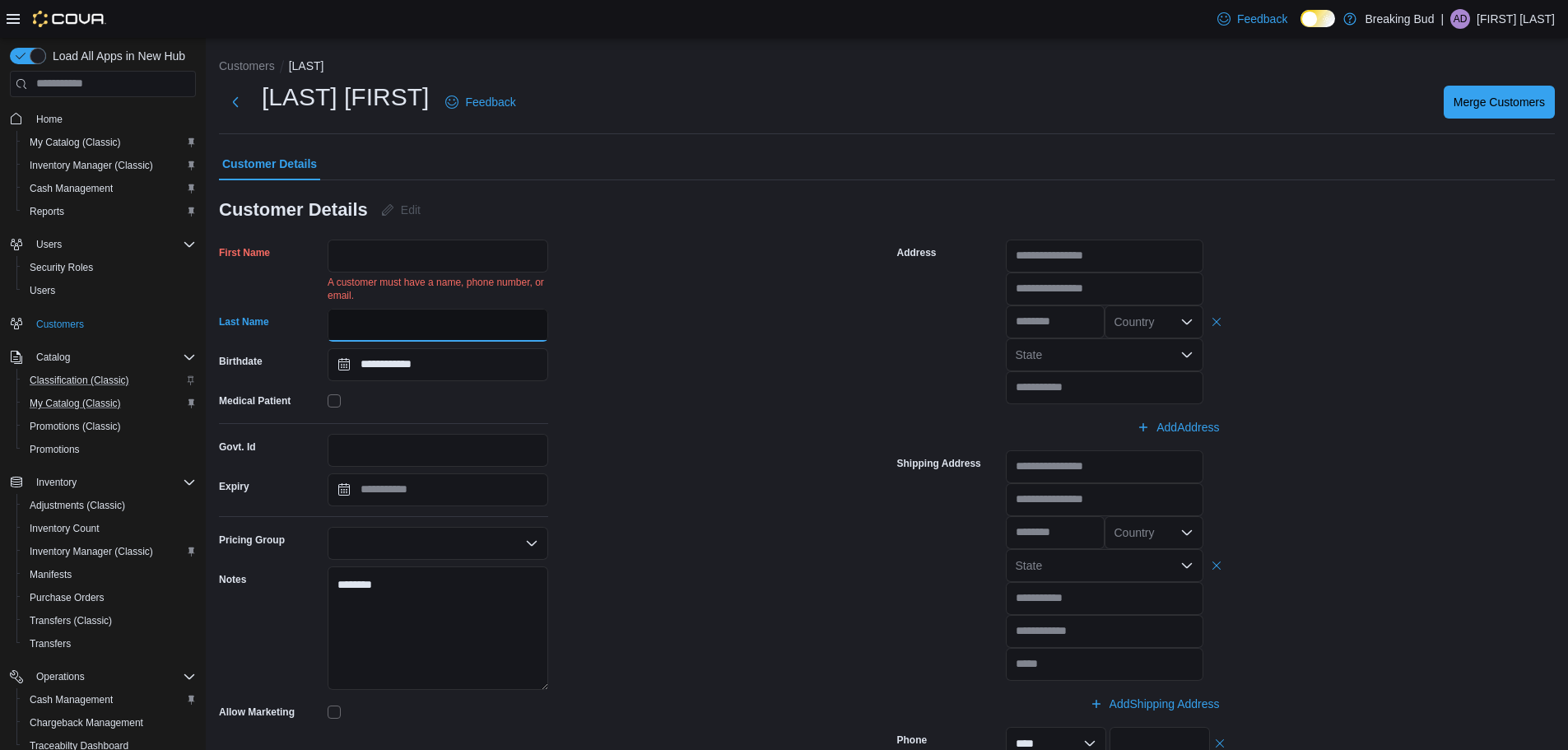 paste on "******" 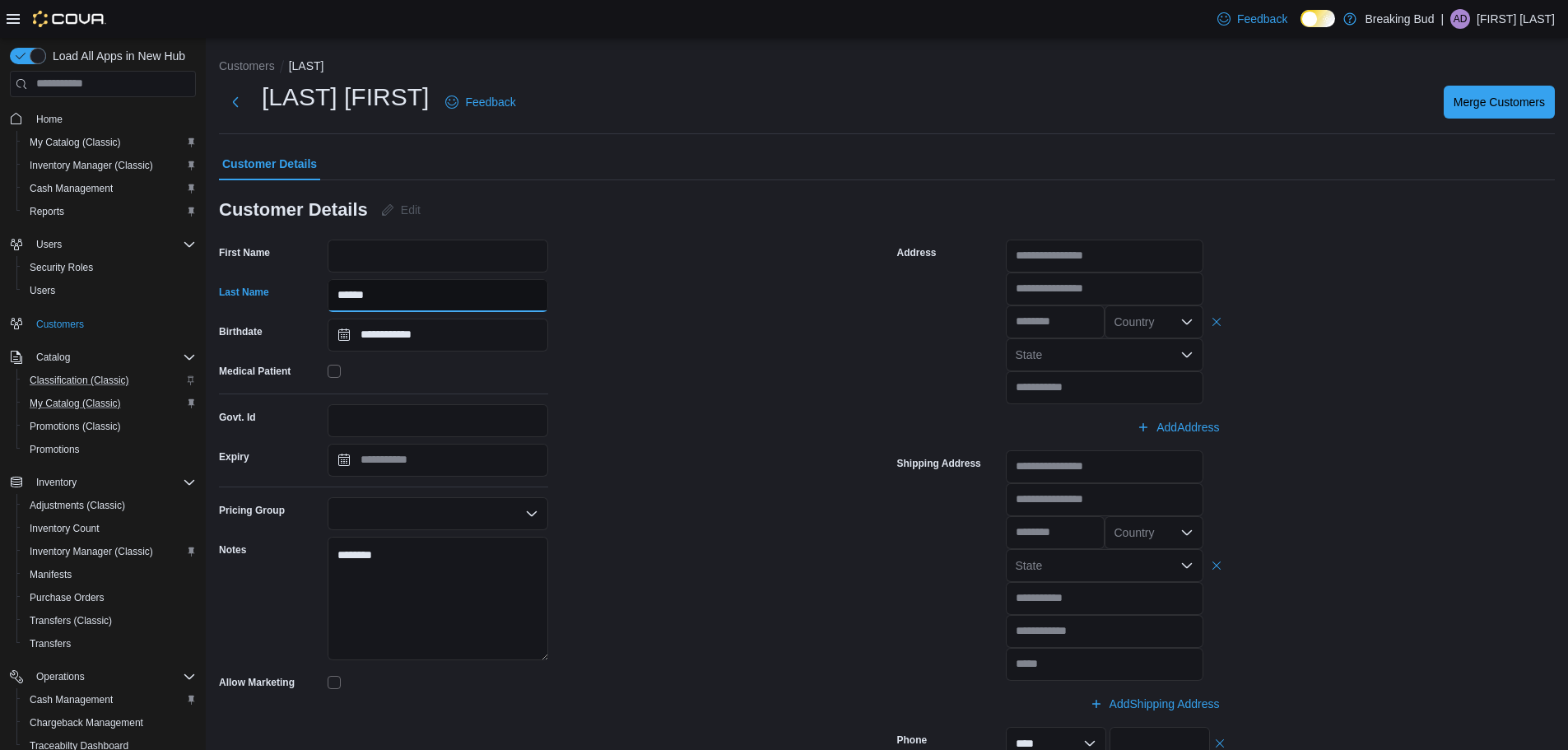 type on "******" 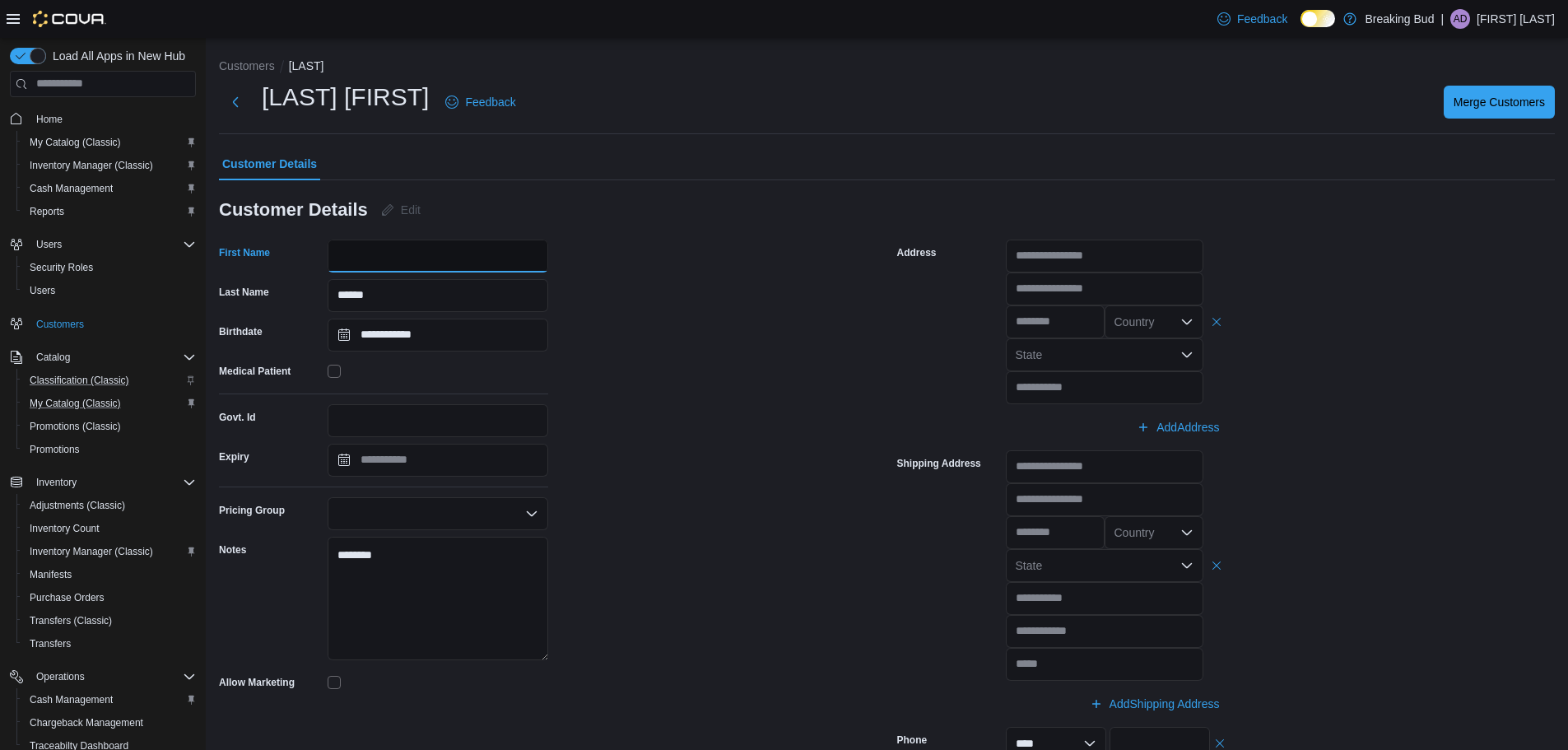click on "First Name" at bounding box center (438, 256) 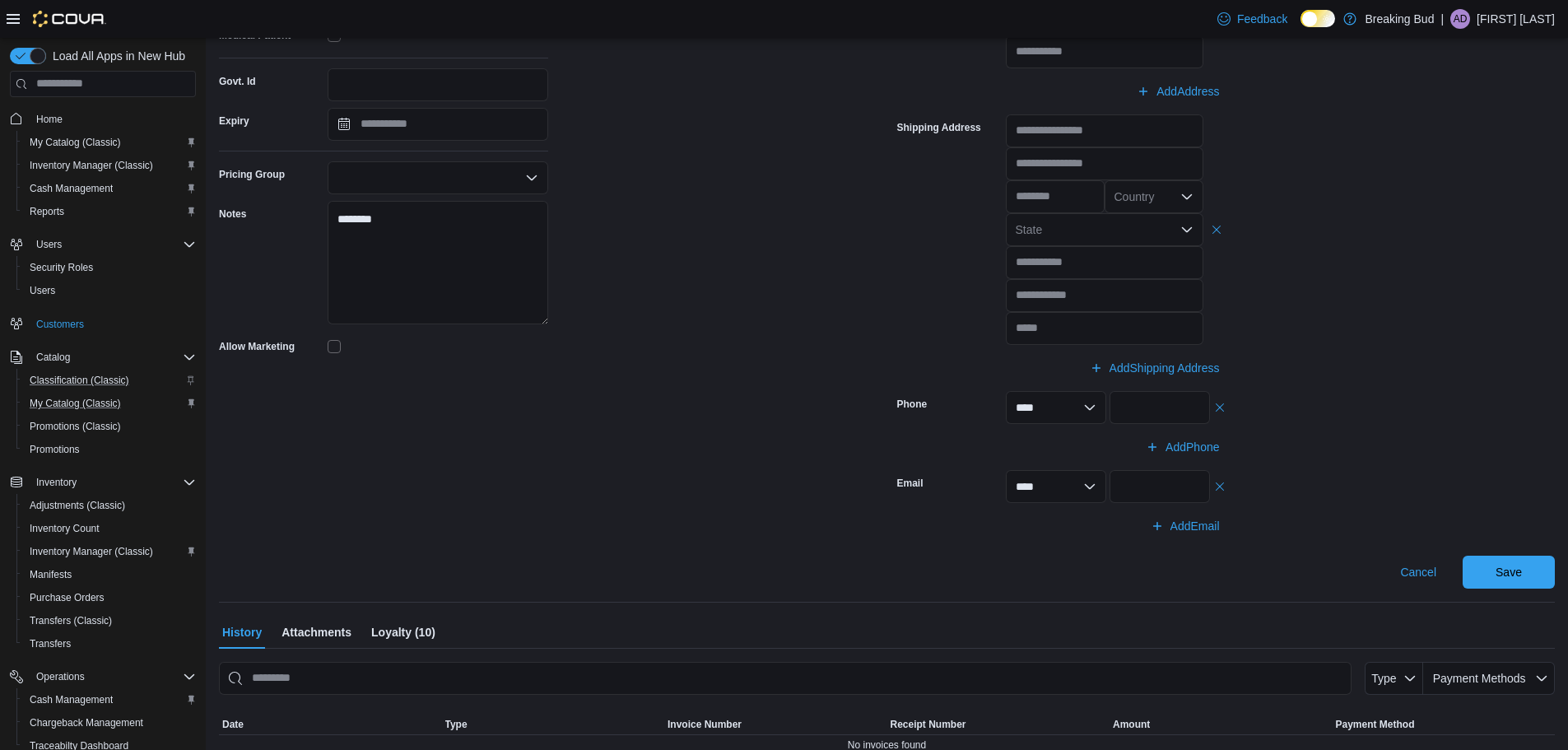 scroll, scrollTop: 355, scrollLeft: 0, axis: vertical 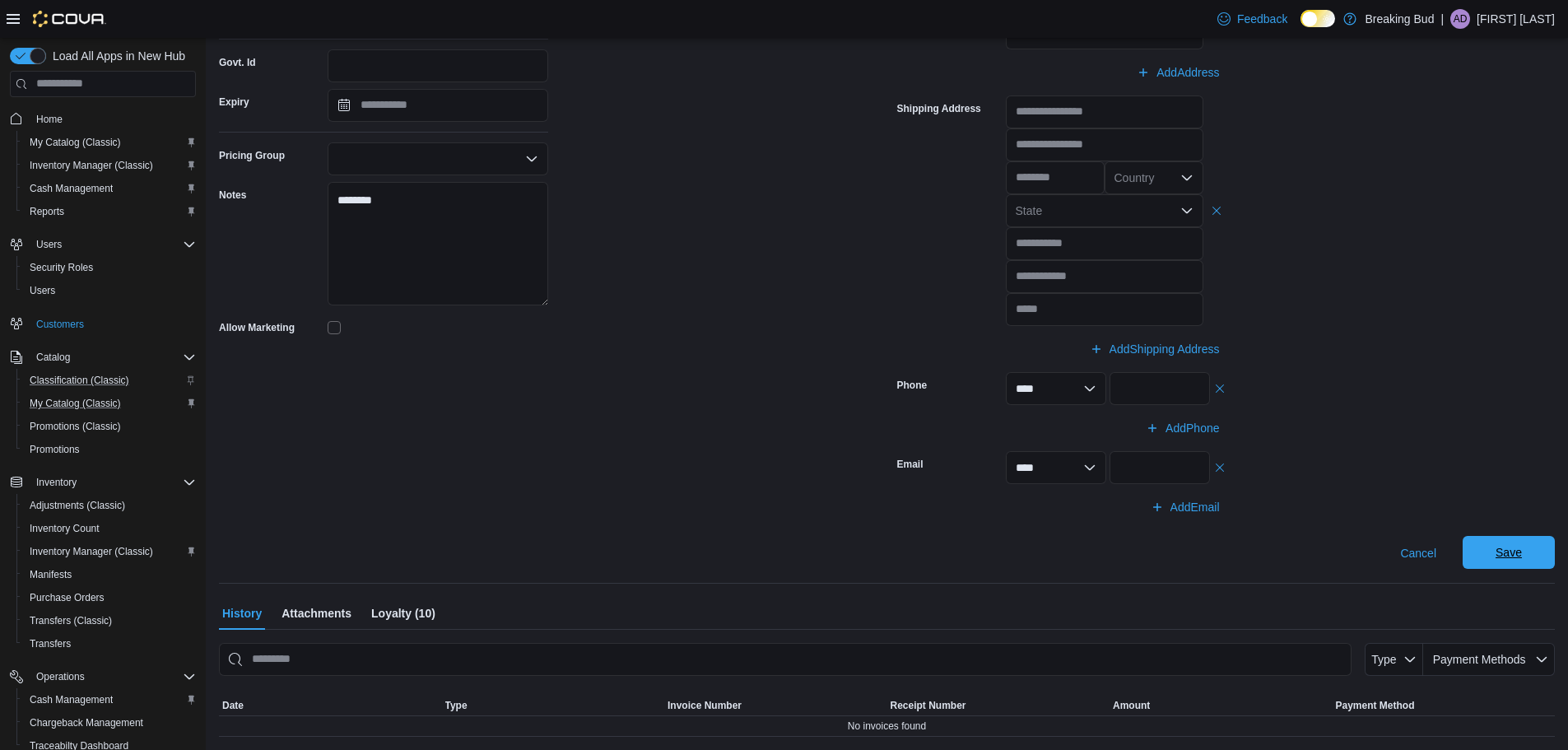 type on "*****" 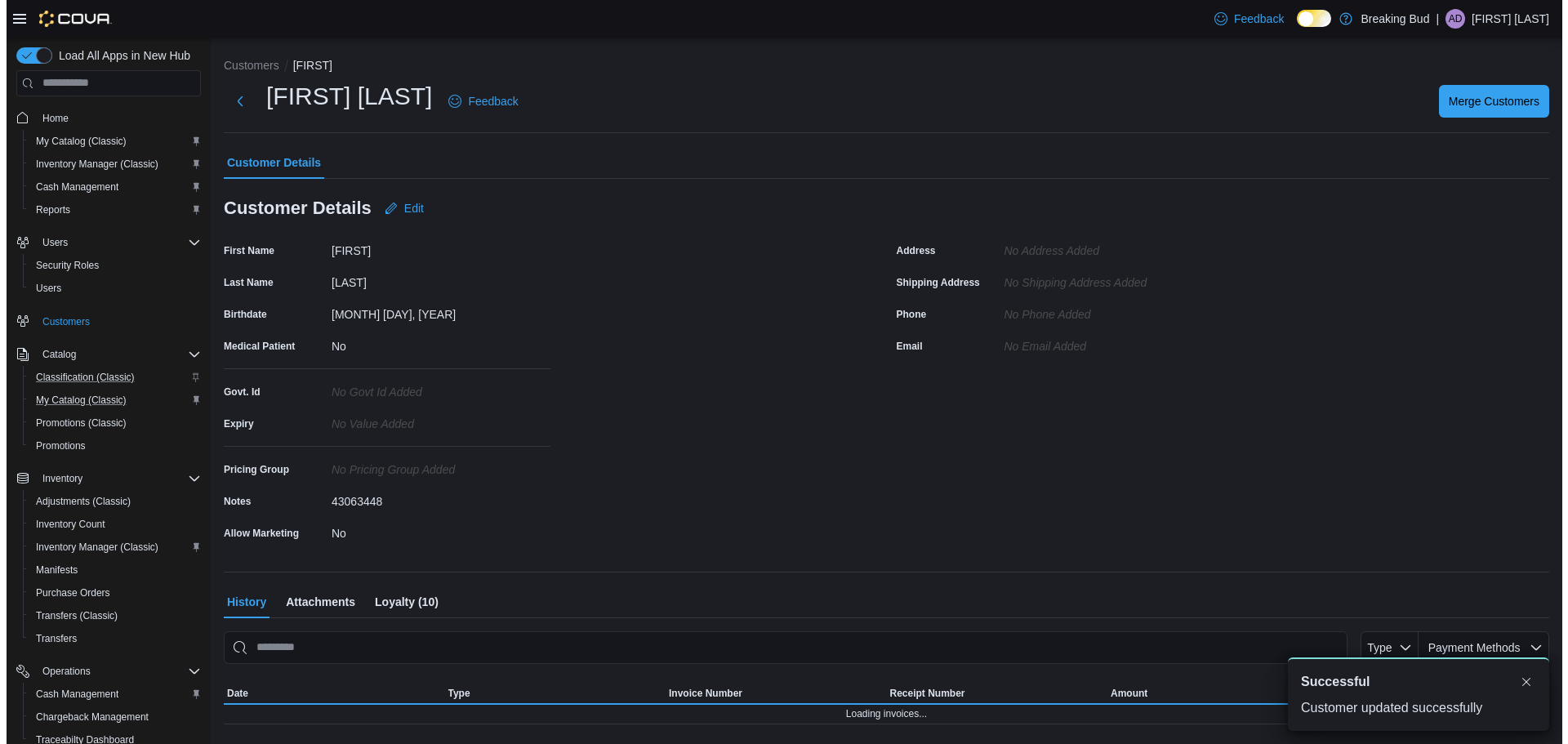 scroll, scrollTop: 0, scrollLeft: 0, axis: both 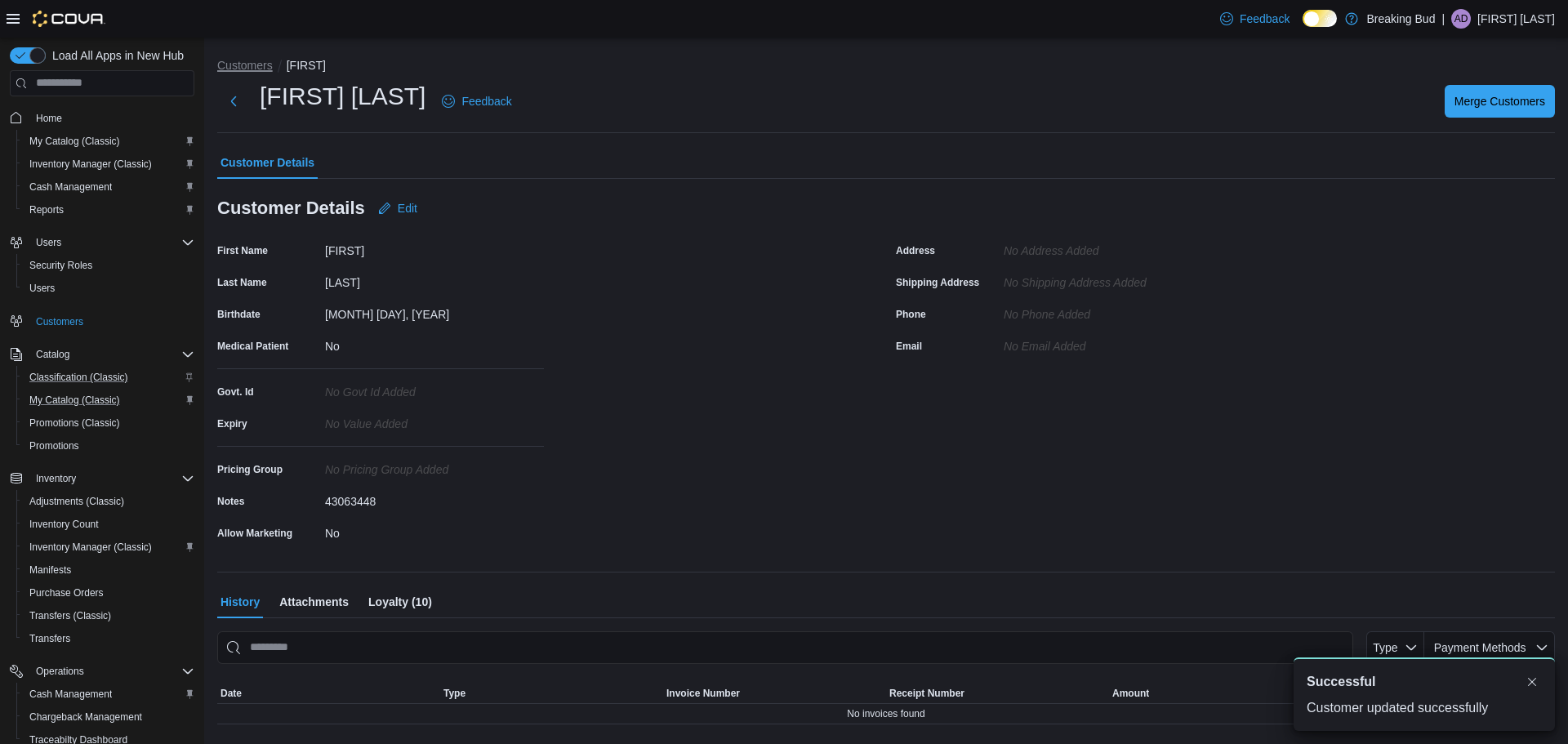 click on "Customers" at bounding box center [245, 65] 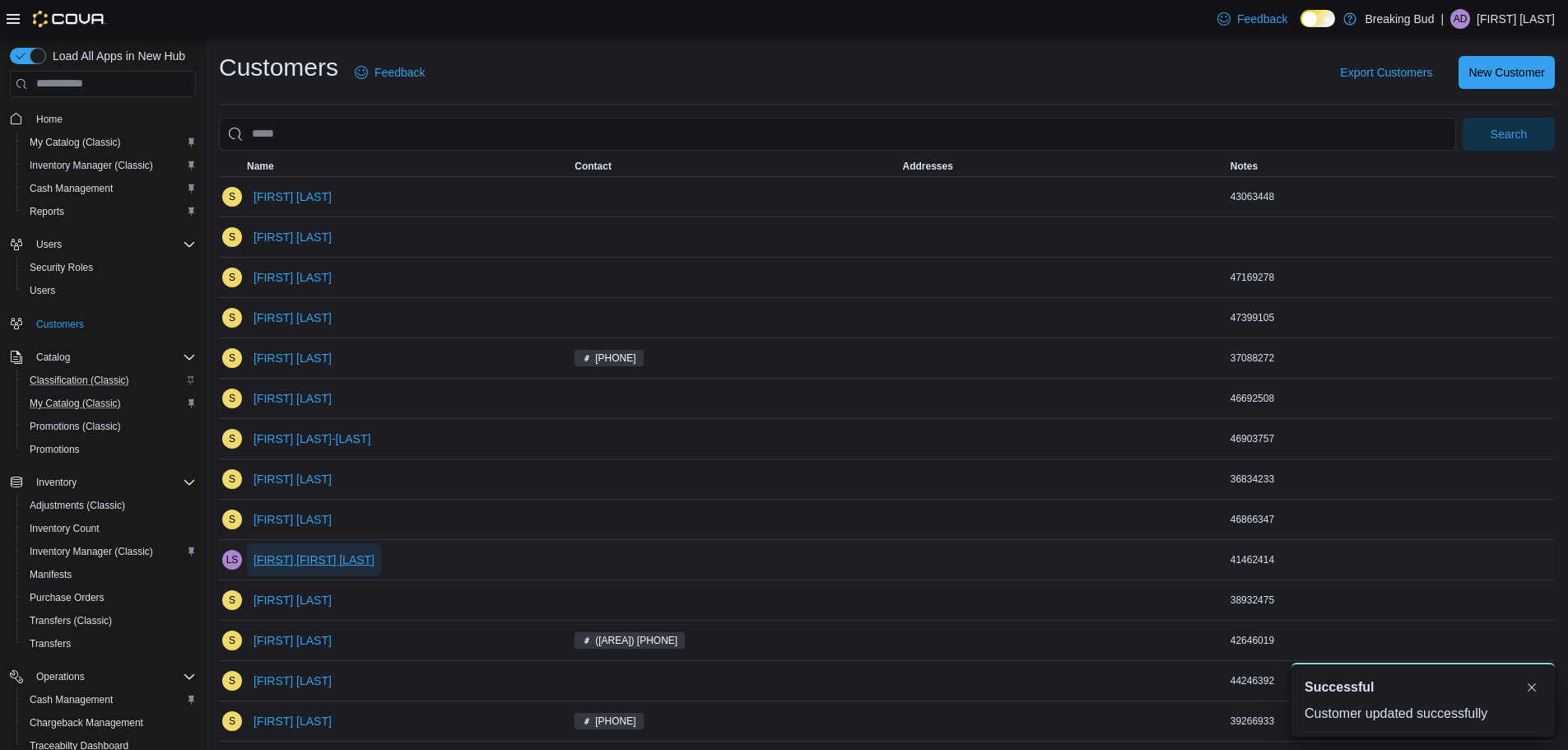 click on "[FIRST] [FIRST] [LAST]" at bounding box center (314, 560) 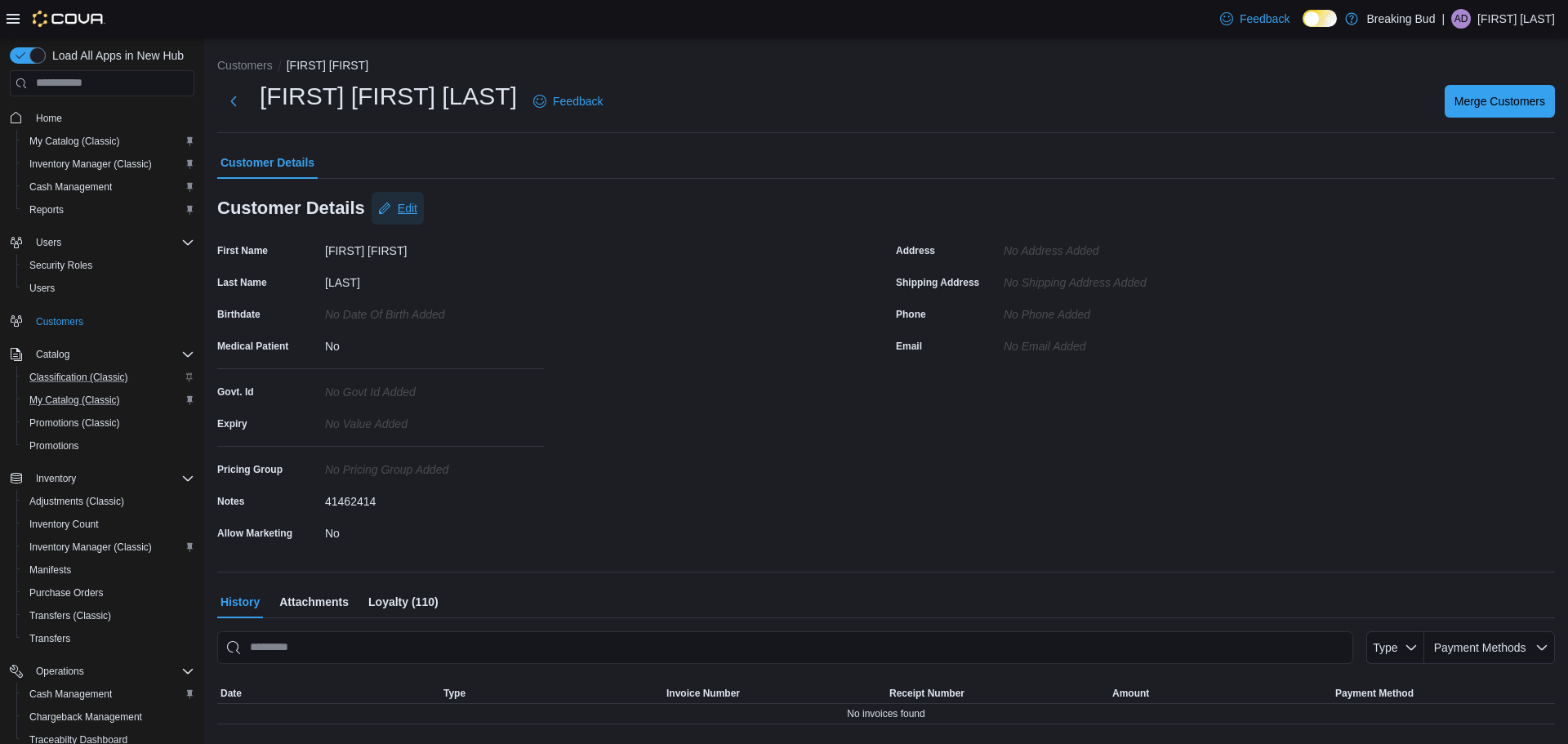 click on "Edit" at bounding box center (398, 208) 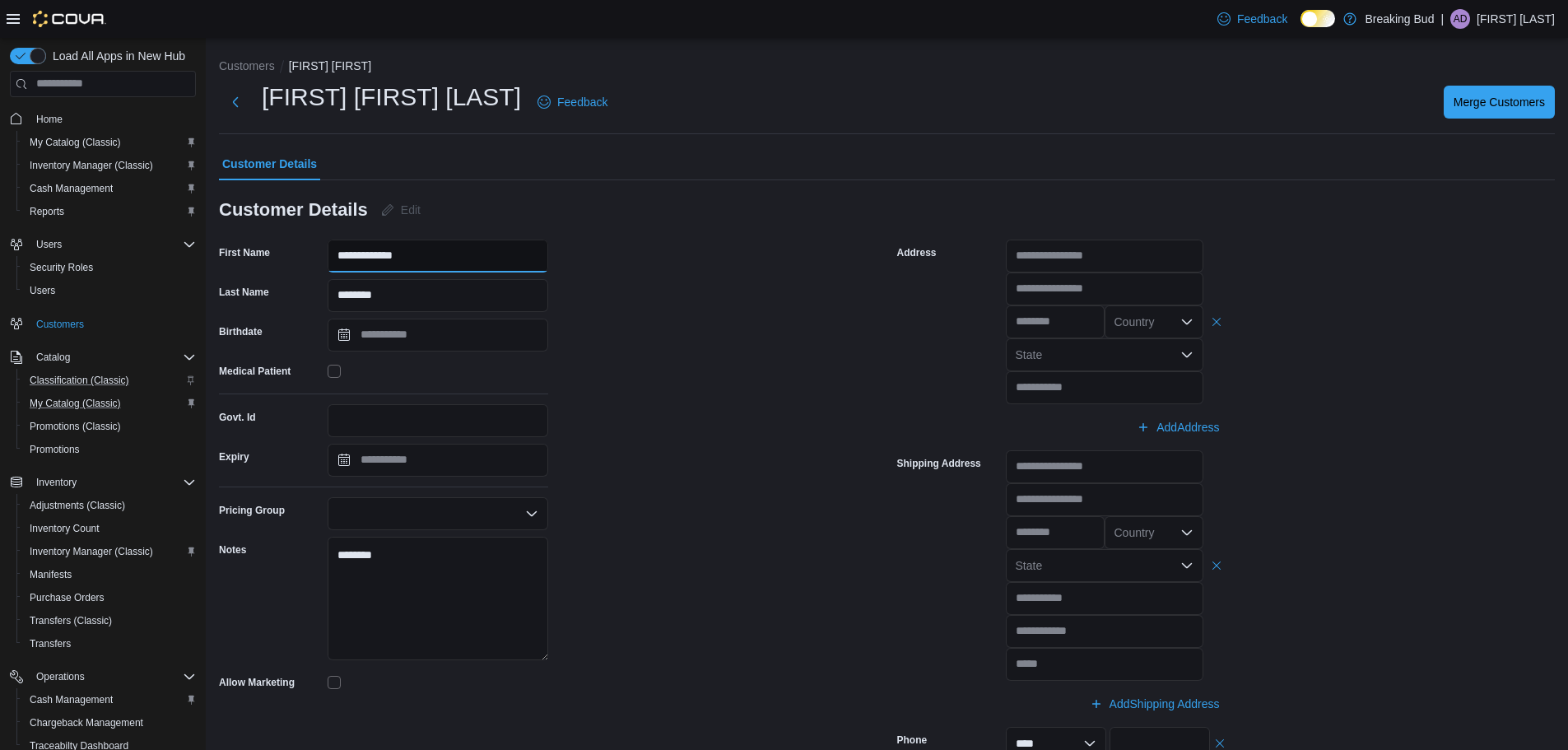 click on "**********" at bounding box center [438, 256] 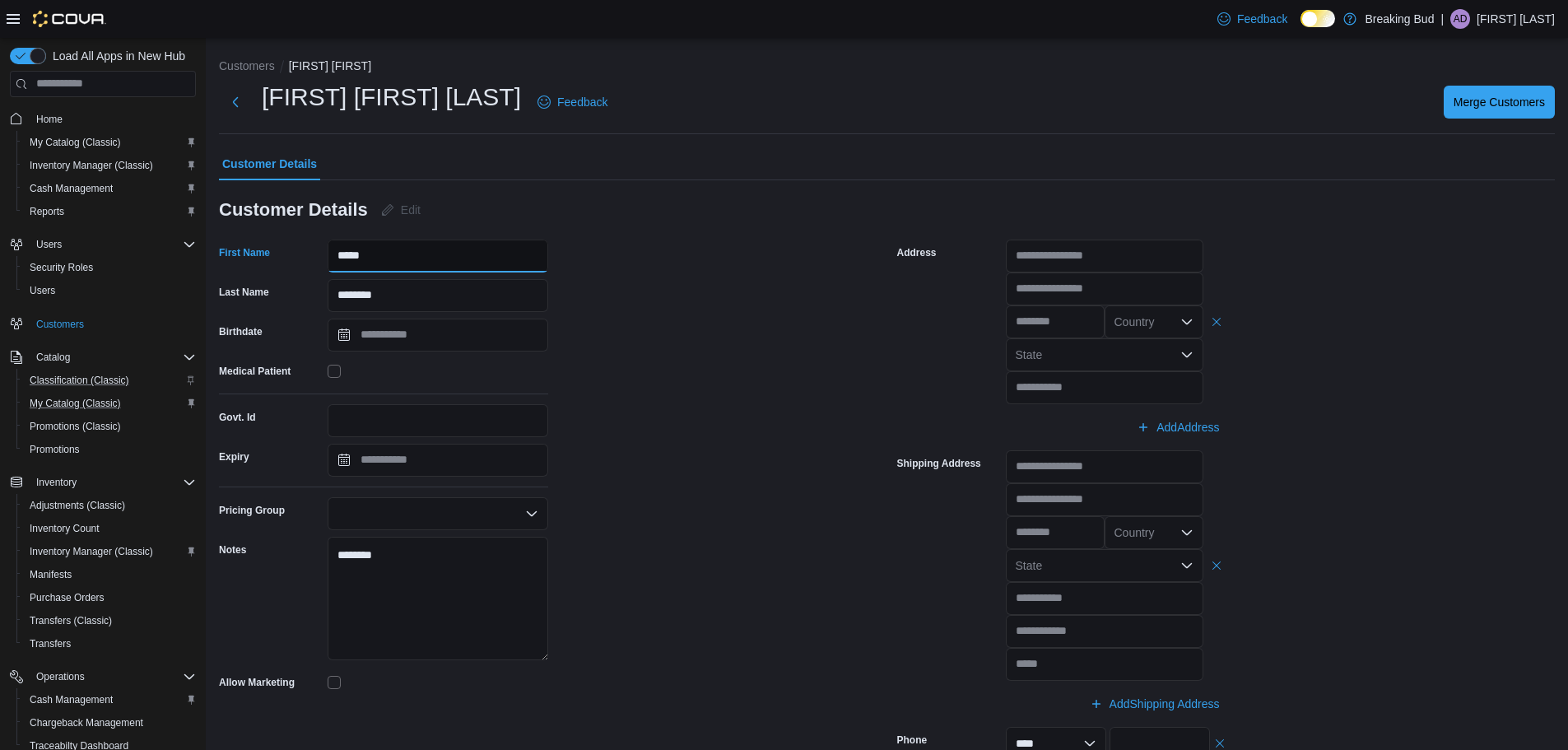 type on "*****" 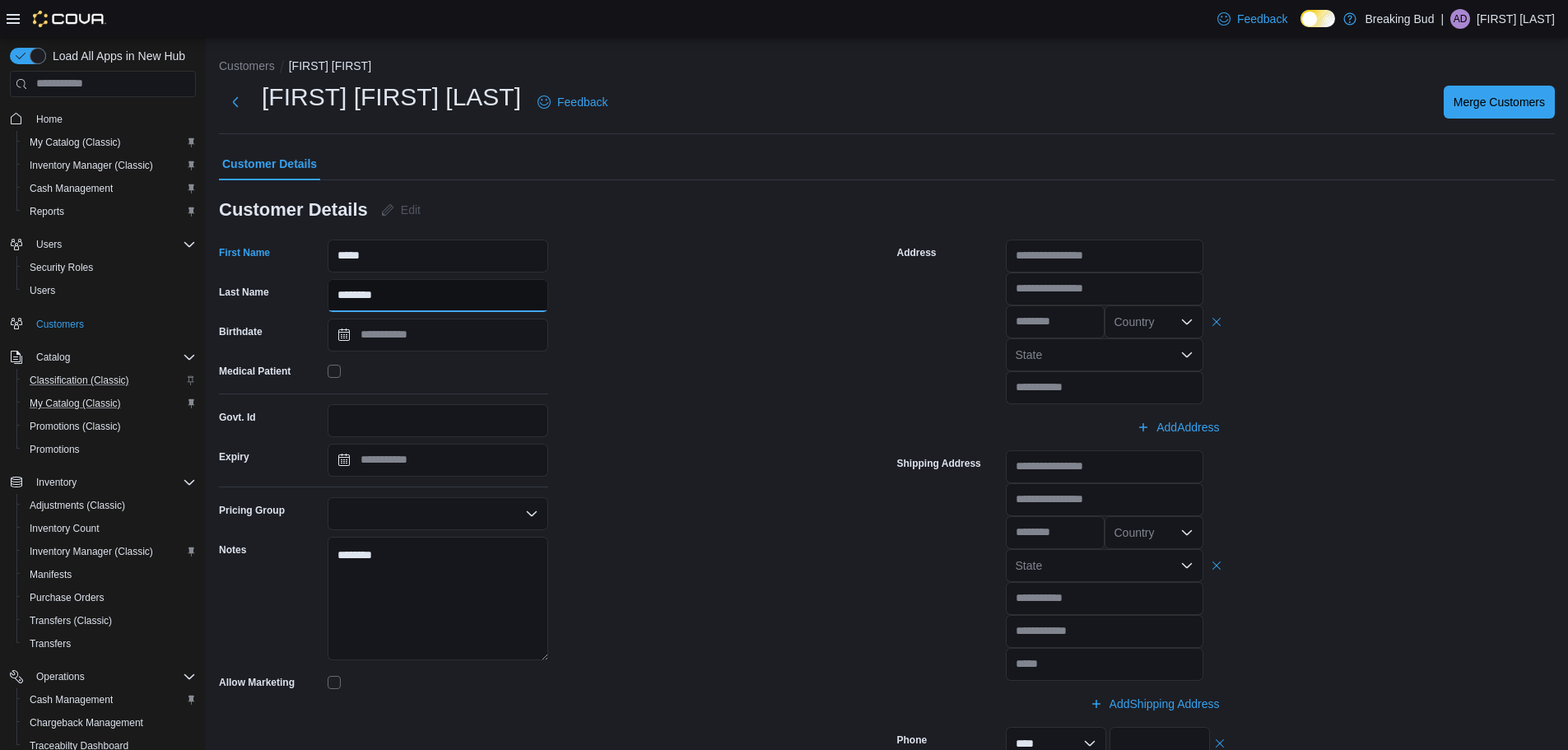 click on "********" at bounding box center (438, 296) 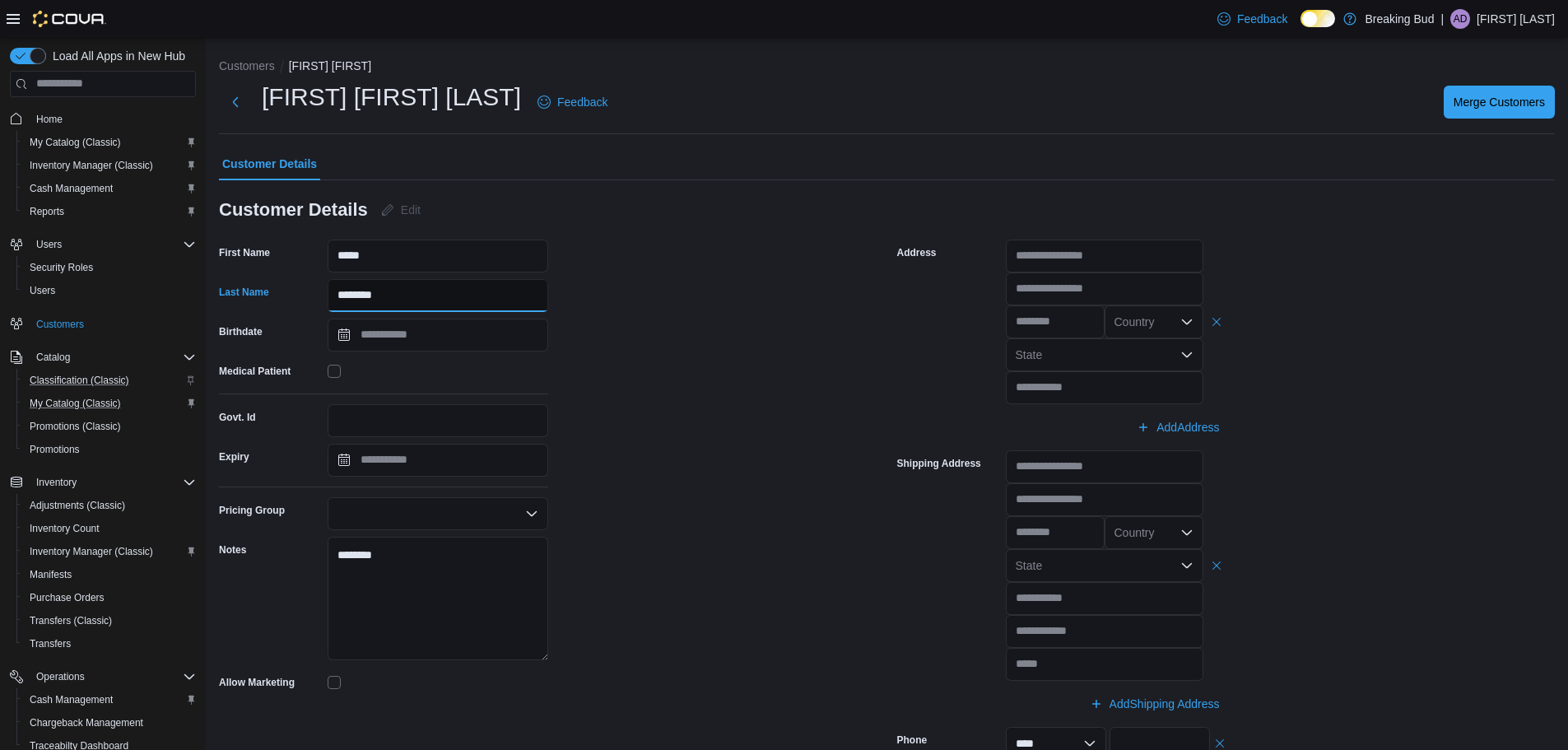 type on "********" 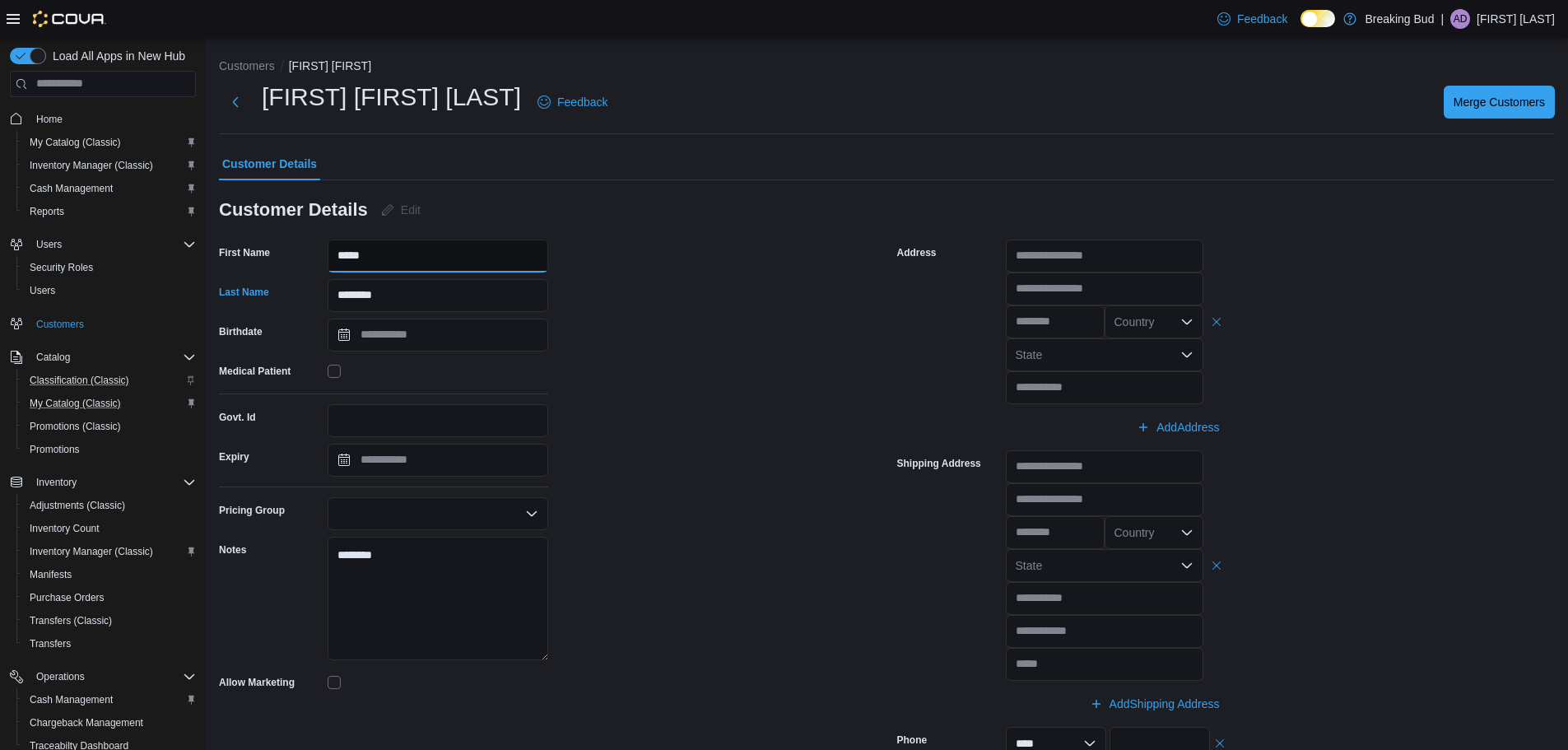 click on "*****" at bounding box center [438, 256] 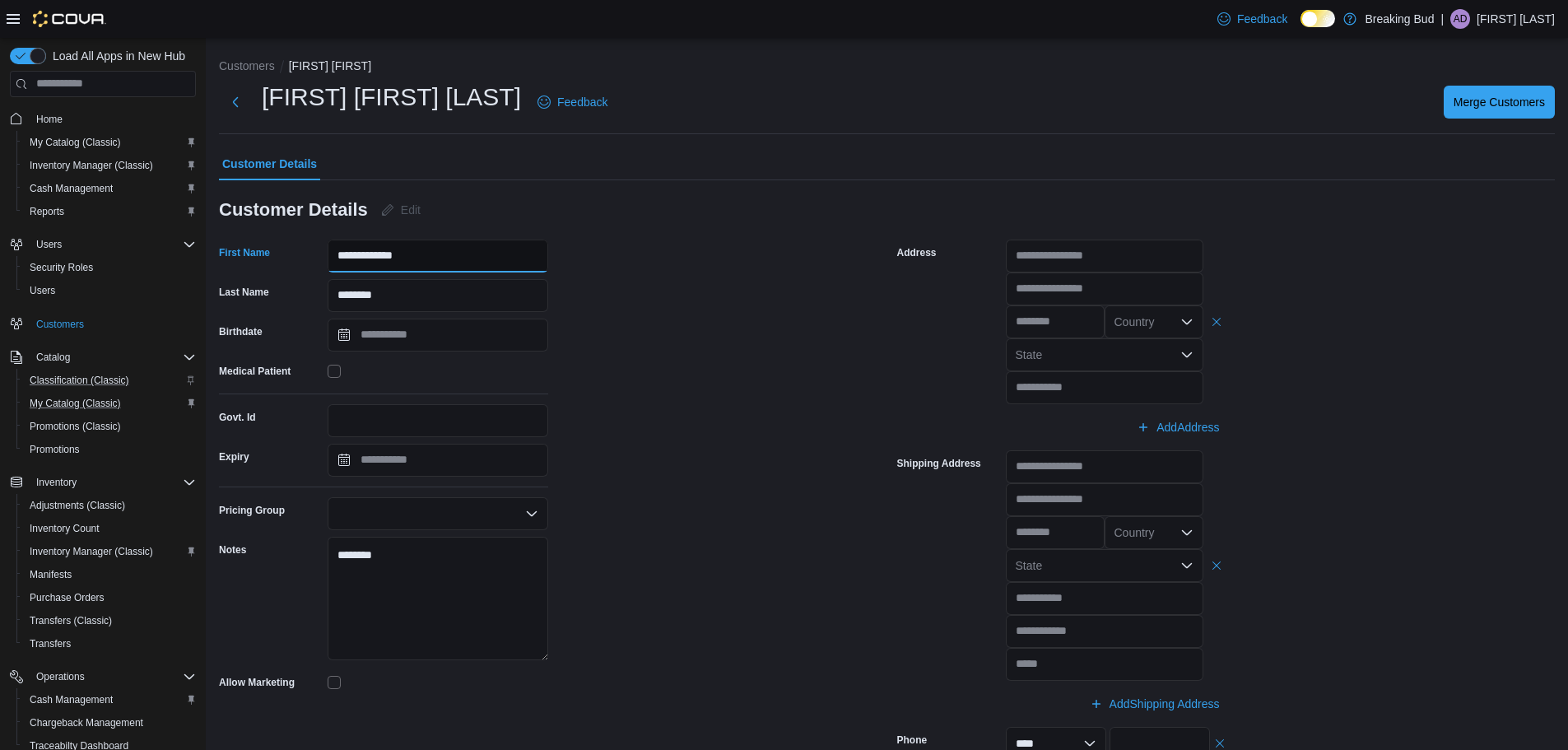 scroll, scrollTop: 355, scrollLeft: 0, axis: vertical 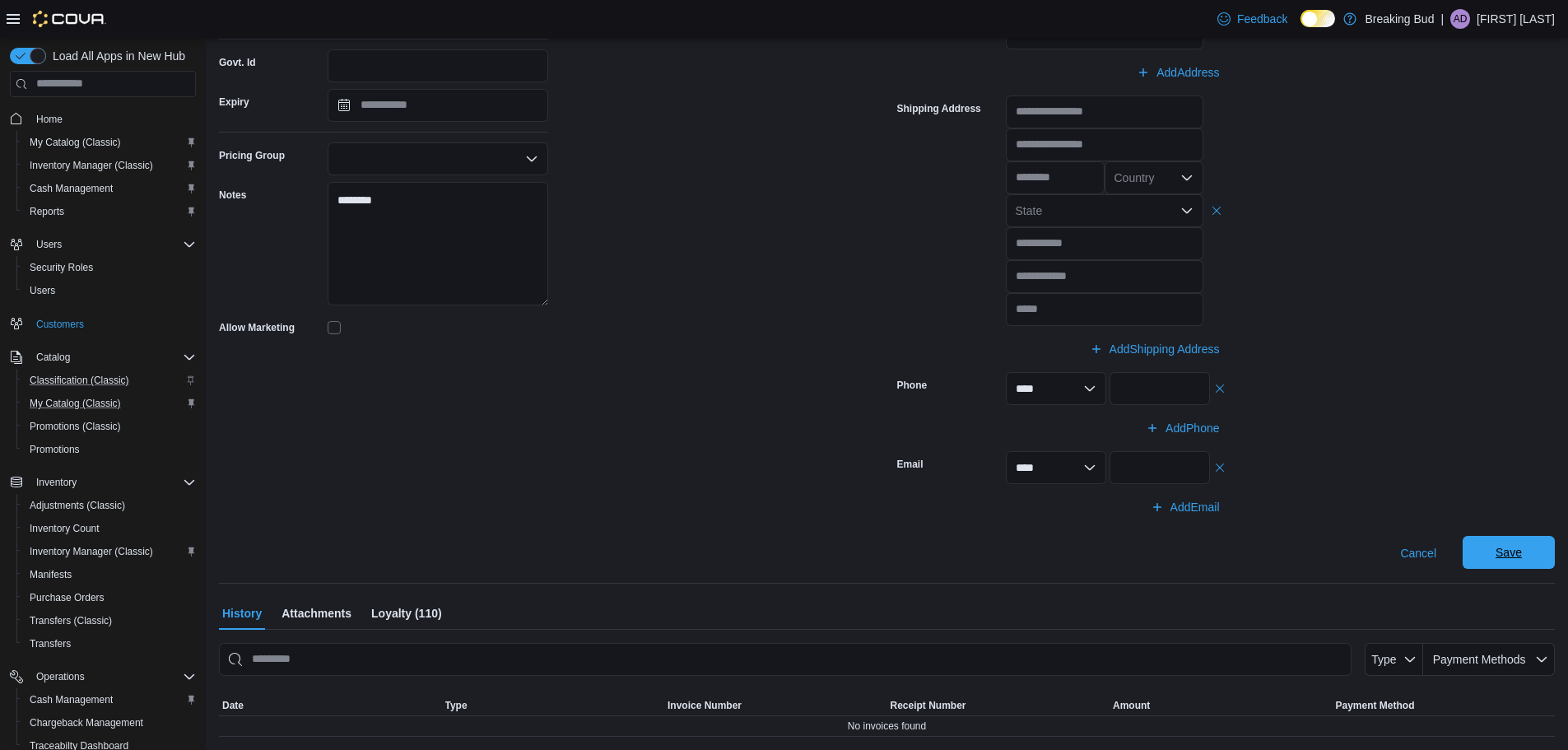 type on "**********" 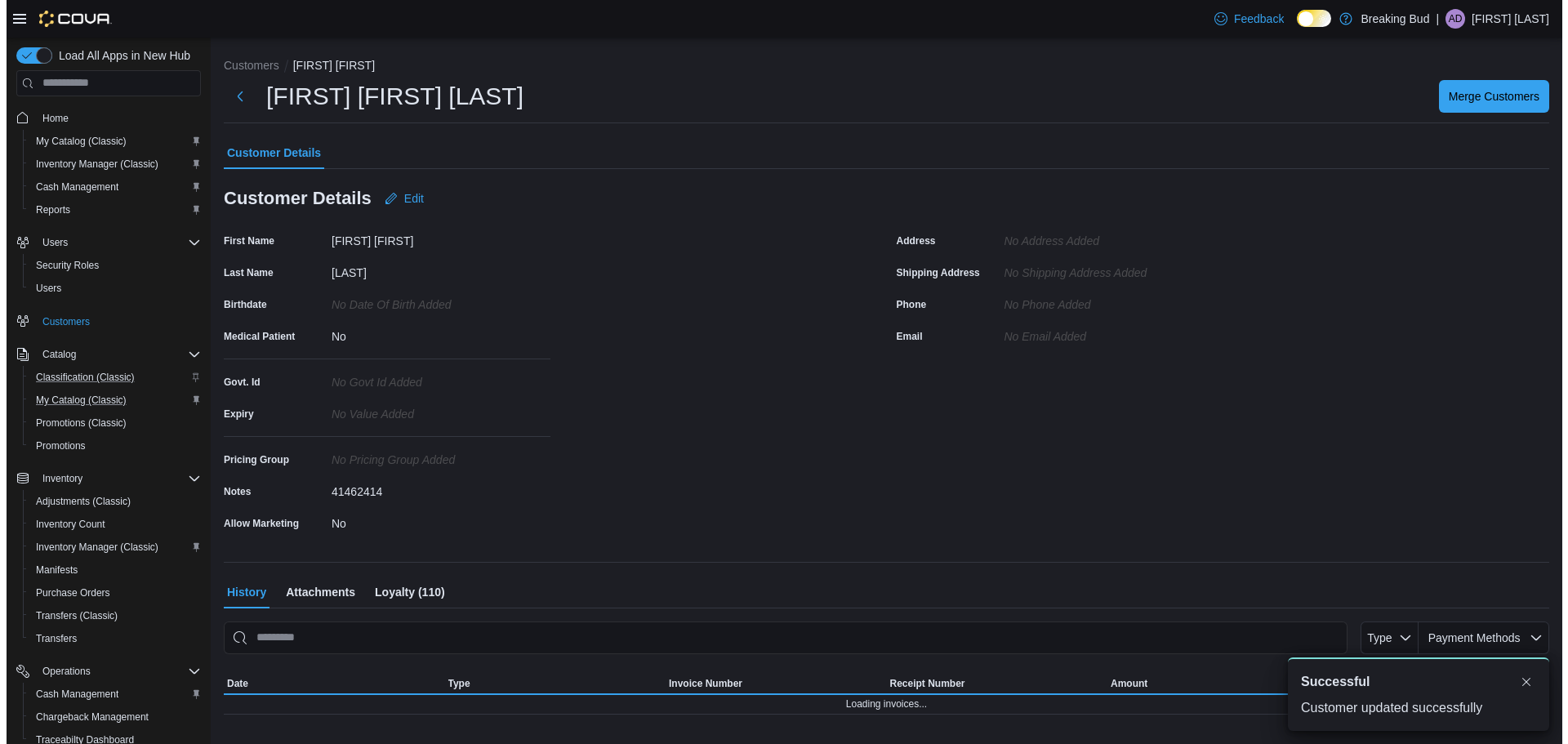 scroll, scrollTop: 0, scrollLeft: 0, axis: both 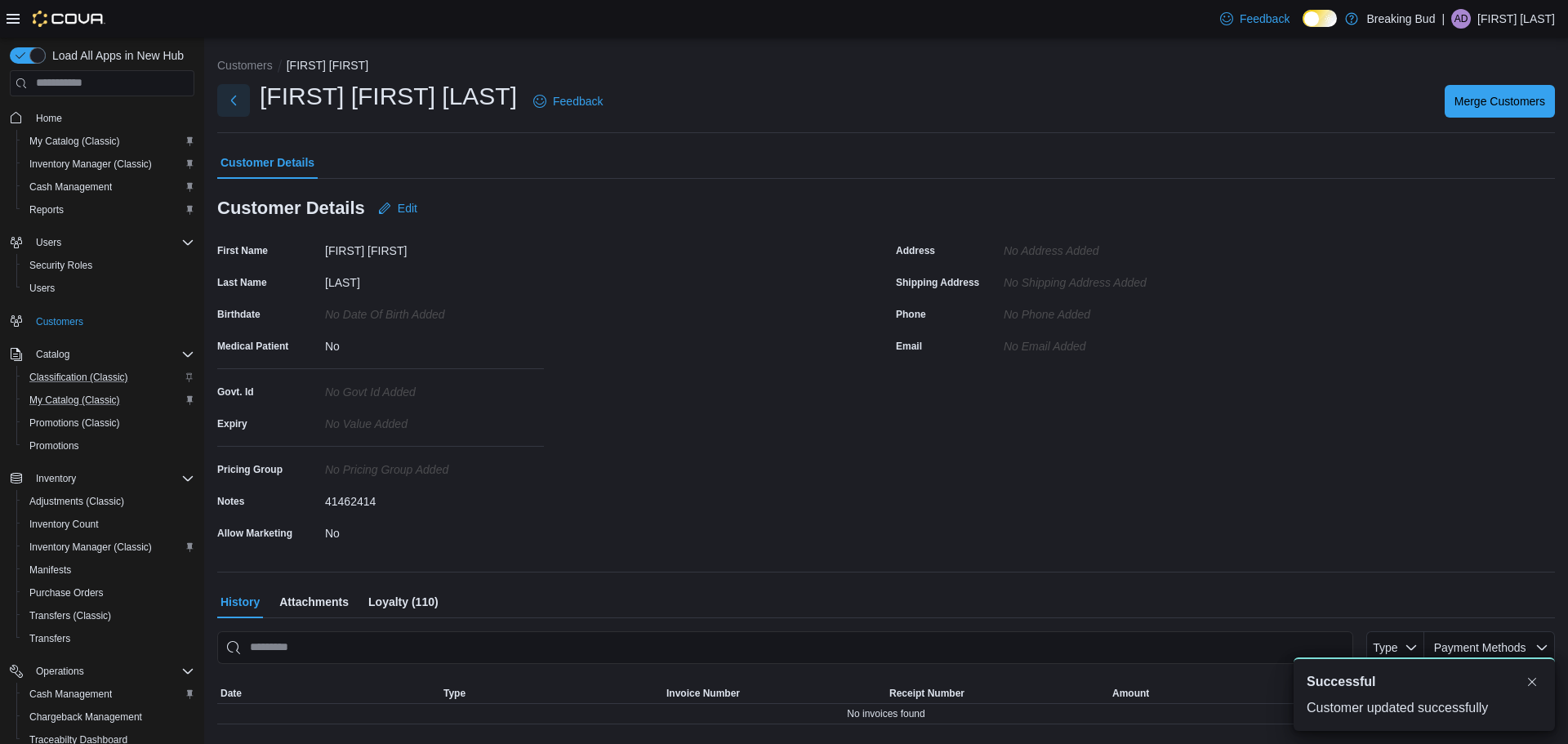 click at bounding box center (234, 100) 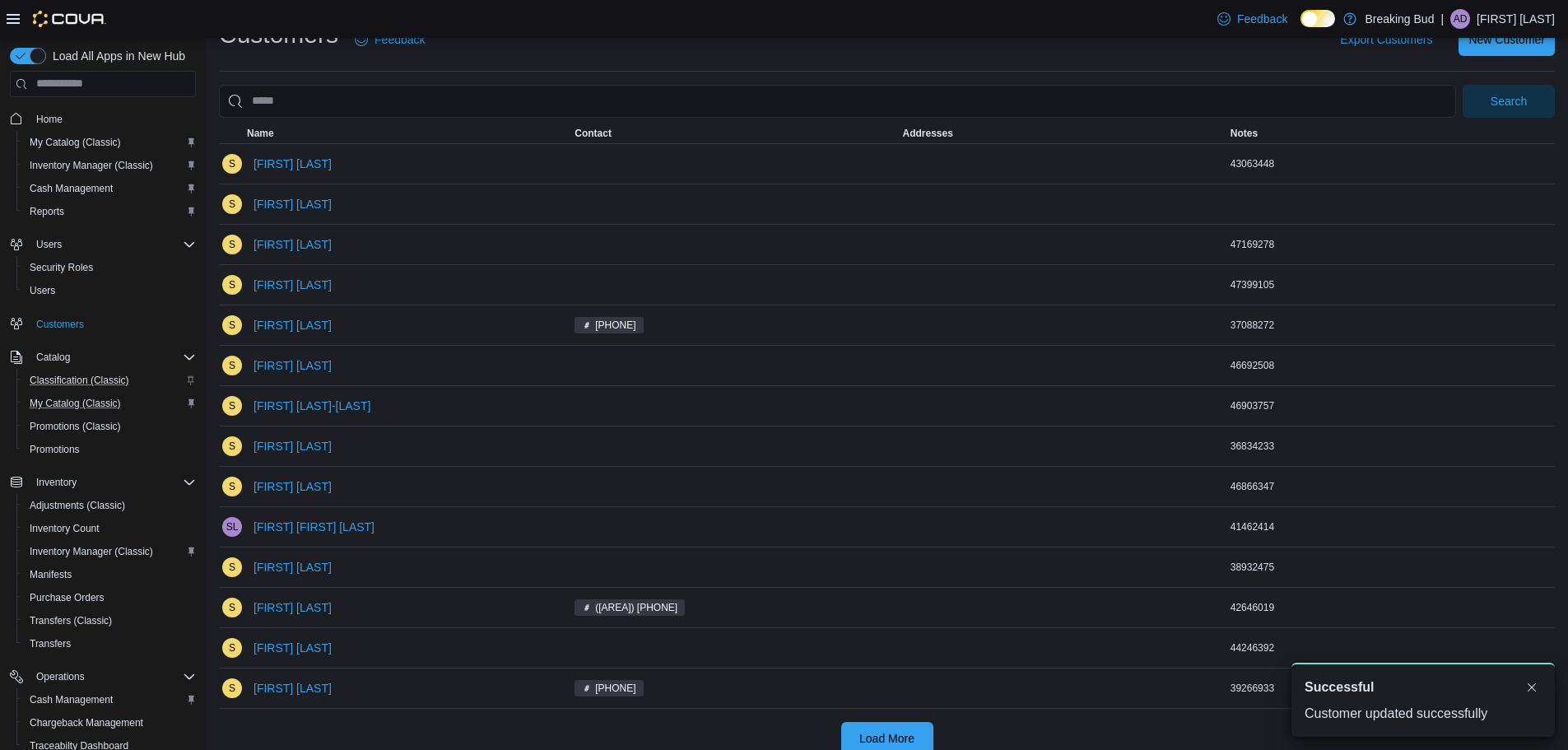 scroll, scrollTop: 51, scrollLeft: 0, axis: vertical 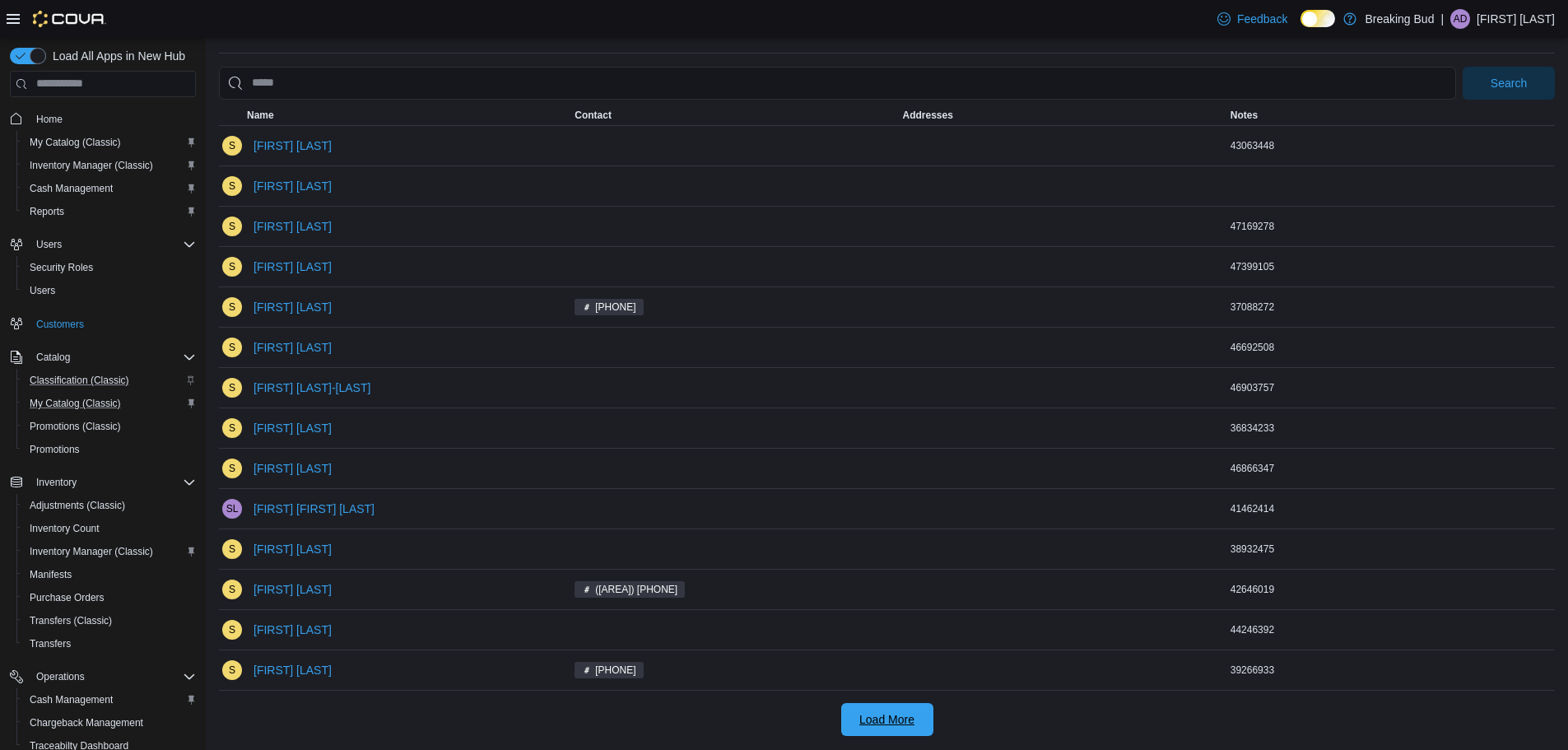 click on "Load More" at bounding box center (886, 720) 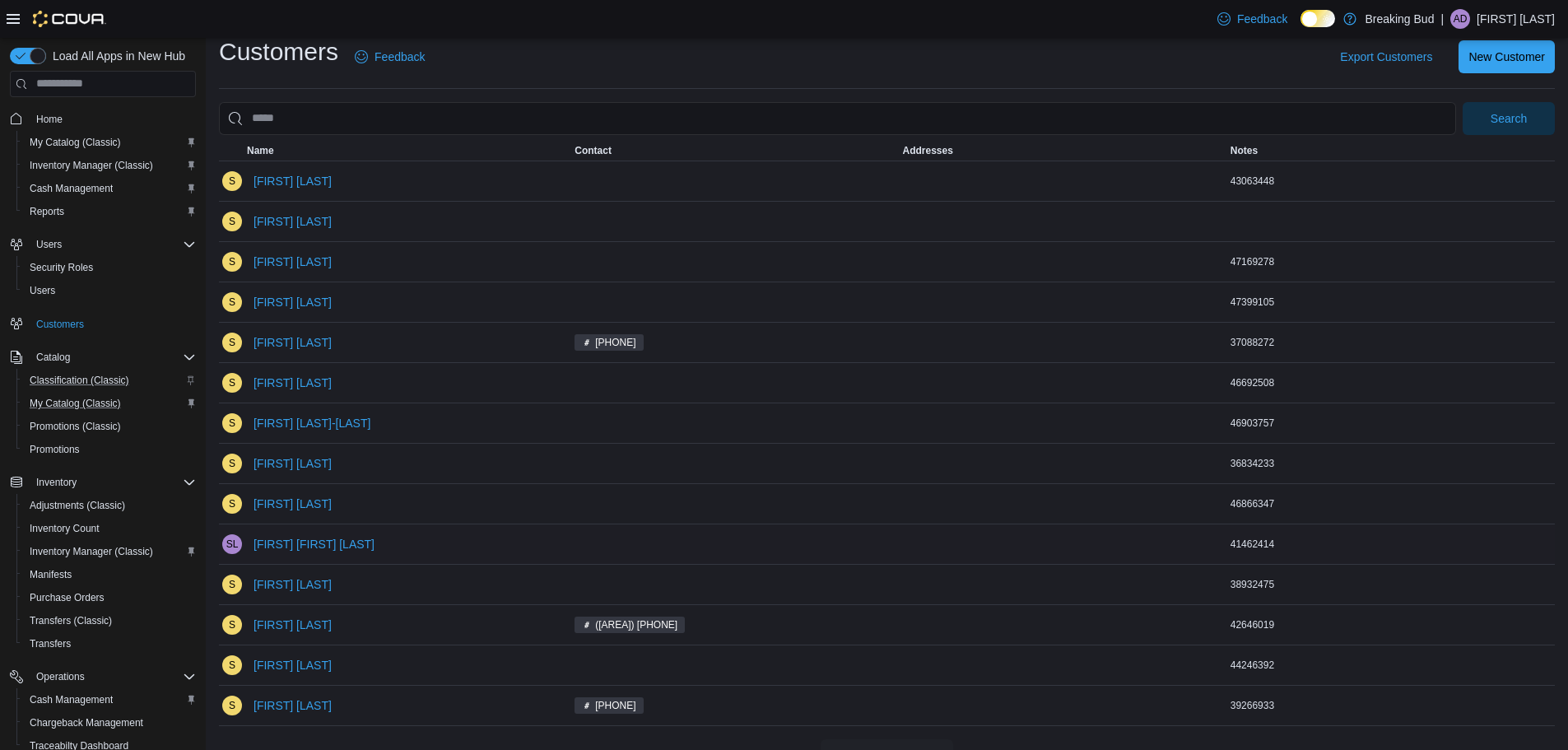 scroll, scrollTop: 0, scrollLeft: 0, axis: both 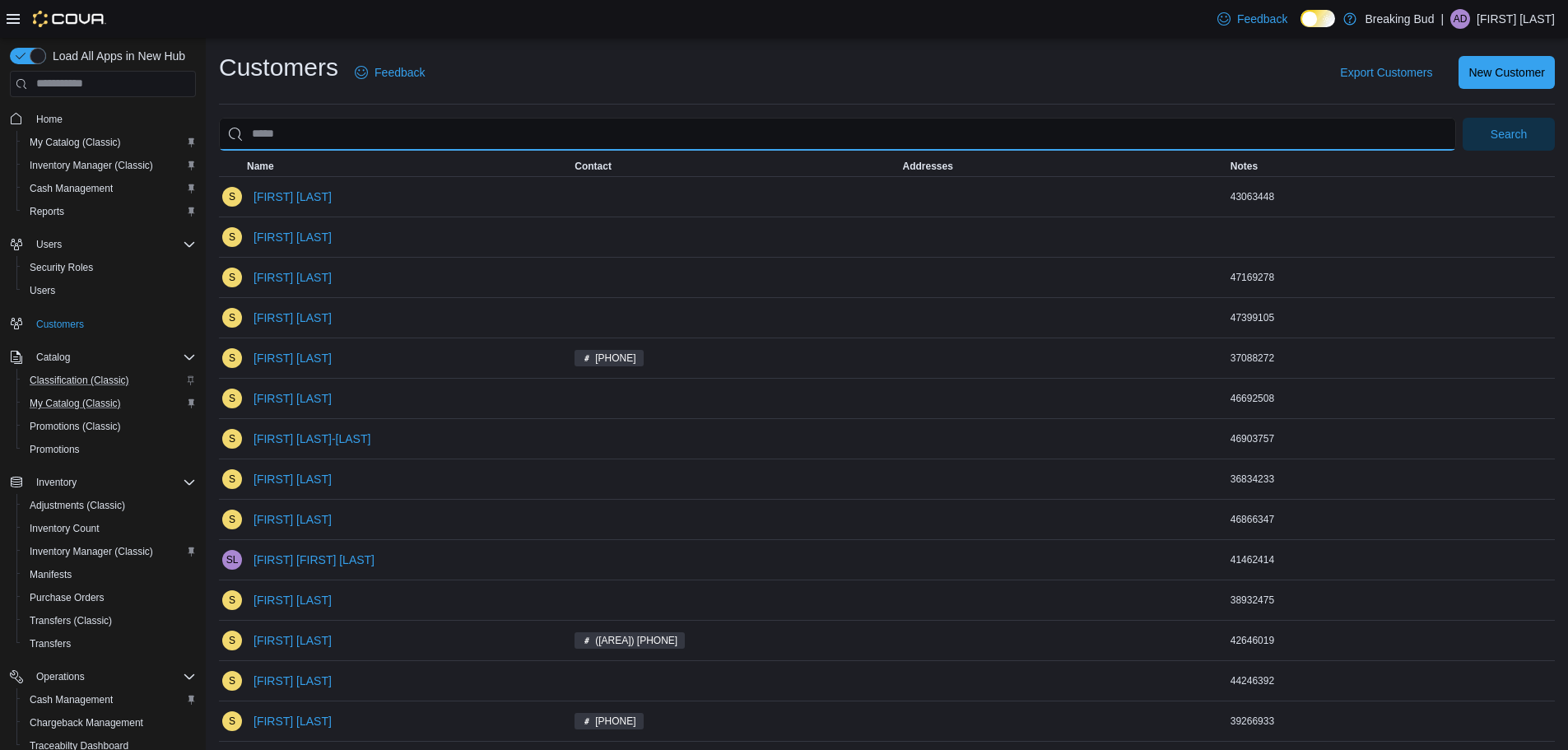 click at bounding box center [837, 134] 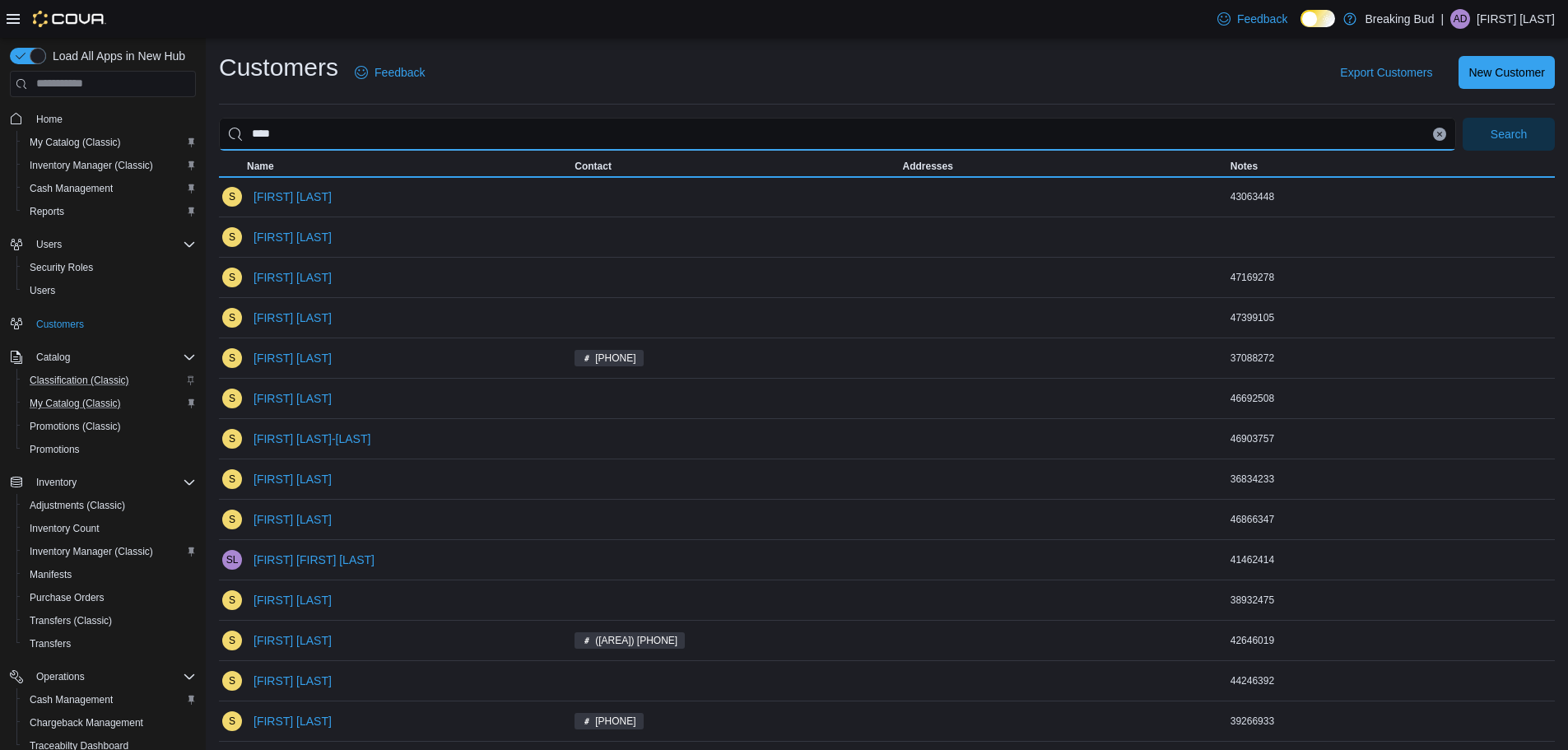 type on "****" 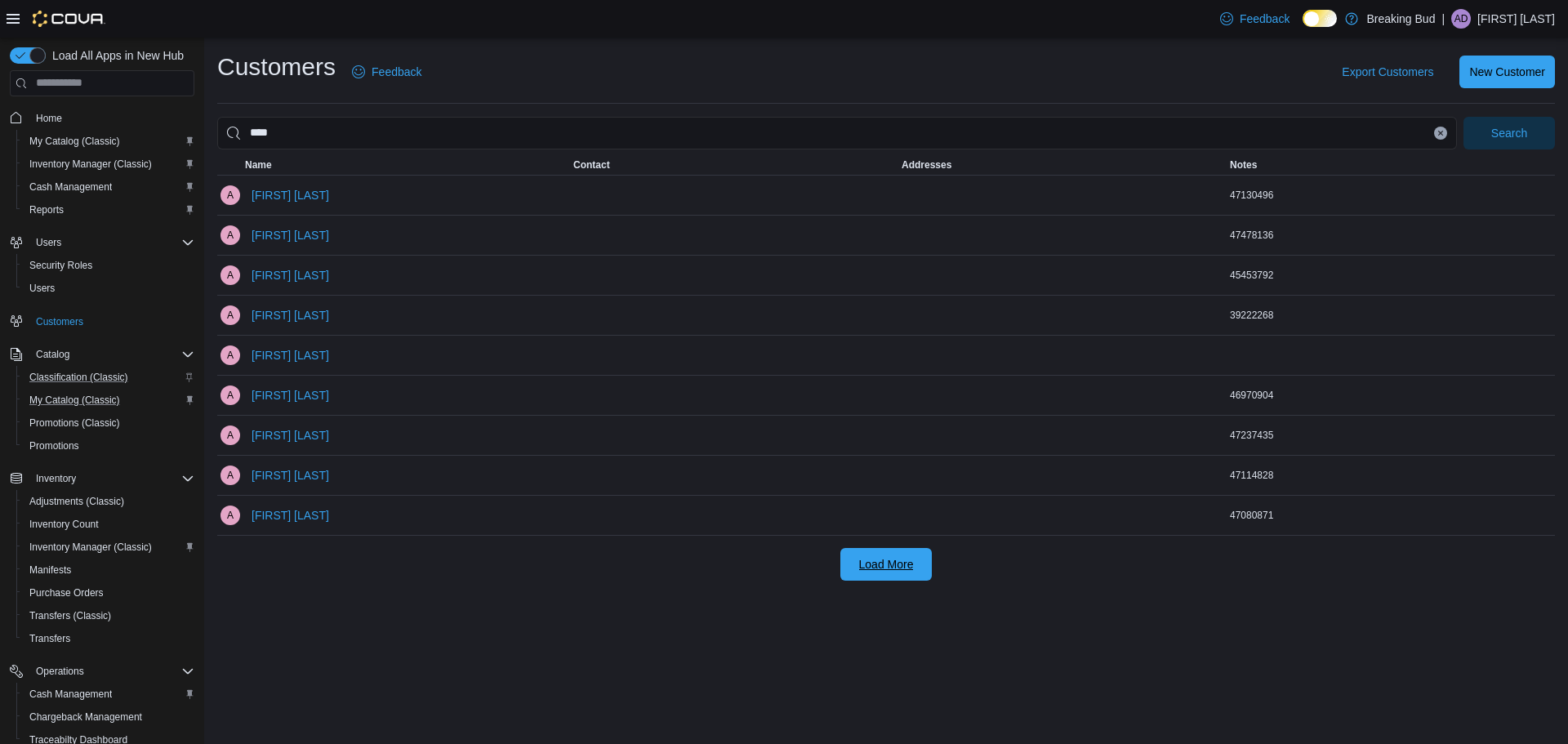 click on "Load More" at bounding box center [886, 564] 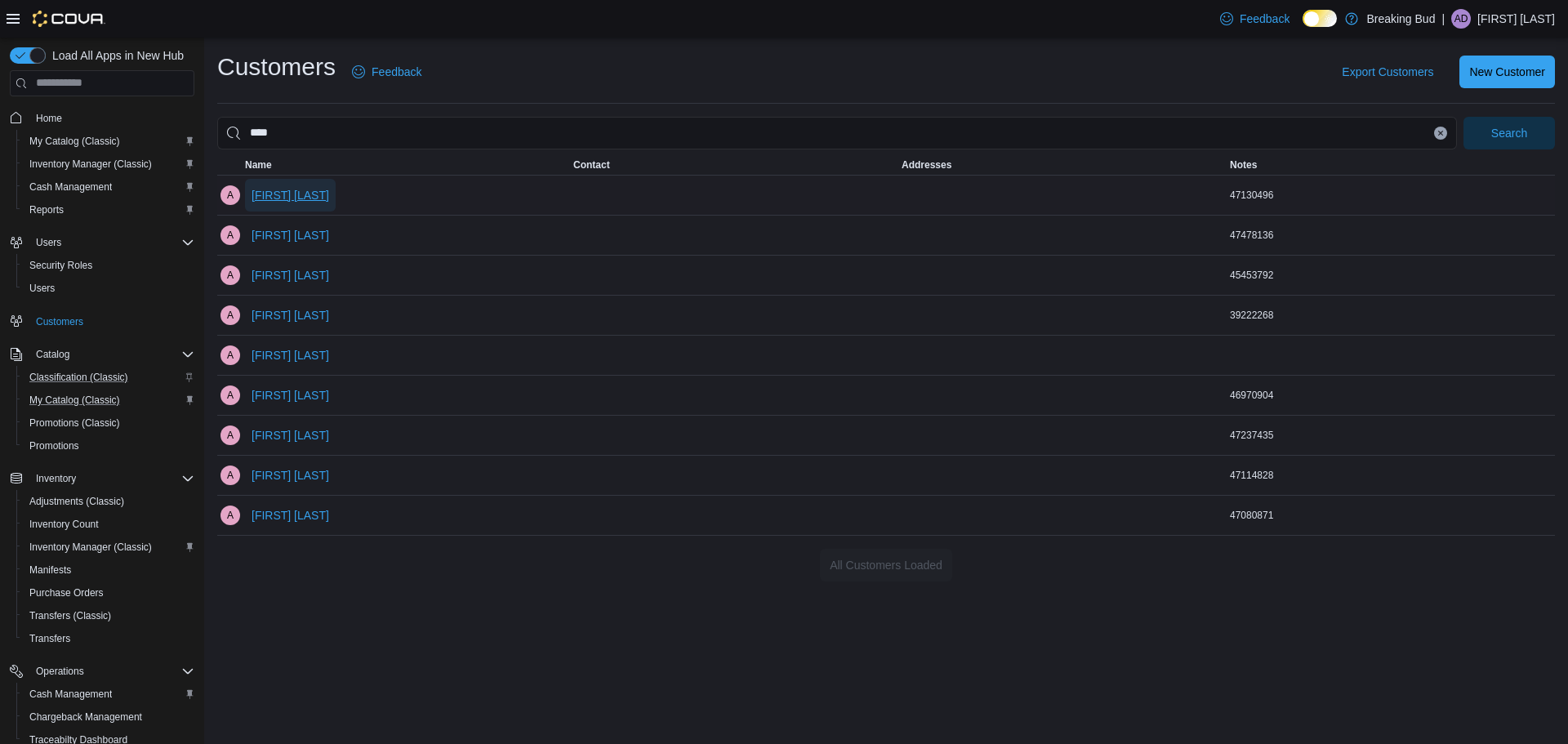 click on "[FIRST] [LAST]" at bounding box center (290, 195) 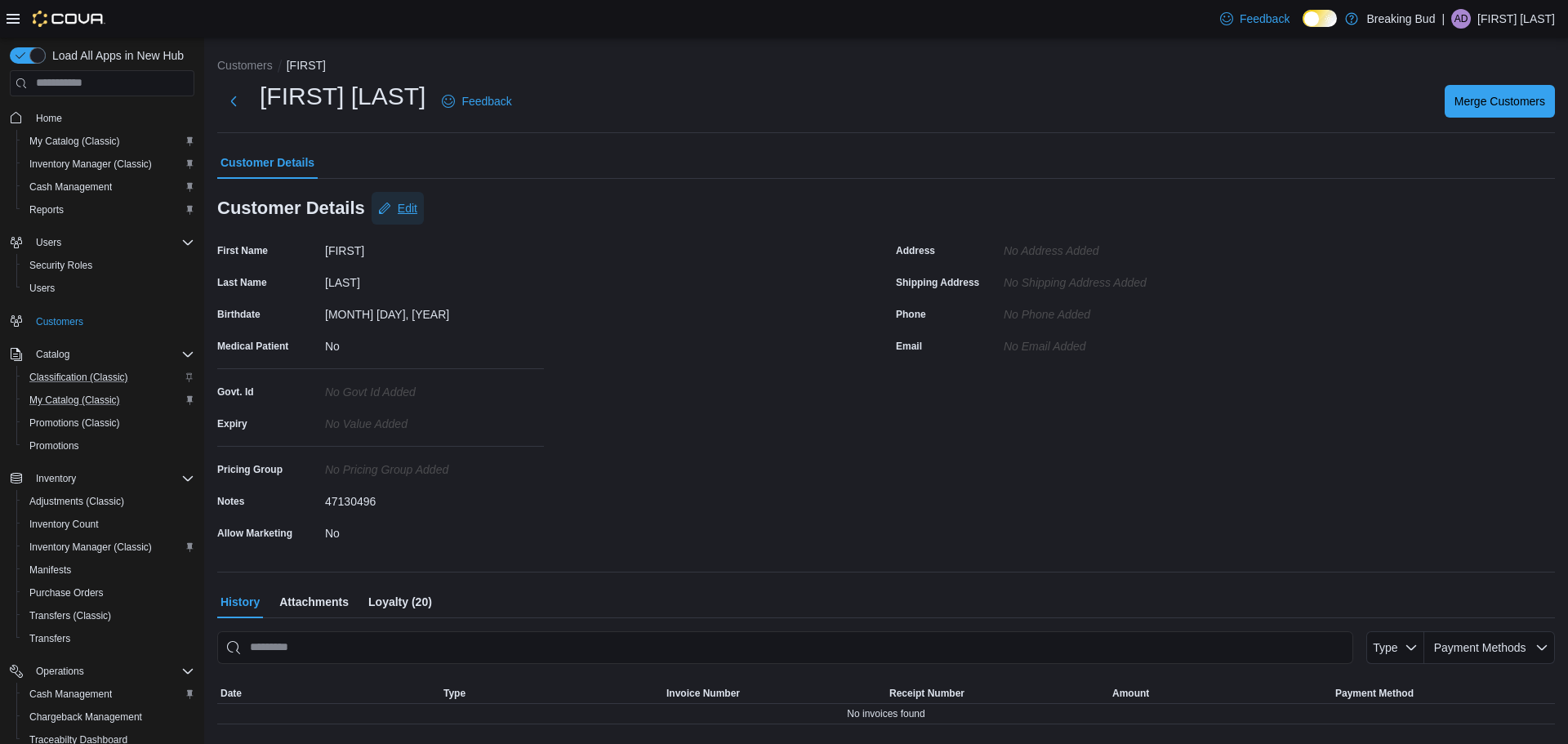 click on "Edit" at bounding box center (398, 208) 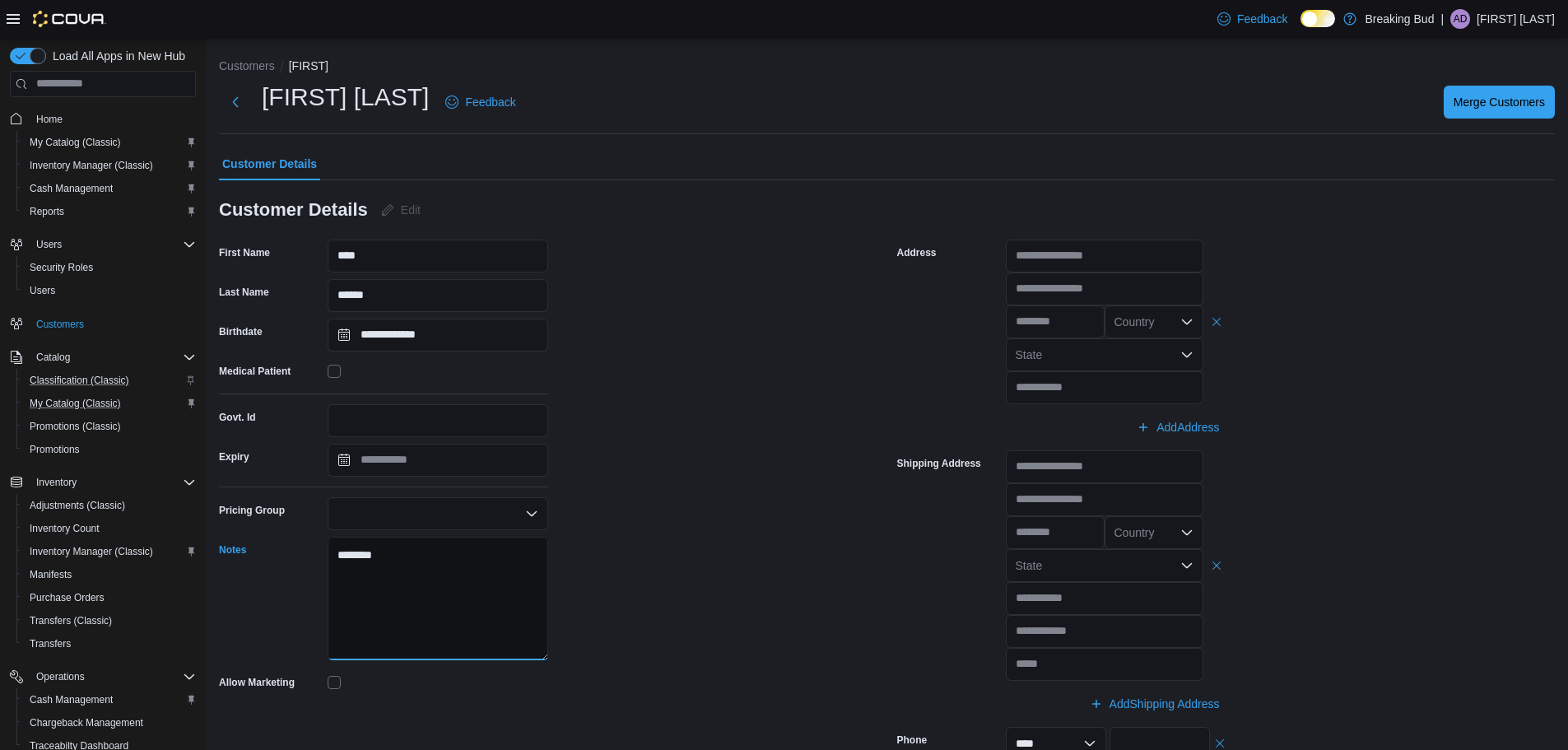 drag, startPoint x: 421, startPoint y: 569, endPoint x: 235, endPoint y: 586, distance: 186.77527 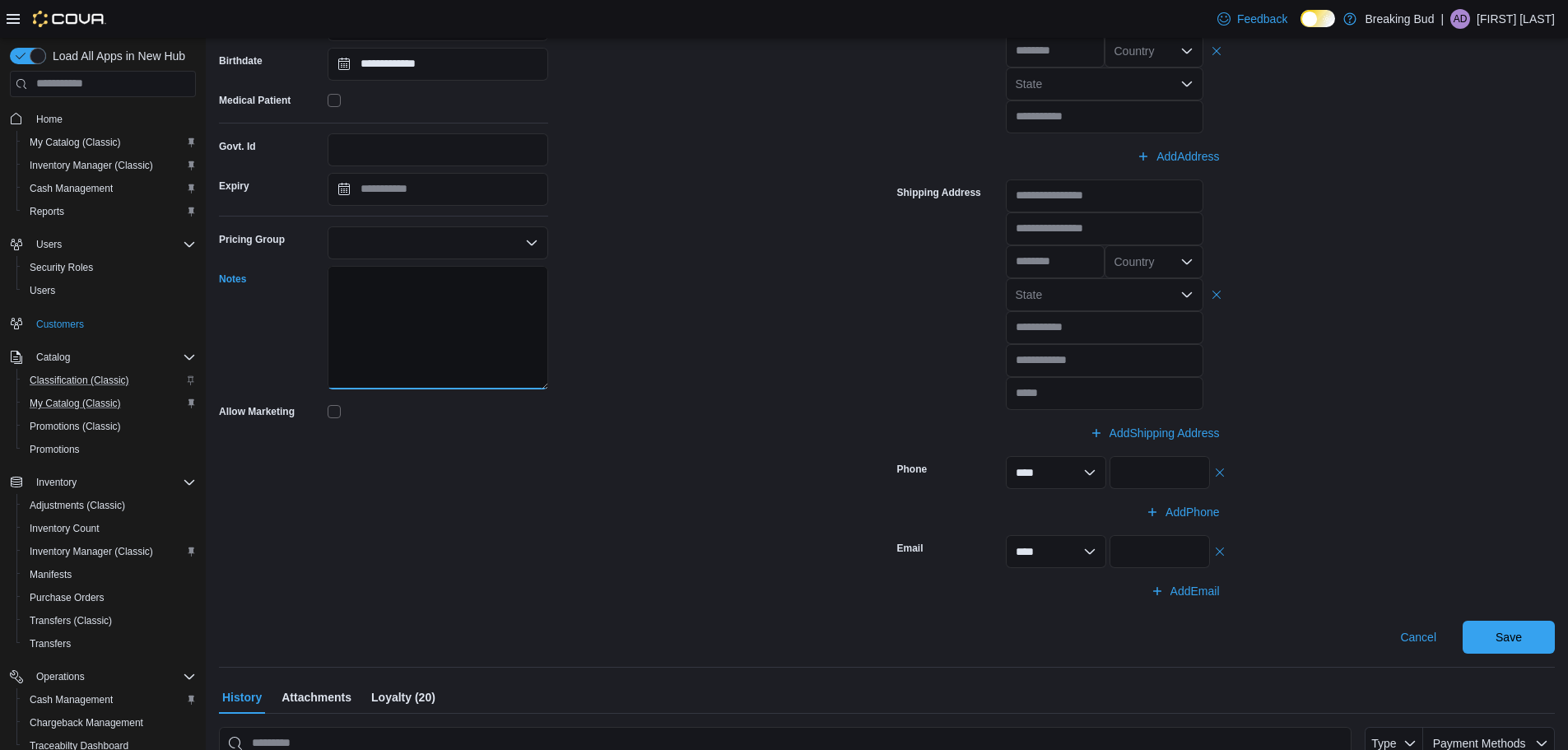 scroll, scrollTop: 355, scrollLeft: 0, axis: vertical 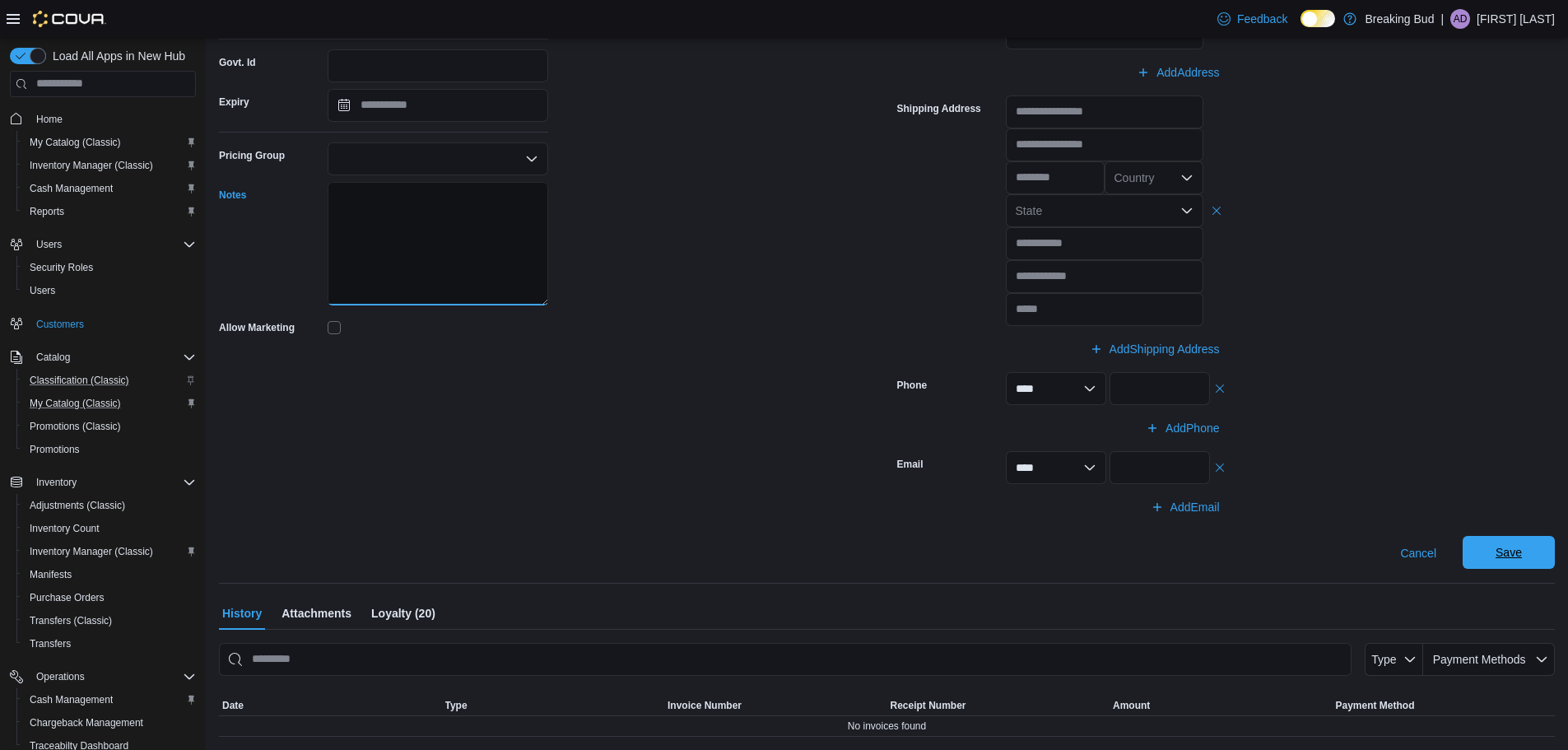 type 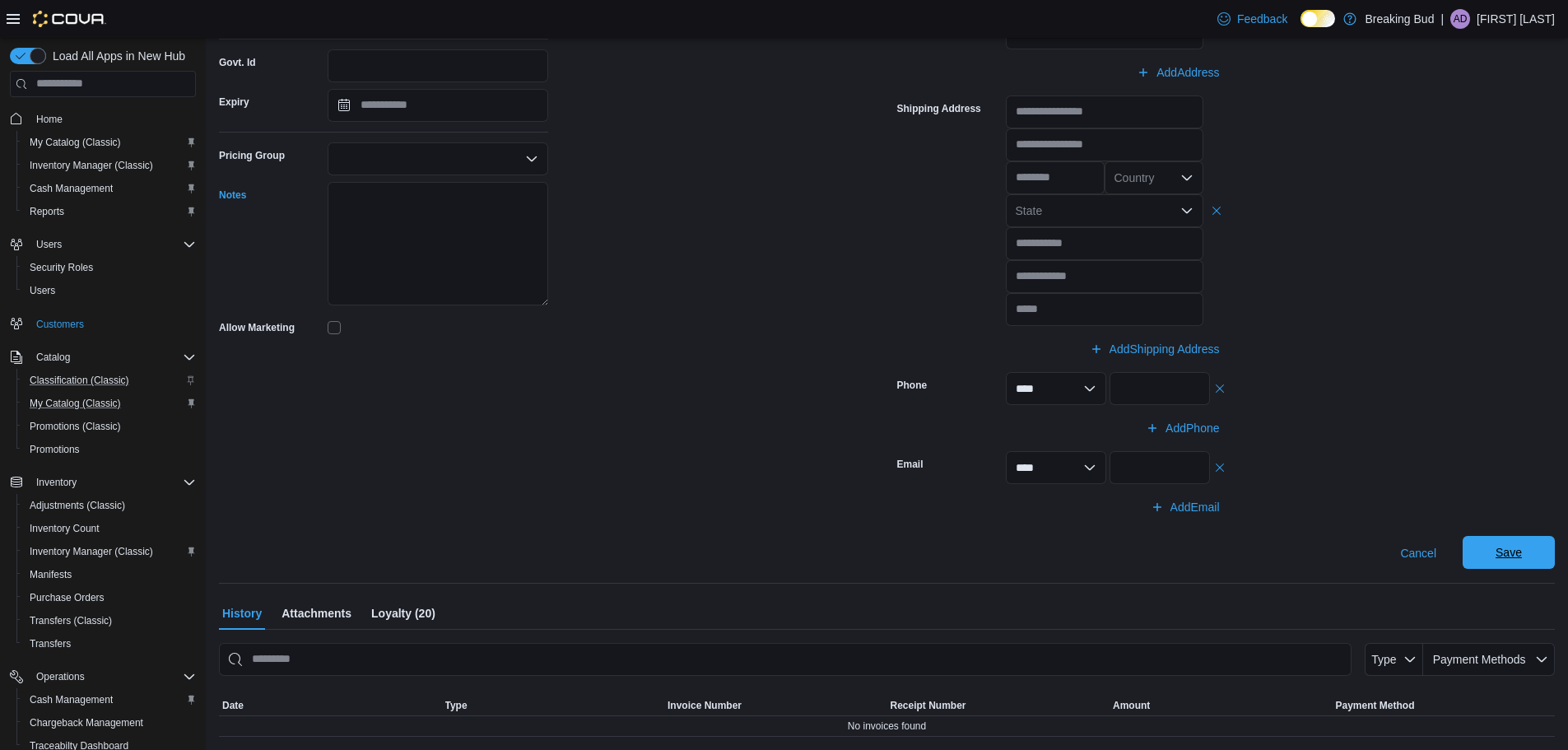 click on "Save" at bounding box center (1509, 552) 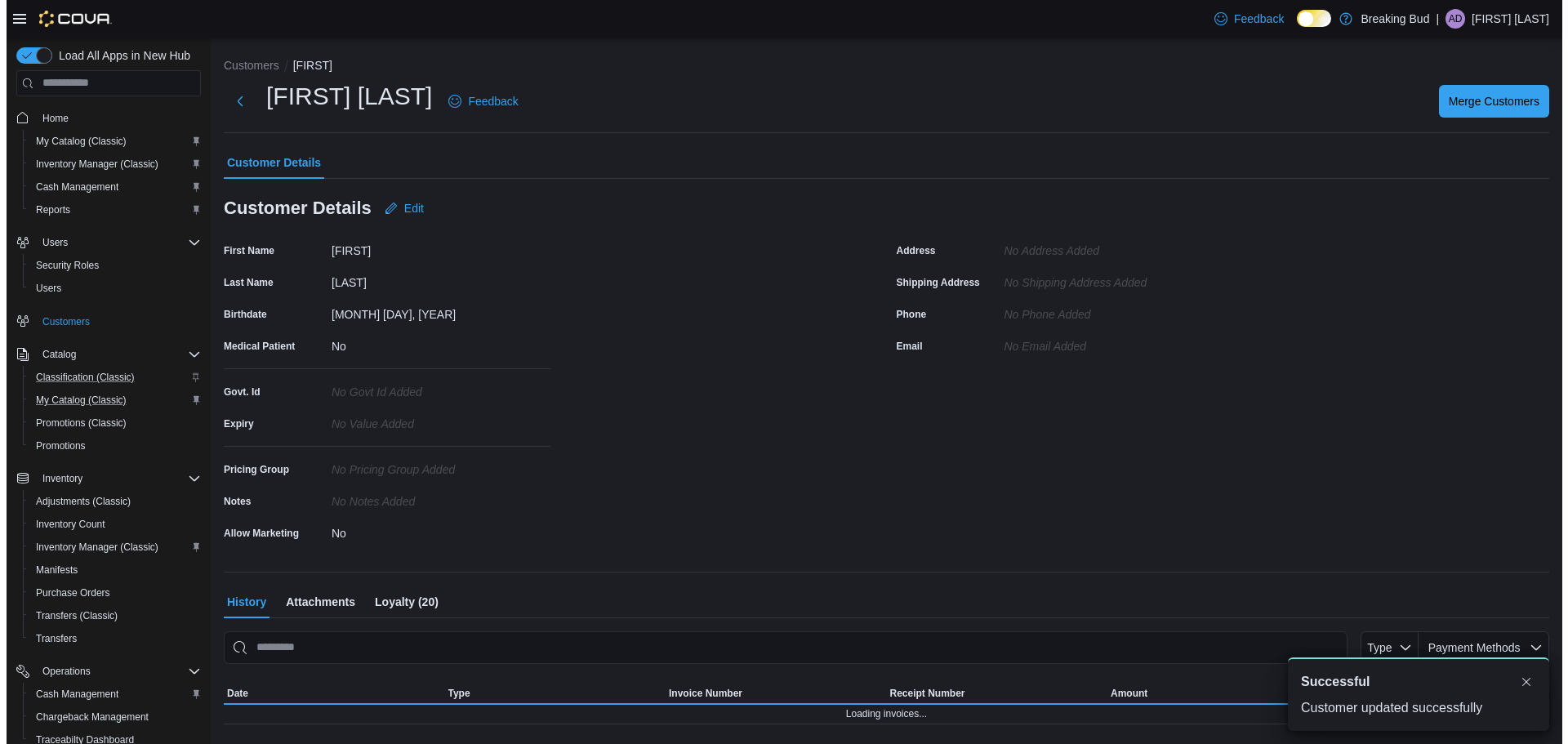 scroll, scrollTop: 0, scrollLeft: 0, axis: both 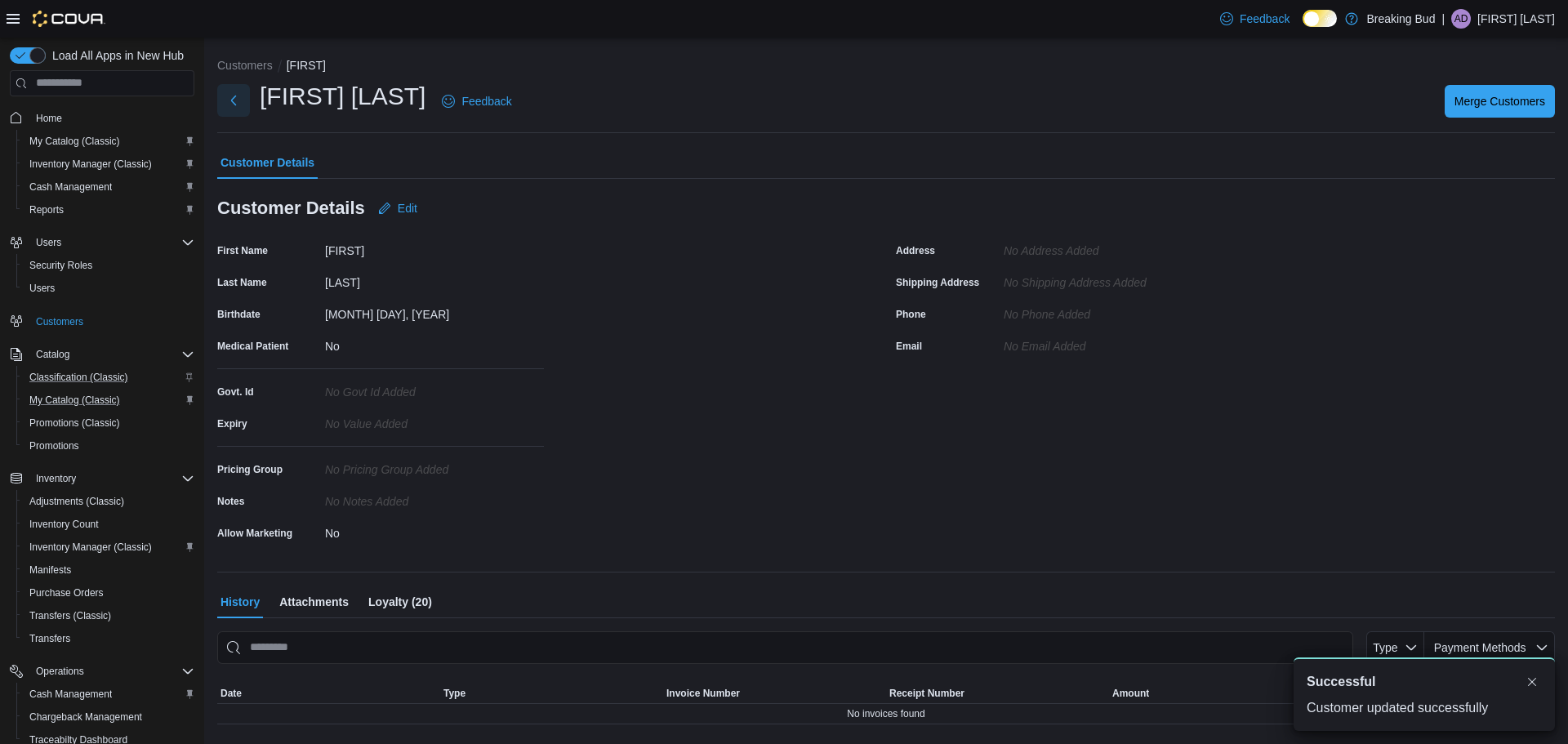 click at bounding box center (234, 100) 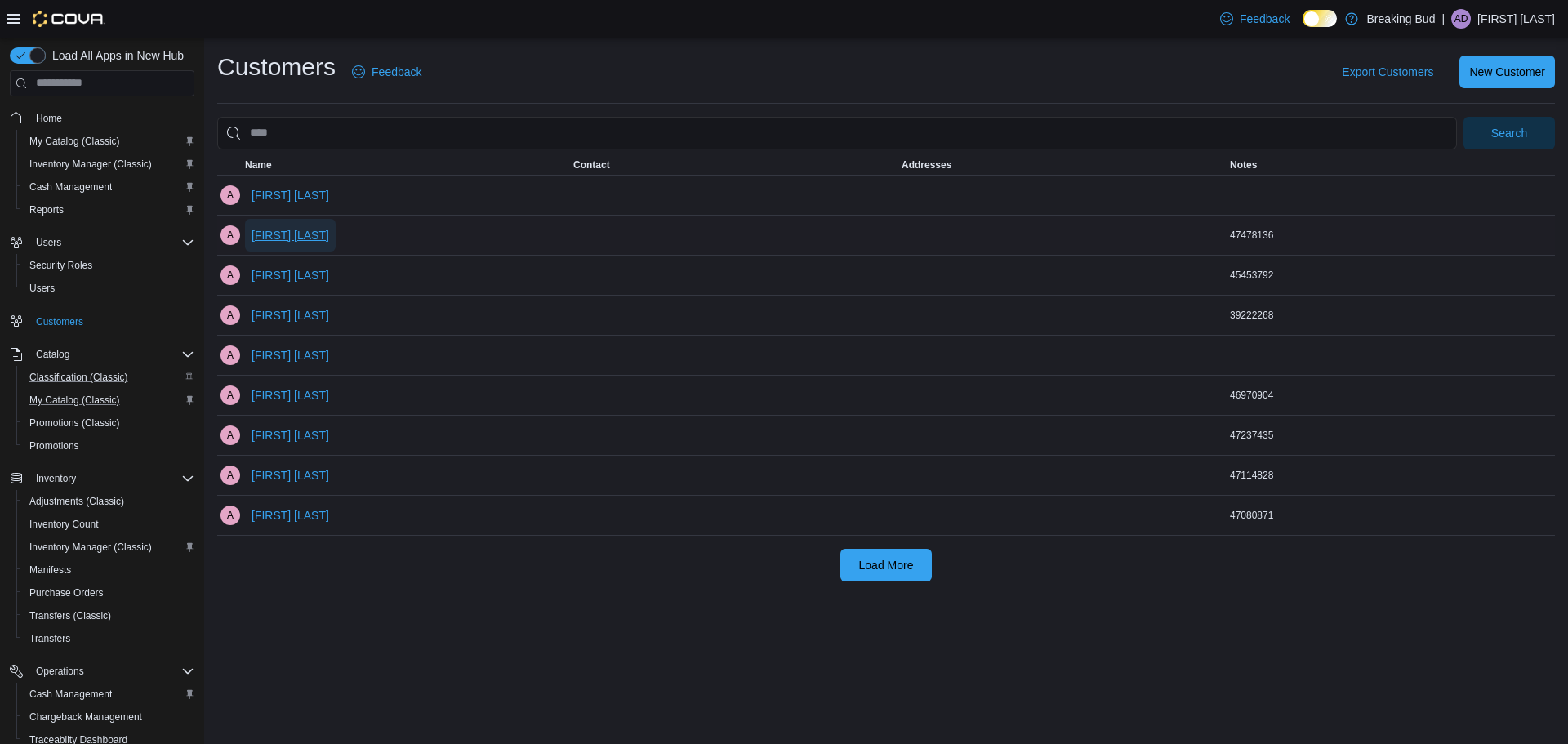 click on "[FIRST] [LAST]" at bounding box center [290, 235] 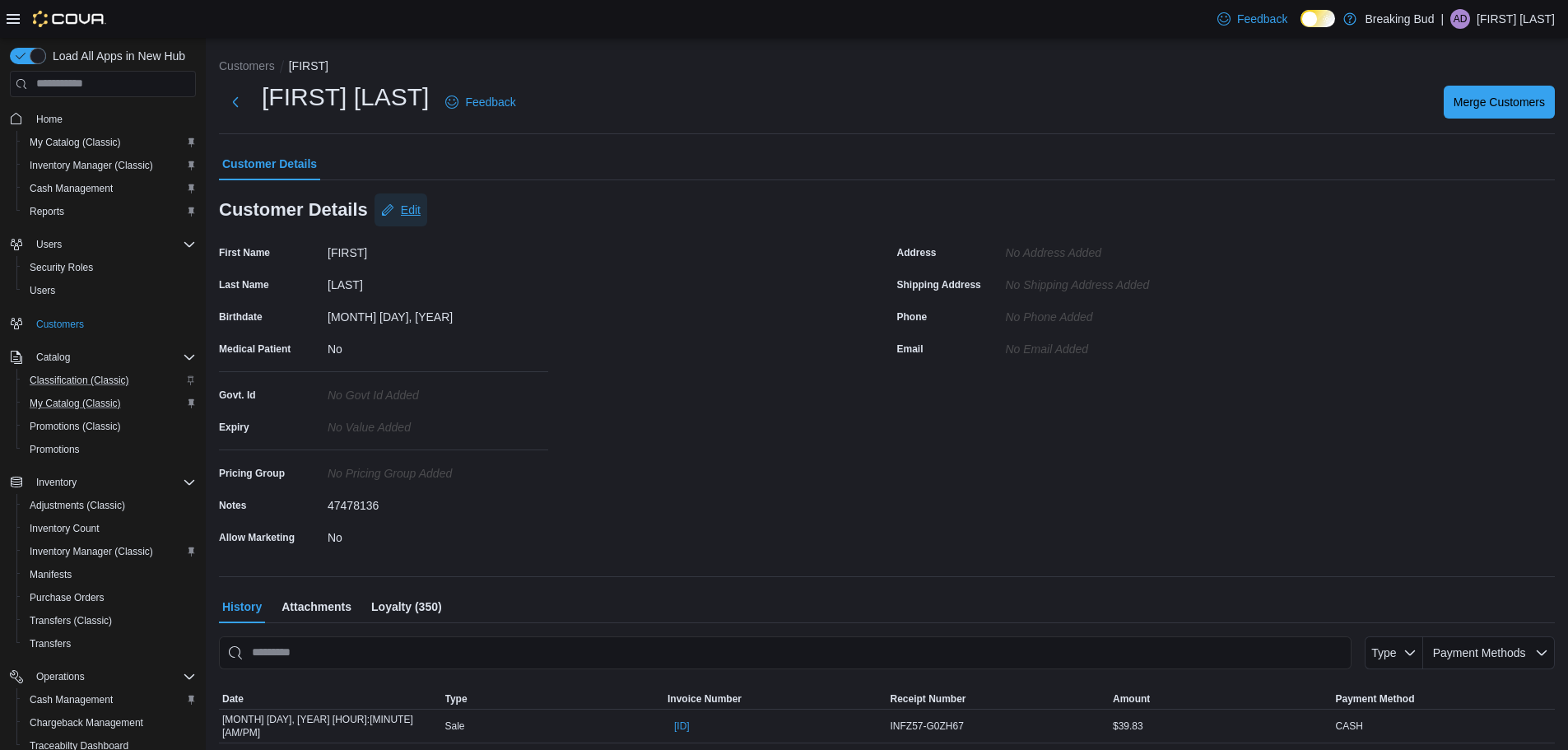 click on "Edit" at bounding box center (401, 210) 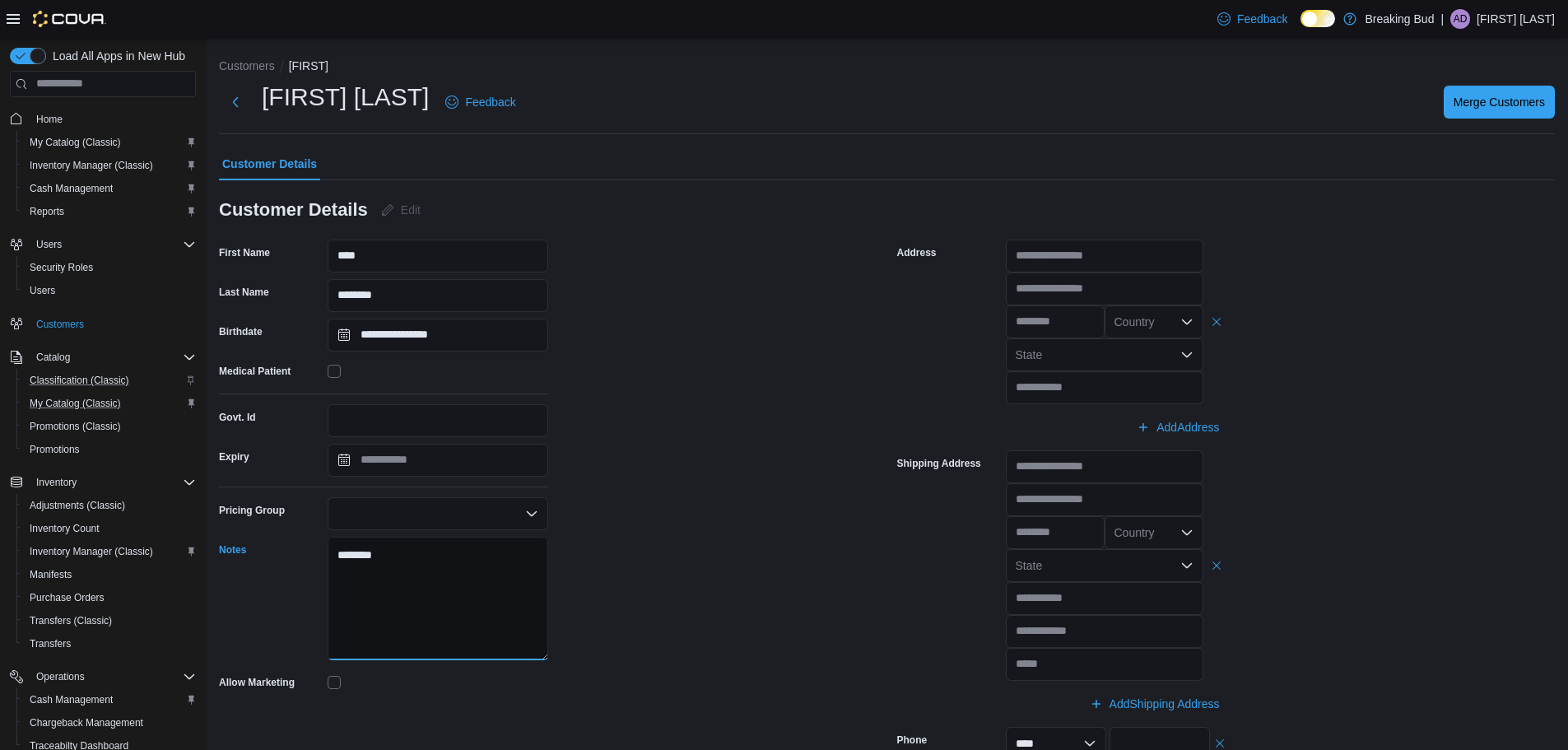 drag, startPoint x: 468, startPoint y: 559, endPoint x: 198, endPoint y: 524, distance: 272.2591 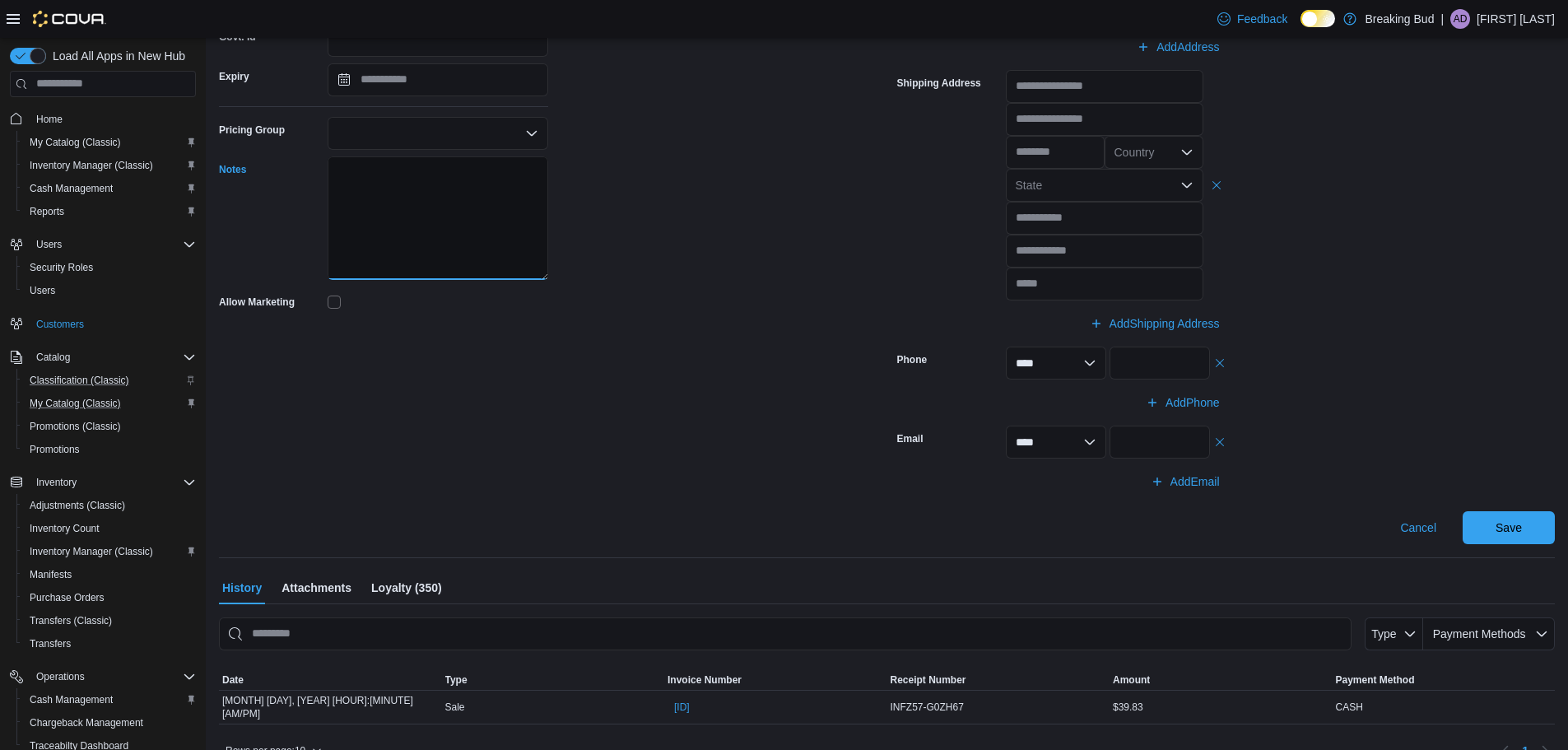 scroll, scrollTop: 401, scrollLeft: 0, axis: vertical 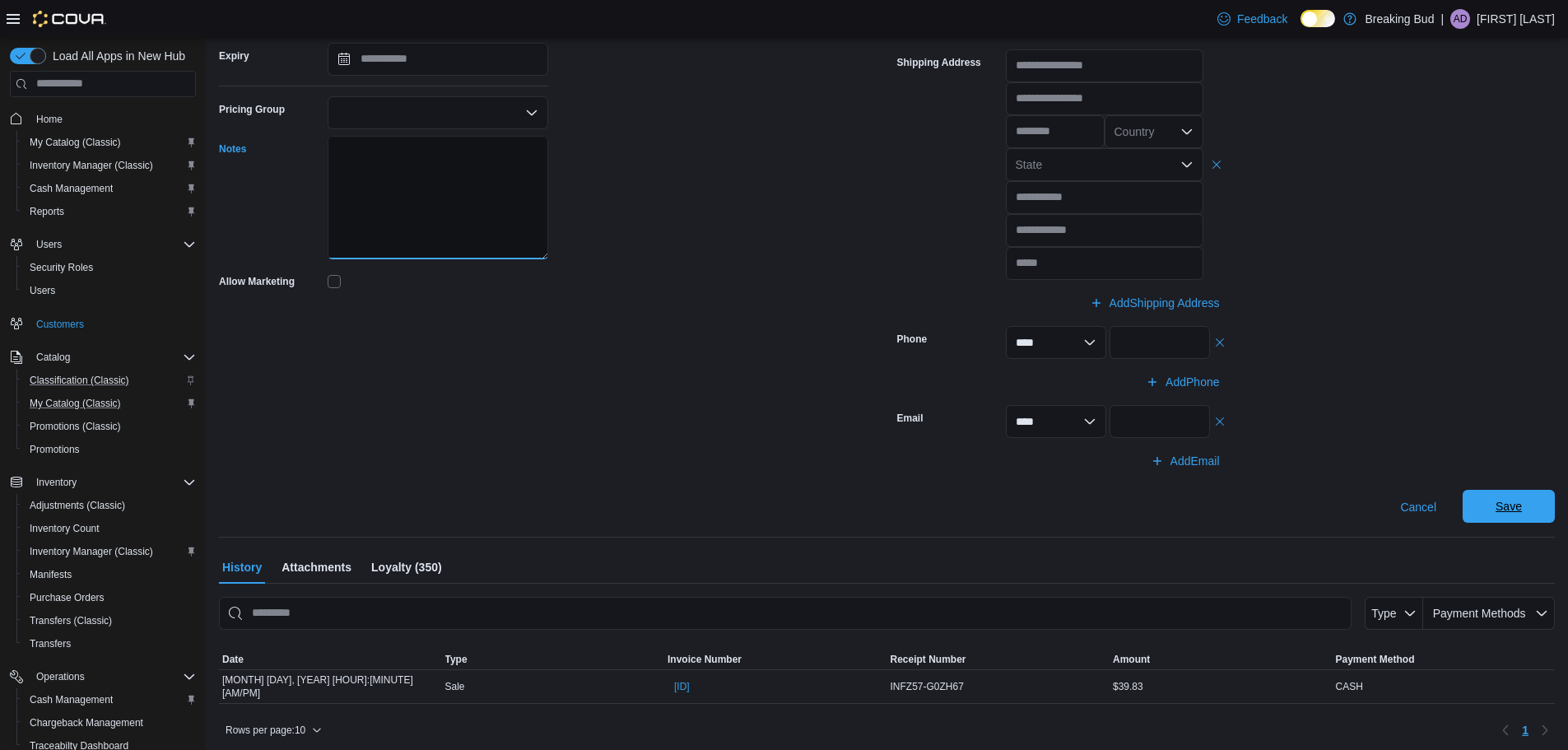 type 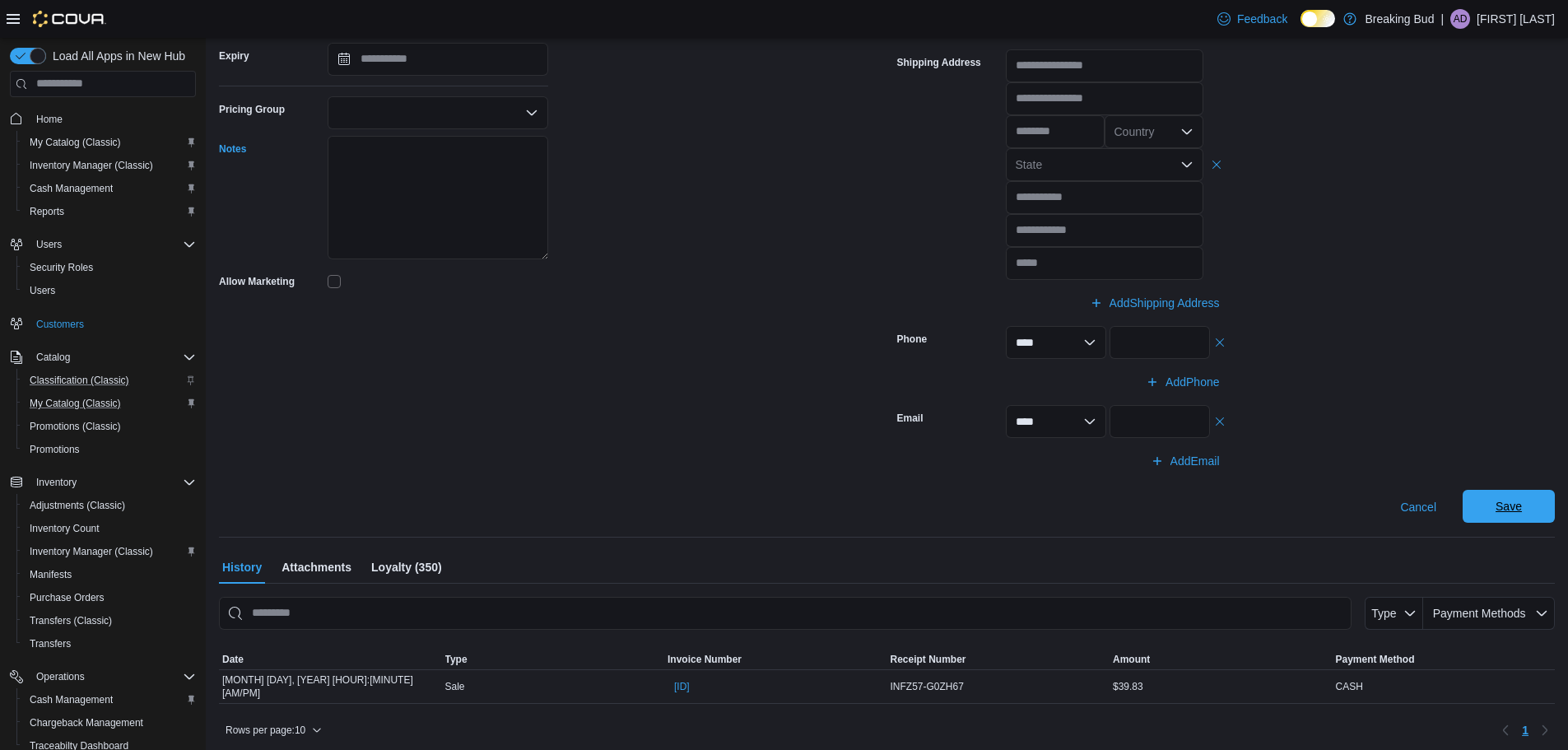 click on "Save" at bounding box center (1509, 506) 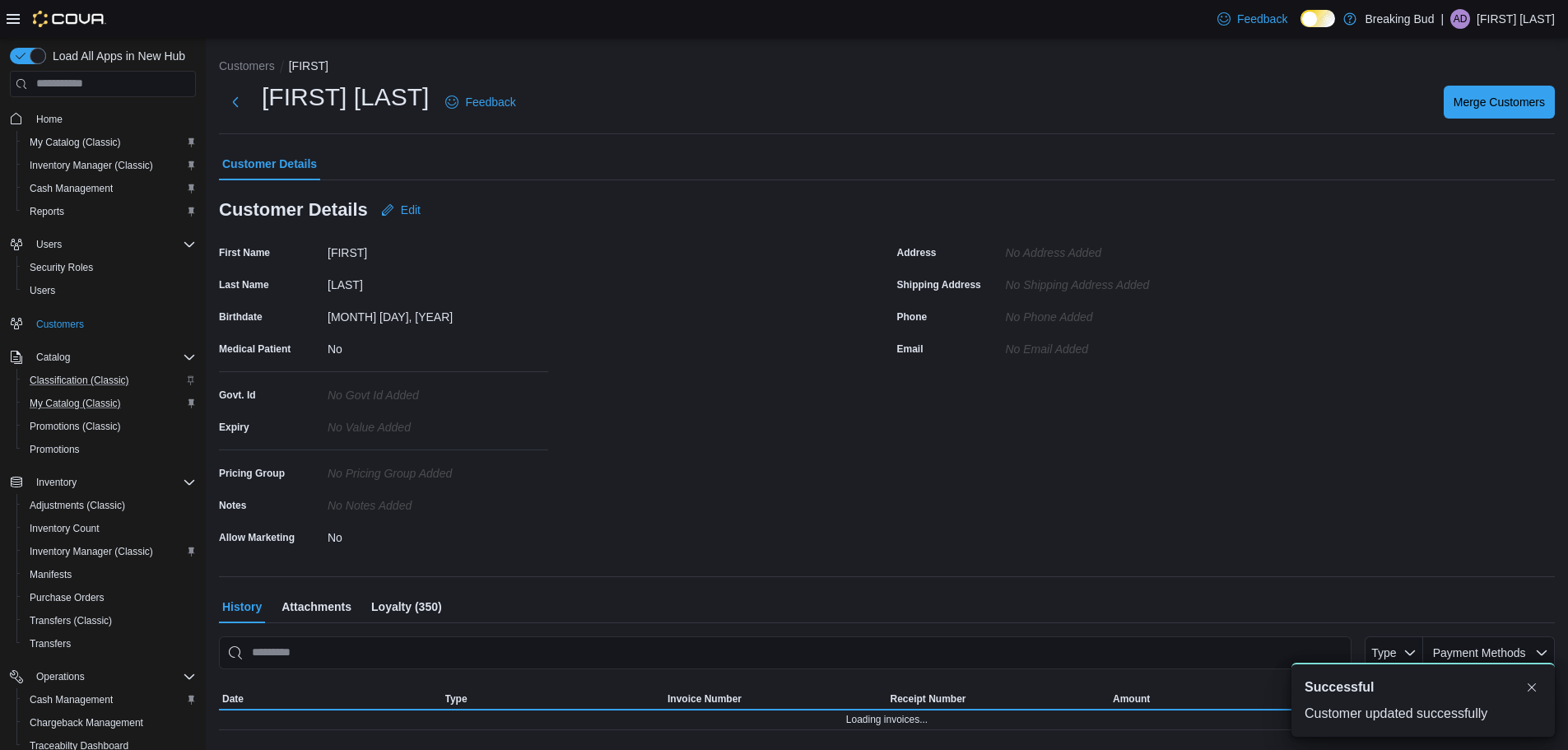 scroll, scrollTop: 0, scrollLeft: 0, axis: both 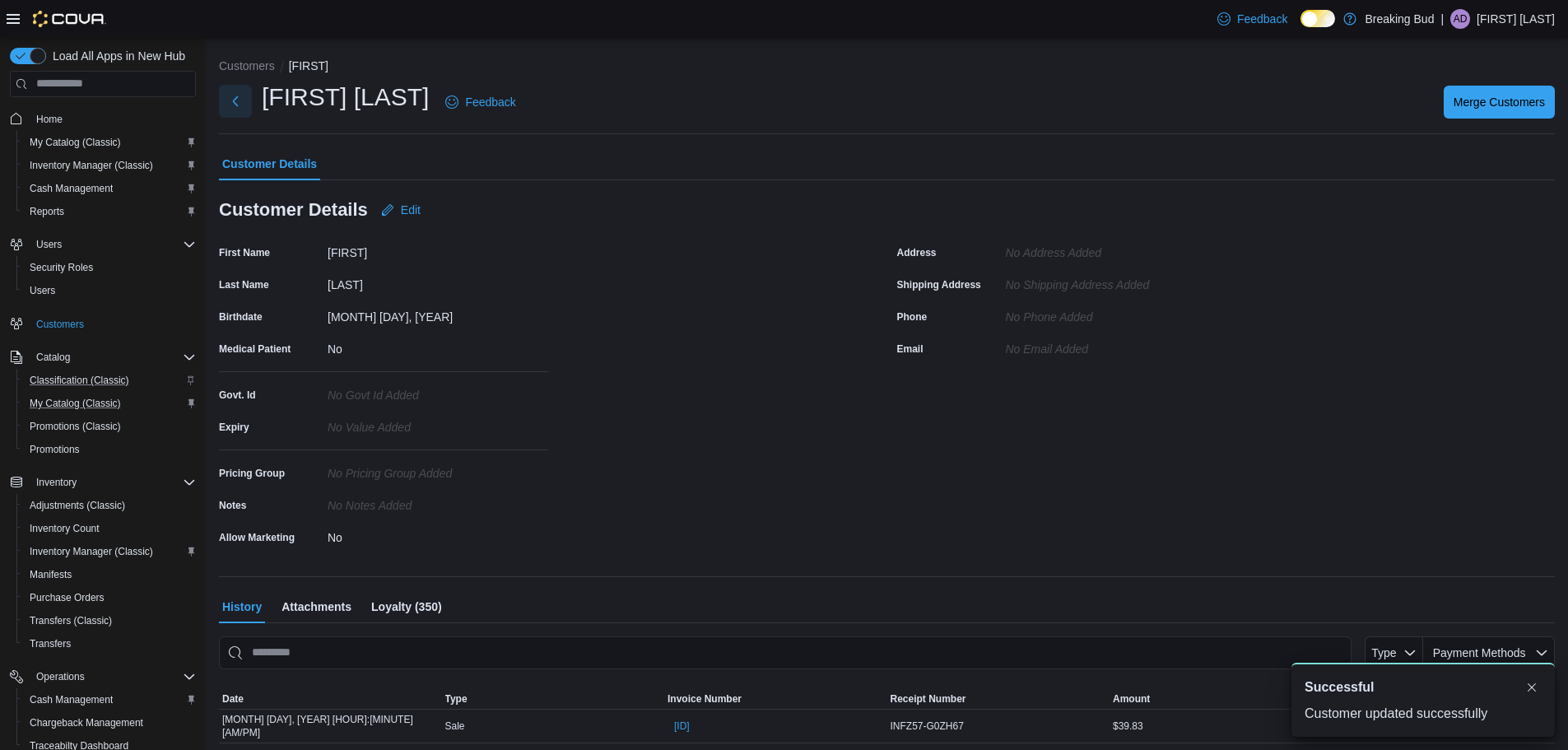 click at bounding box center [235, 101] 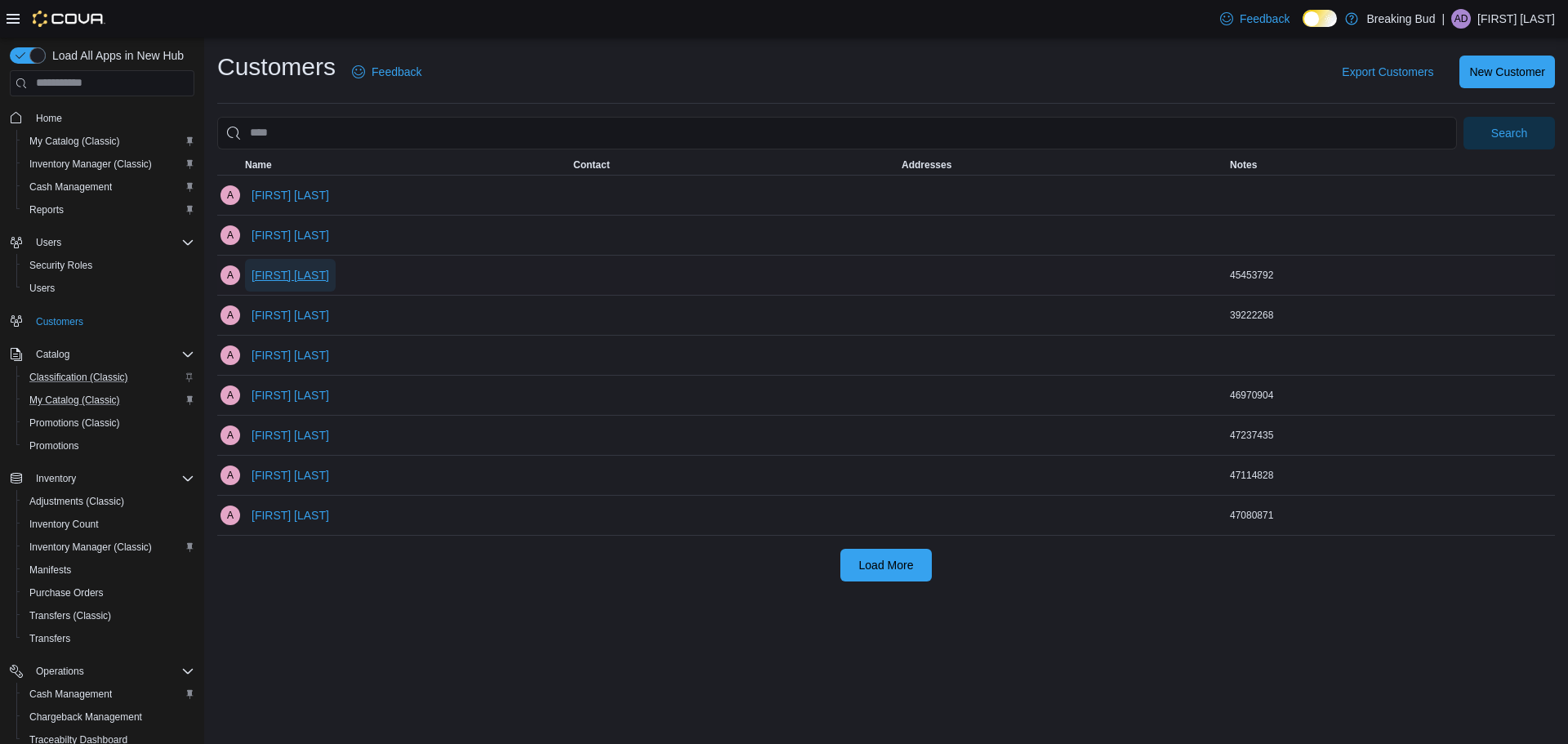 click on "[FIRST] [LAST]" at bounding box center [290, 275] 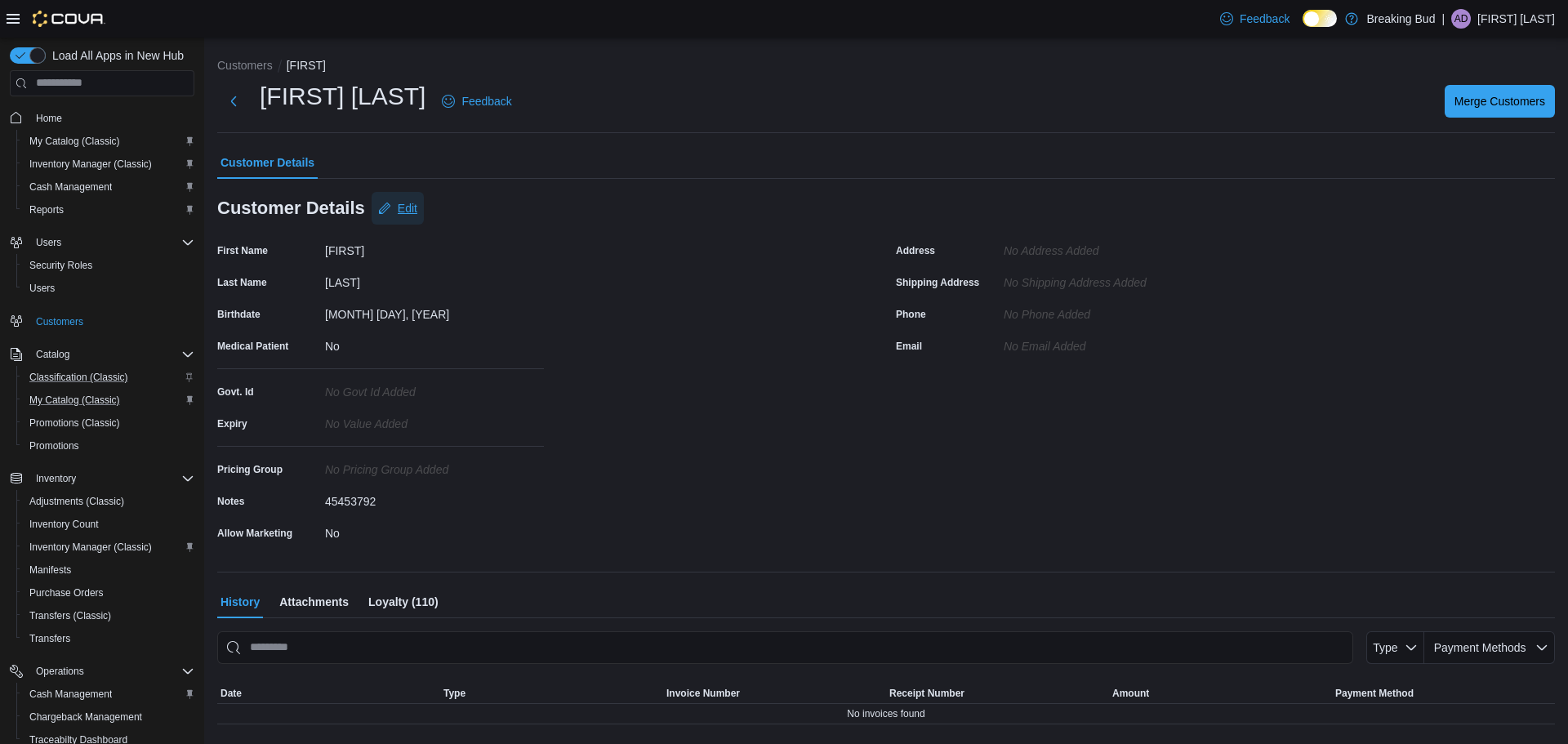 click on "Edit" at bounding box center (398, 208) 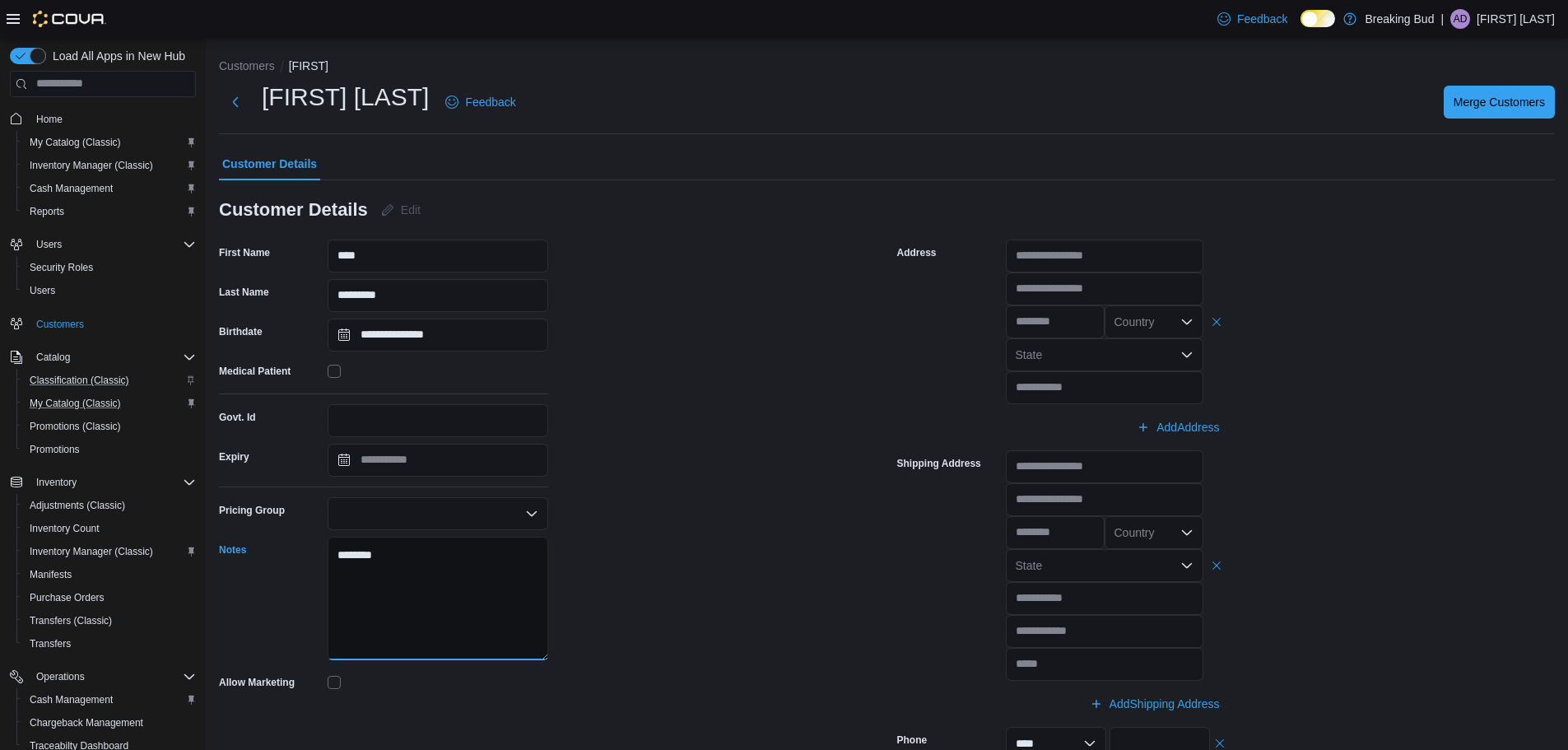 drag, startPoint x: 458, startPoint y: 561, endPoint x: 198, endPoint y: 631, distance: 269.25824 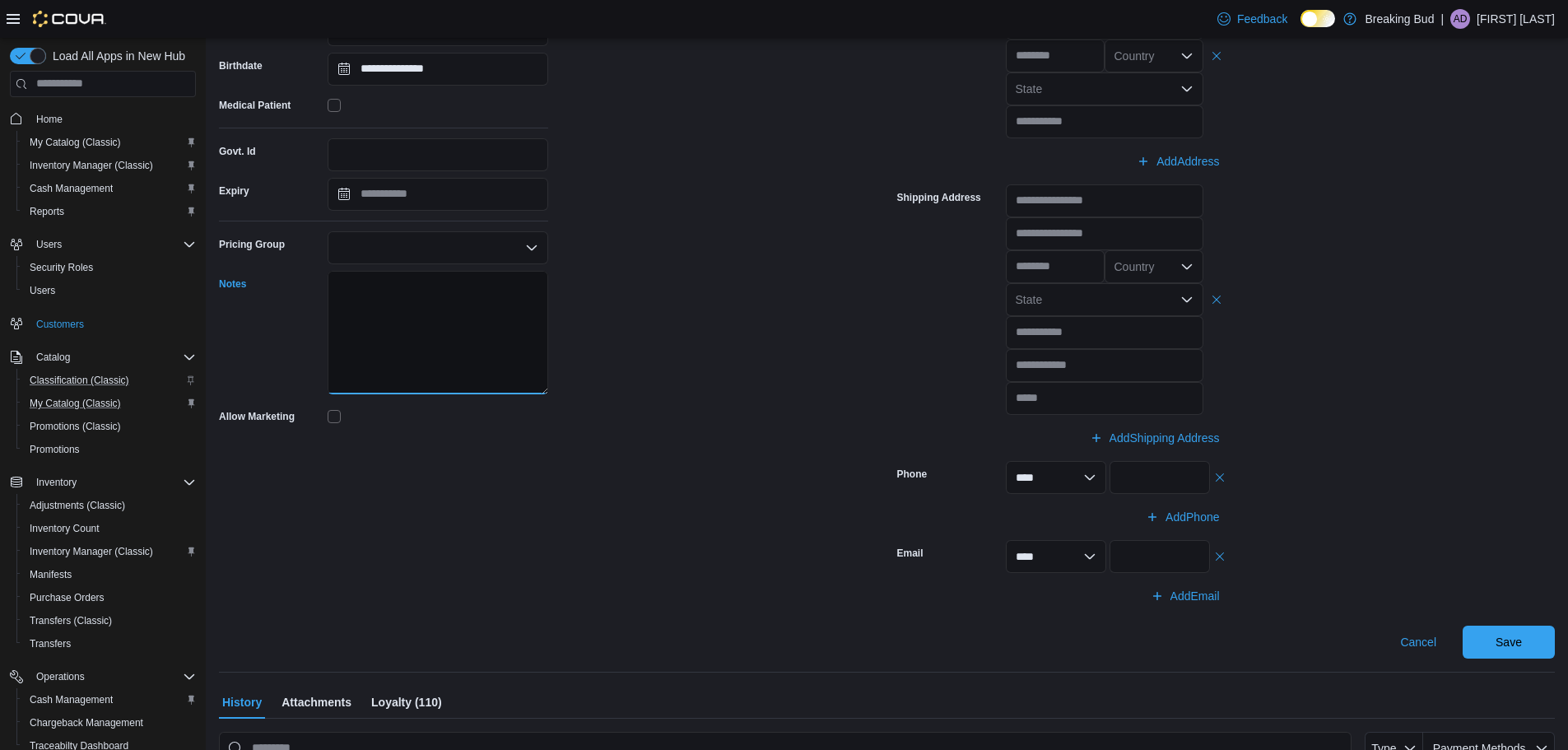 scroll, scrollTop: 355, scrollLeft: 0, axis: vertical 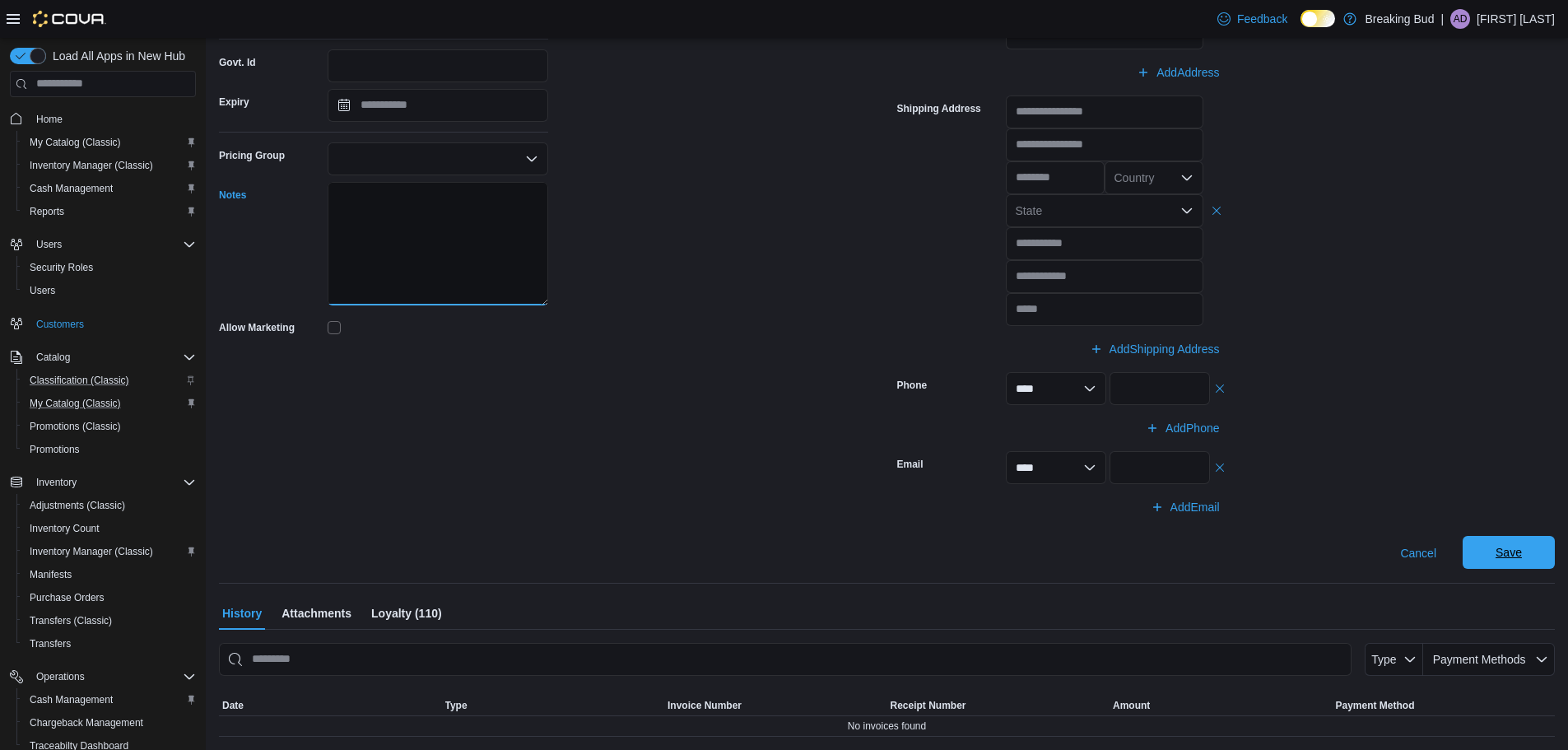 type 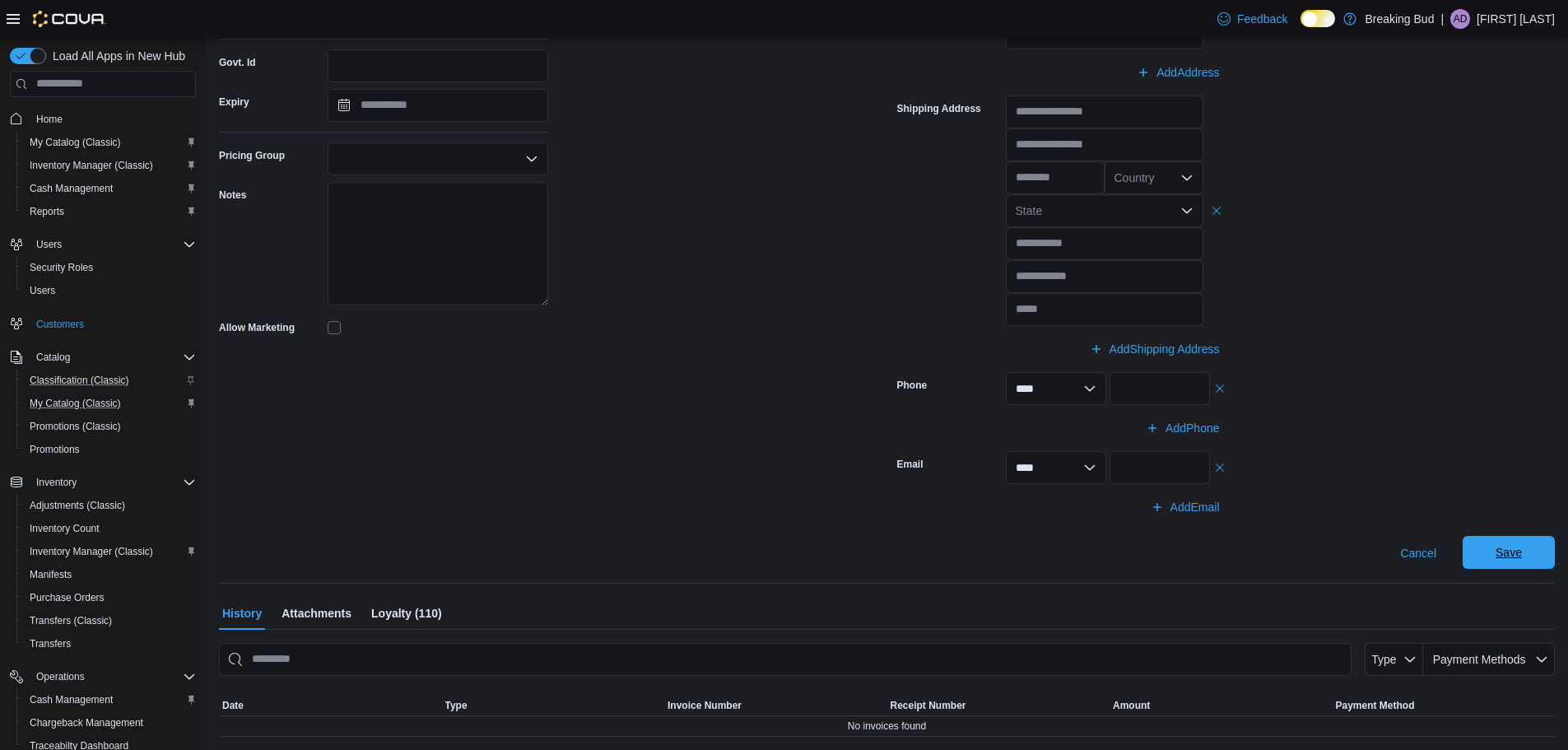 click on "Save" at bounding box center [1509, 552] 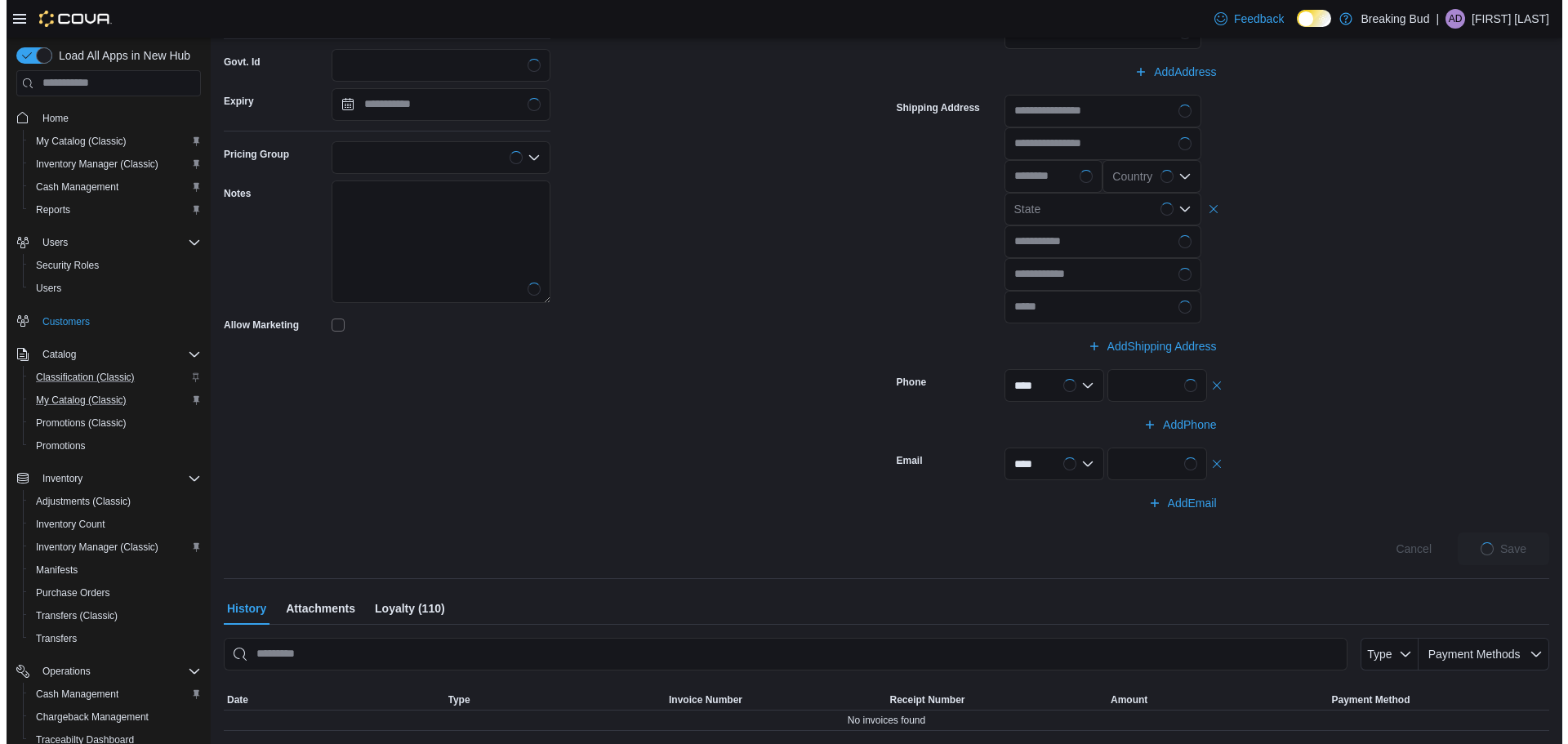 scroll, scrollTop: 0, scrollLeft: 0, axis: both 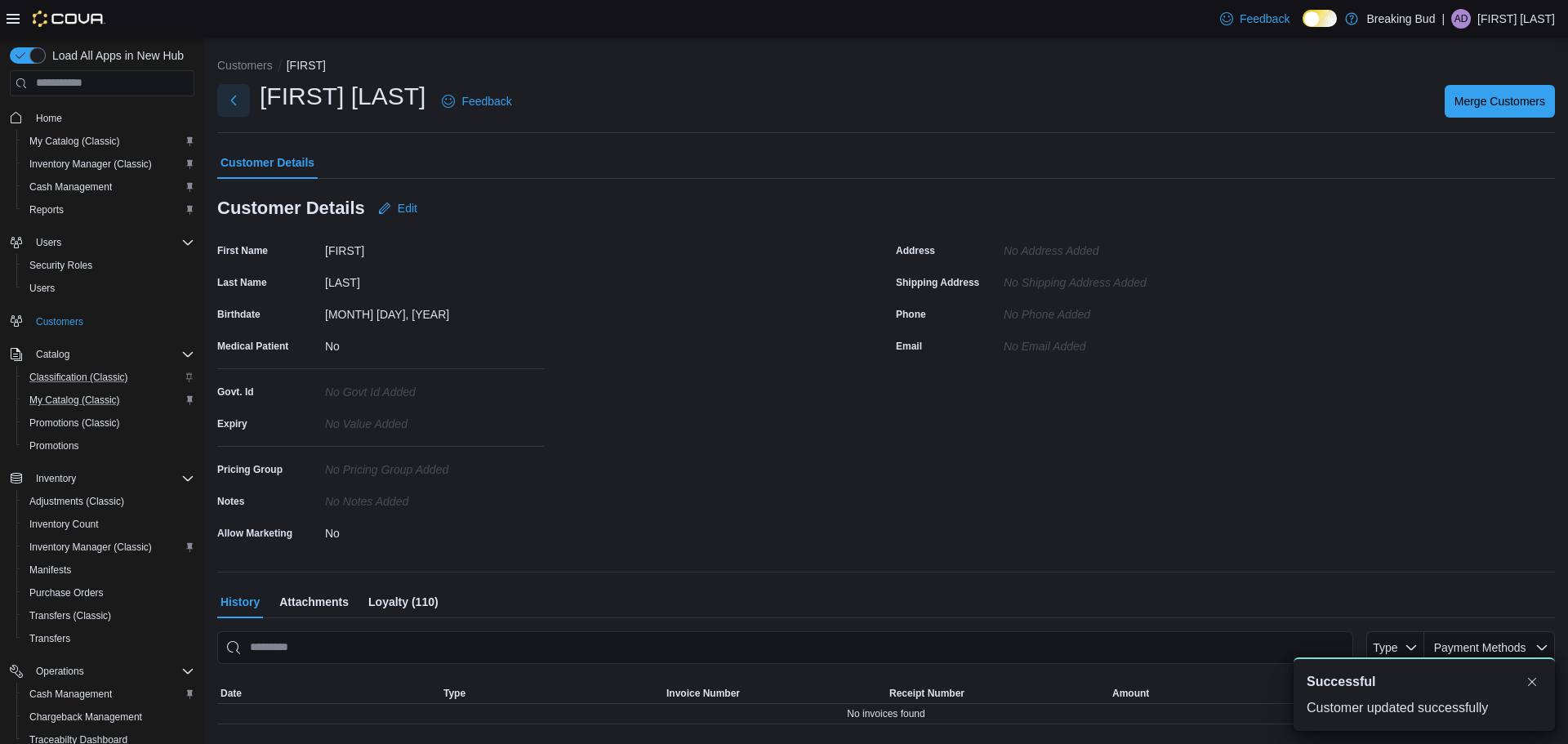 click at bounding box center (234, 100) 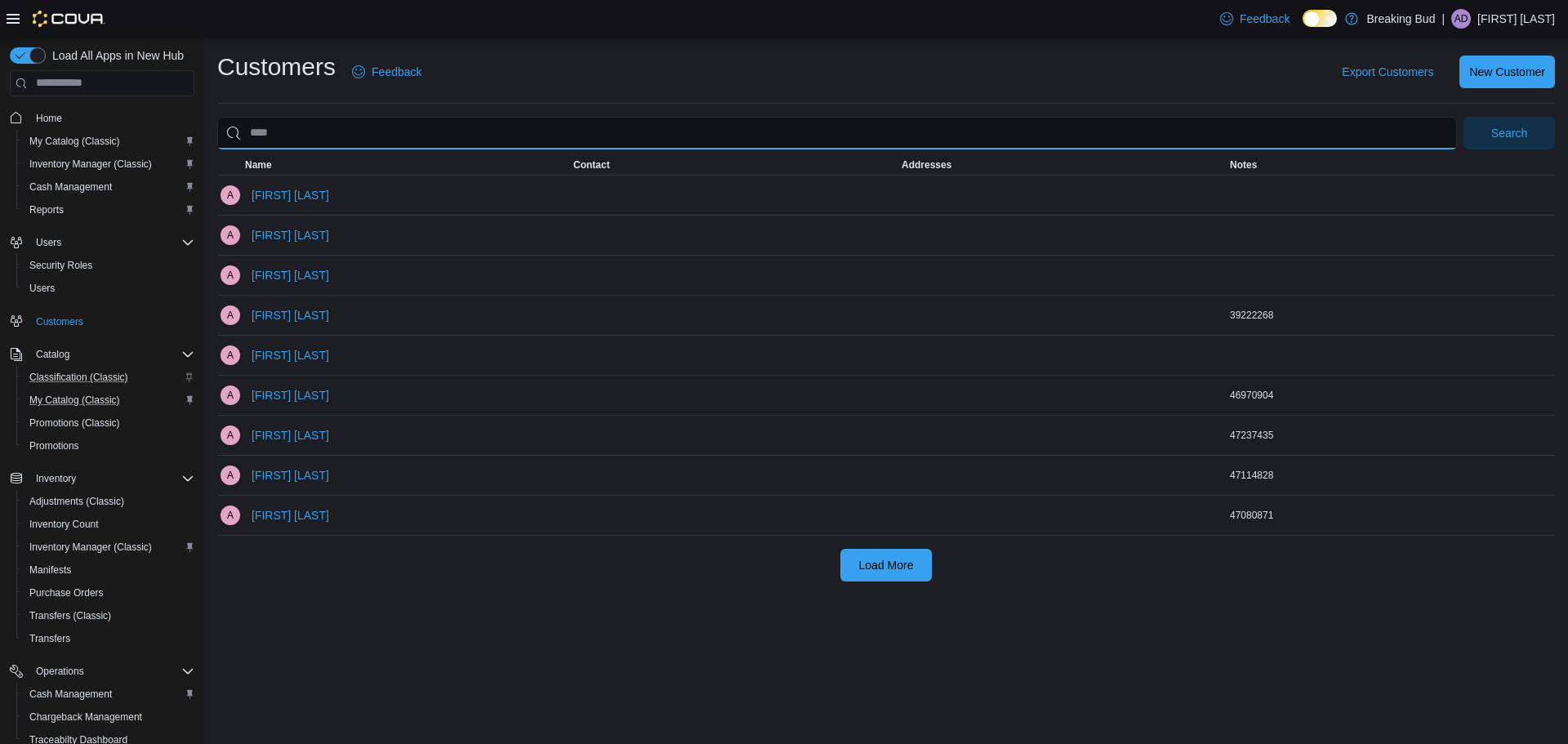 click at bounding box center (837, 133) 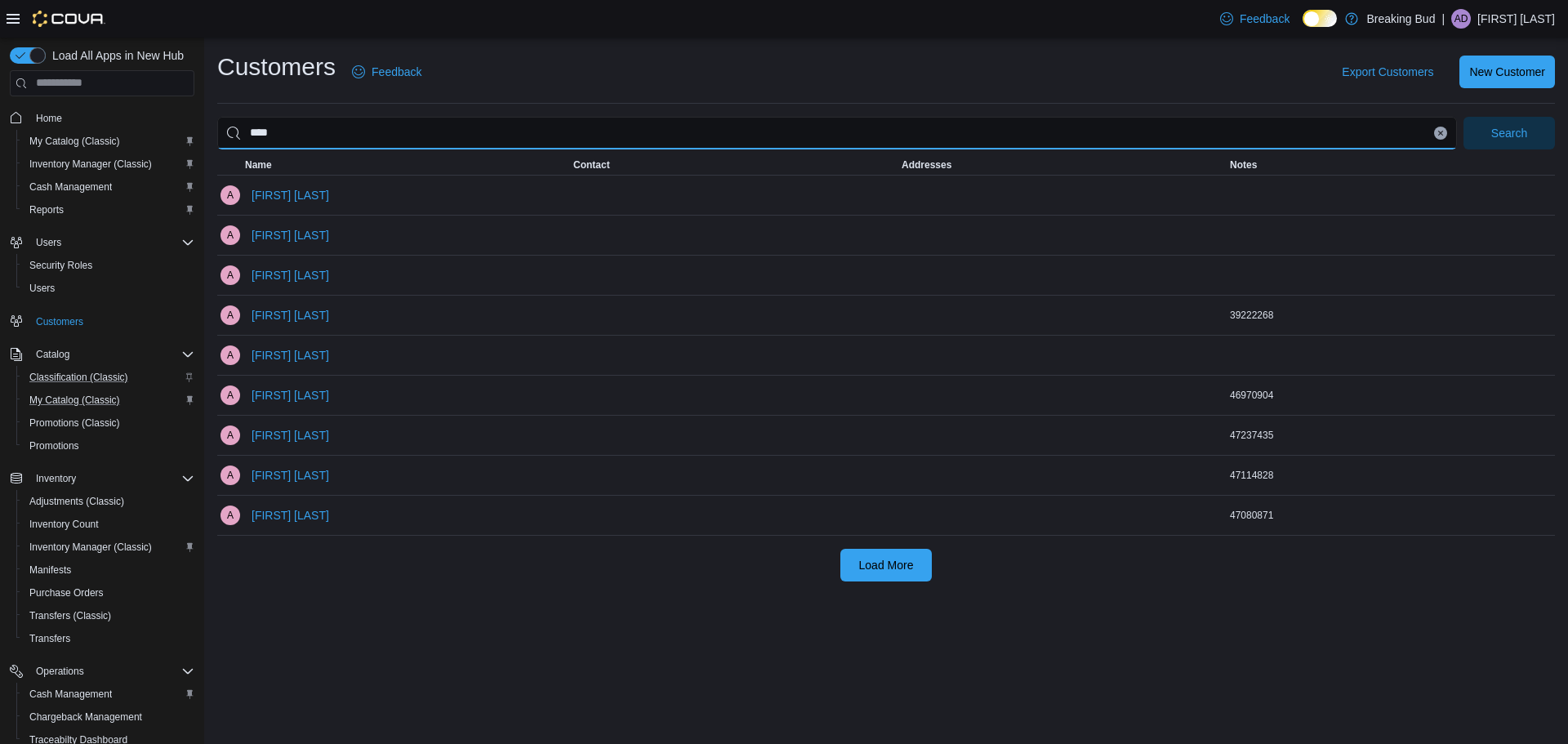 click on "Search" at bounding box center (1509, 133) 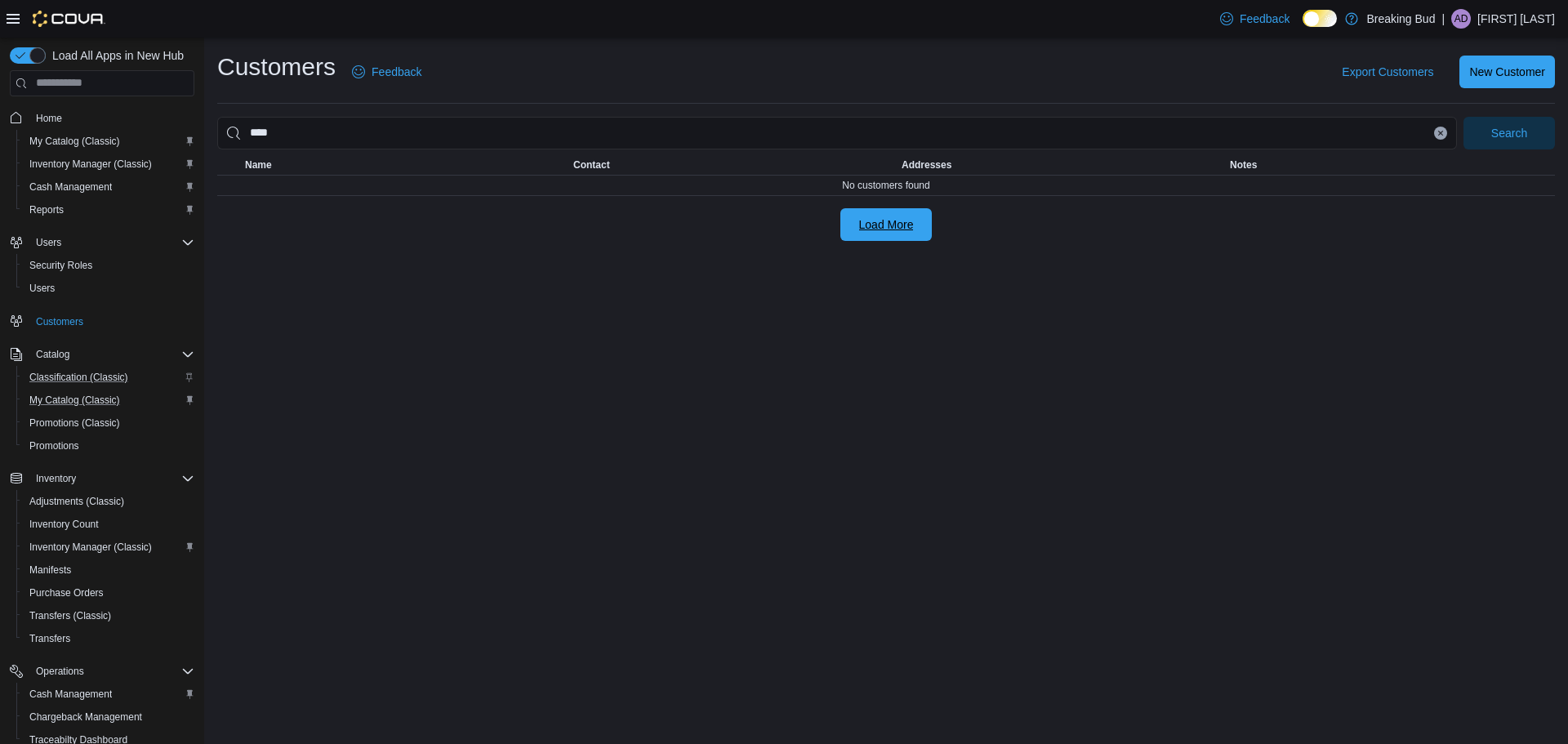 click on "Load More" at bounding box center [886, 225] 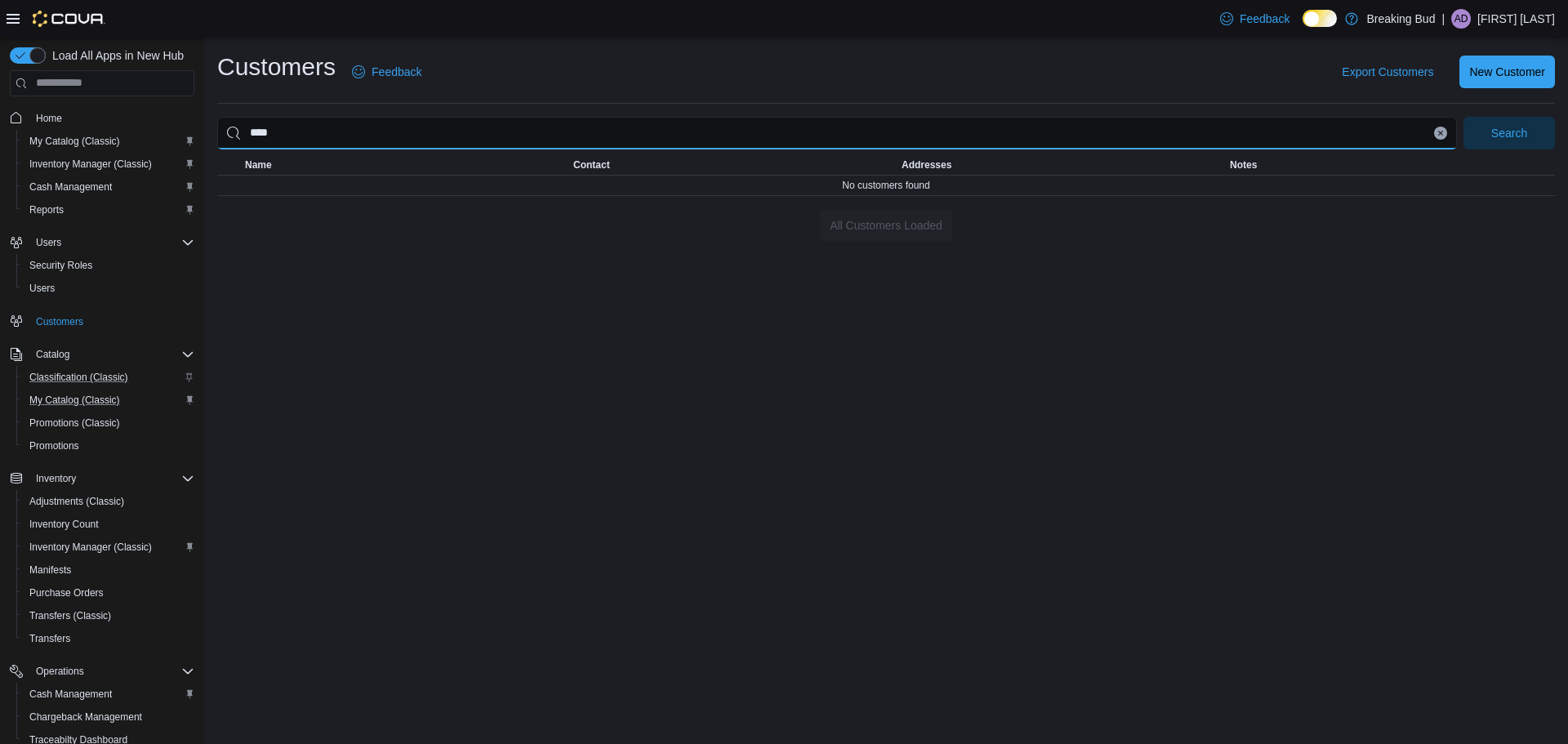 click on "****" at bounding box center (837, 133) 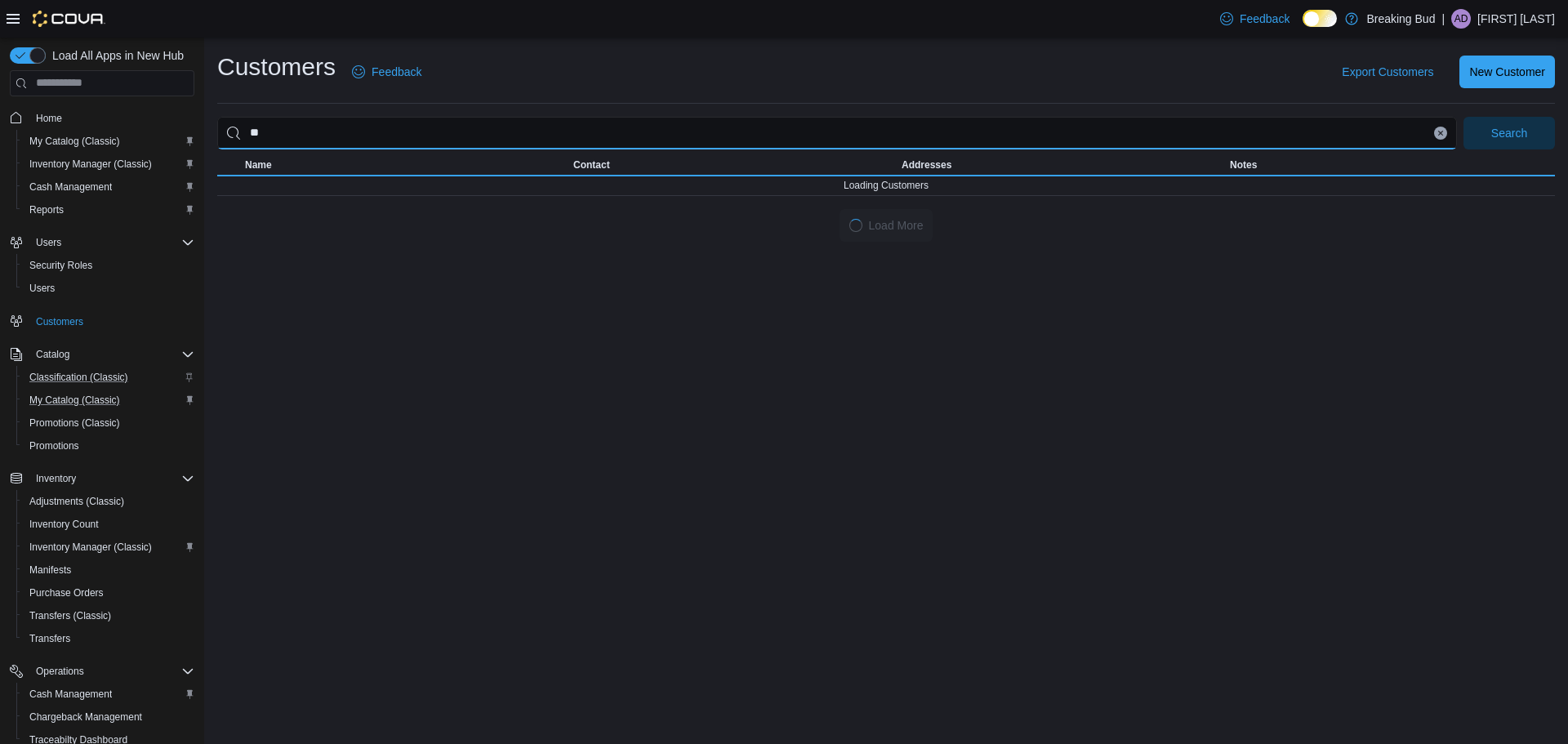 type on "*" 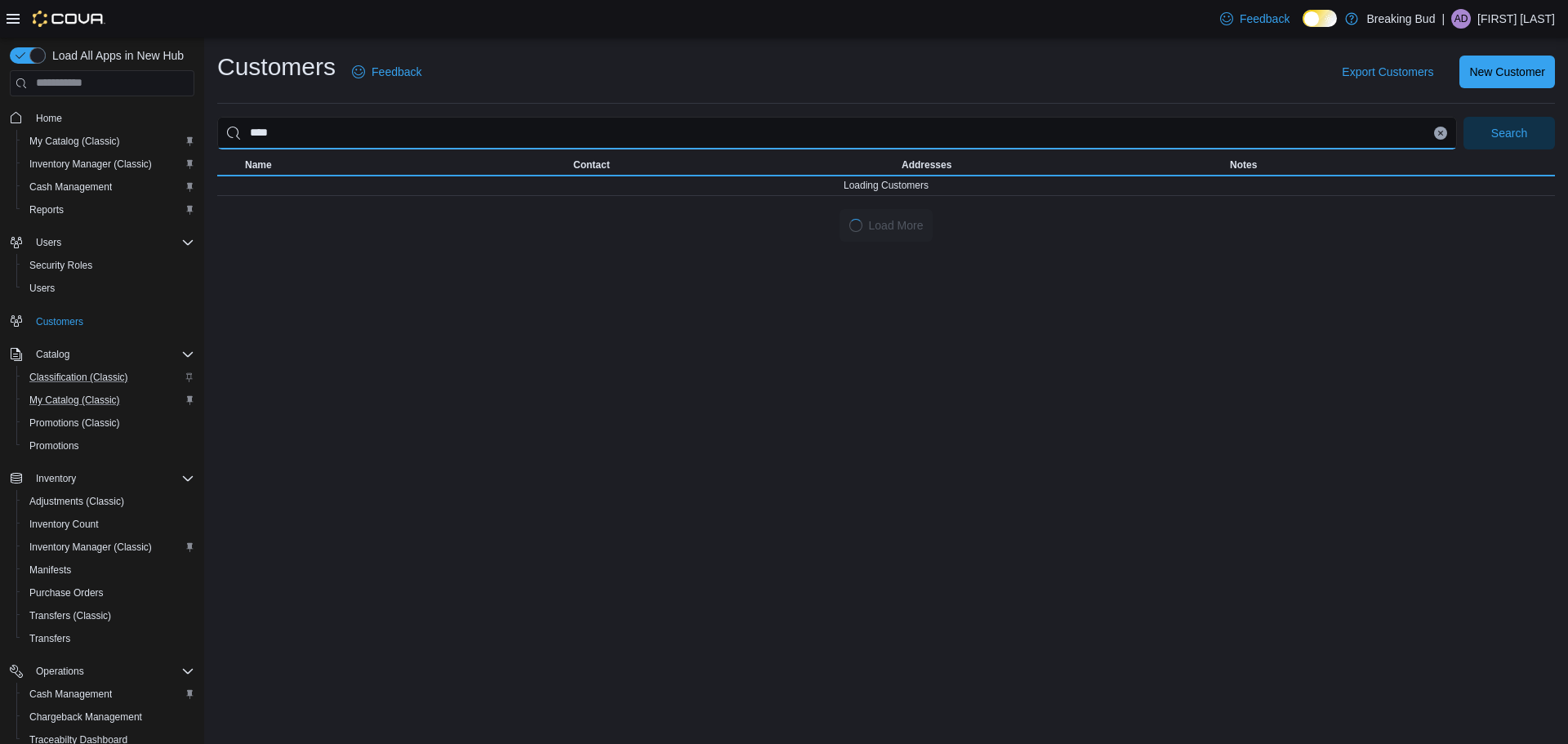 type on "****" 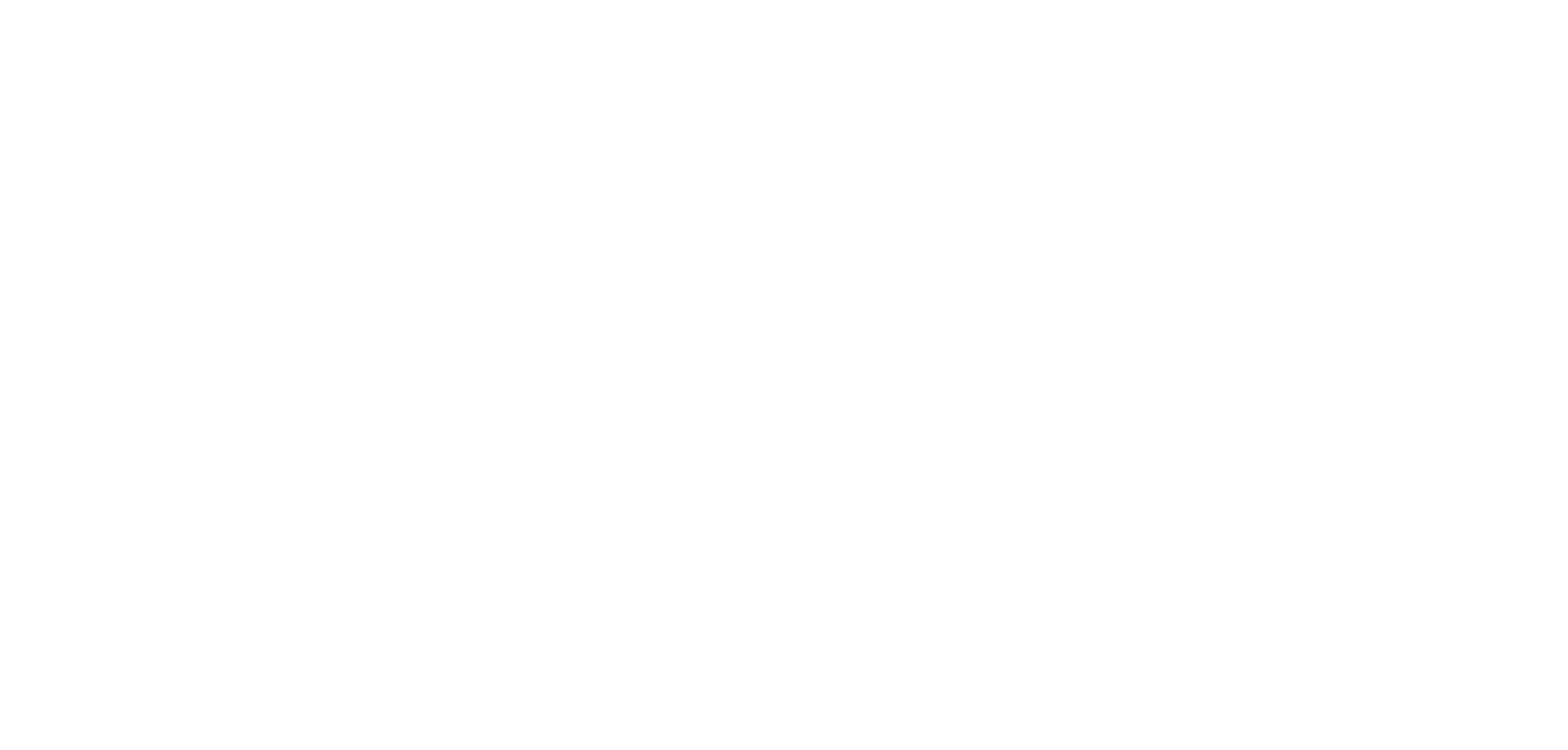 scroll, scrollTop: 0, scrollLeft: 0, axis: both 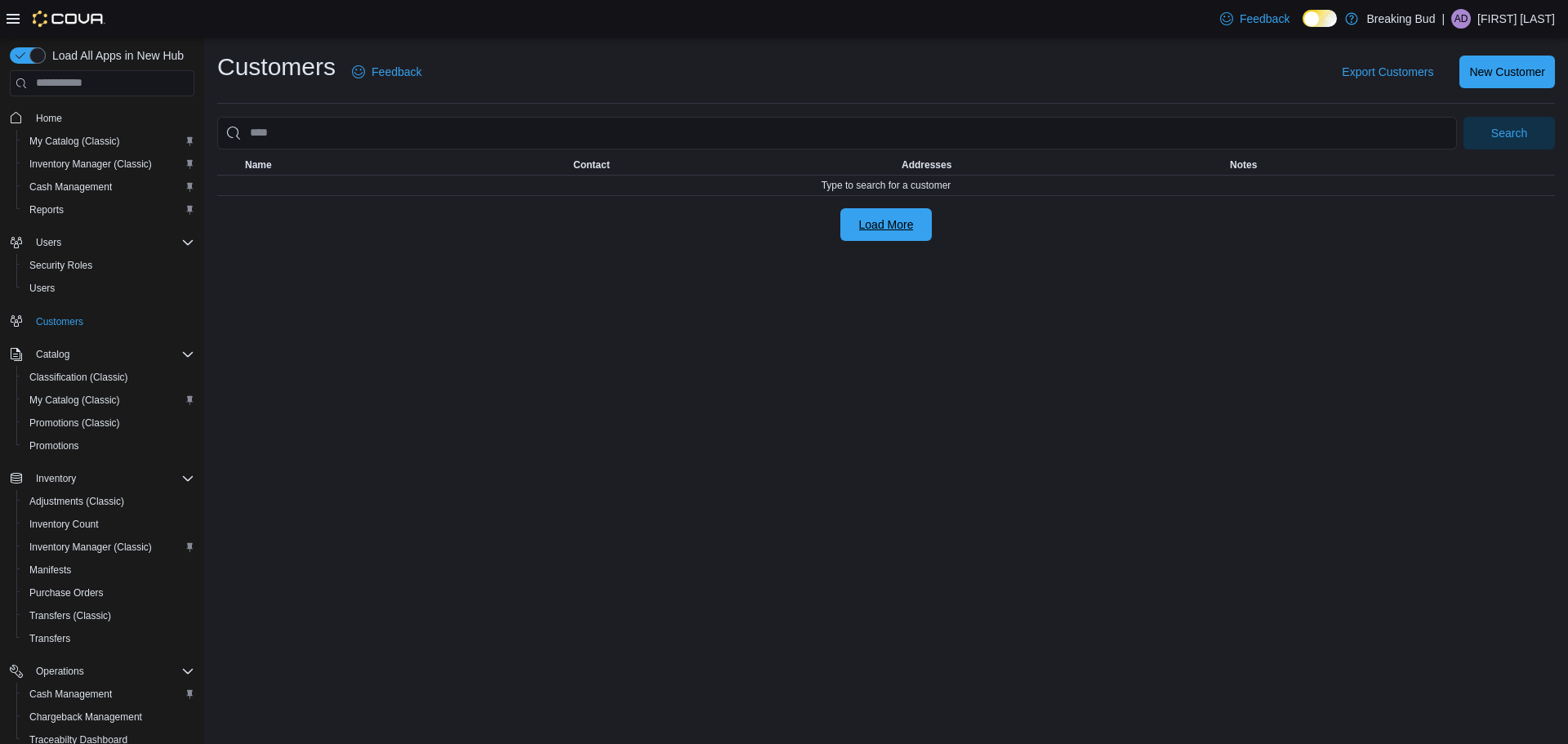 click on "Load More" at bounding box center (886, 225) 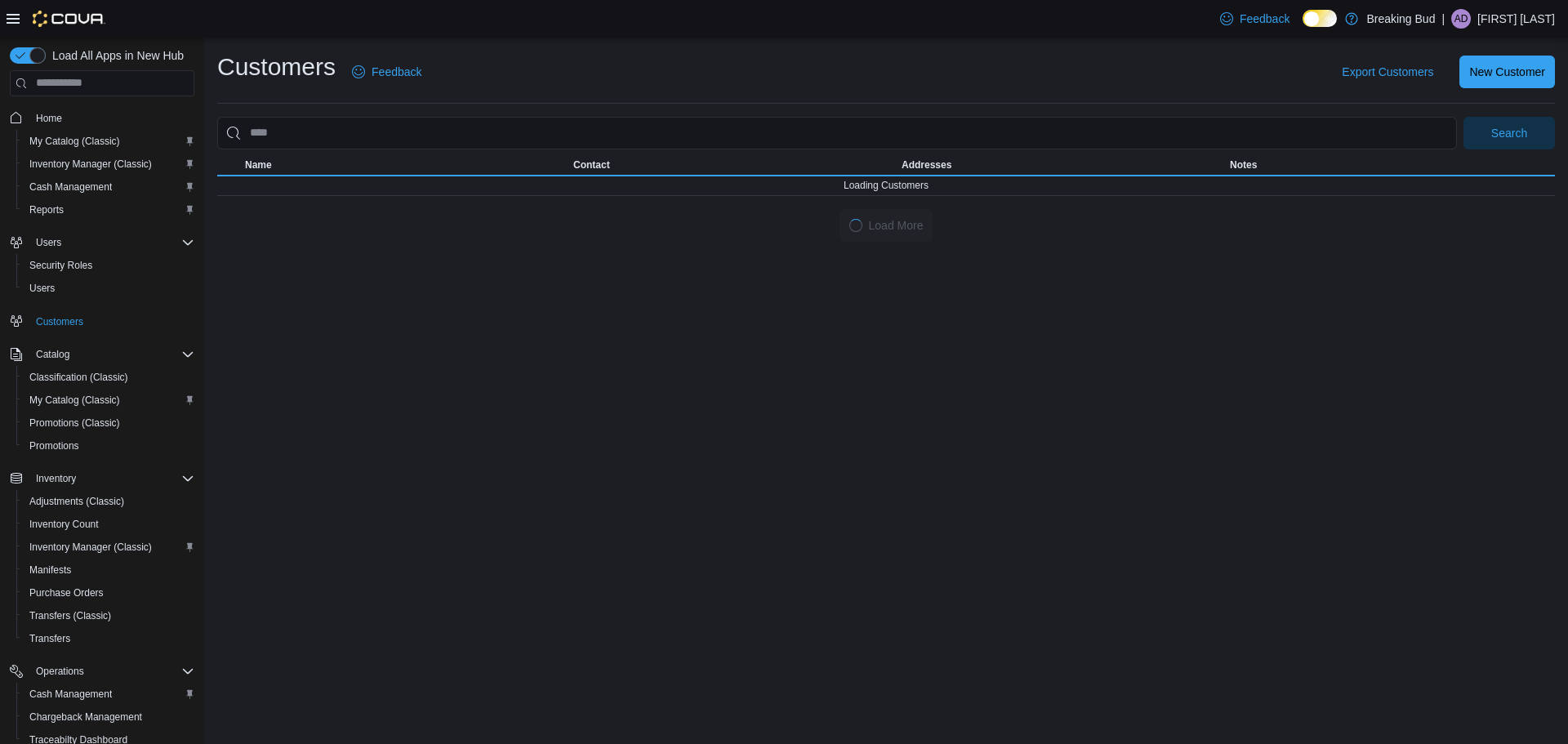 drag, startPoint x: 906, startPoint y: 270, endPoint x: 528, endPoint y: 363, distance: 389.2724 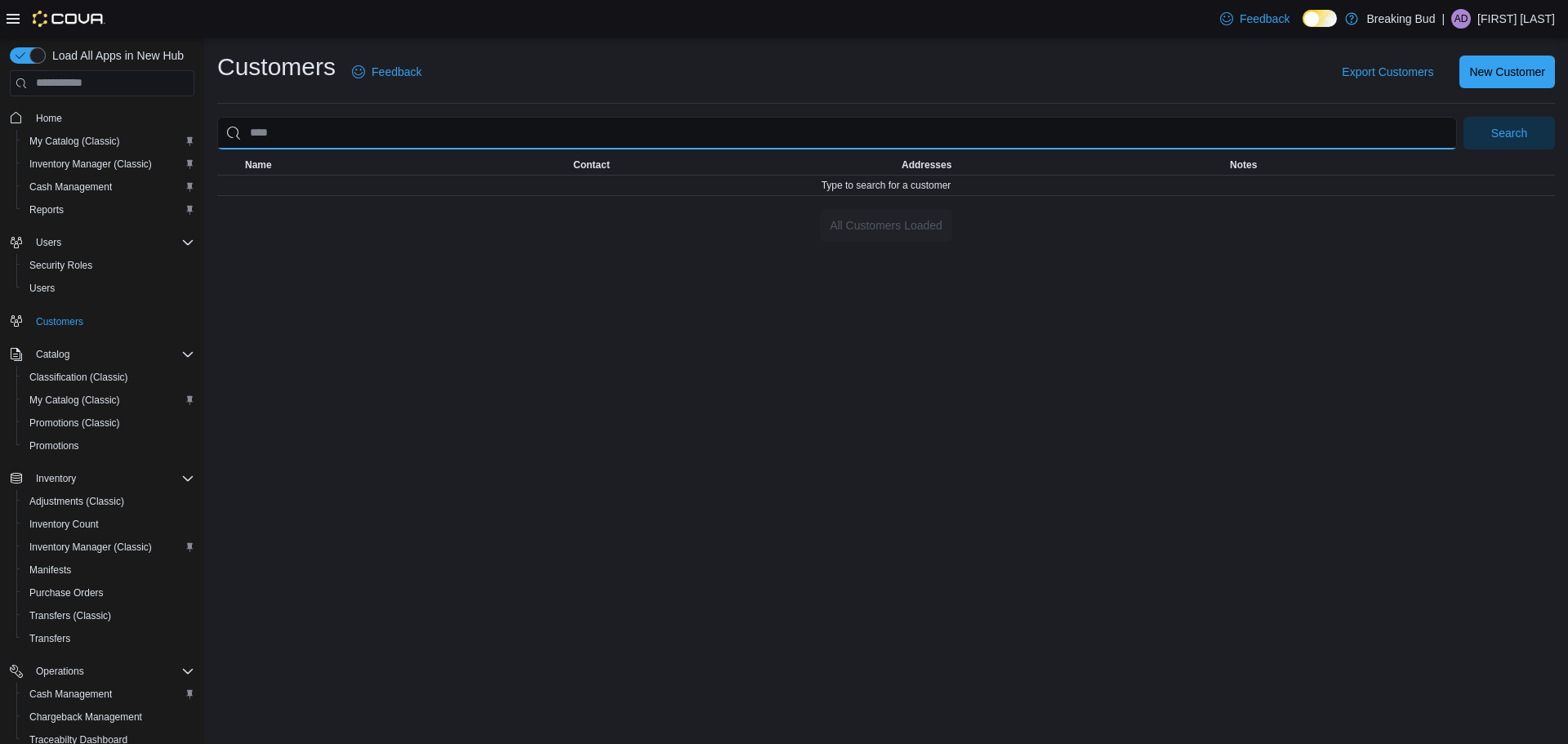 click at bounding box center [837, 133] 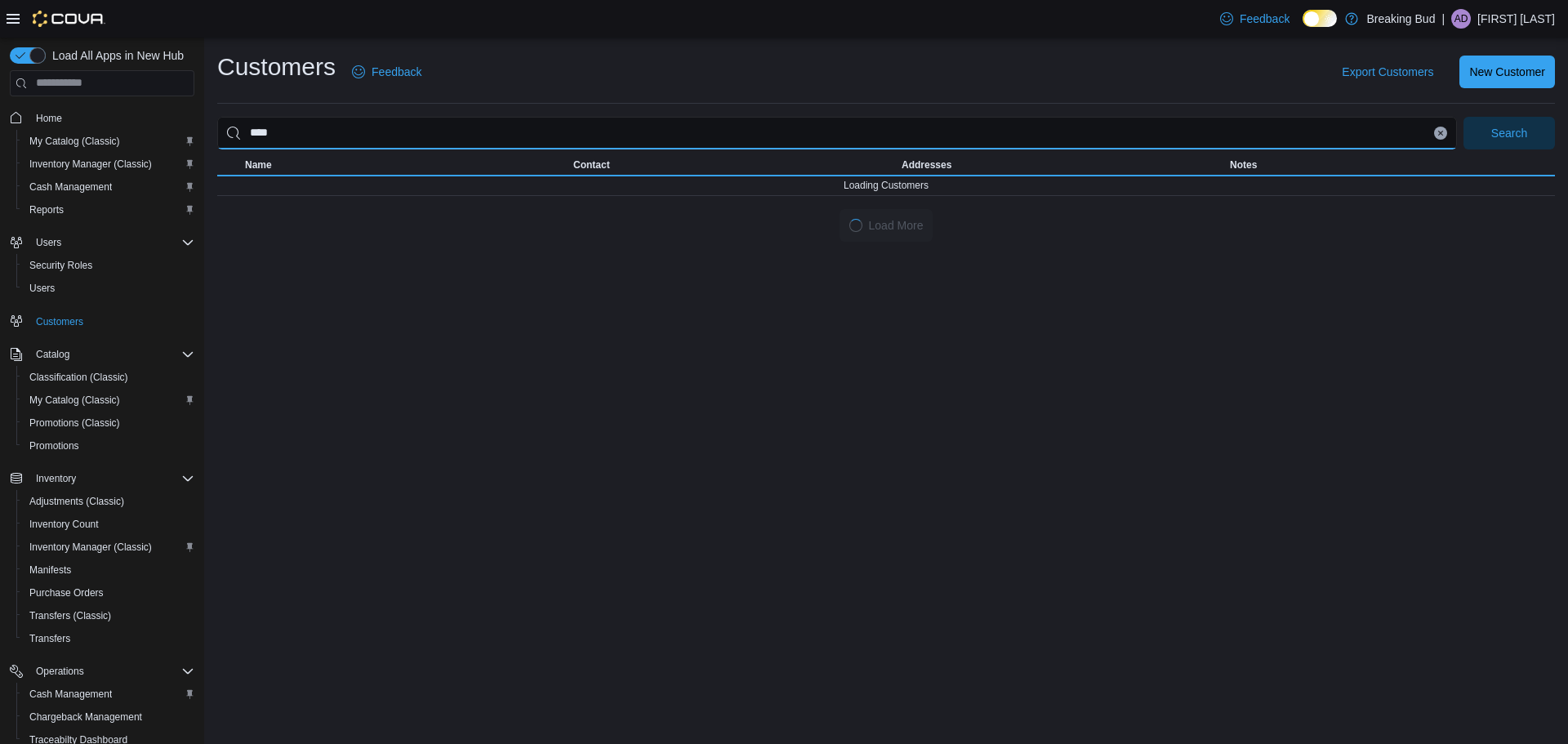 click on "Search" at bounding box center [1509, 133] 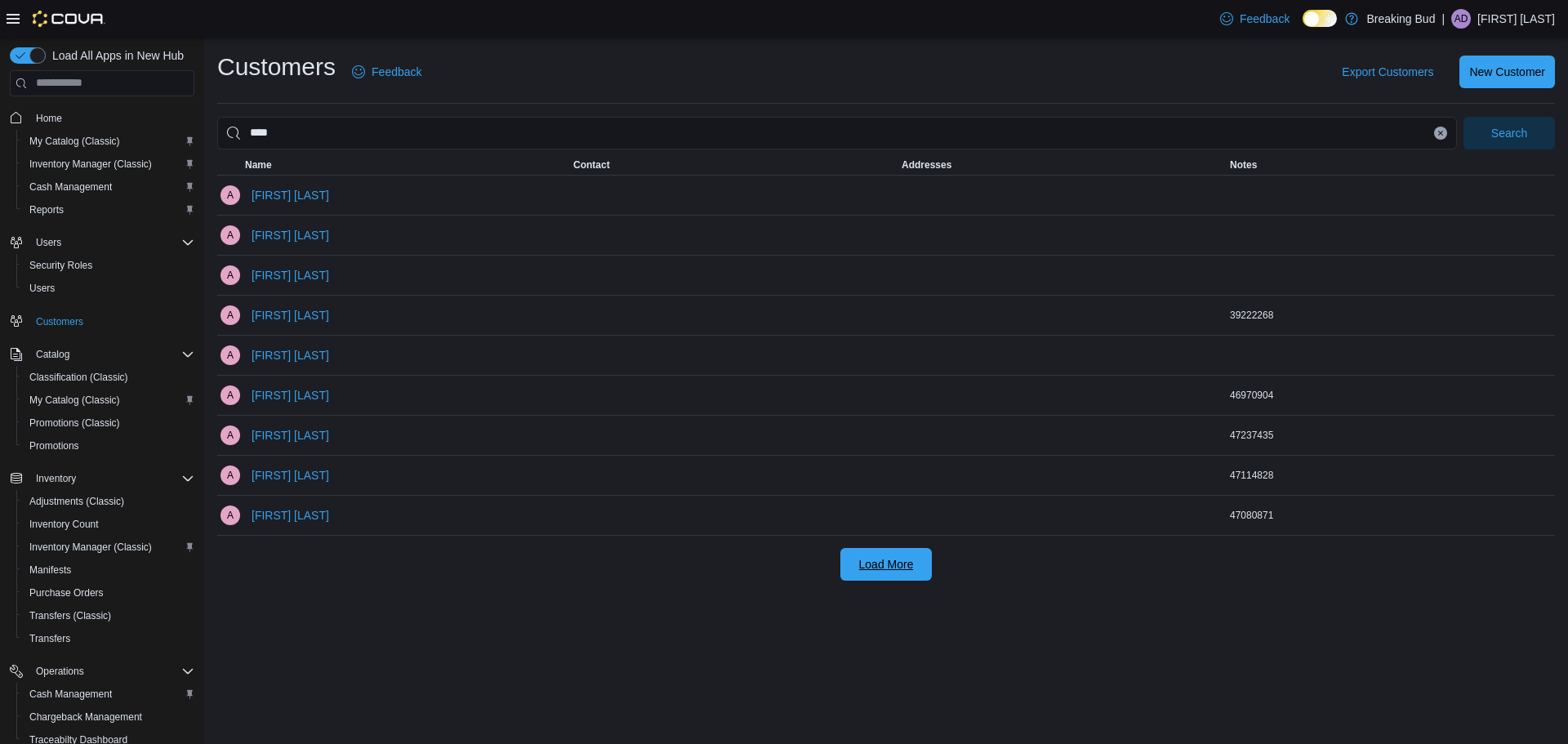 click on "Load More" at bounding box center (886, 564) 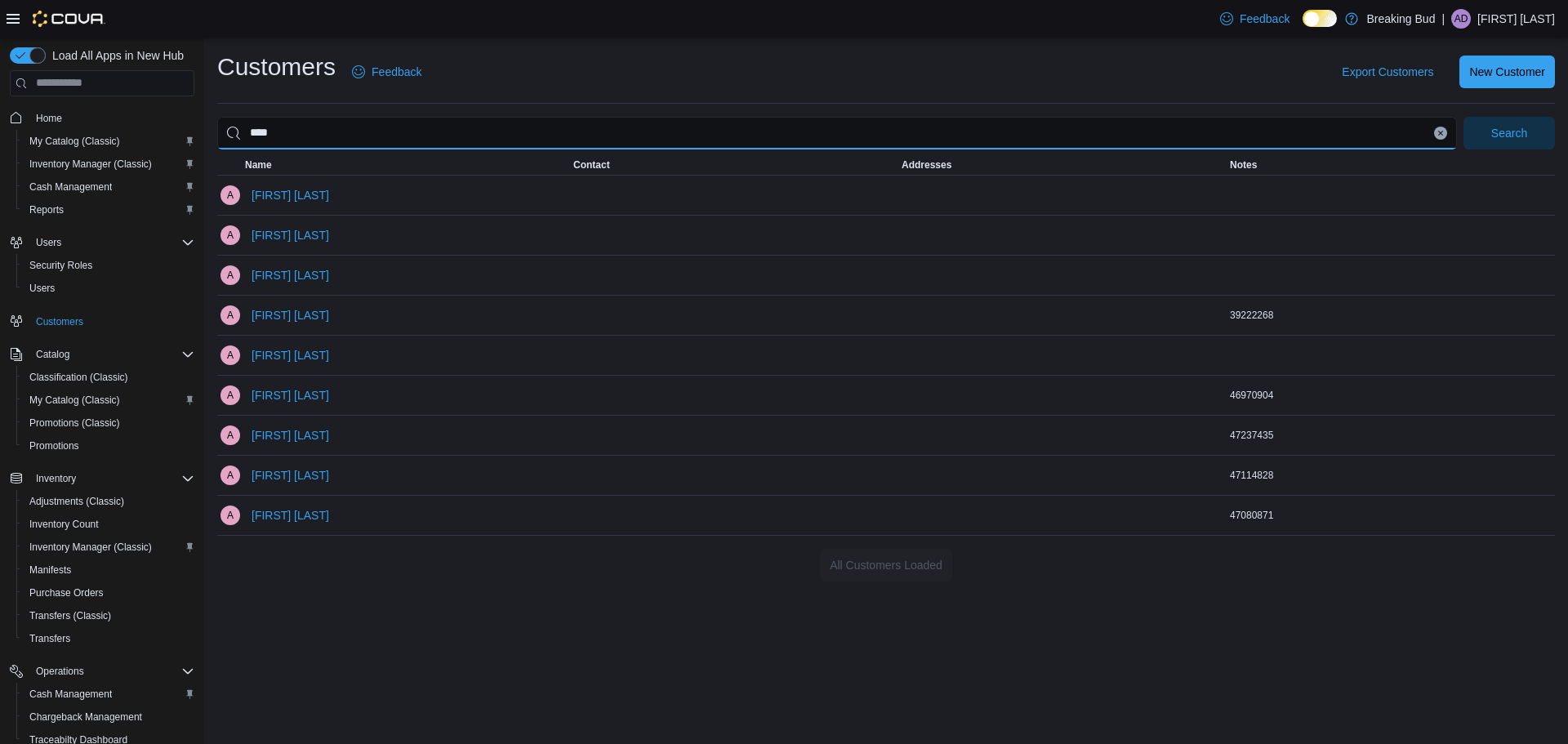 click on "****" at bounding box center (837, 133) 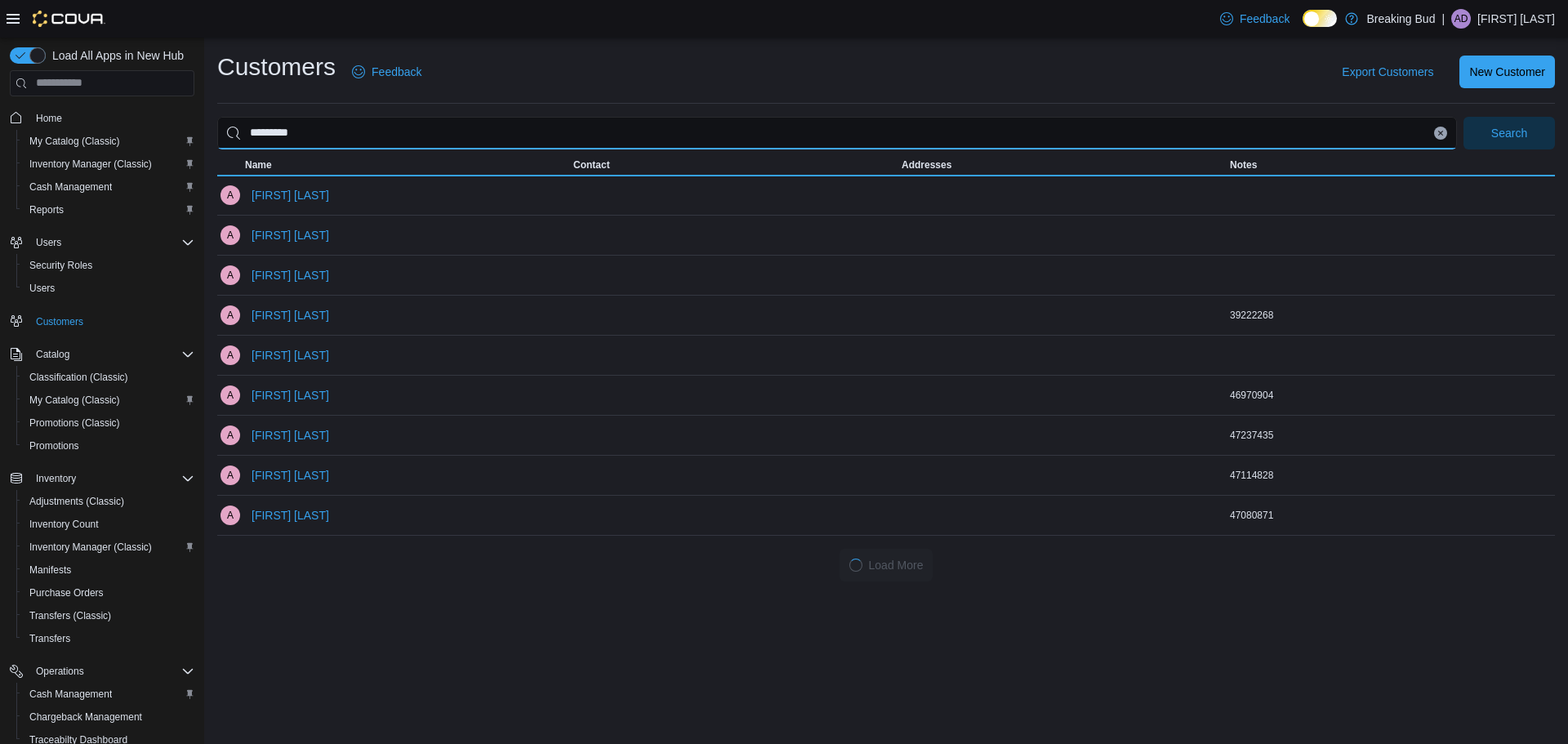 click on "Search" at bounding box center [1509, 133] 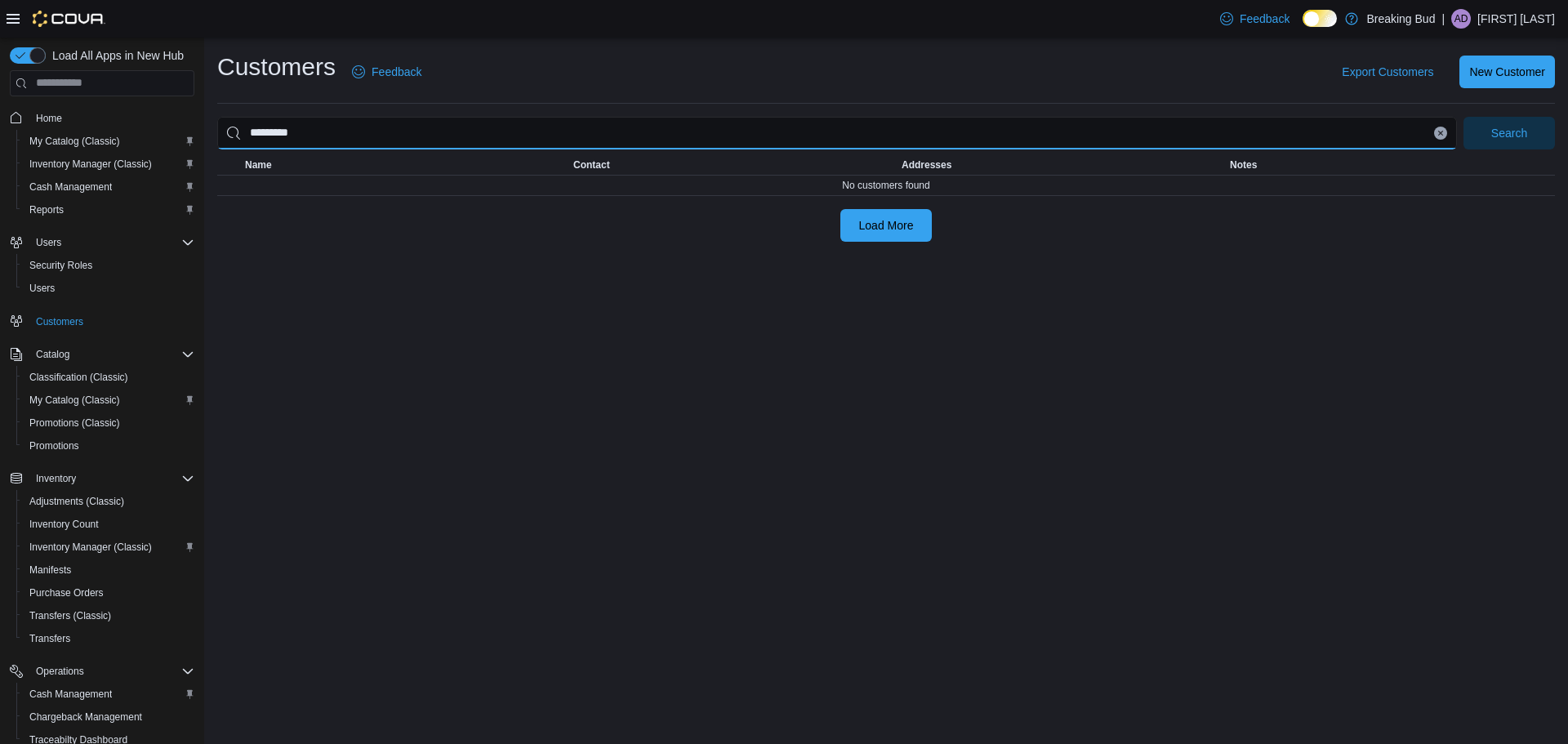 type on "*********" 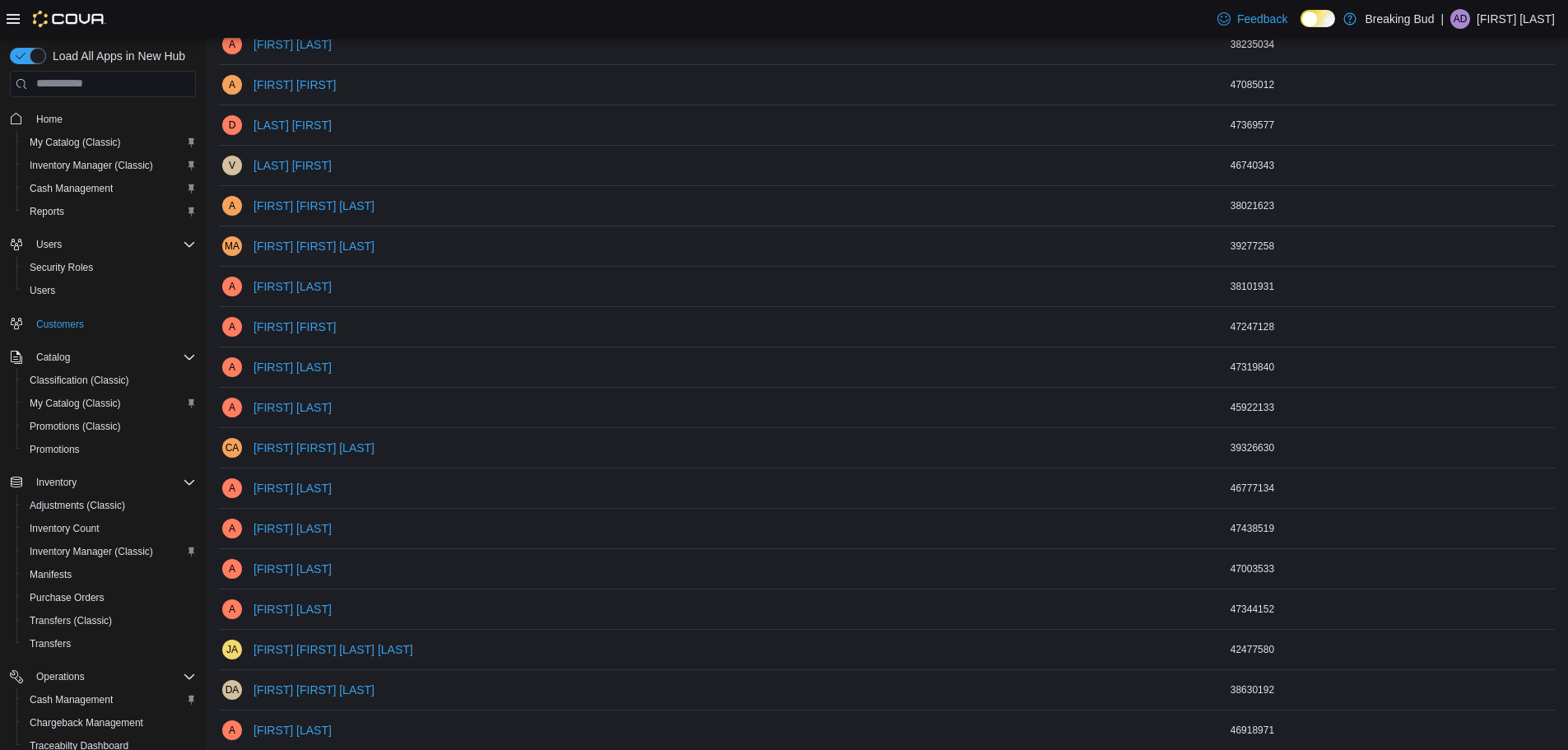 scroll, scrollTop: 293, scrollLeft: 0, axis: vertical 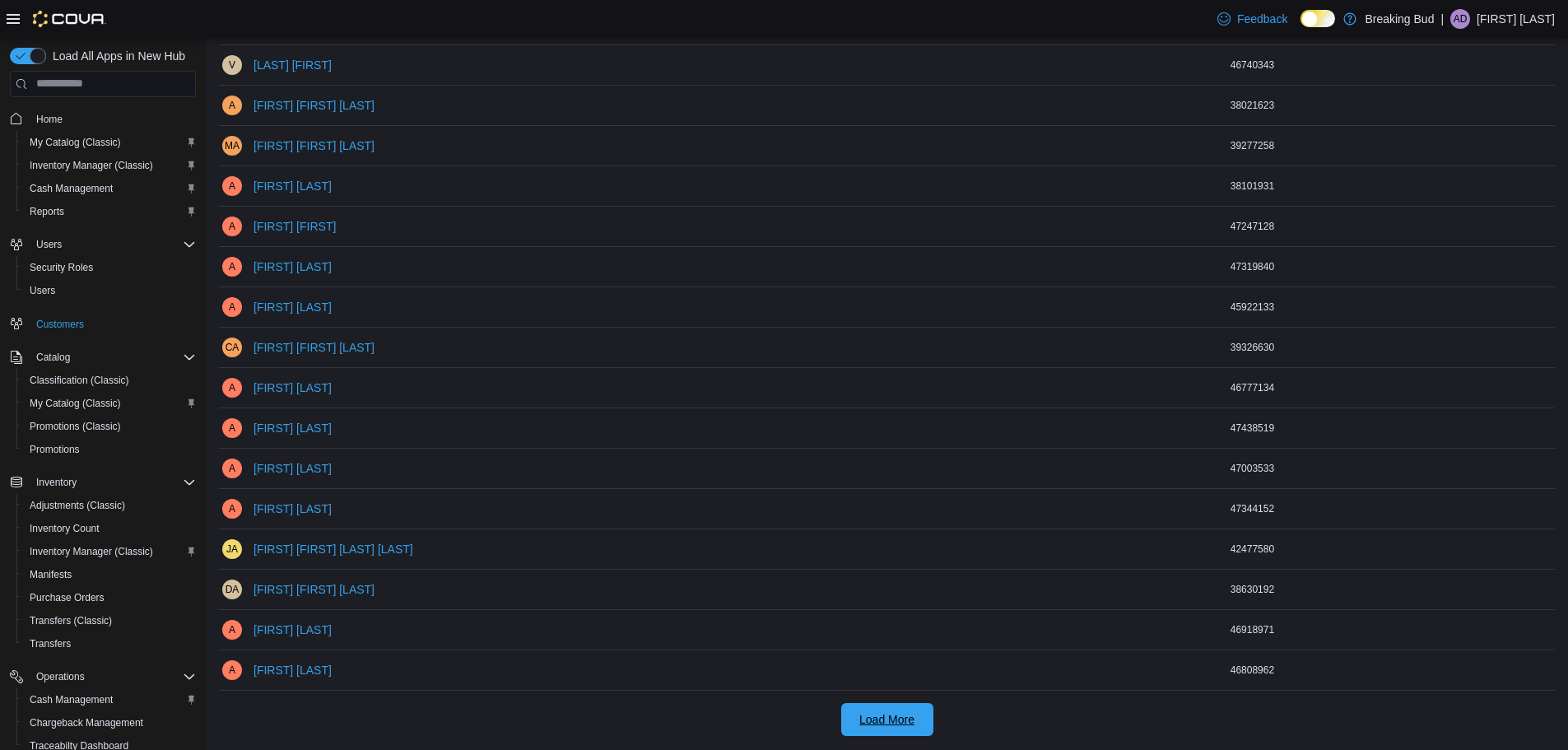 click on "Load More" at bounding box center [887, 720] 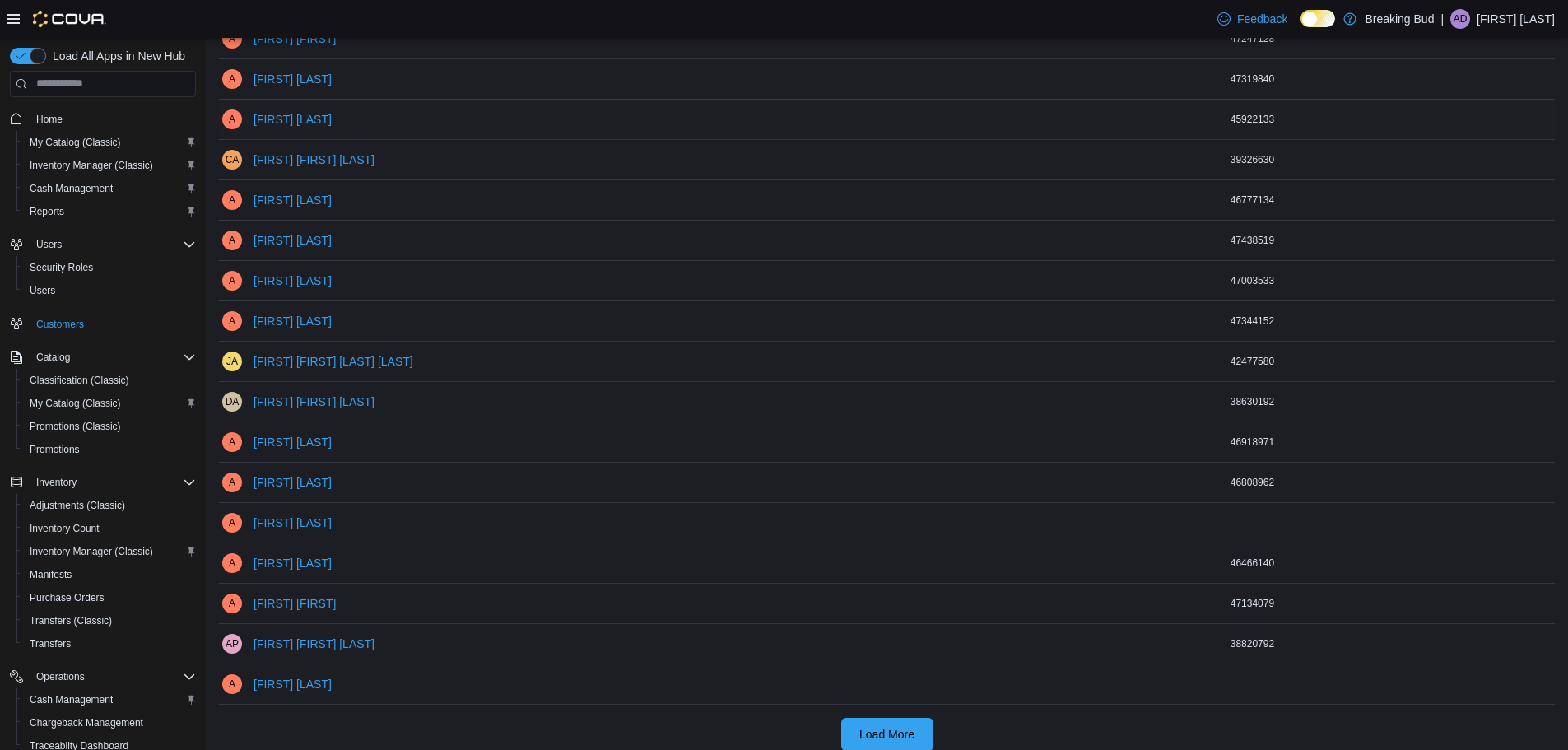 scroll, scrollTop: 495, scrollLeft: 0, axis: vertical 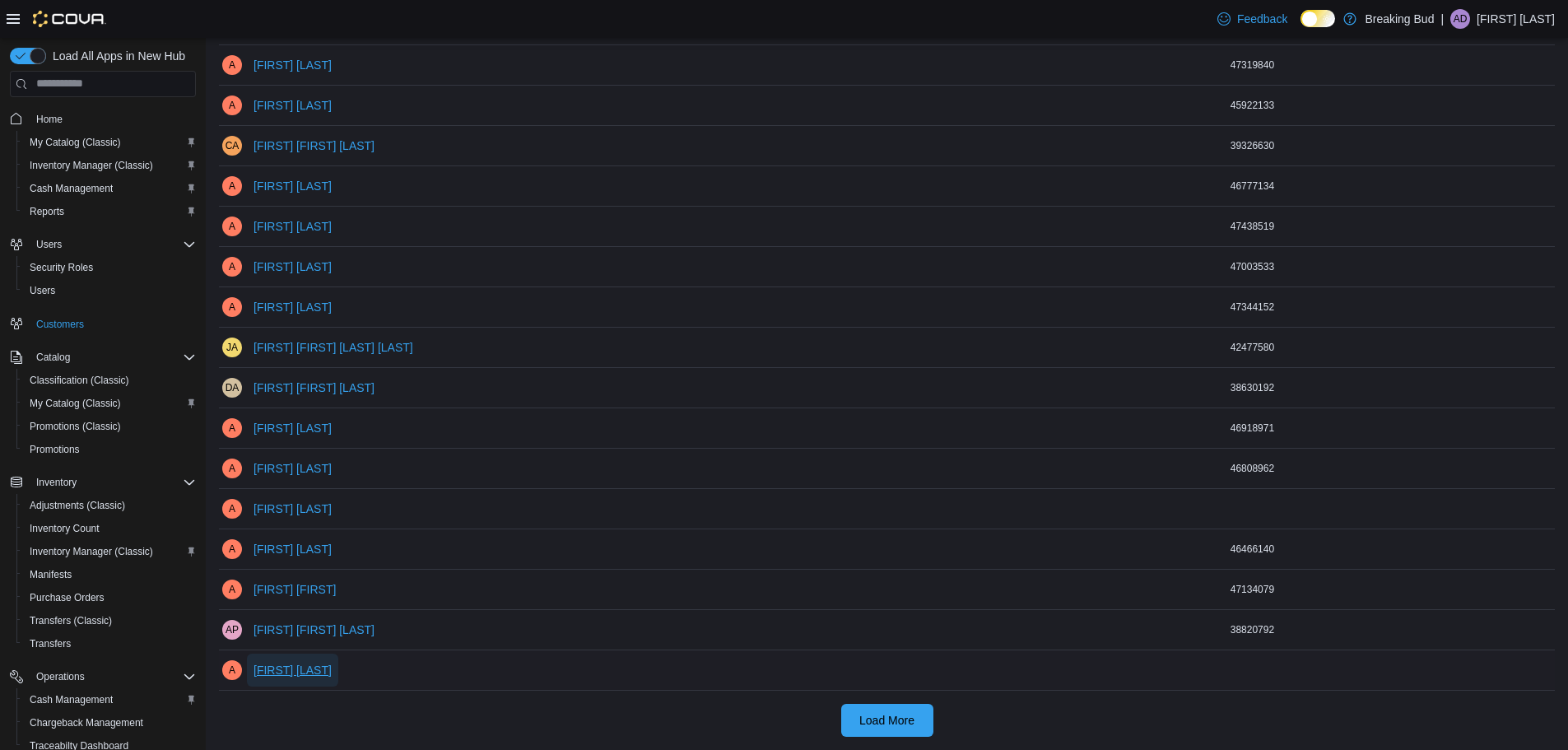 click on "alexander williamson" at bounding box center (292, 670) 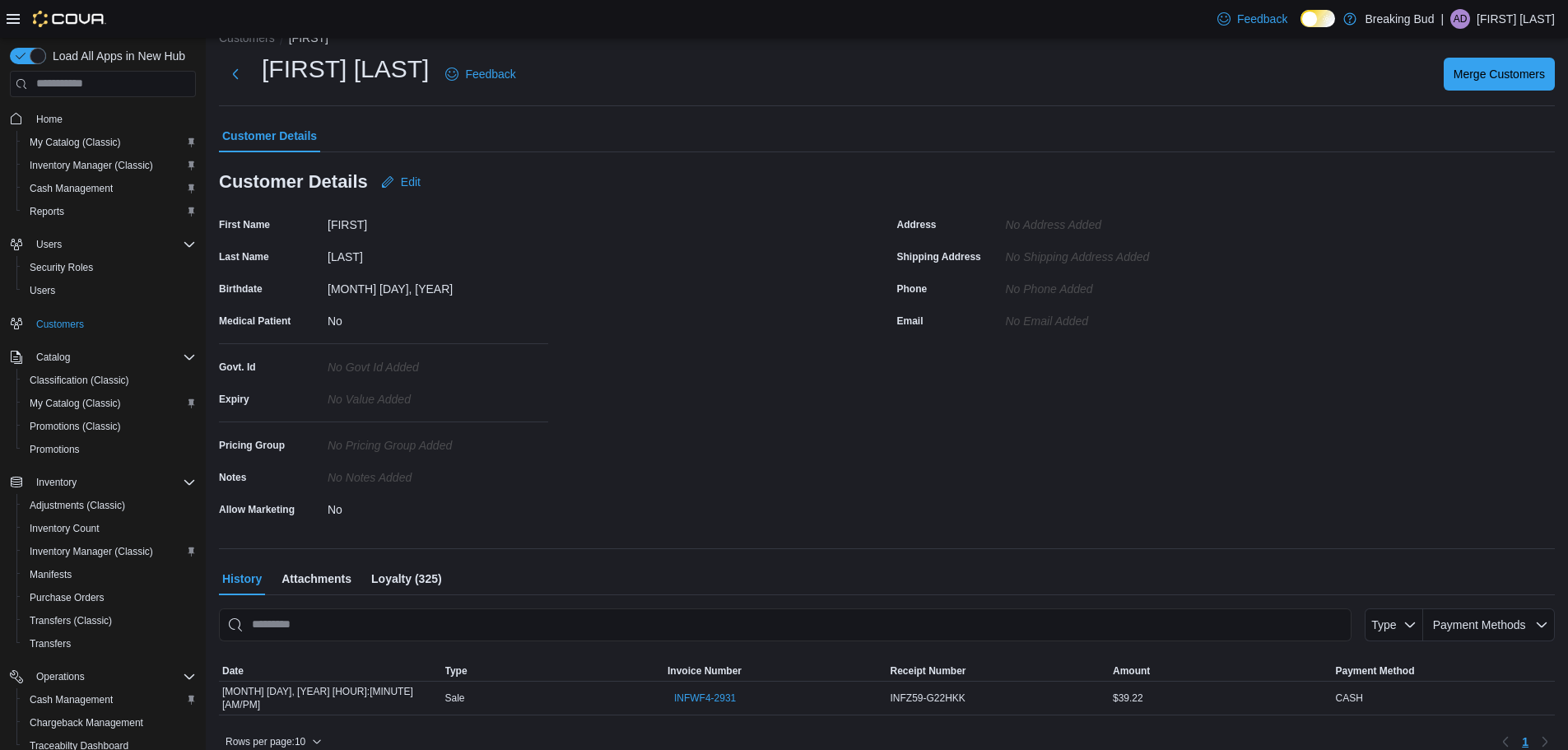 scroll, scrollTop: 40, scrollLeft: 0, axis: vertical 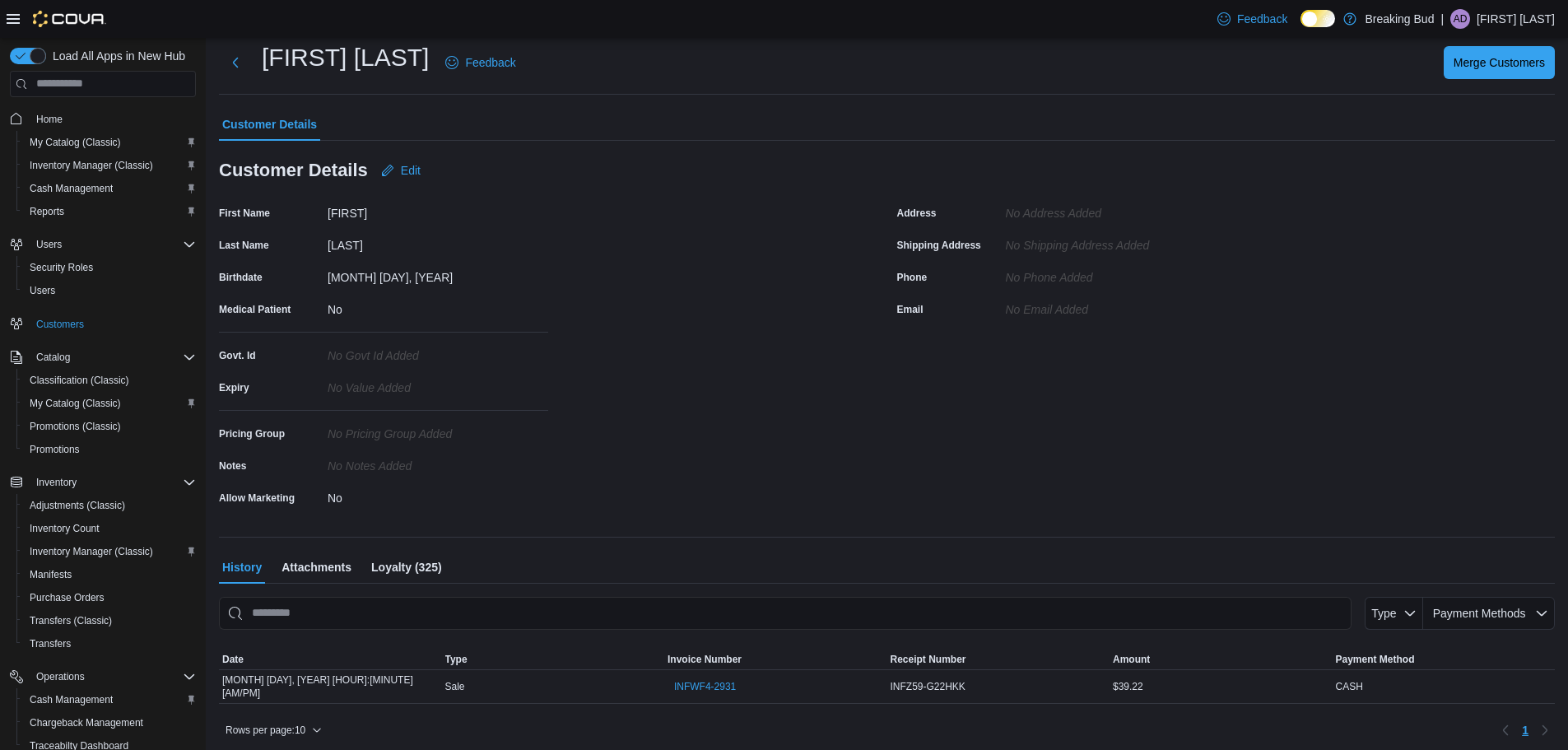 click on "Loyalty (325)" at bounding box center (407, 567) 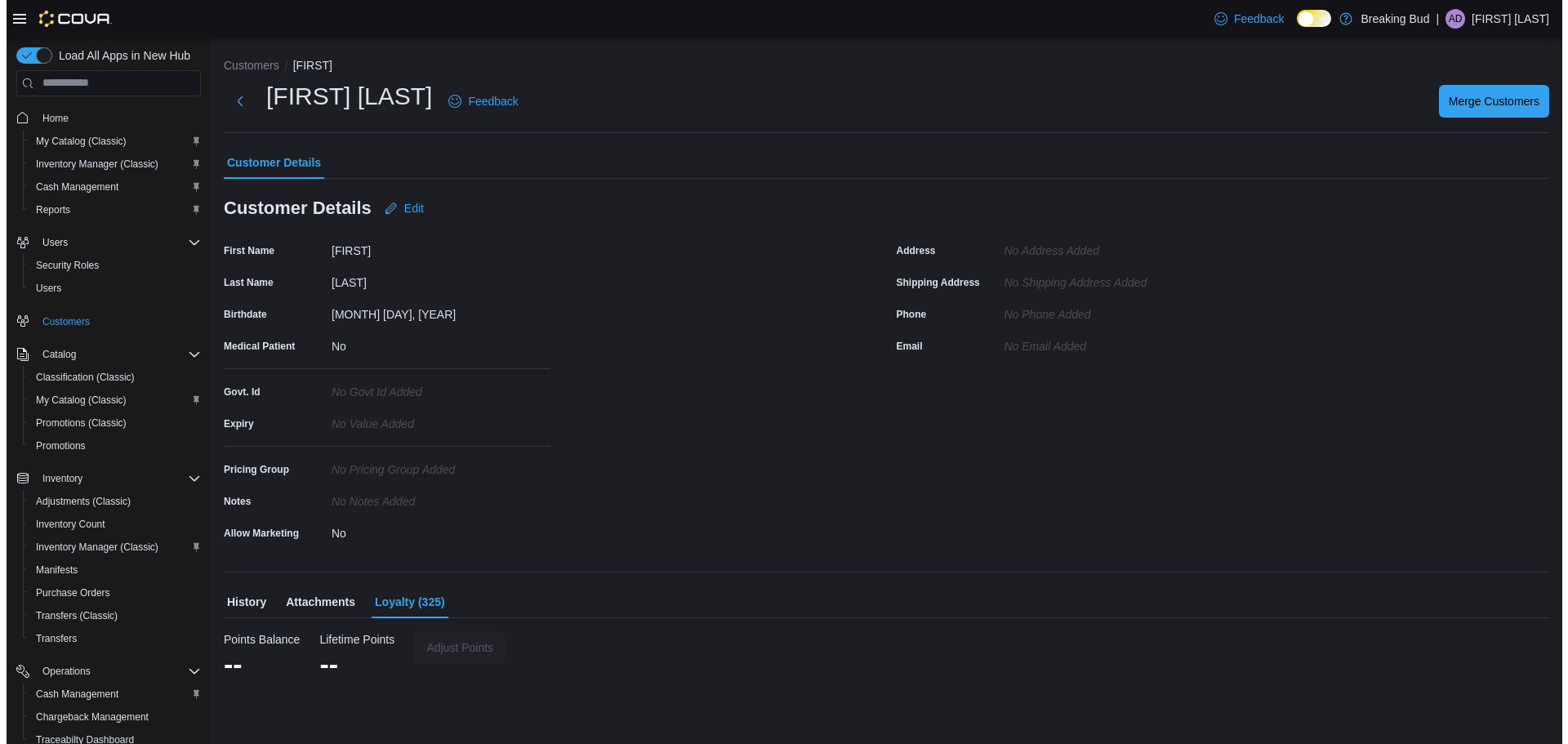 scroll, scrollTop: 0, scrollLeft: 0, axis: both 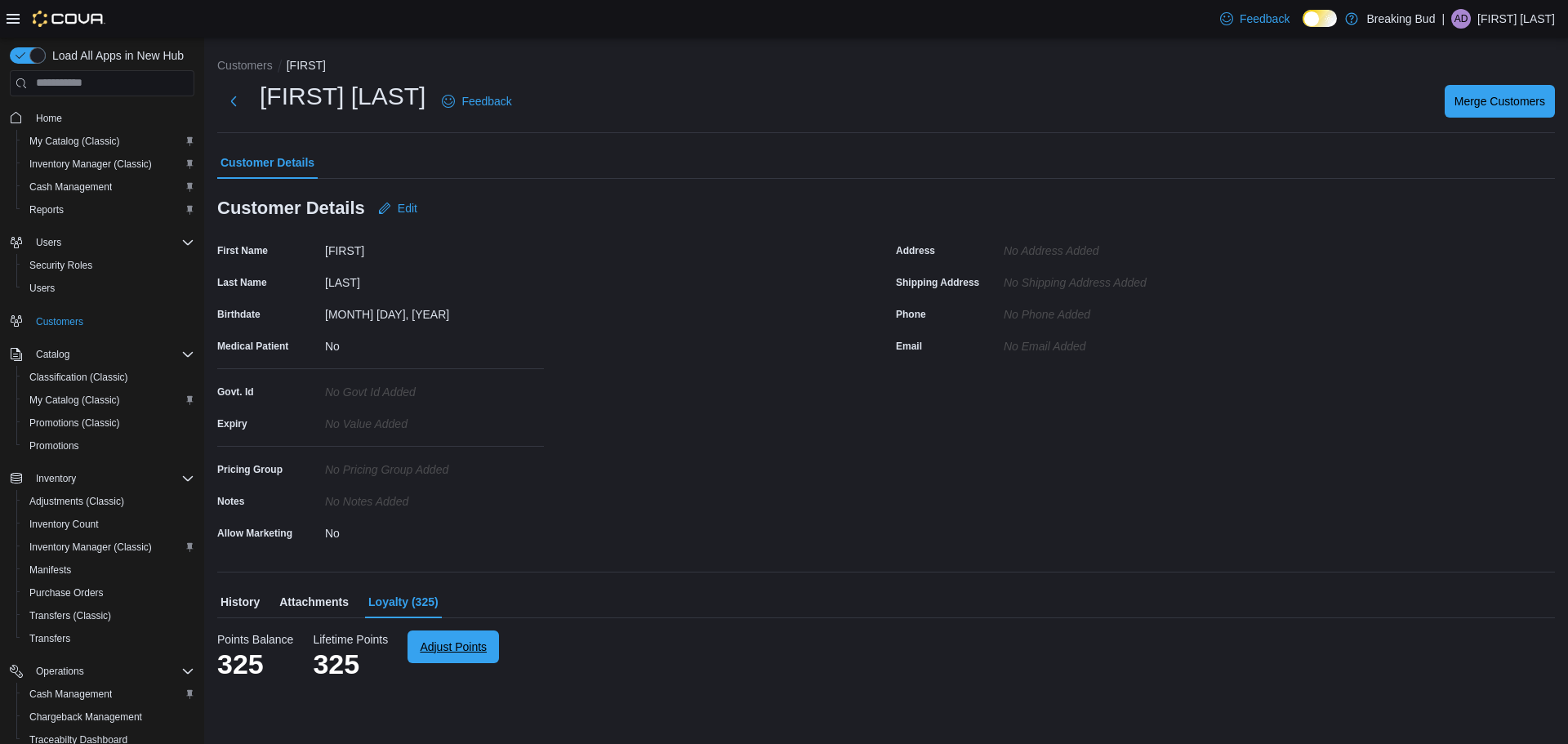 click on "Adjust Points" at bounding box center (453, 647) 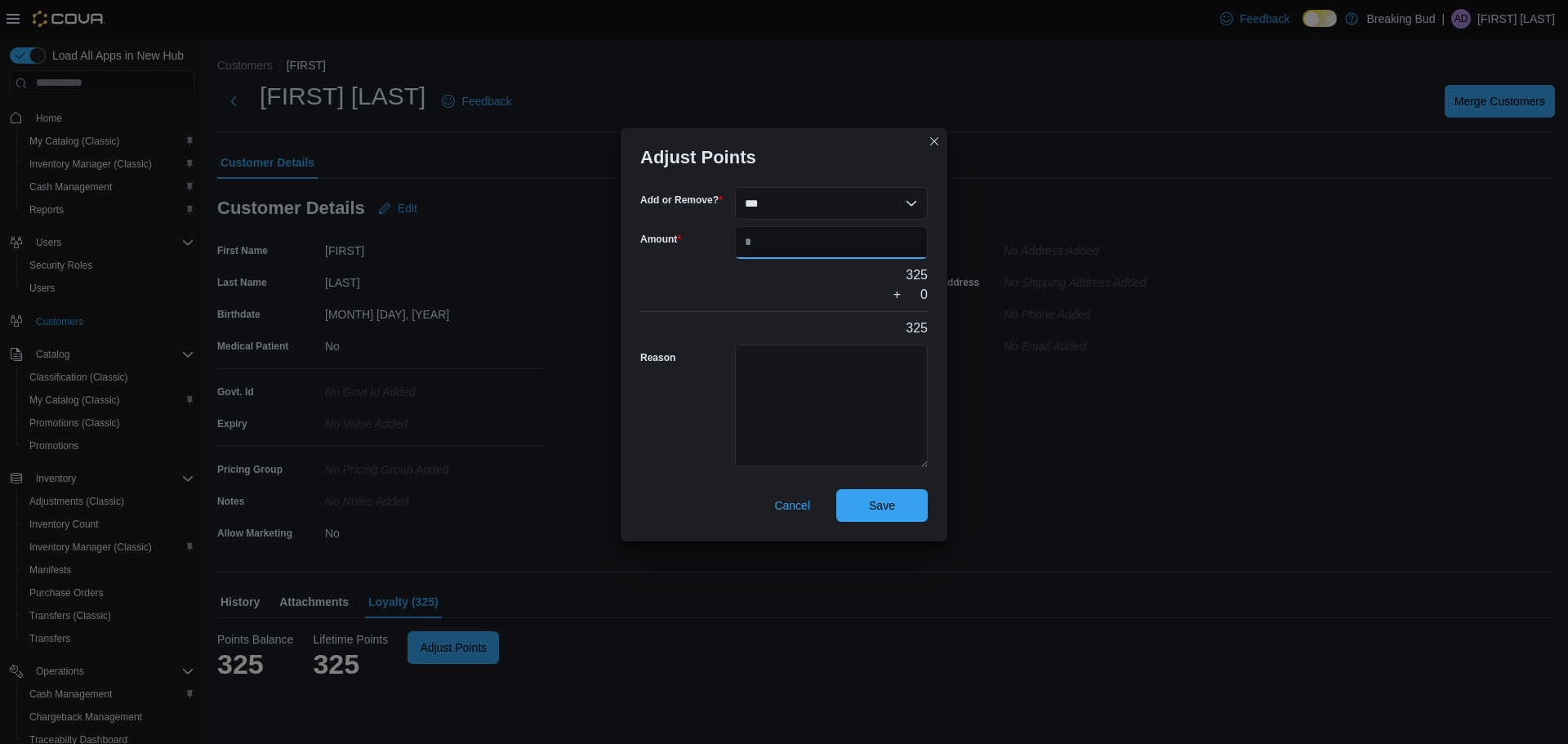 click on "Amount" at bounding box center [831, 243] 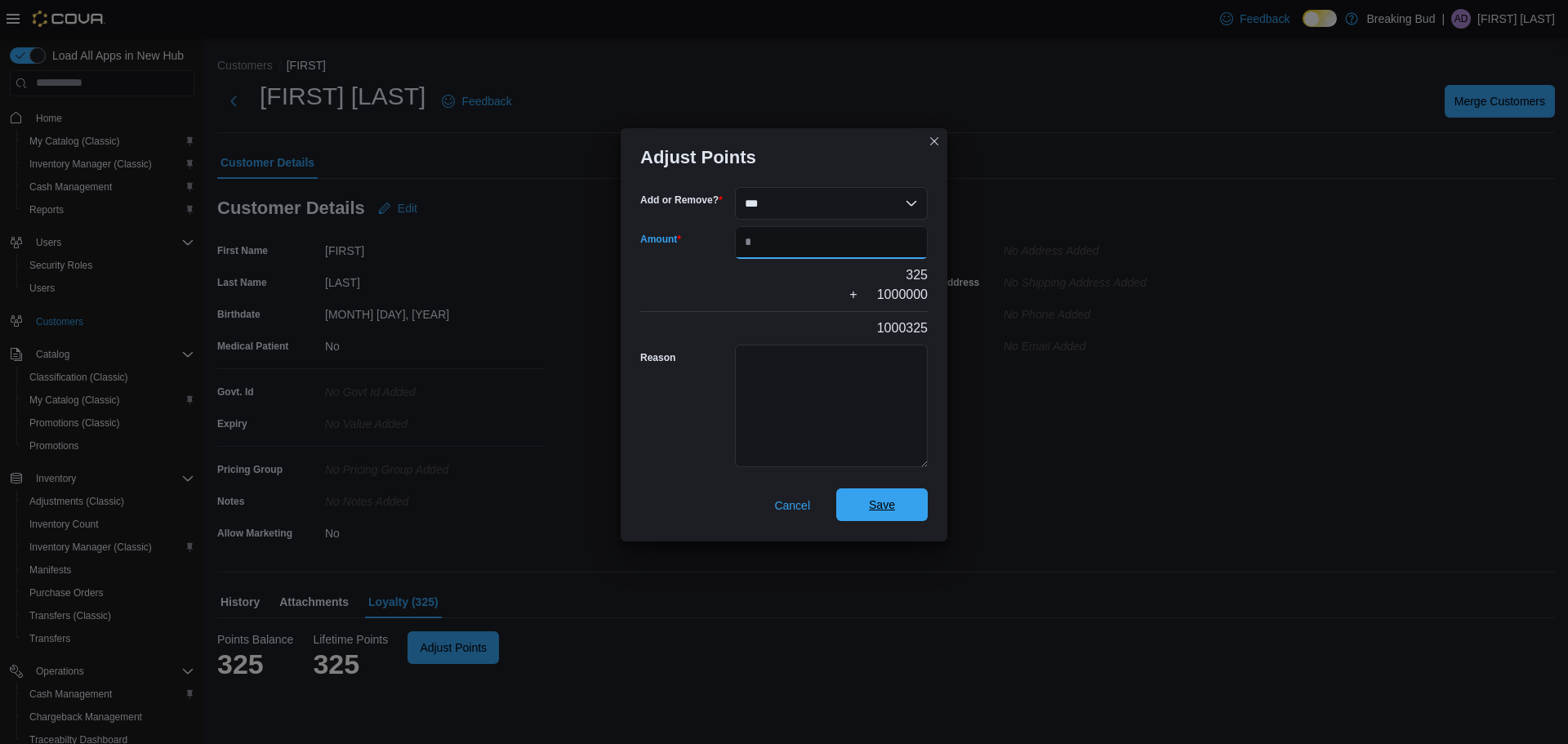 type on "*******" 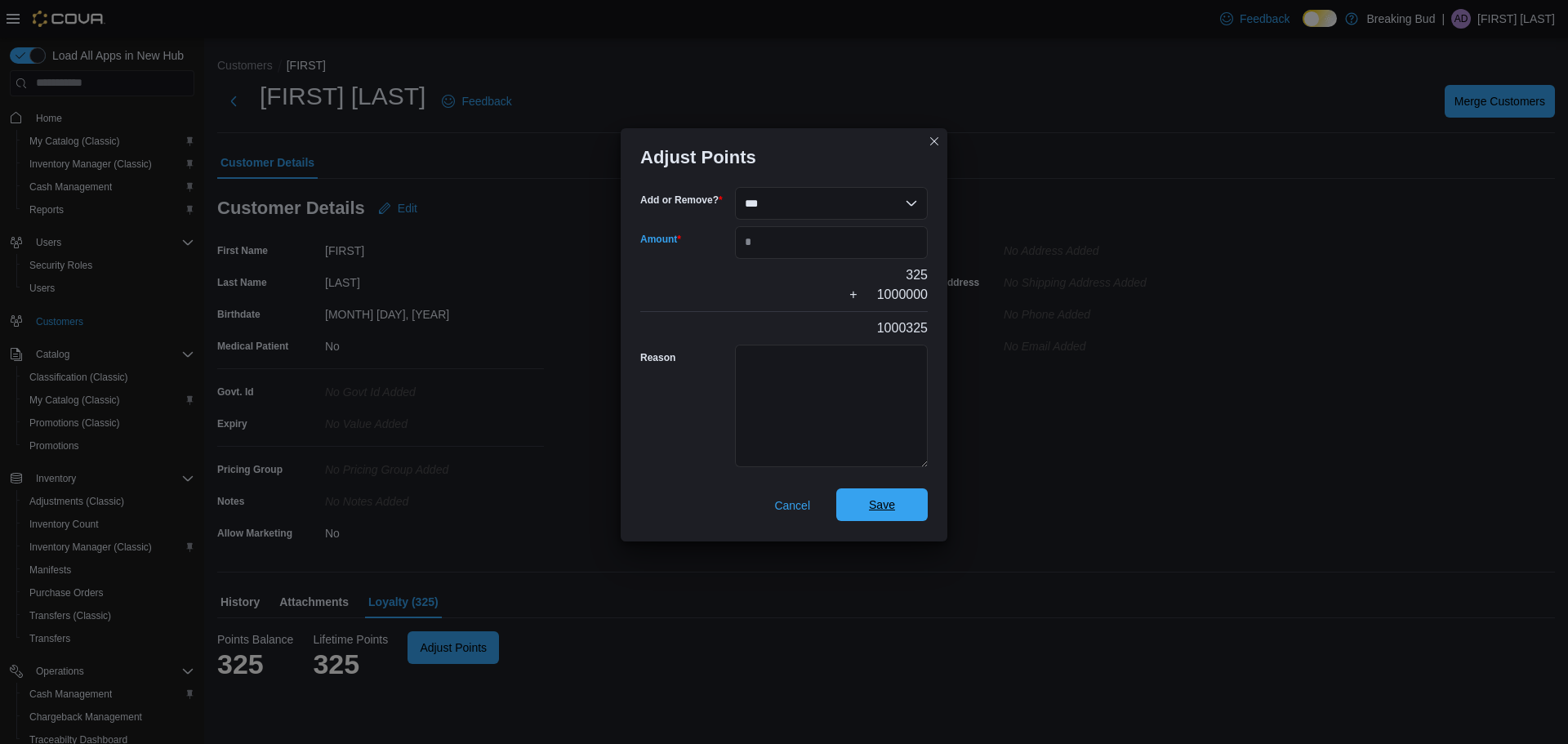 click on "Save" at bounding box center (882, 505) 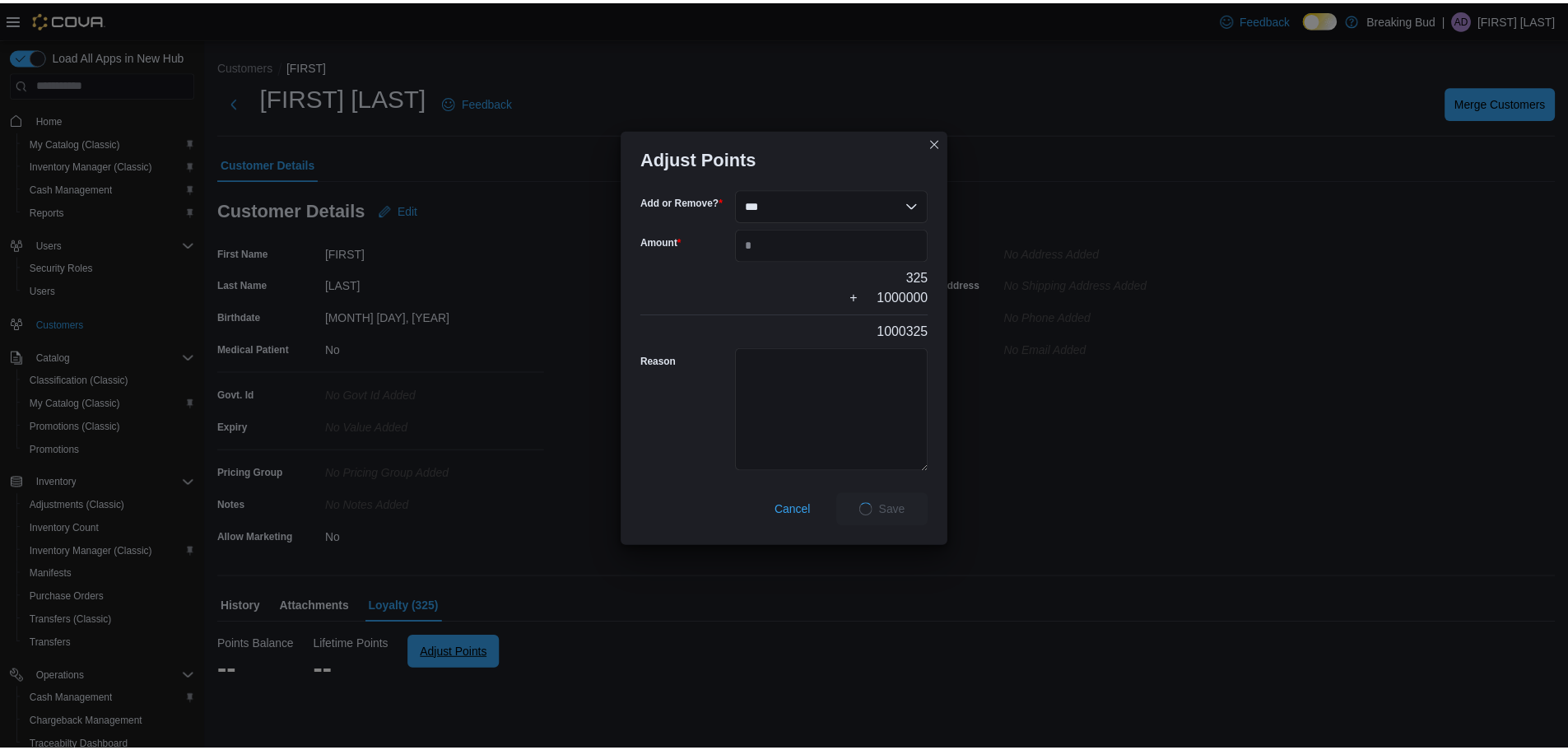 scroll, scrollTop: 0, scrollLeft: 0, axis: both 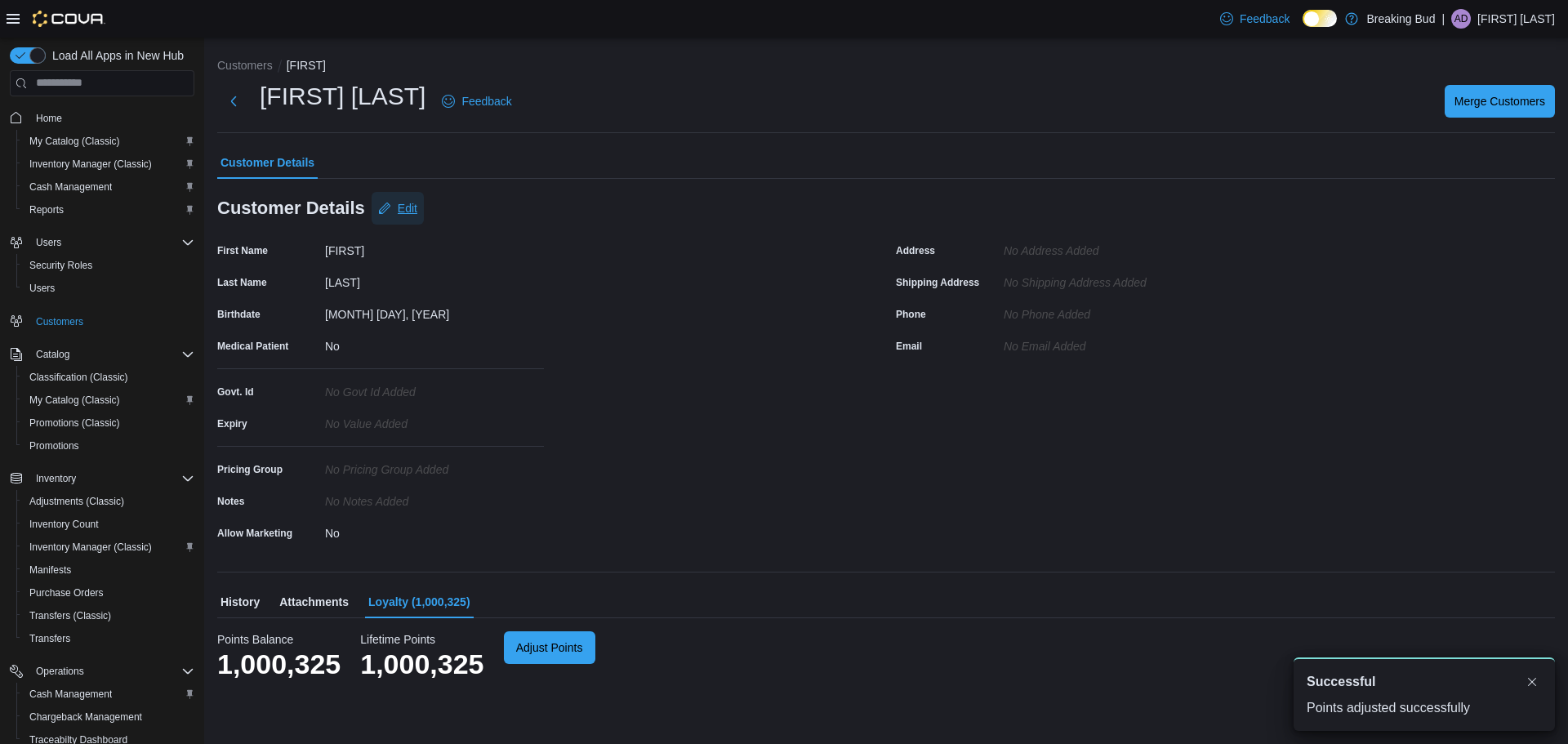 click on "Edit" at bounding box center [408, 208] 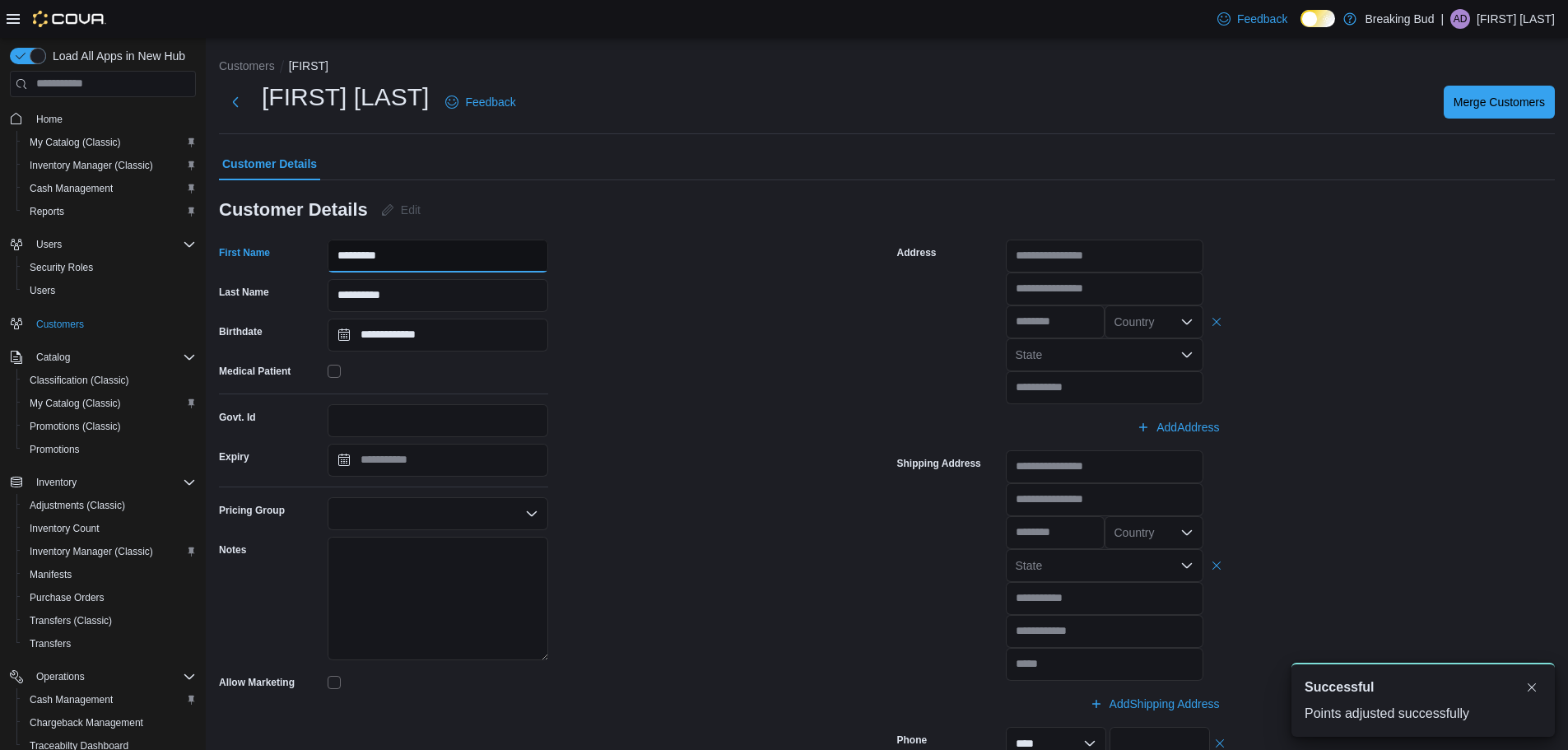 drag, startPoint x: 393, startPoint y: 251, endPoint x: 279, endPoint y: 245, distance: 114.15779 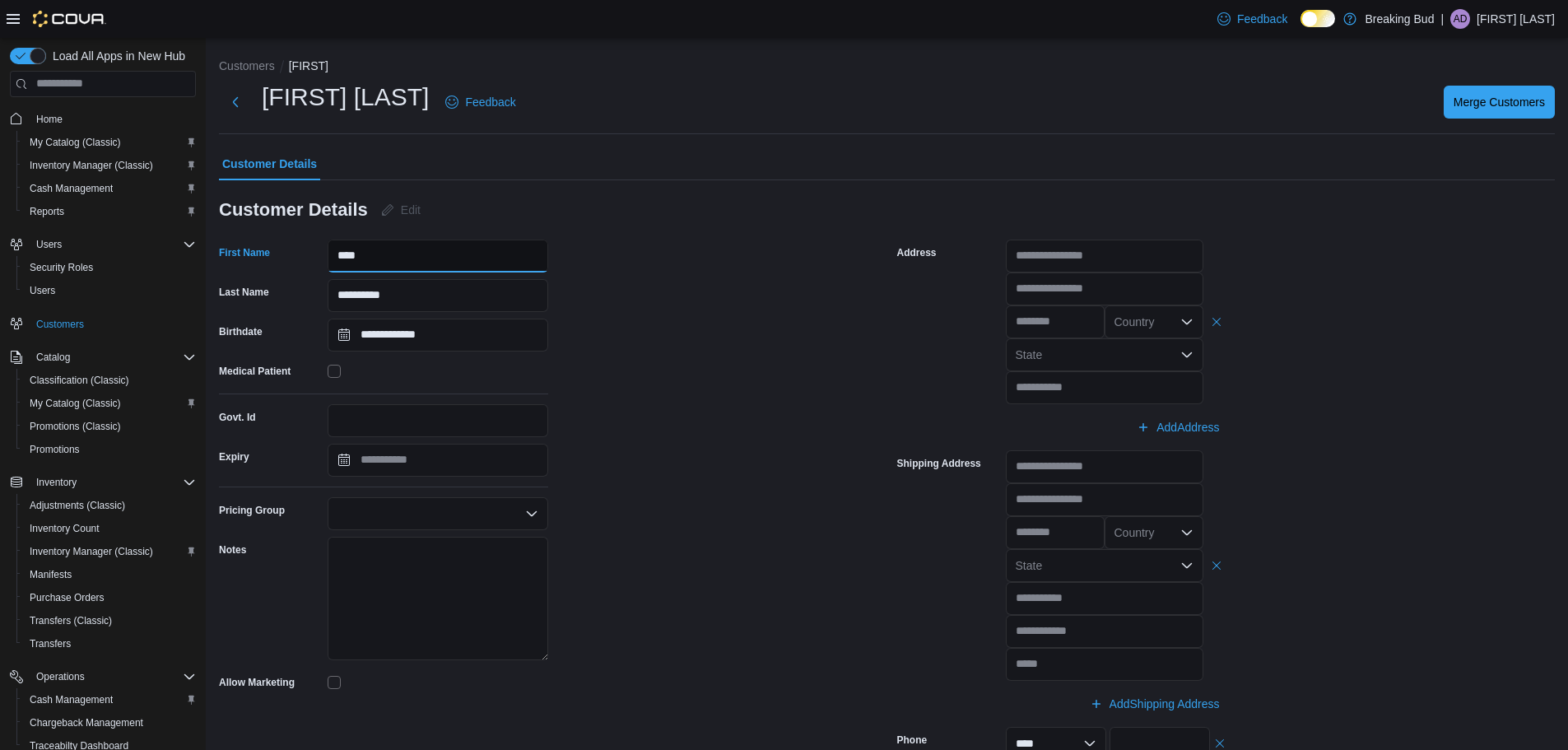 type on "****" 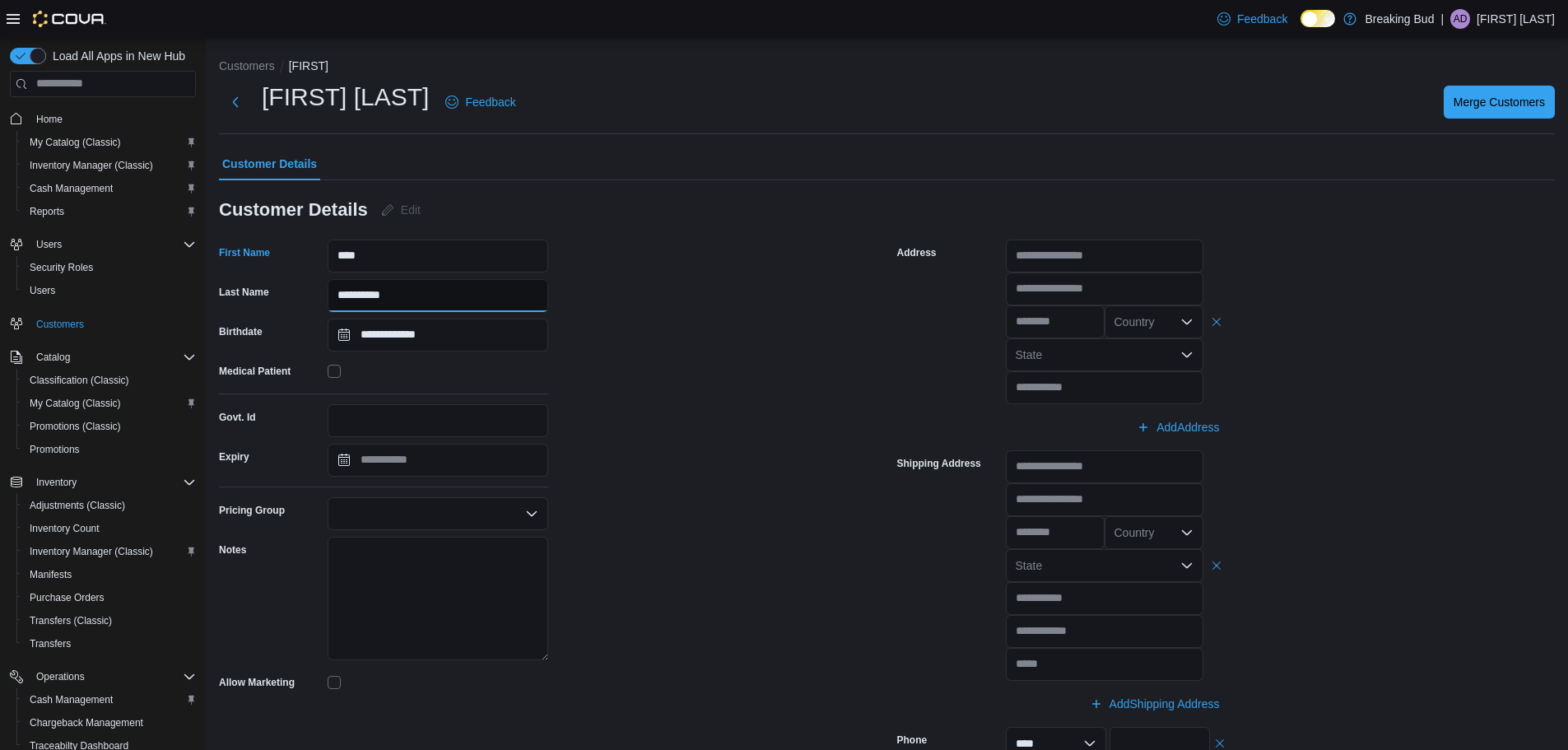 drag, startPoint x: 347, startPoint y: 291, endPoint x: 361, endPoint y: 345, distance: 55.785303 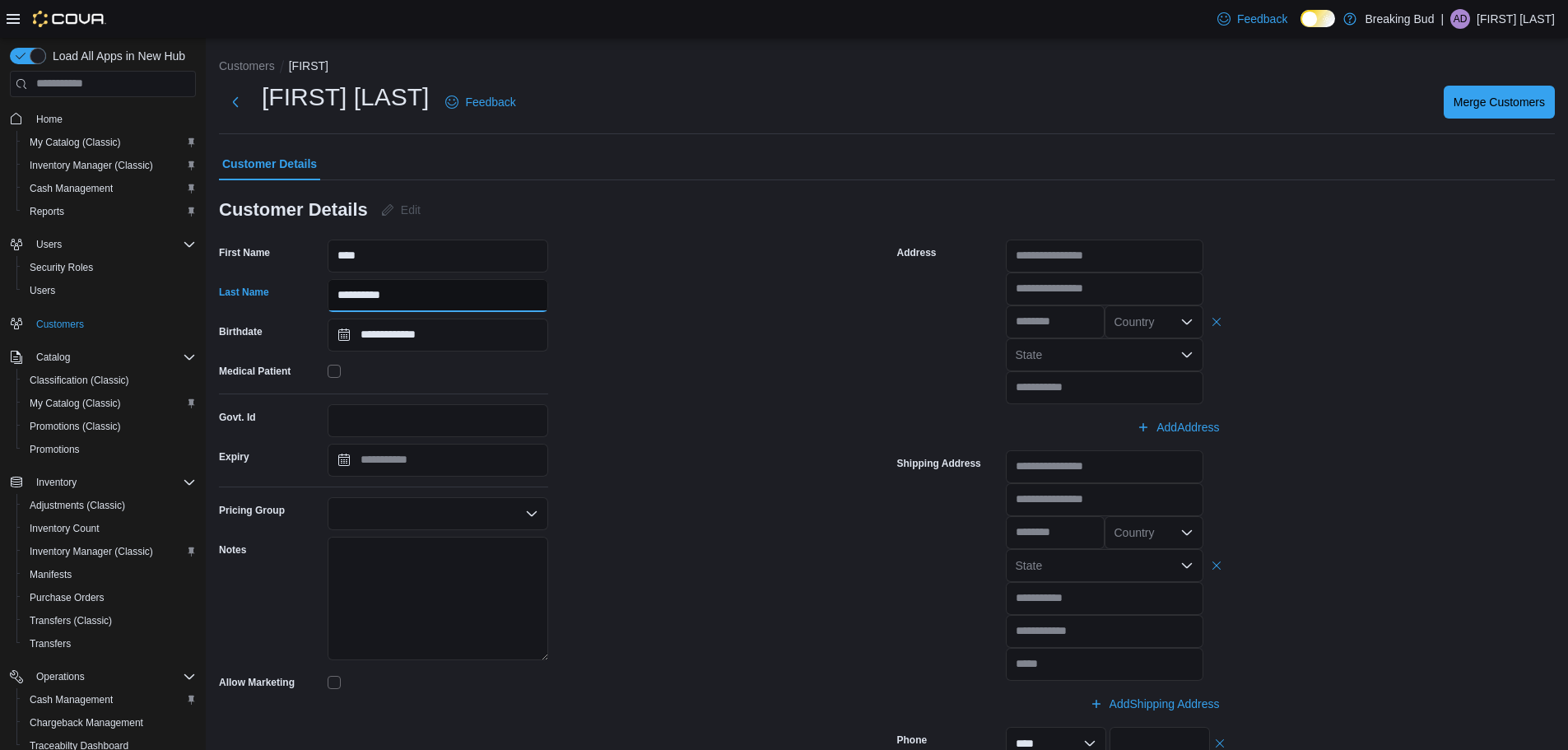 type on "**********" 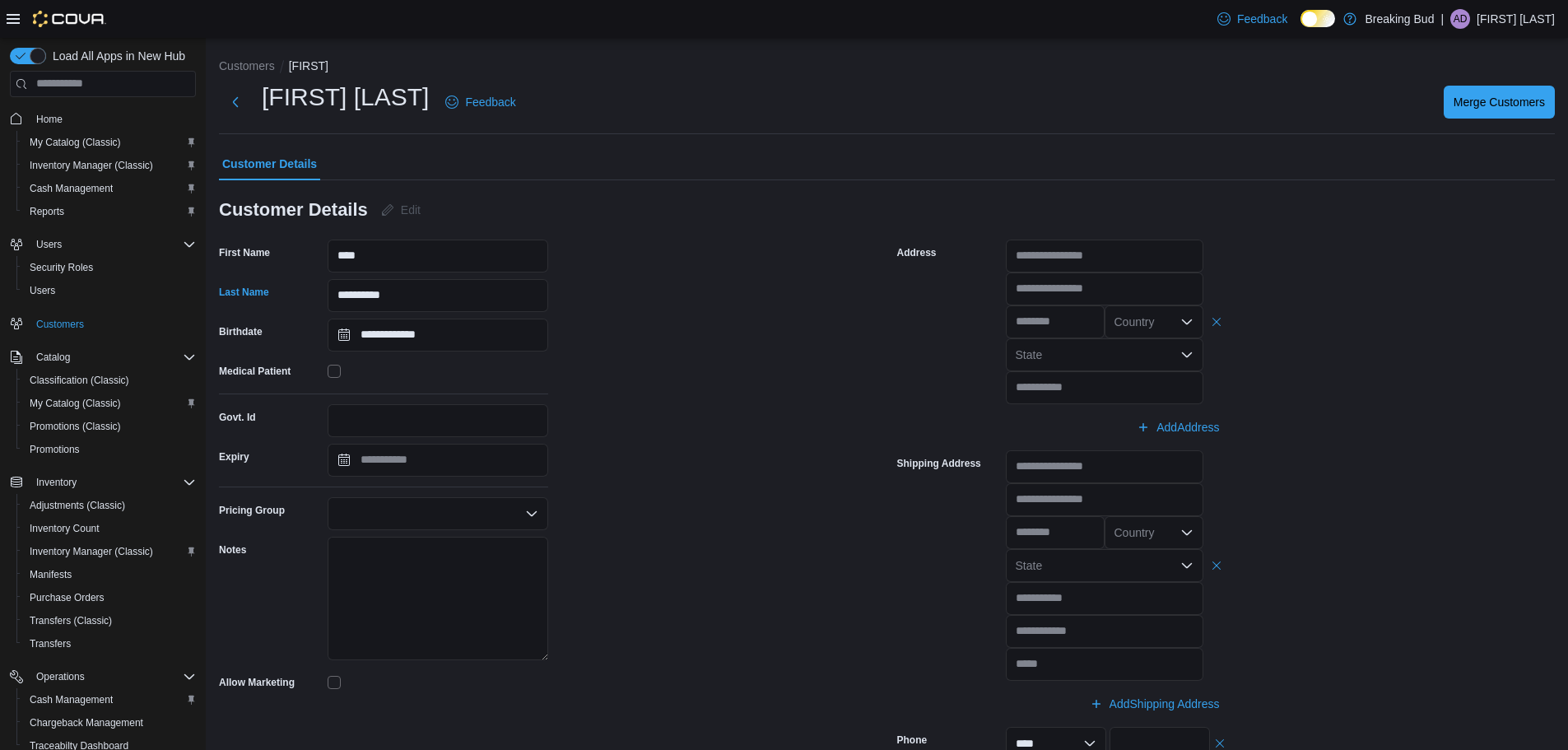 click on "**********" at bounding box center [548, 559] 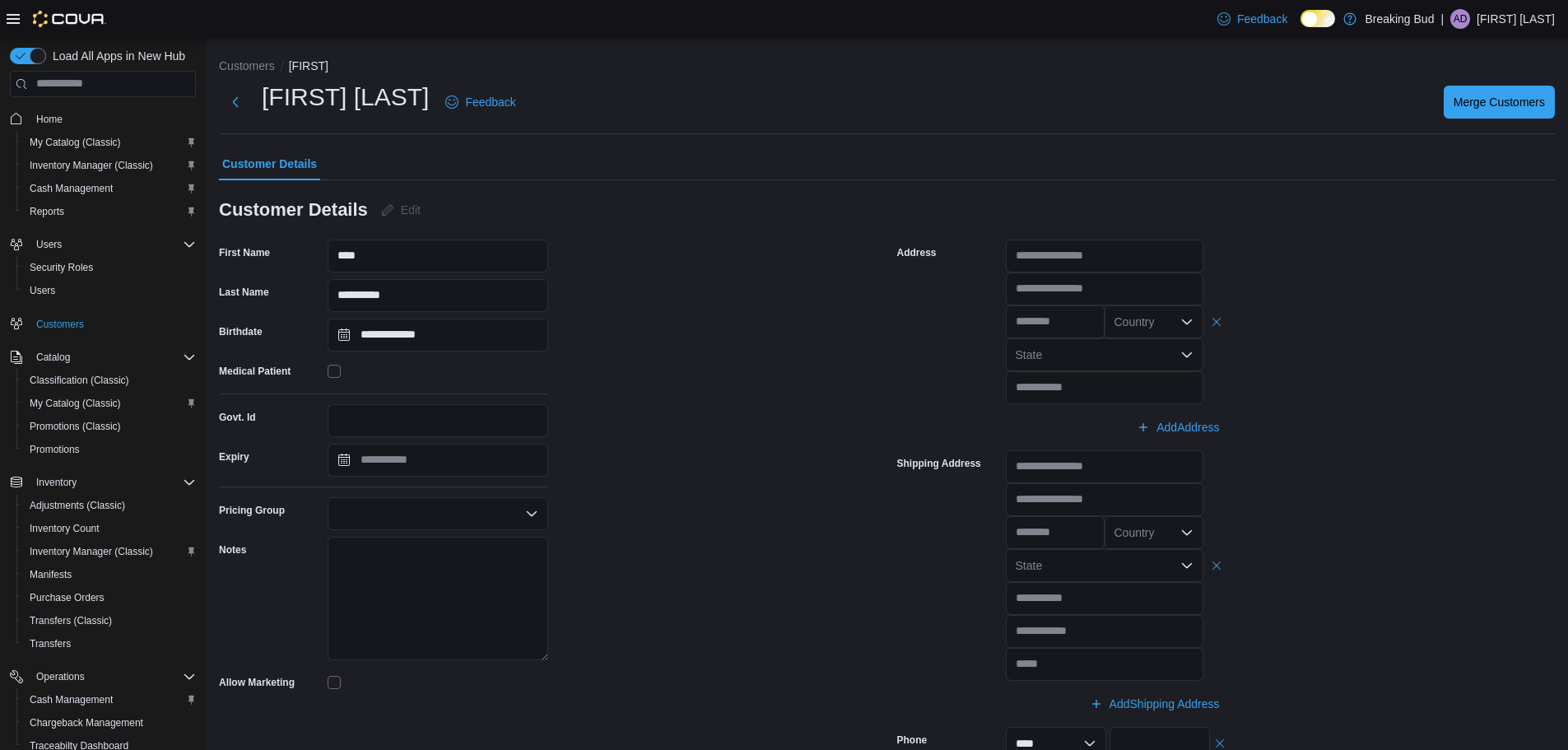 click at bounding box center [438, 514] 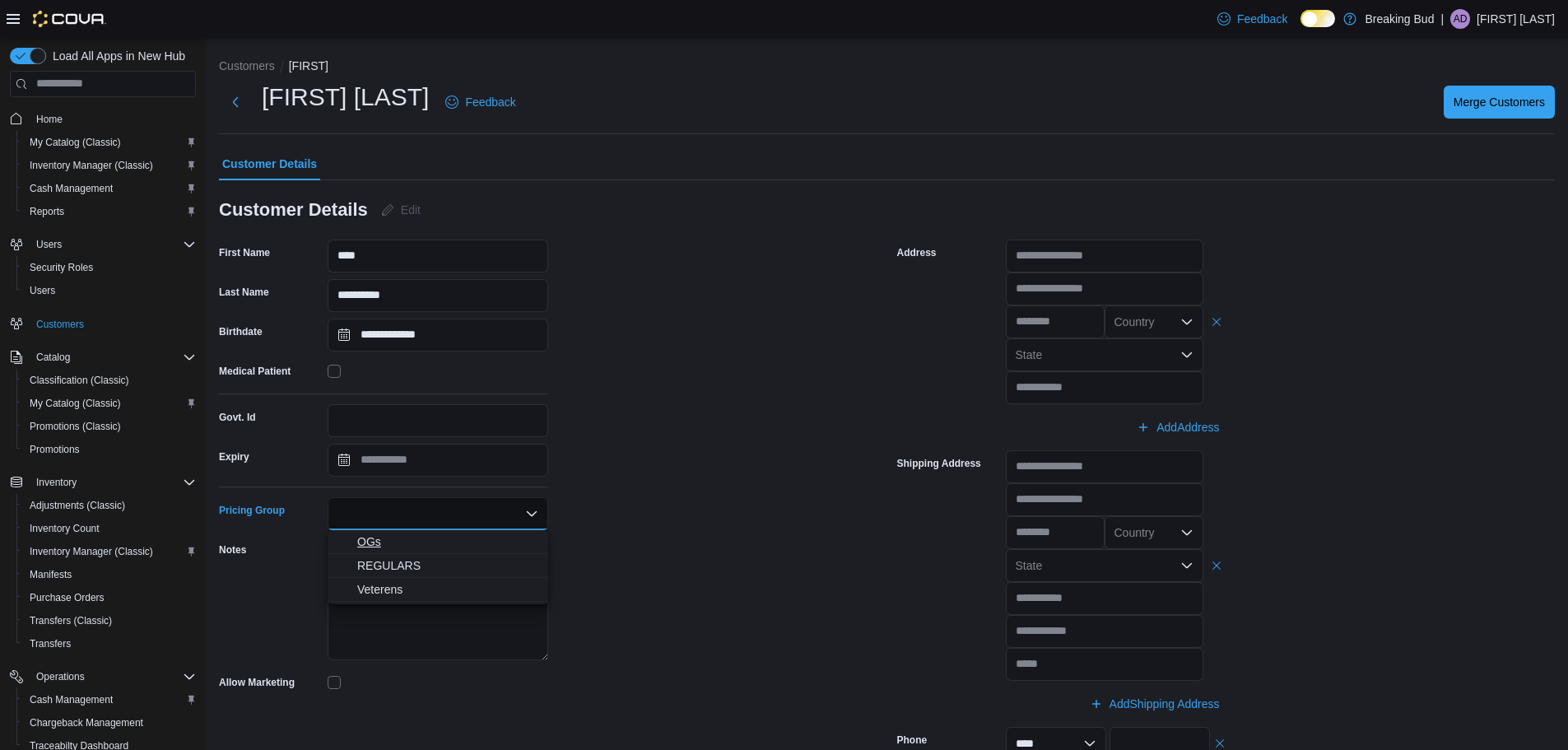 click on "OGs" at bounding box center (448, 542) 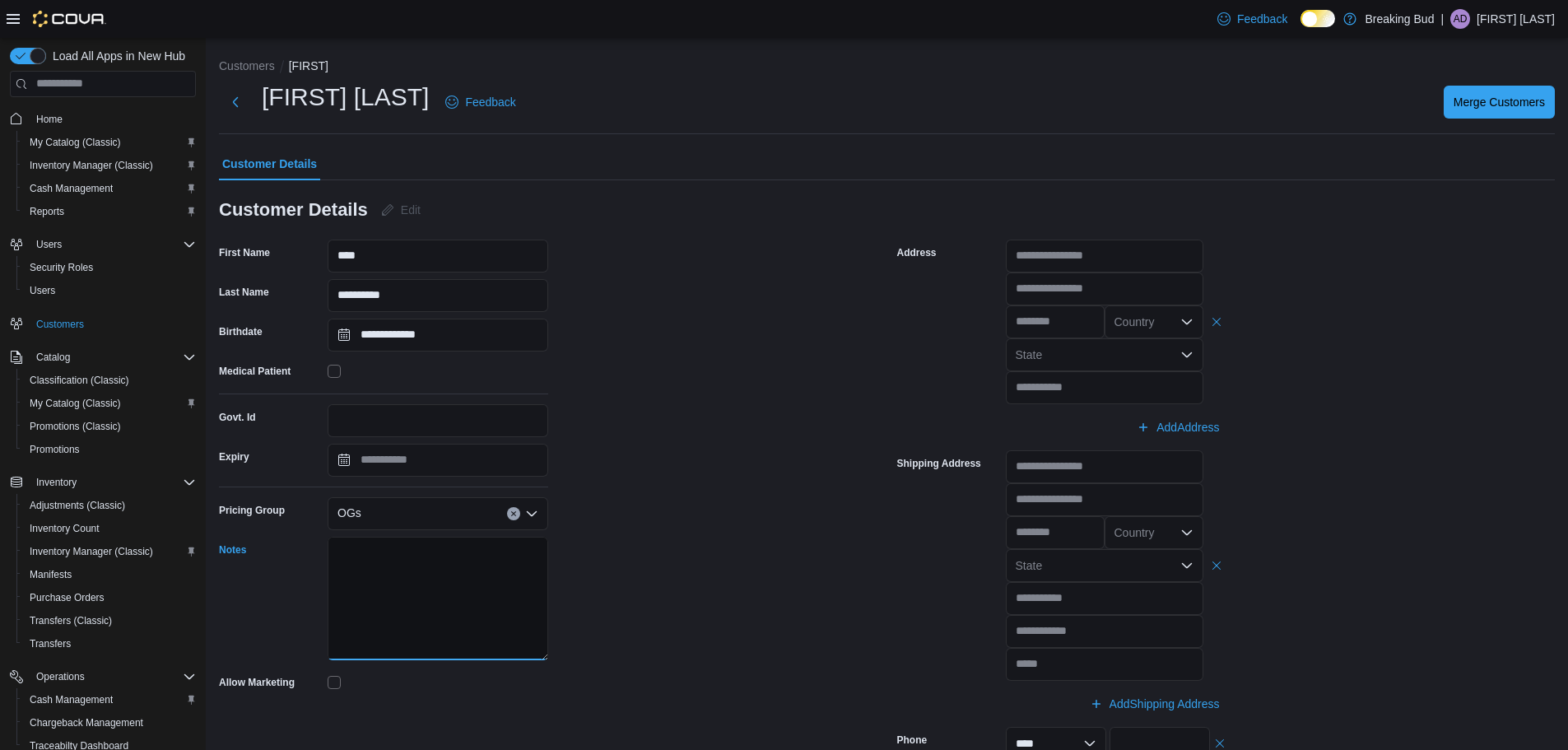 click on "Notes" at bounding box center [438, 599] 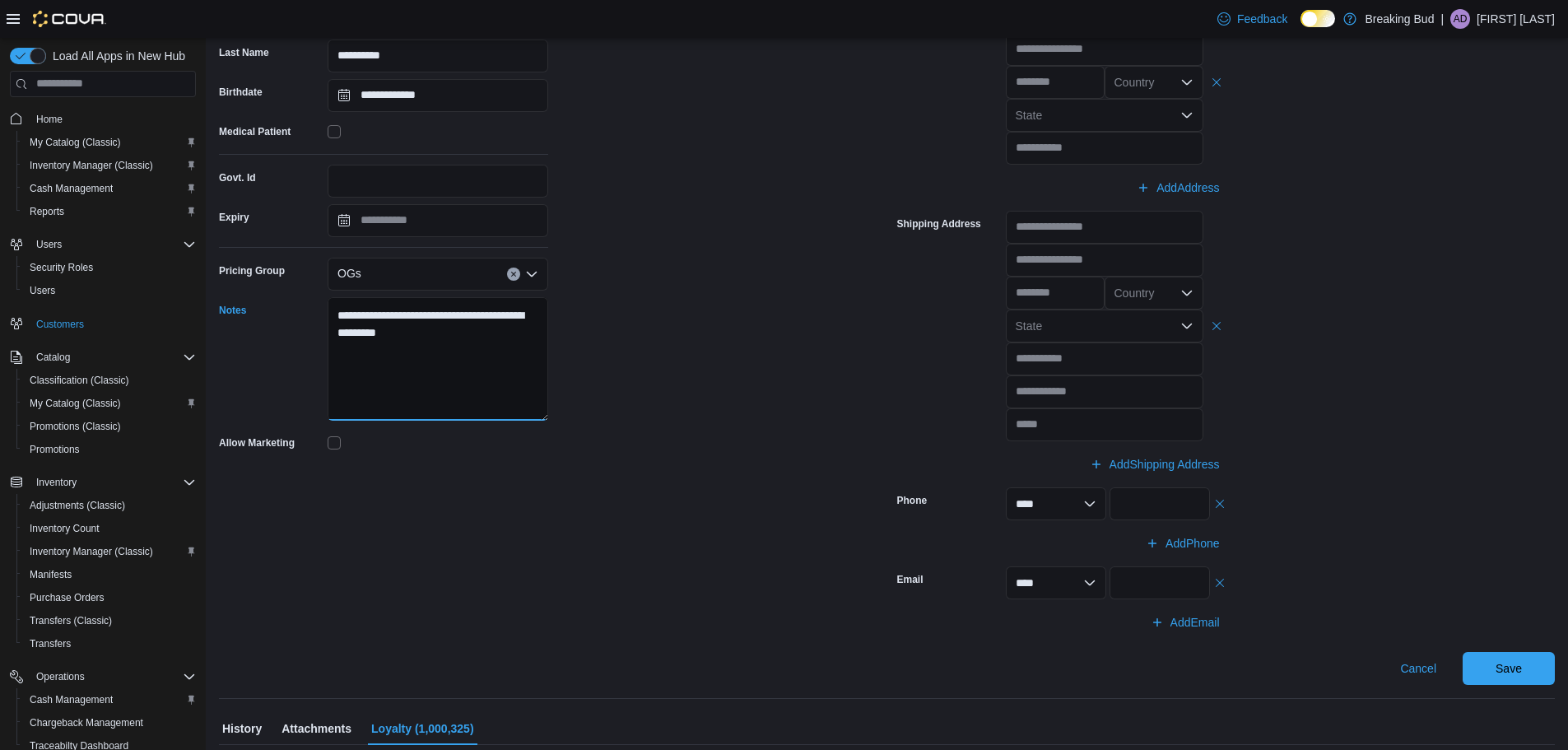 scroll, scrollTop: 310, scrollLeft: 0, axis: vertical 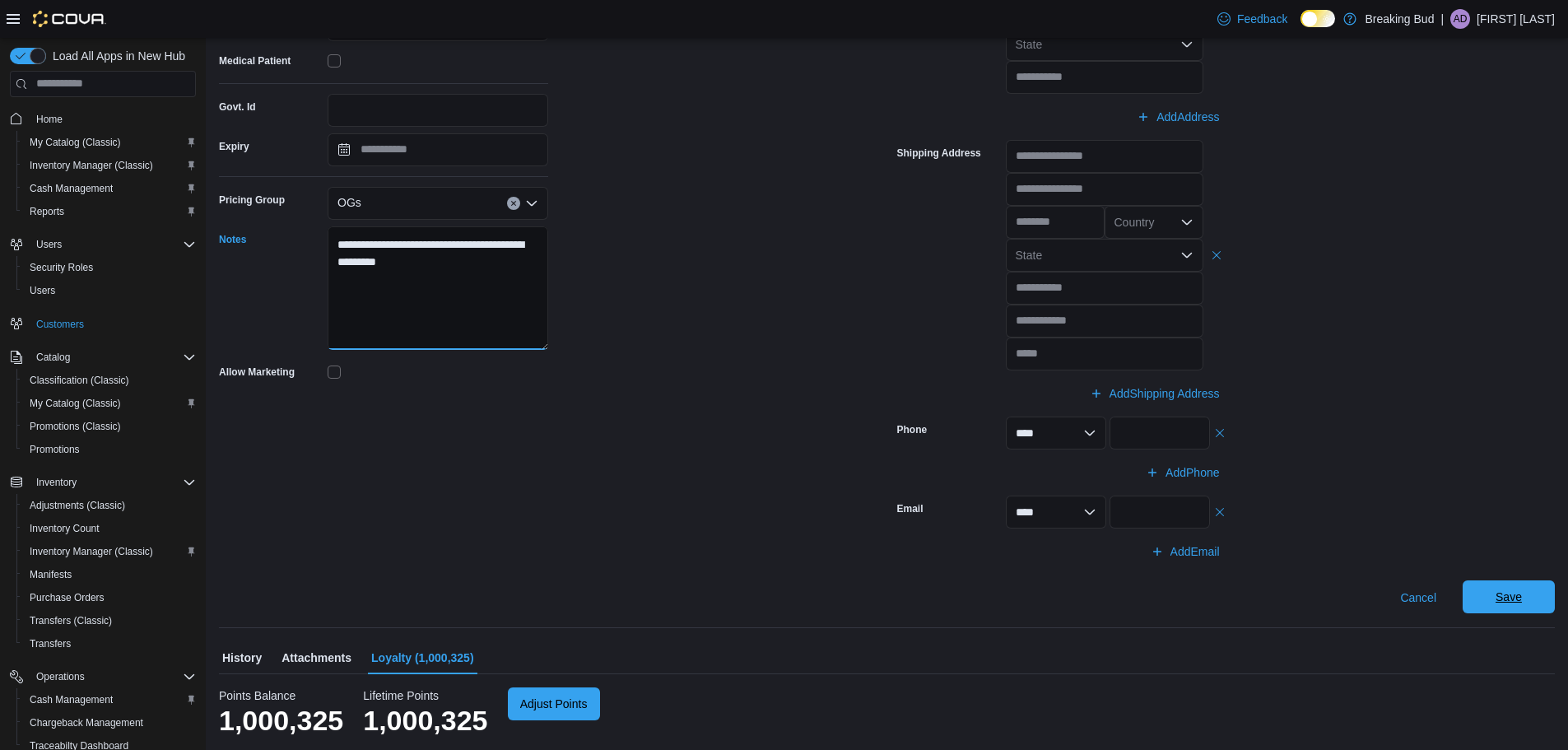 type on "**********" 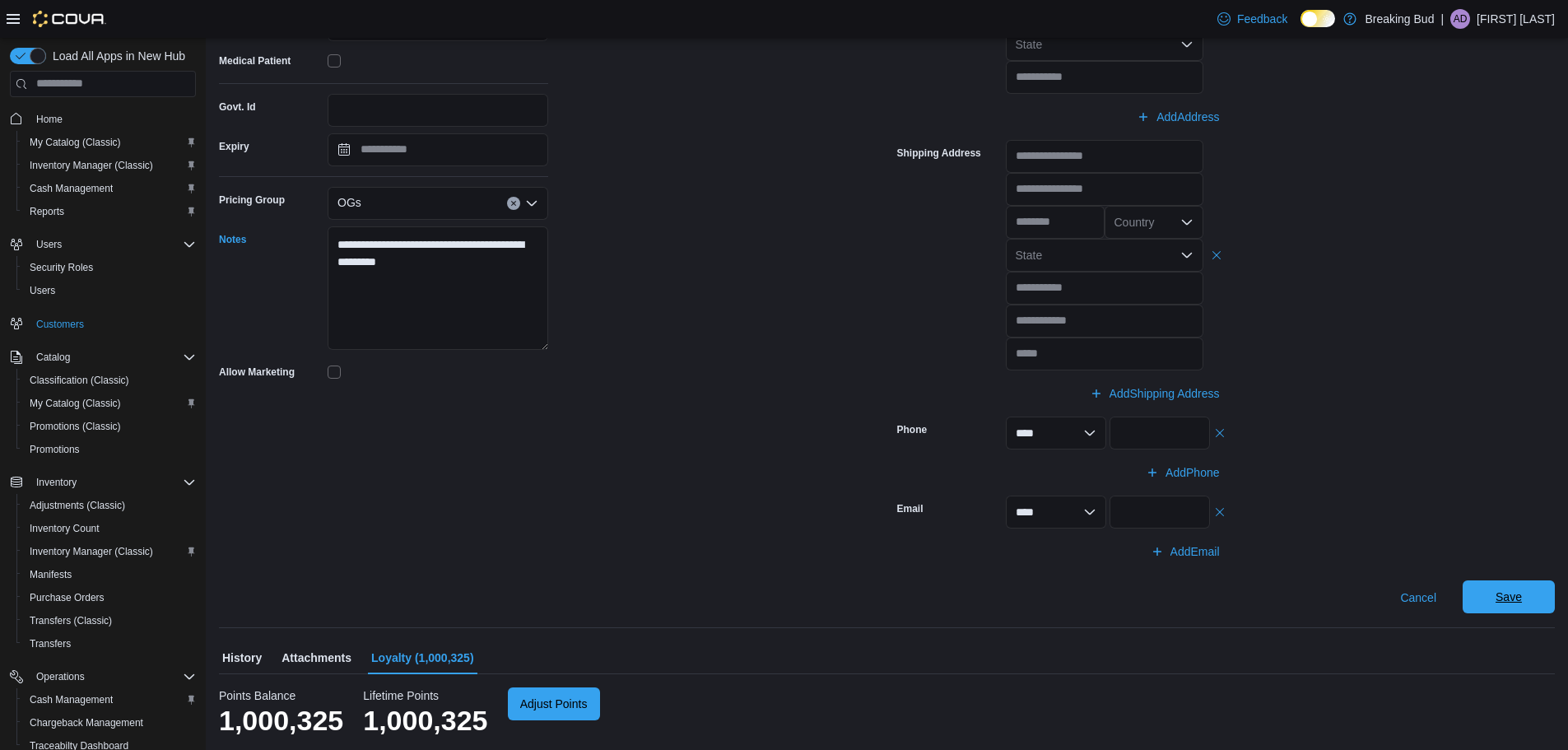 click on "Save" at bounding box center (1509, 597) 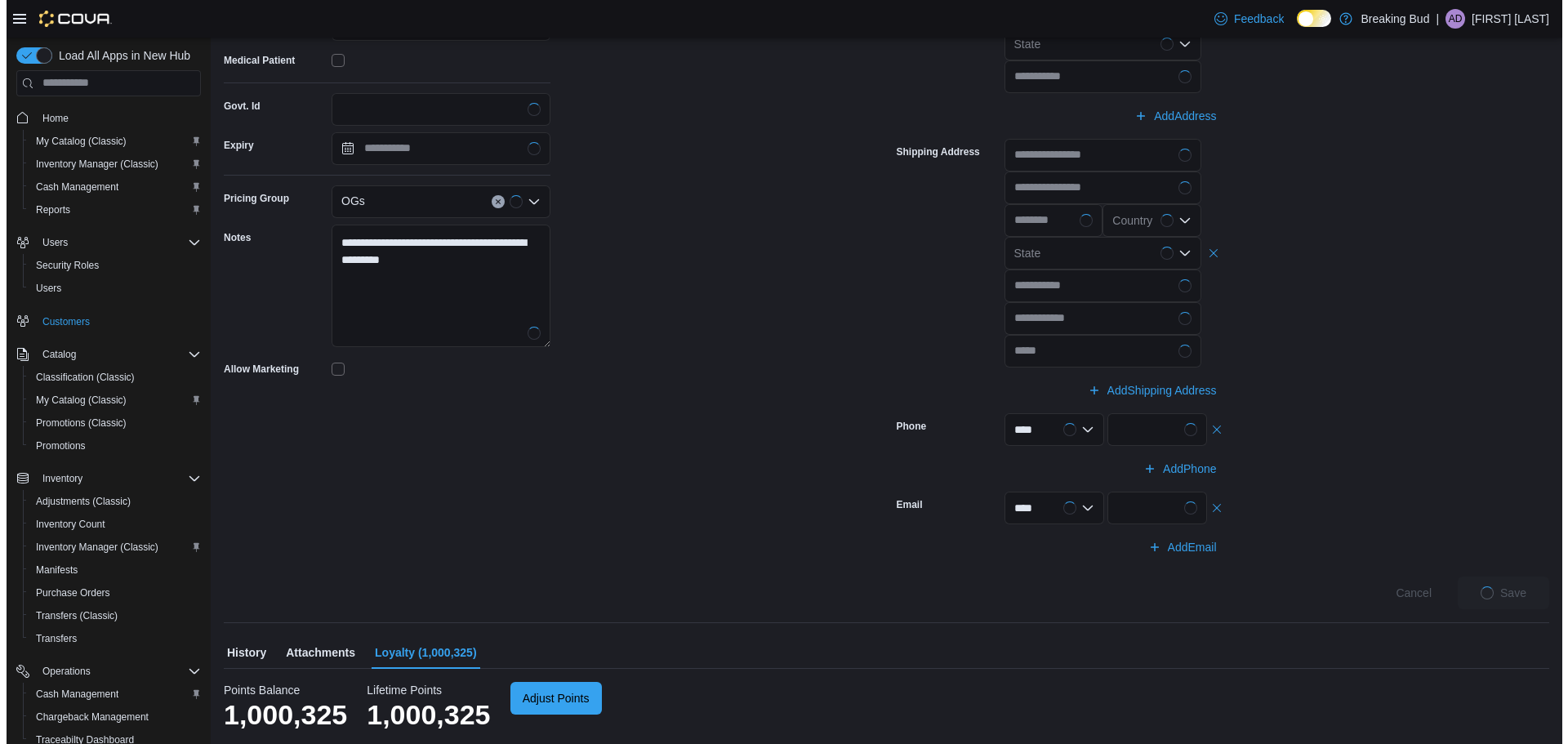 scroll, scrollTop: 0, scrollLeft: 0, axis: both 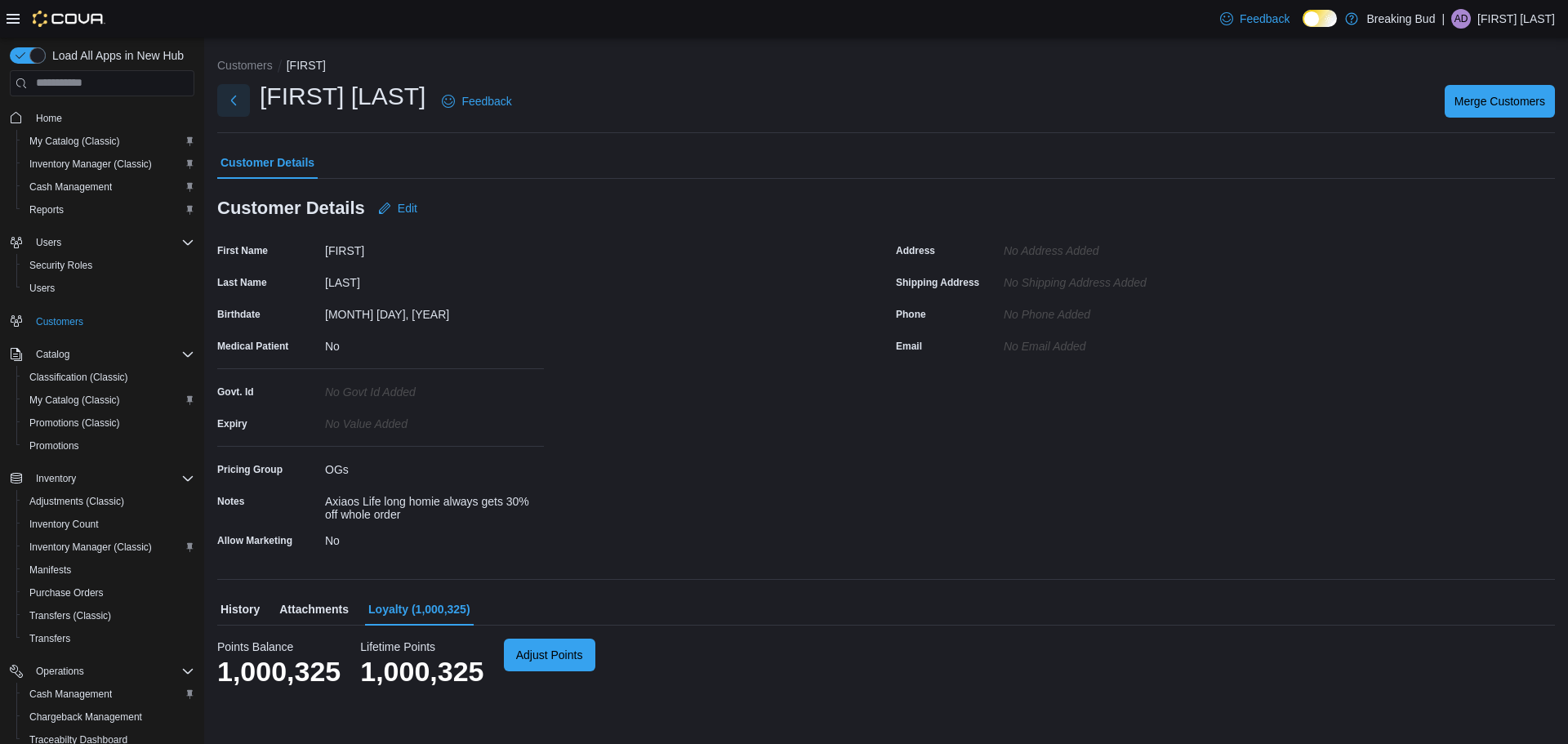 click at bounding box center (234, 100) 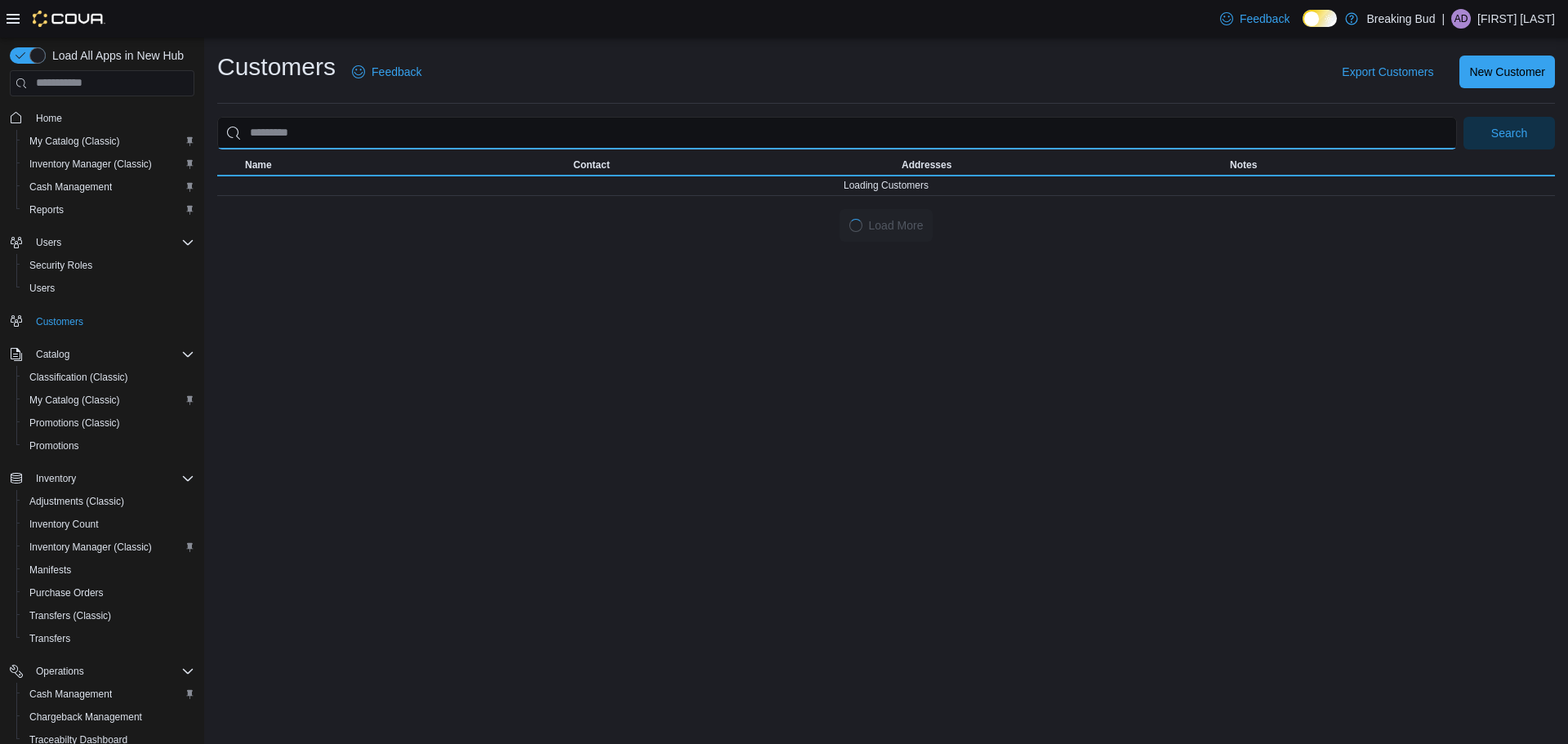 click at bounding box center (837, 133) 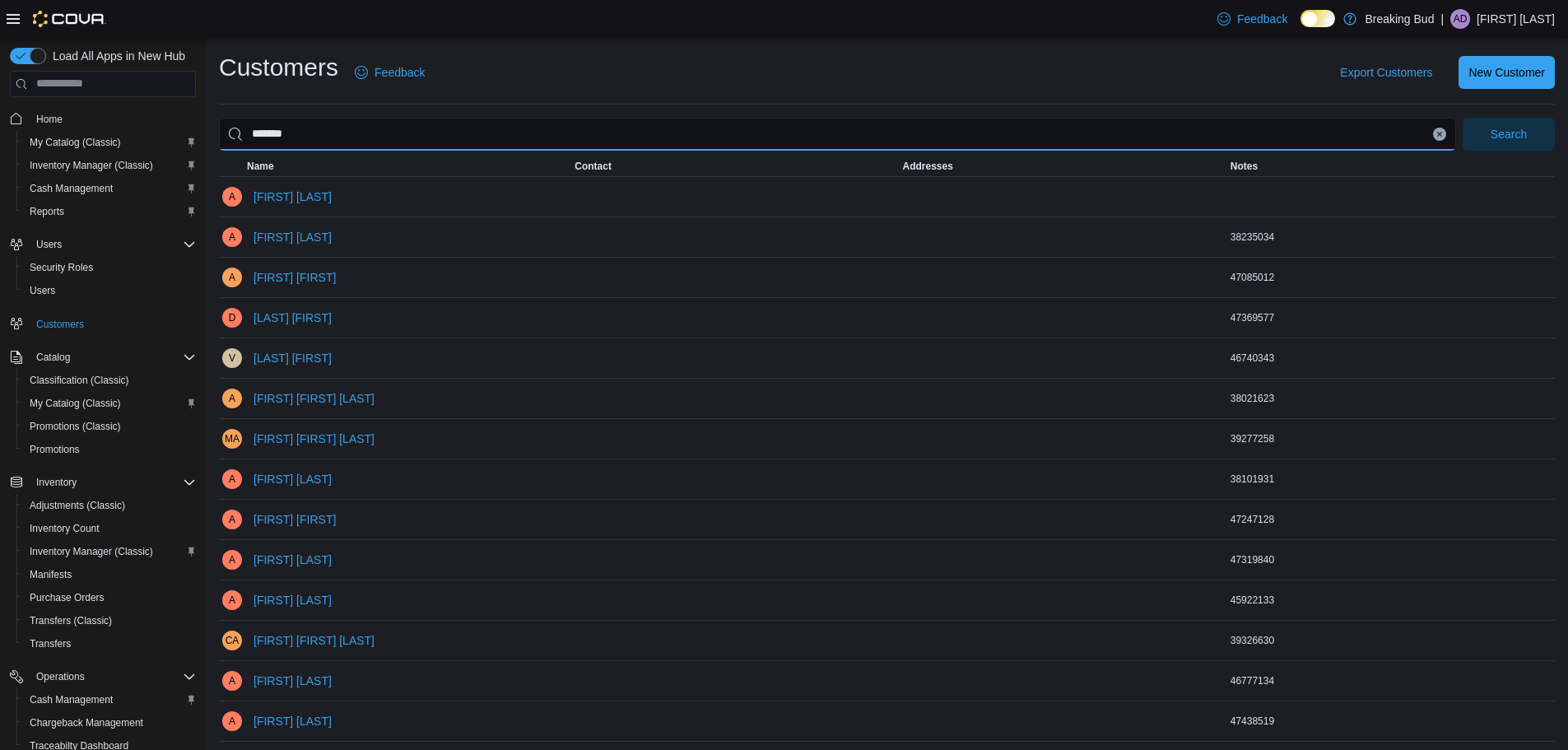 click on "Search" at bounding box center (1509, 134) 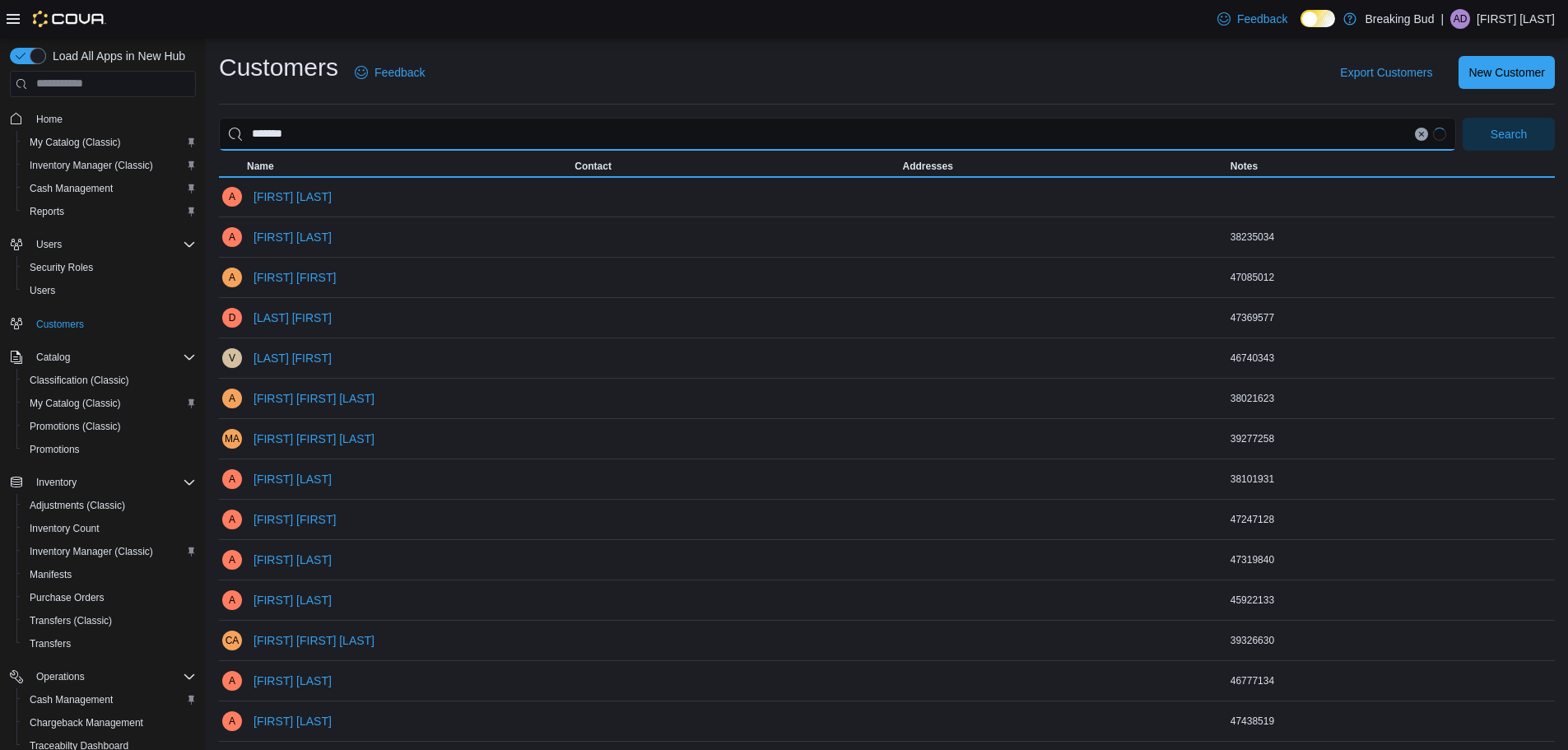 type on "*******" 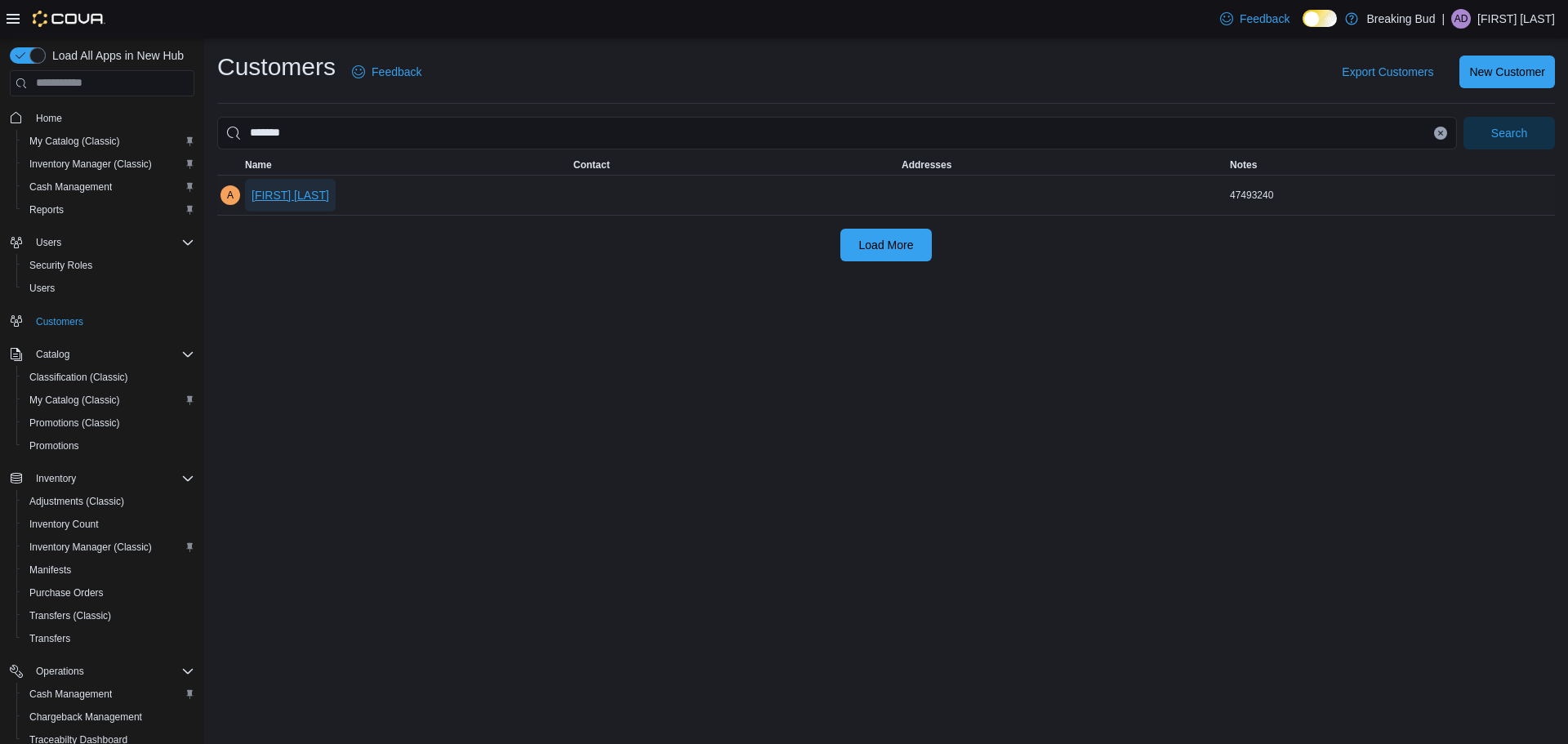 click on "Alister Shaw" at bounding box center (290, 195) 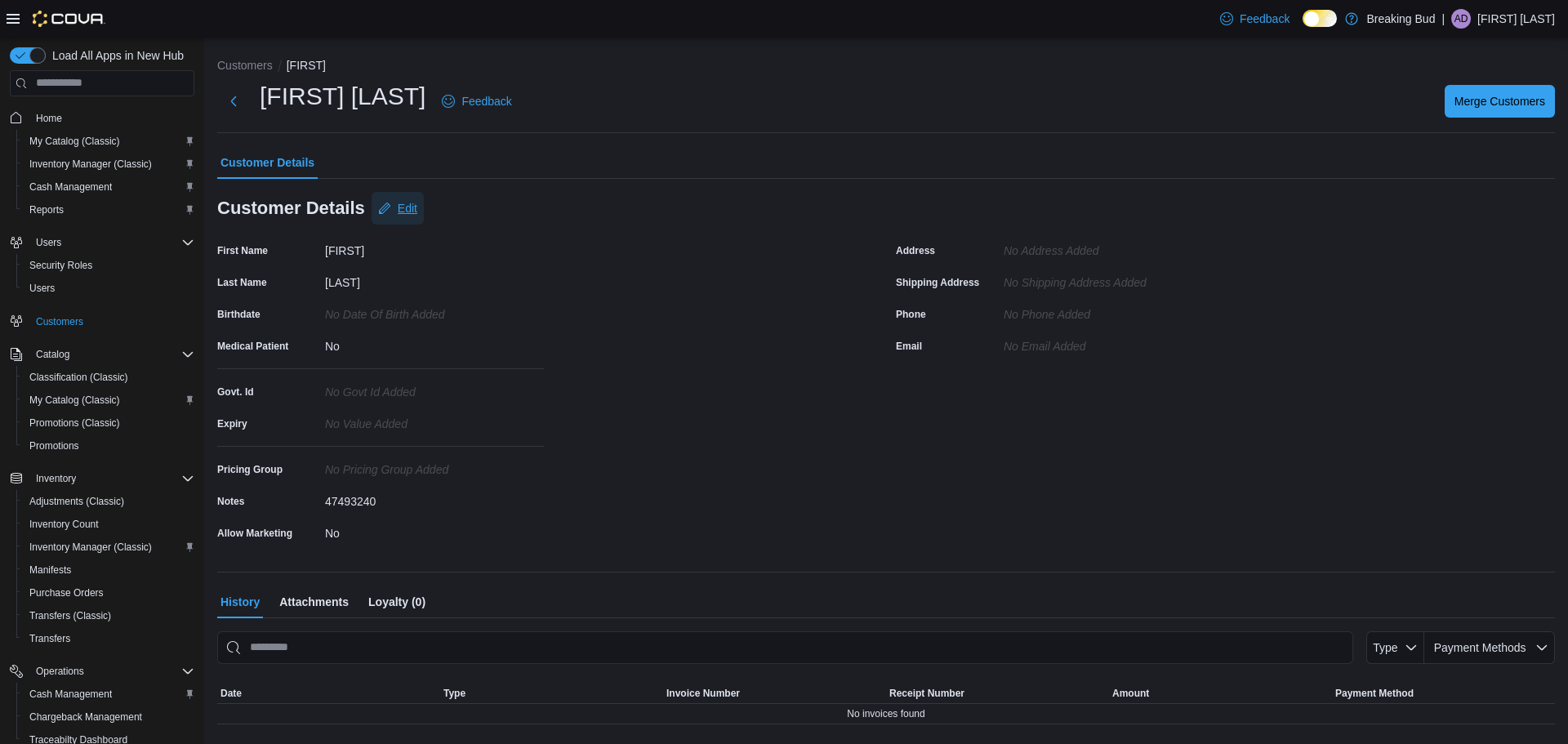 click on "Edit" at bounding box center [398, 208] 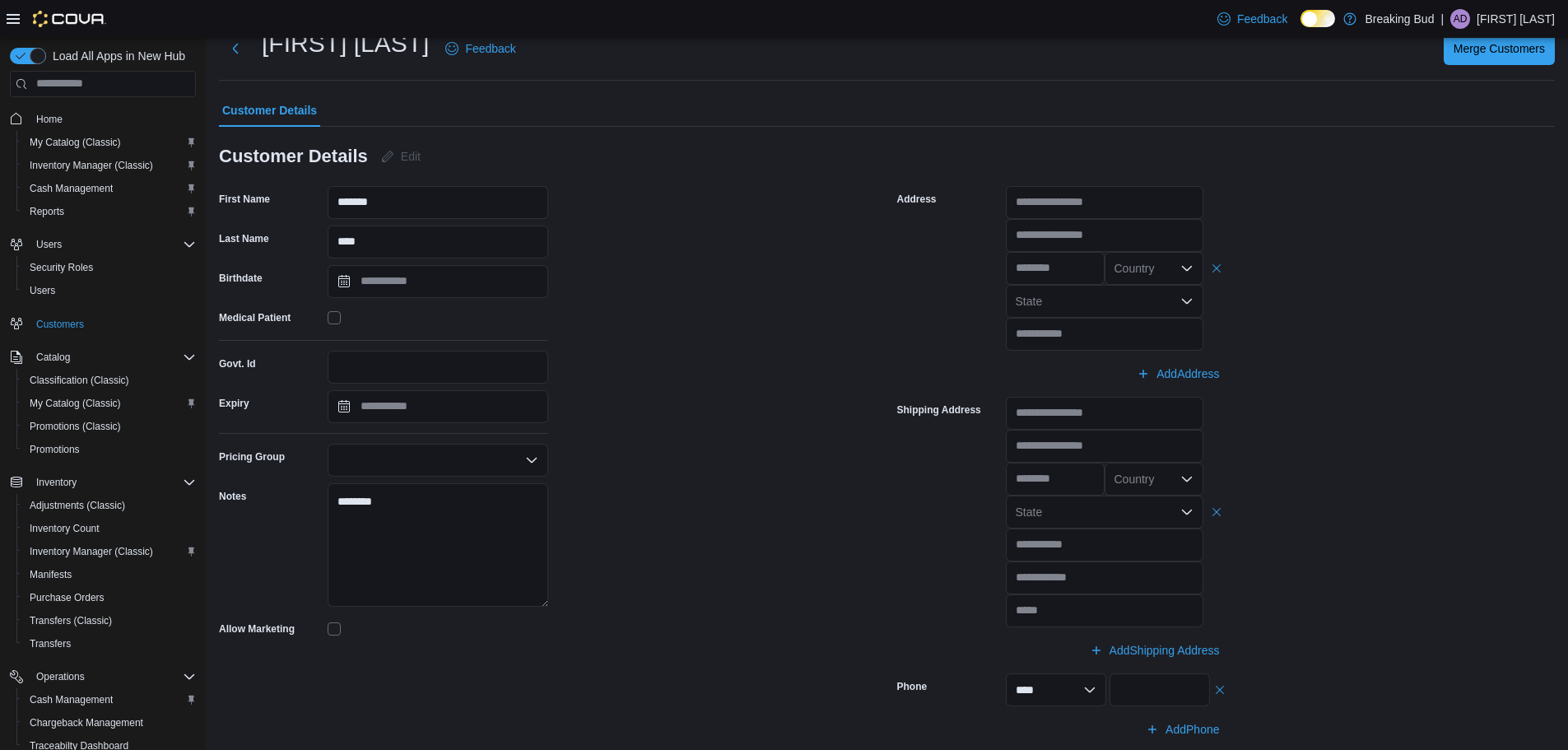 scroll, scrollTop: 82, scrollLeft: 0, axis: vertical 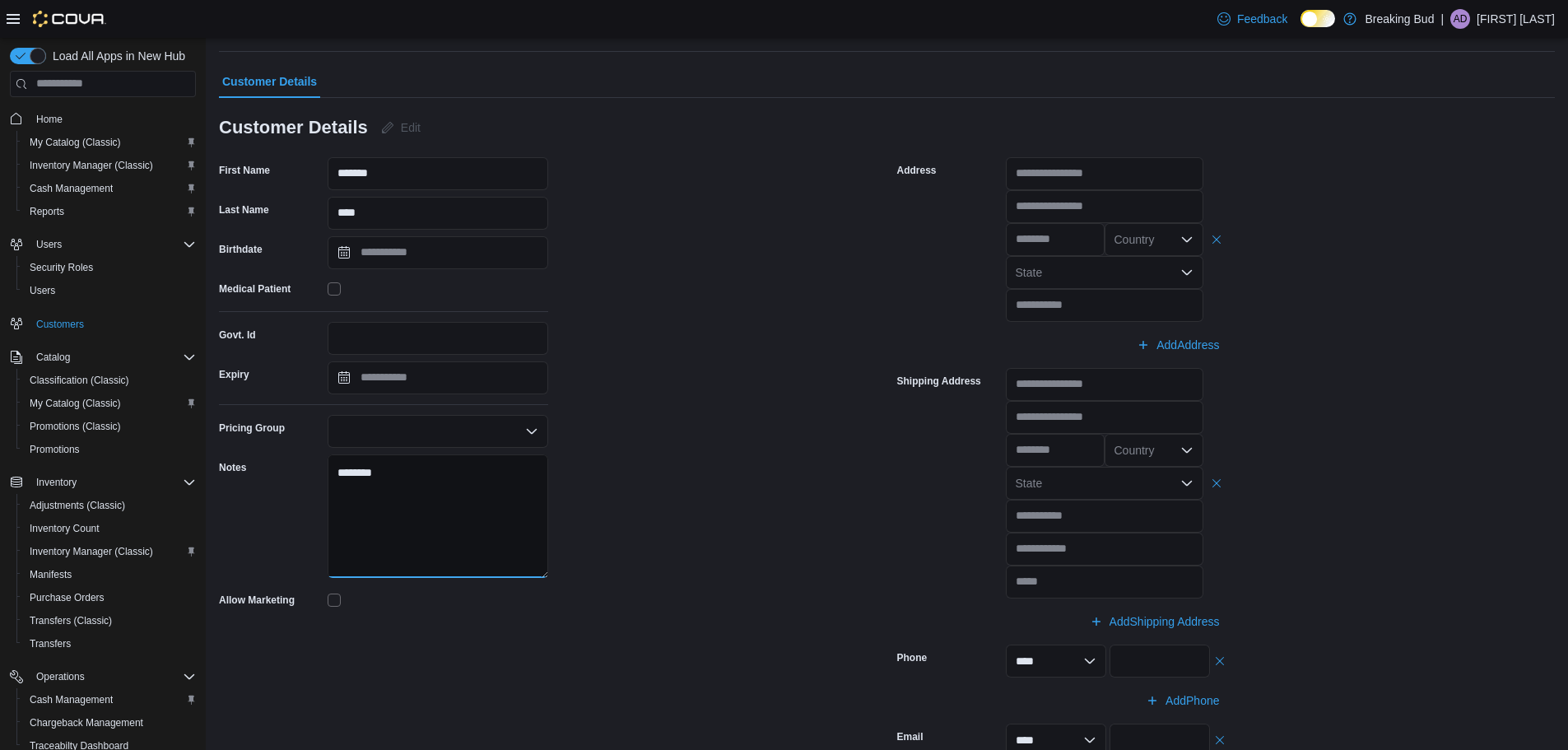 drag, startPoint x: 456, startPoint y: 482, endPoint x: 300, endPoint y: 473, distance: 156.2594 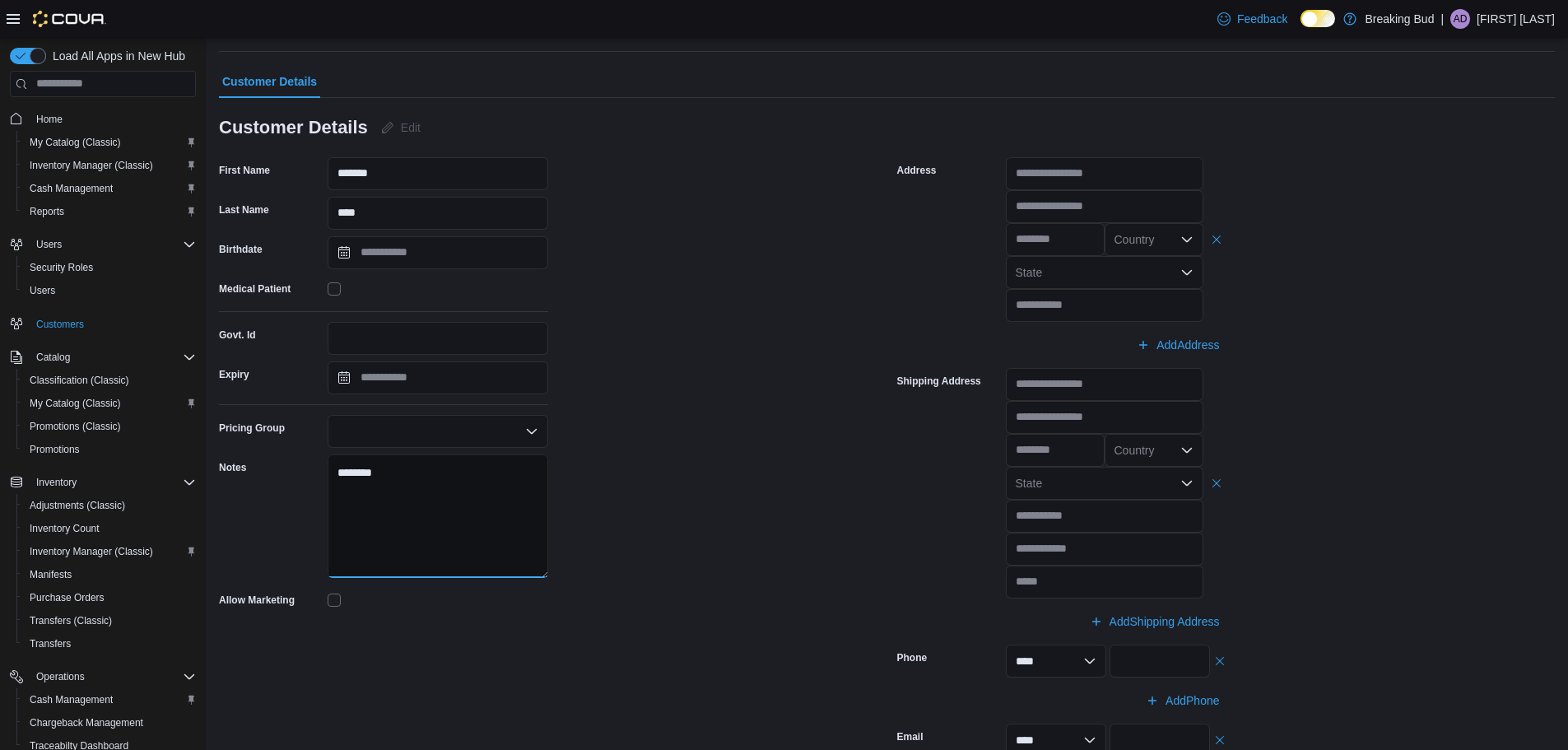 click on "********" at bounding box center (438, 516) 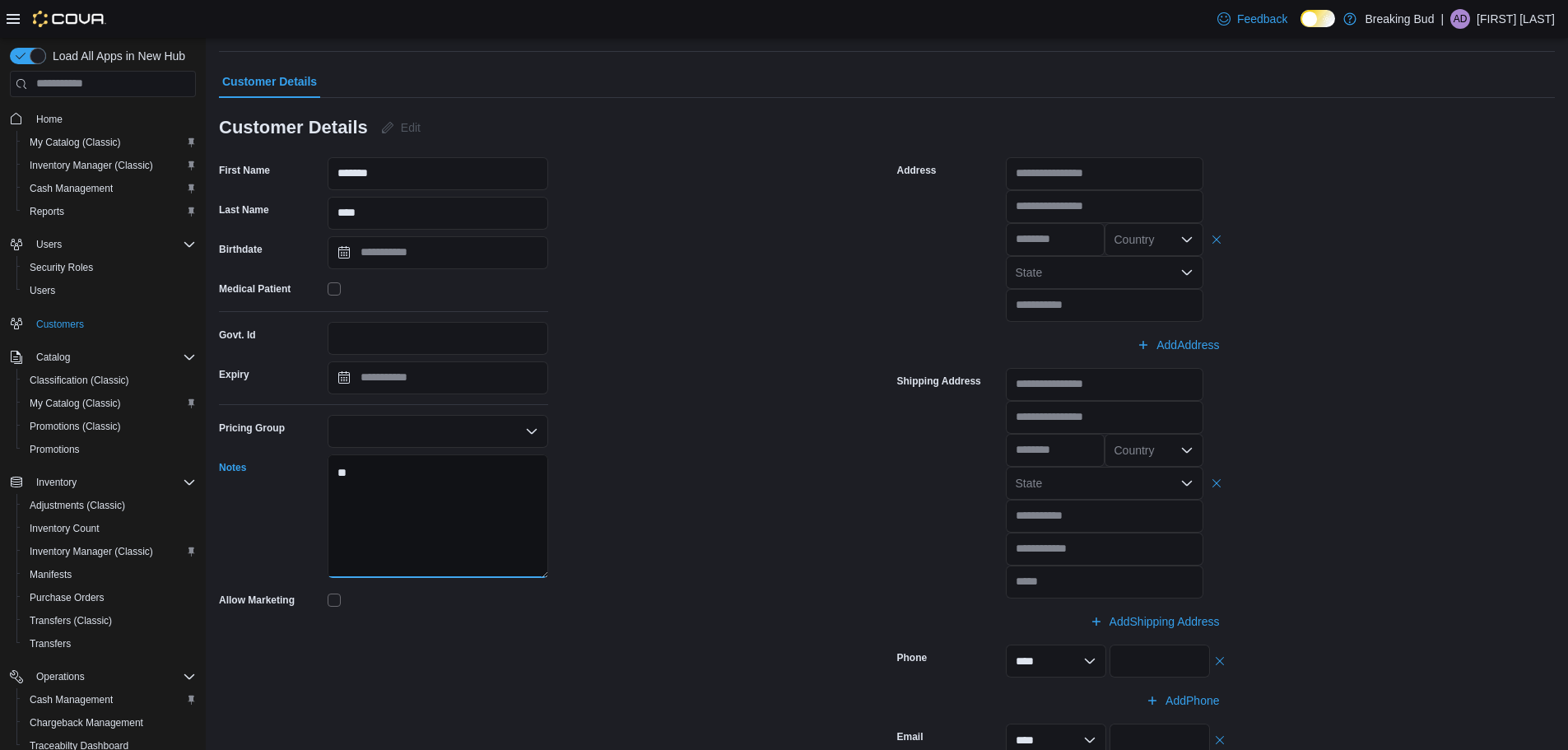 type on "*" 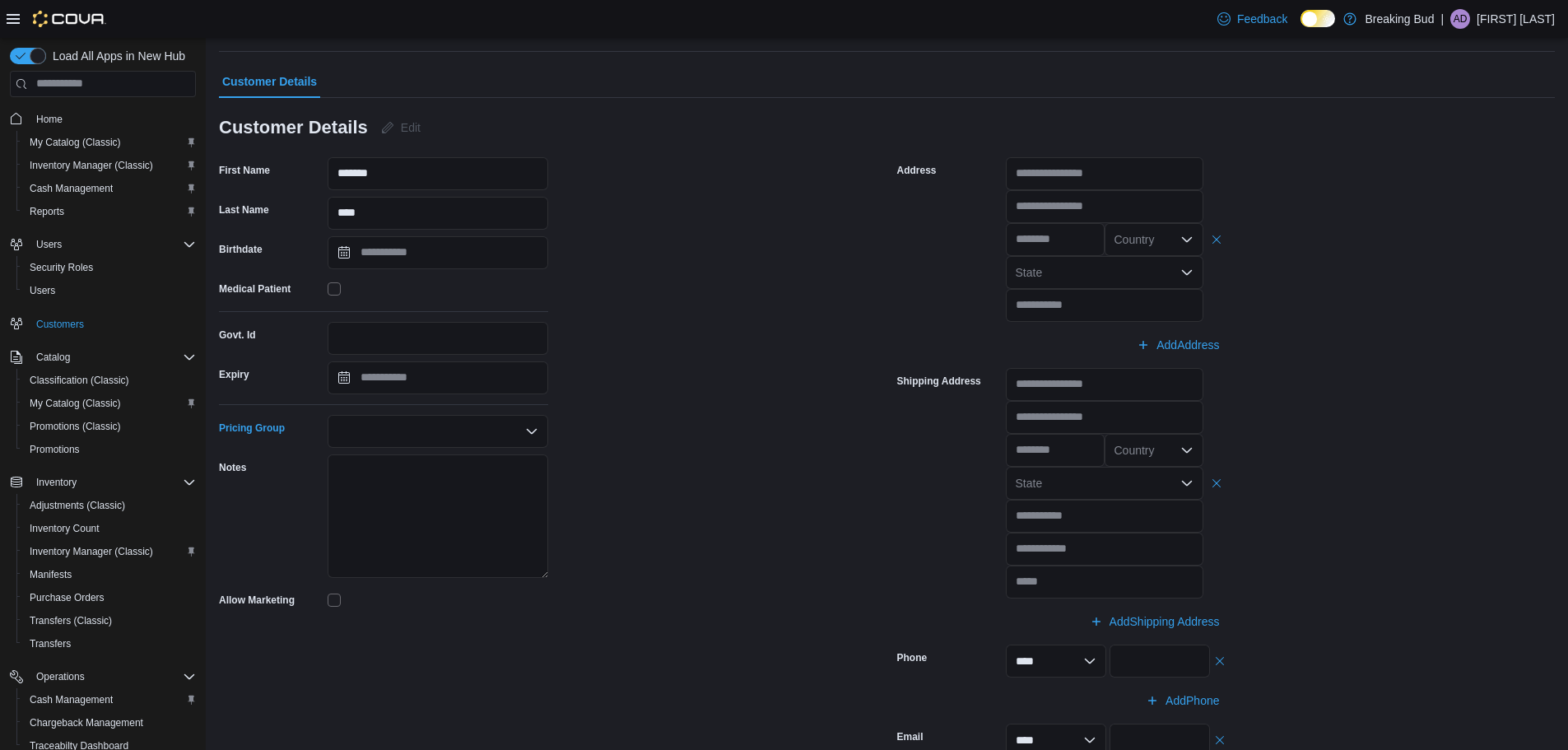 click at bounding box center [438, 431] 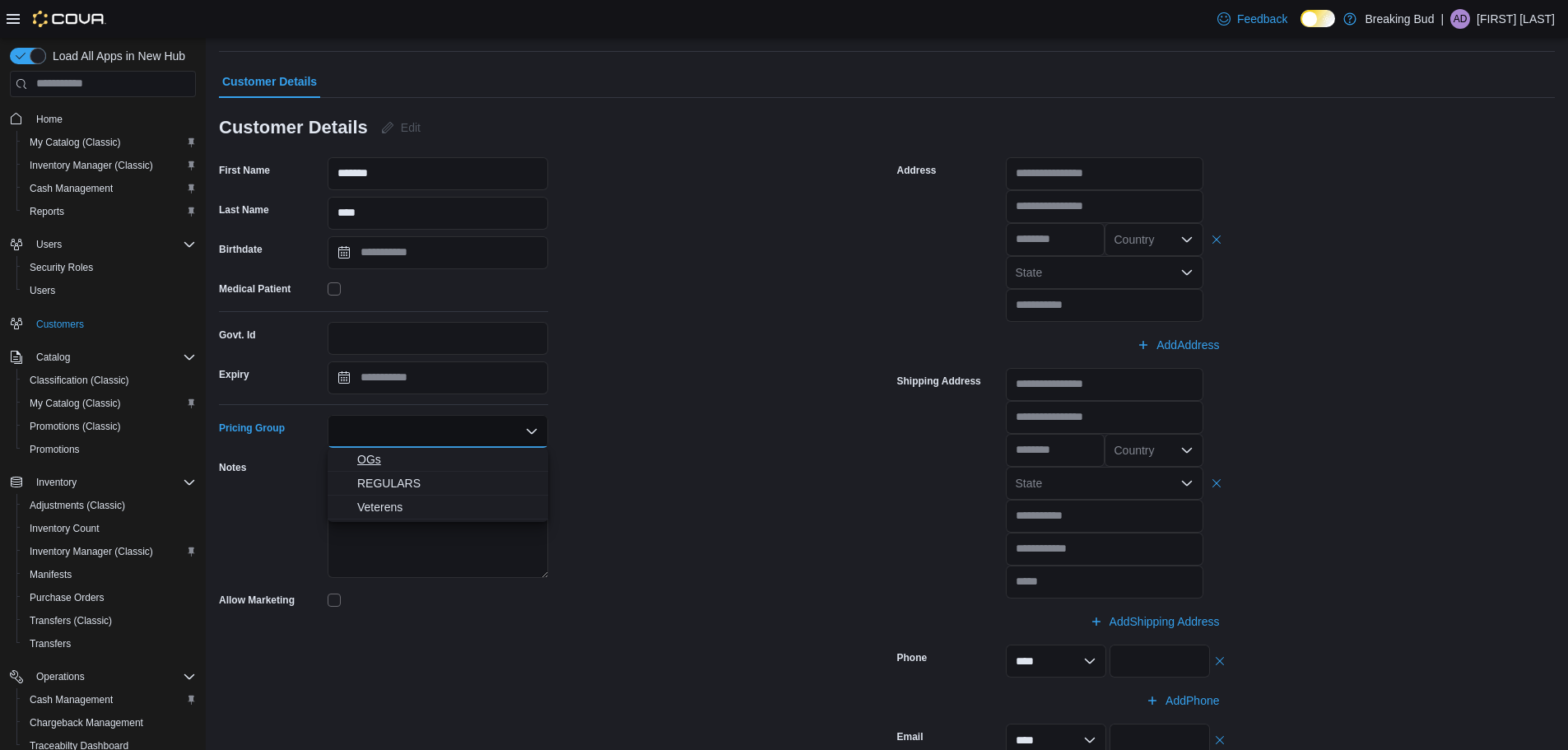 click on "OGs" at bounding box center [448, 459] 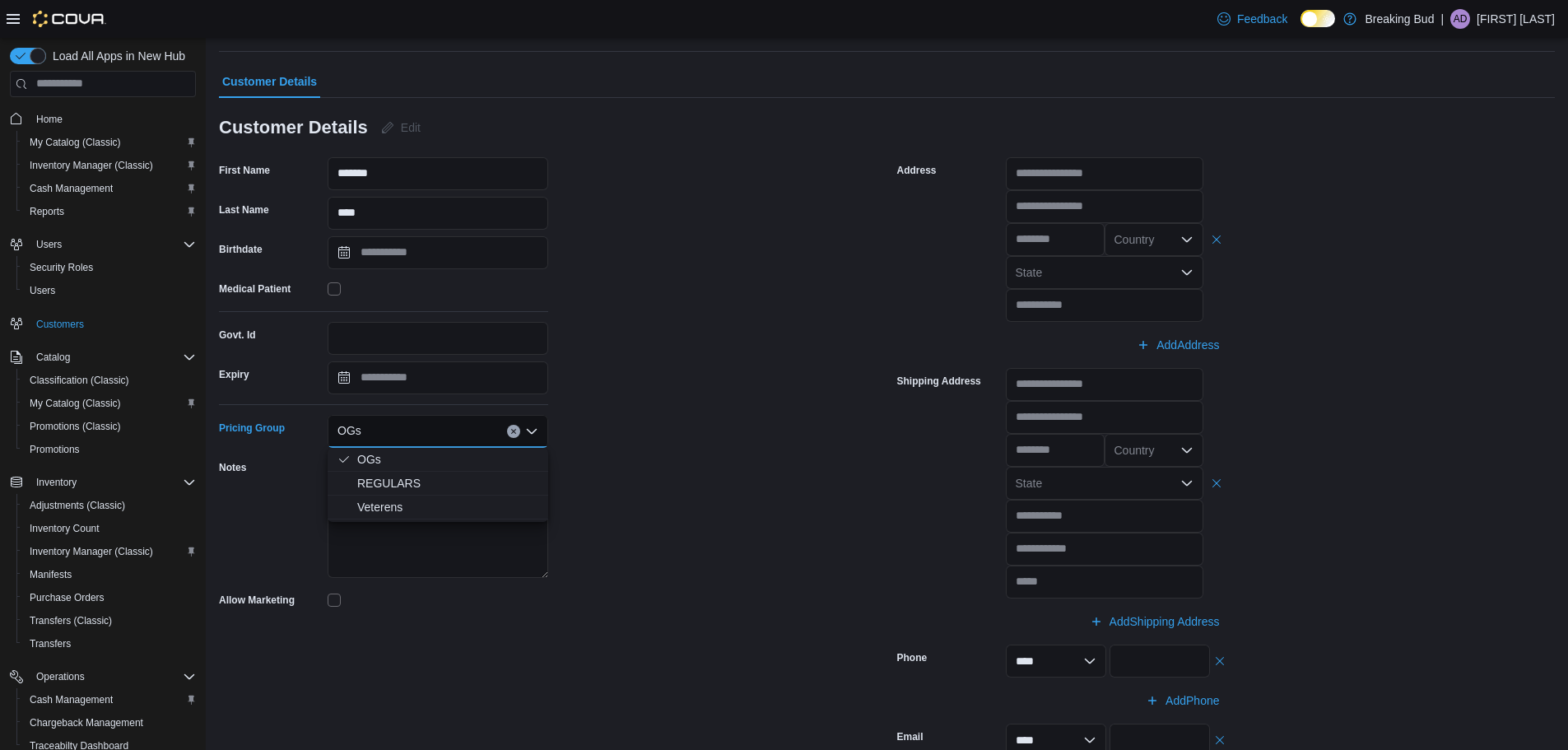 click on "First Name ******* Last Name **** Birthdate Medical Patient Govt. Id Expiry Pricing Group OGs Combo box. Selected. OGs. Press Backspace to delete OGs. Combo box input.  Type some text or, to display a list of choices, press Down Arrow. To exit the list of choices, press Escape. Notes Allow Marketing" at bounding box center [548, 477] 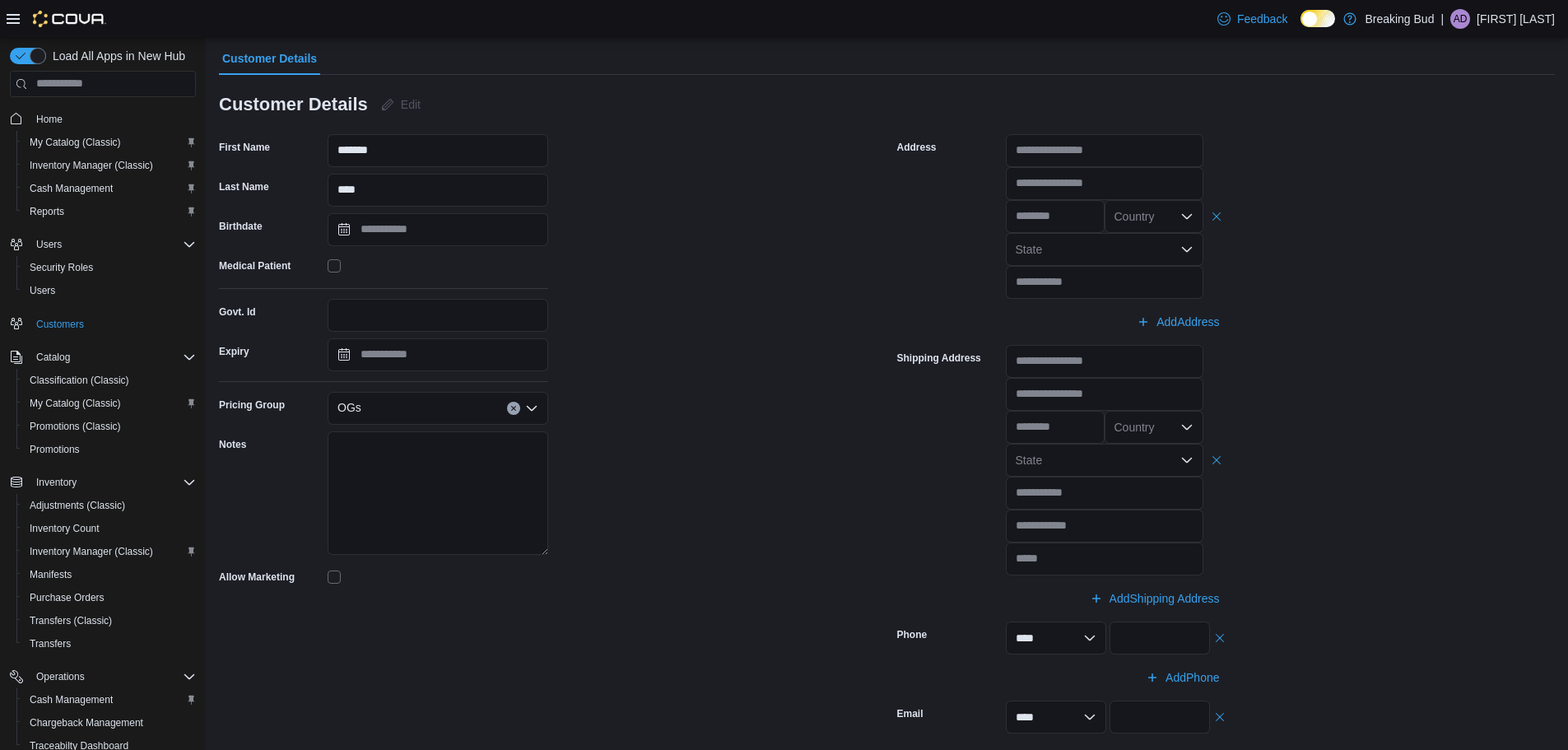 scroll, scrollTop: 0, scrollLeft: 0, axis: both 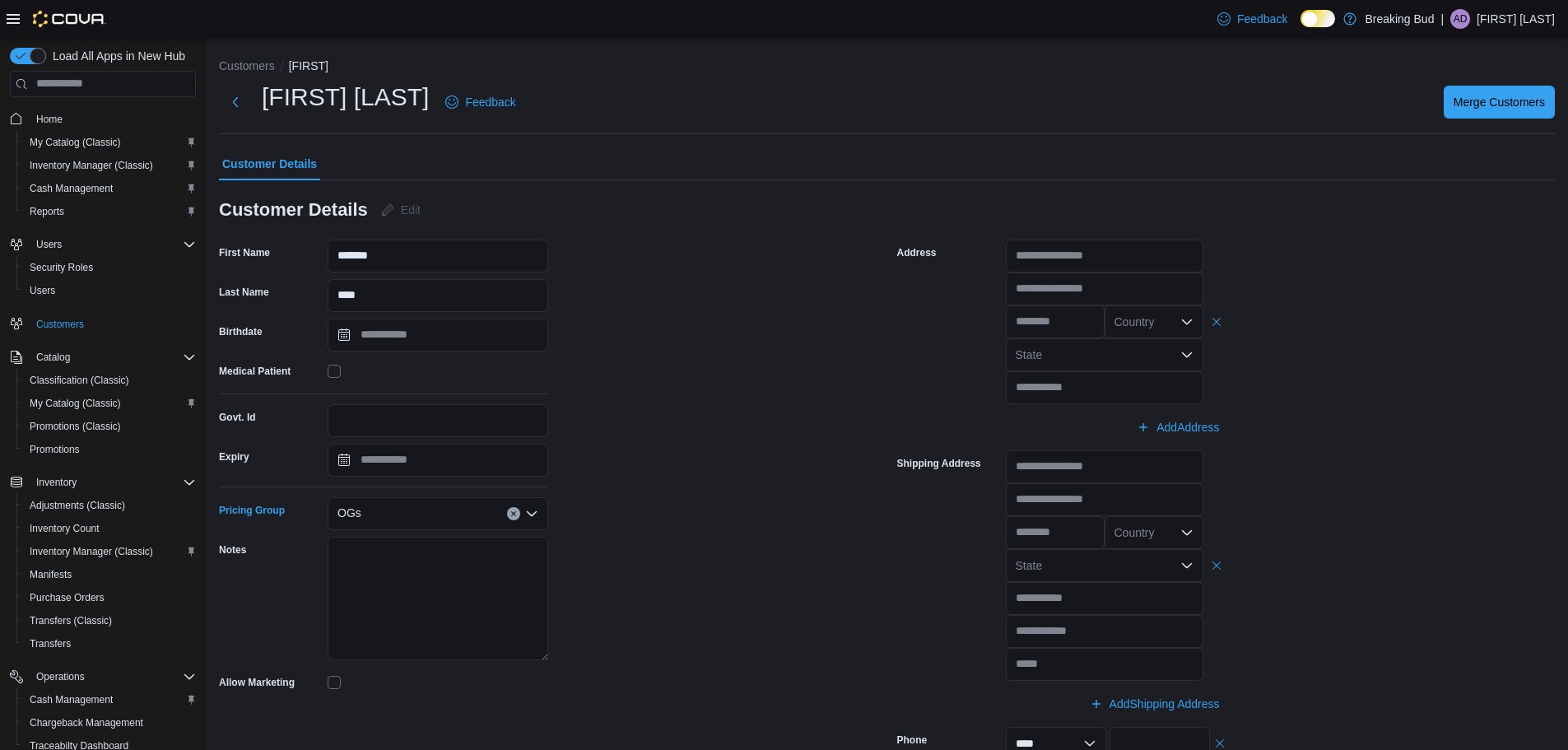 click on "OGs" at bounding box center (438, 514) 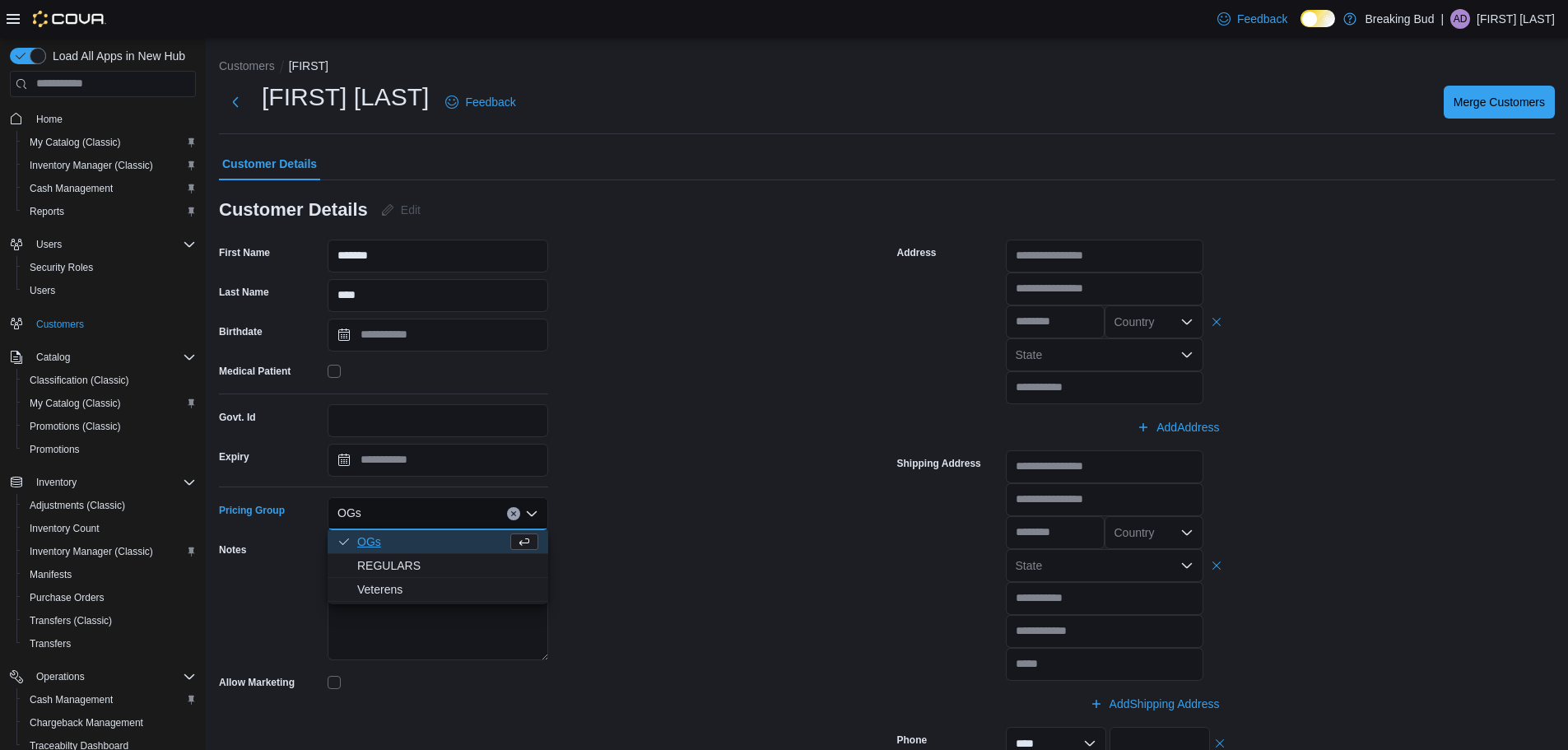 click on "First Name ******* Last Name **** Birthdate Medical Patient Govt. Id Expiry Pricing Group OGs Combo box. Selected. OGs. Press Backspace to delete OGs. Combo box input.  Type some text or, to display a list of choices, press Down Arrow. To exit the list of choices, press Escape. Notes Allow Marketing" at bounding box center (384, 467) 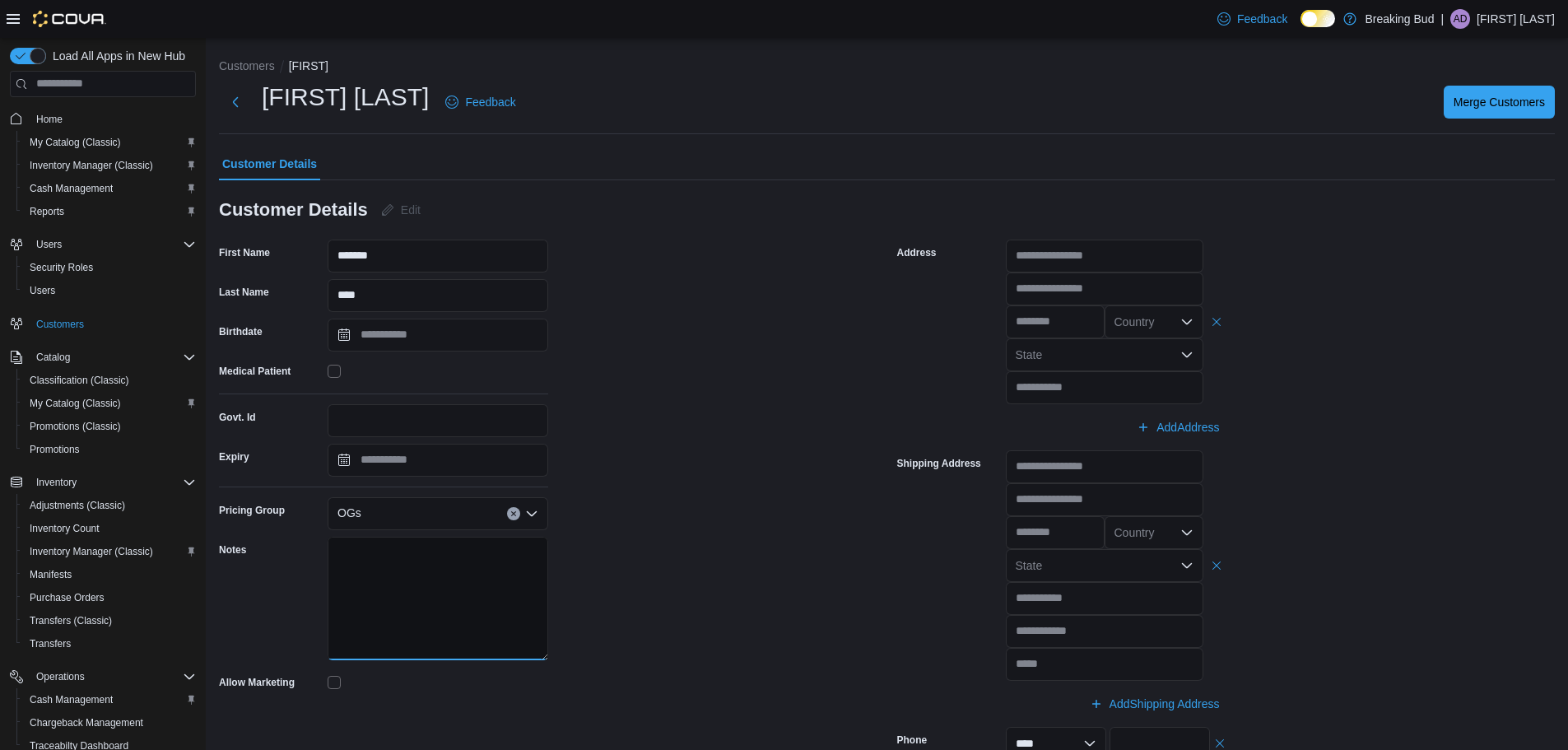 click on "Notes" at bounding box center (438, 599) 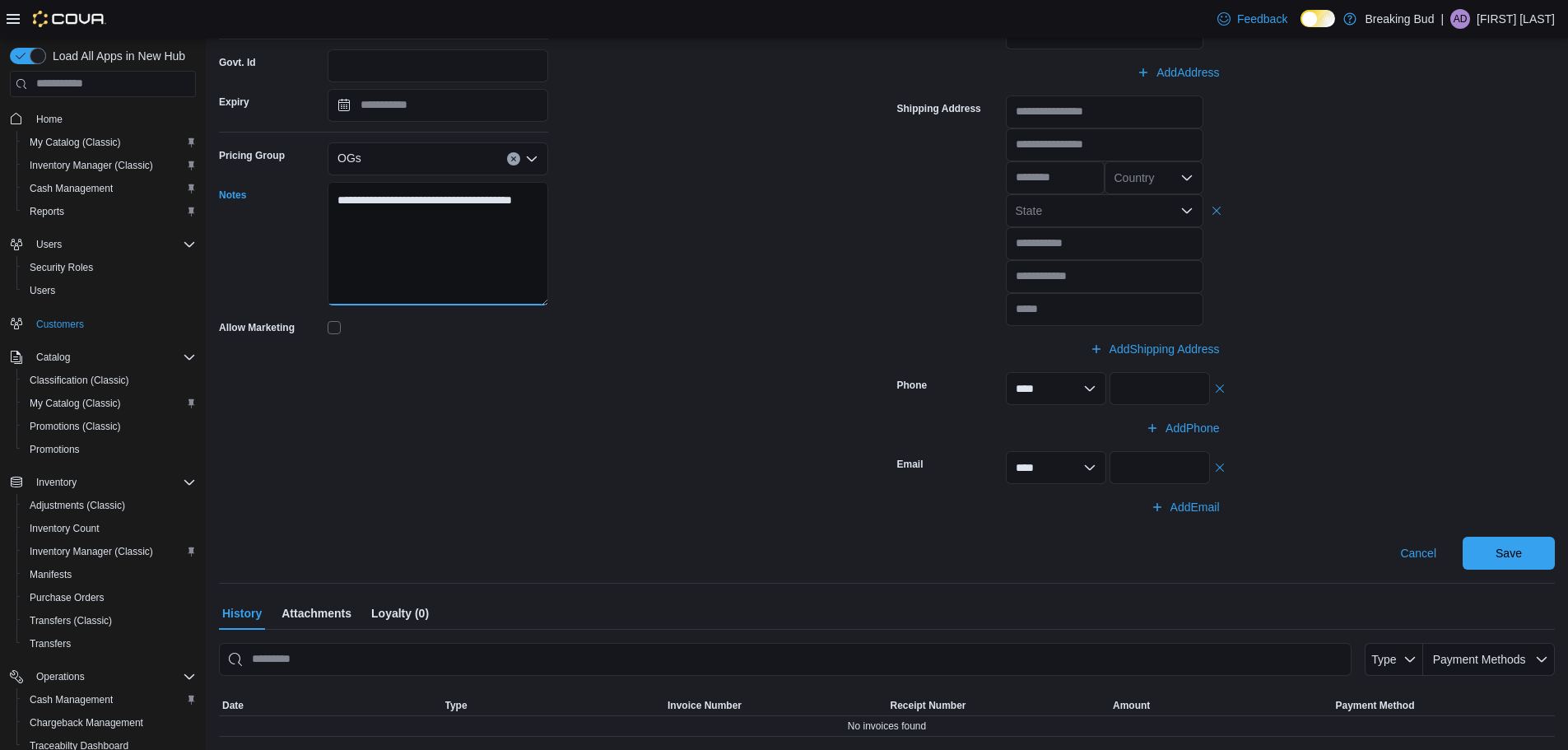 type on "**********" 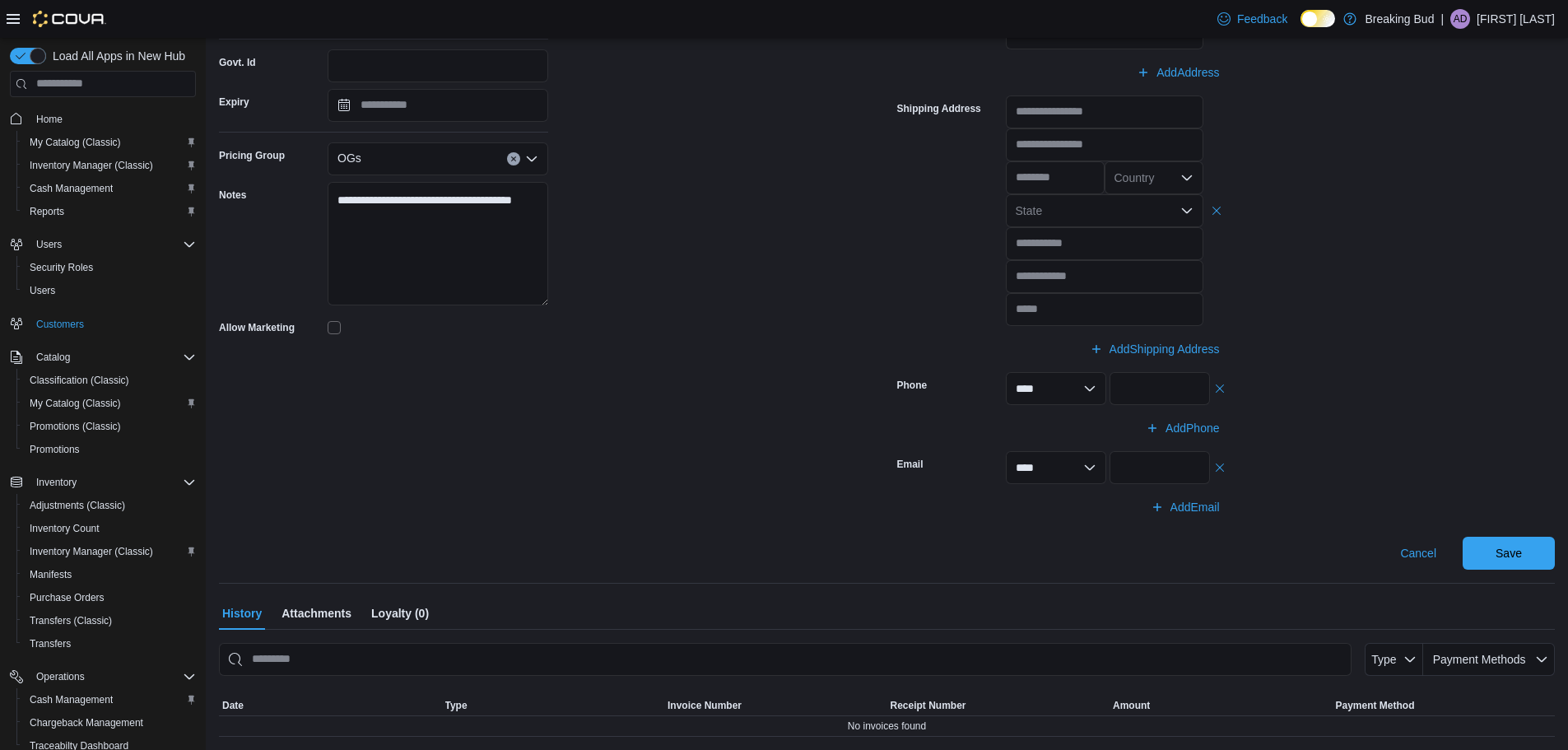 click on "Loyalty (0)" at bounding box center [400, 613] 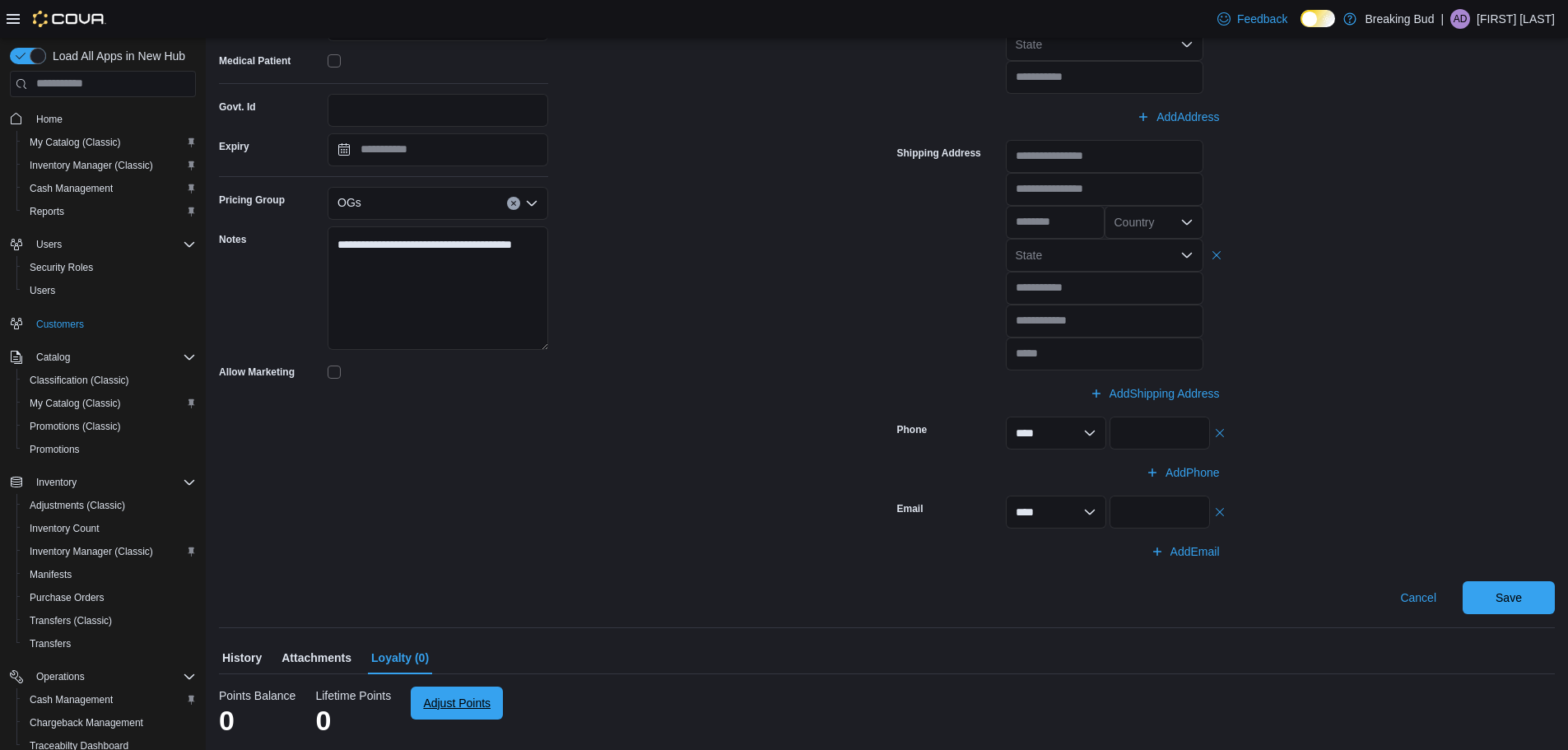 click on "Adjust Points" at bounding box center (457, 703) 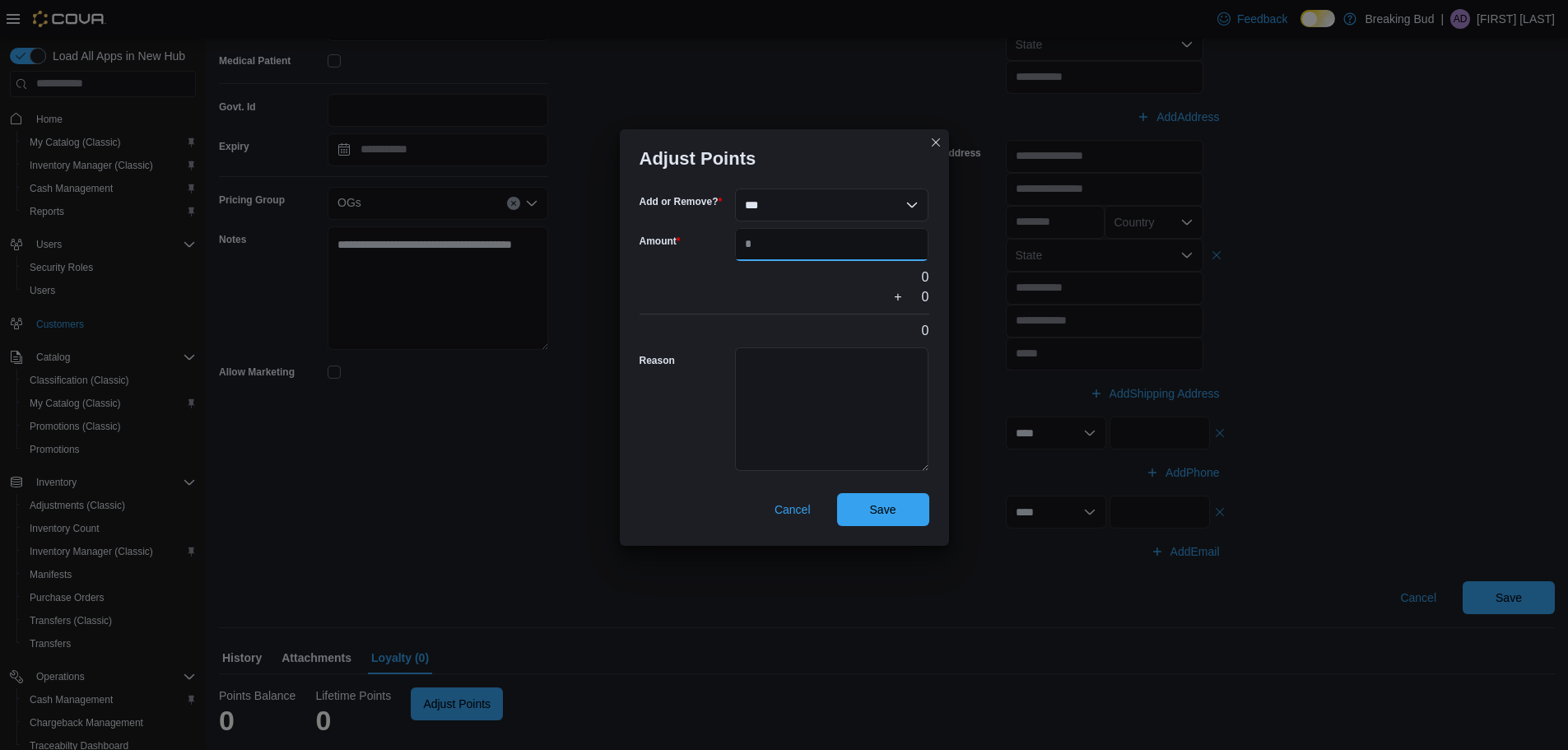 click on "Amount" at bounding box center (832, 245) 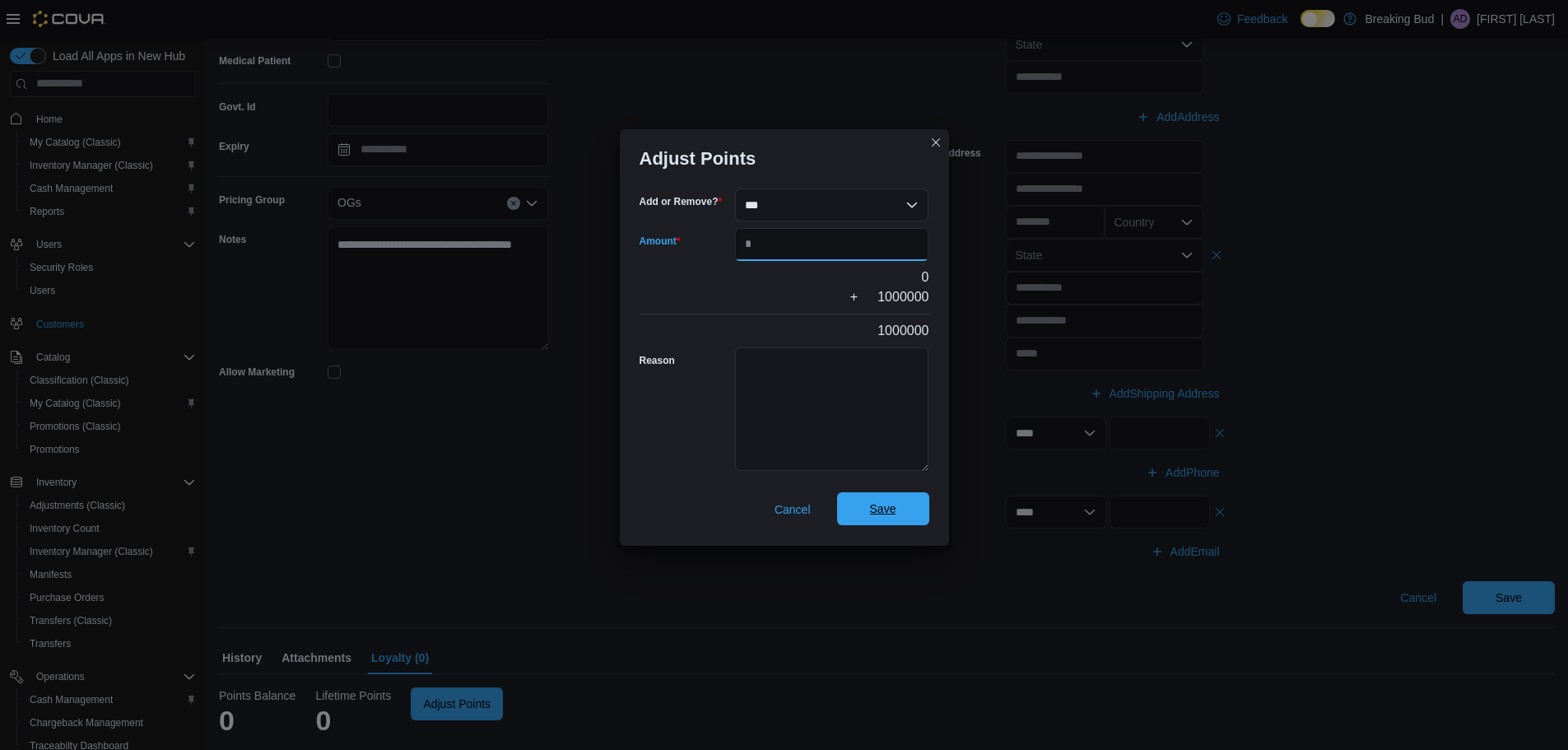type on "*******" 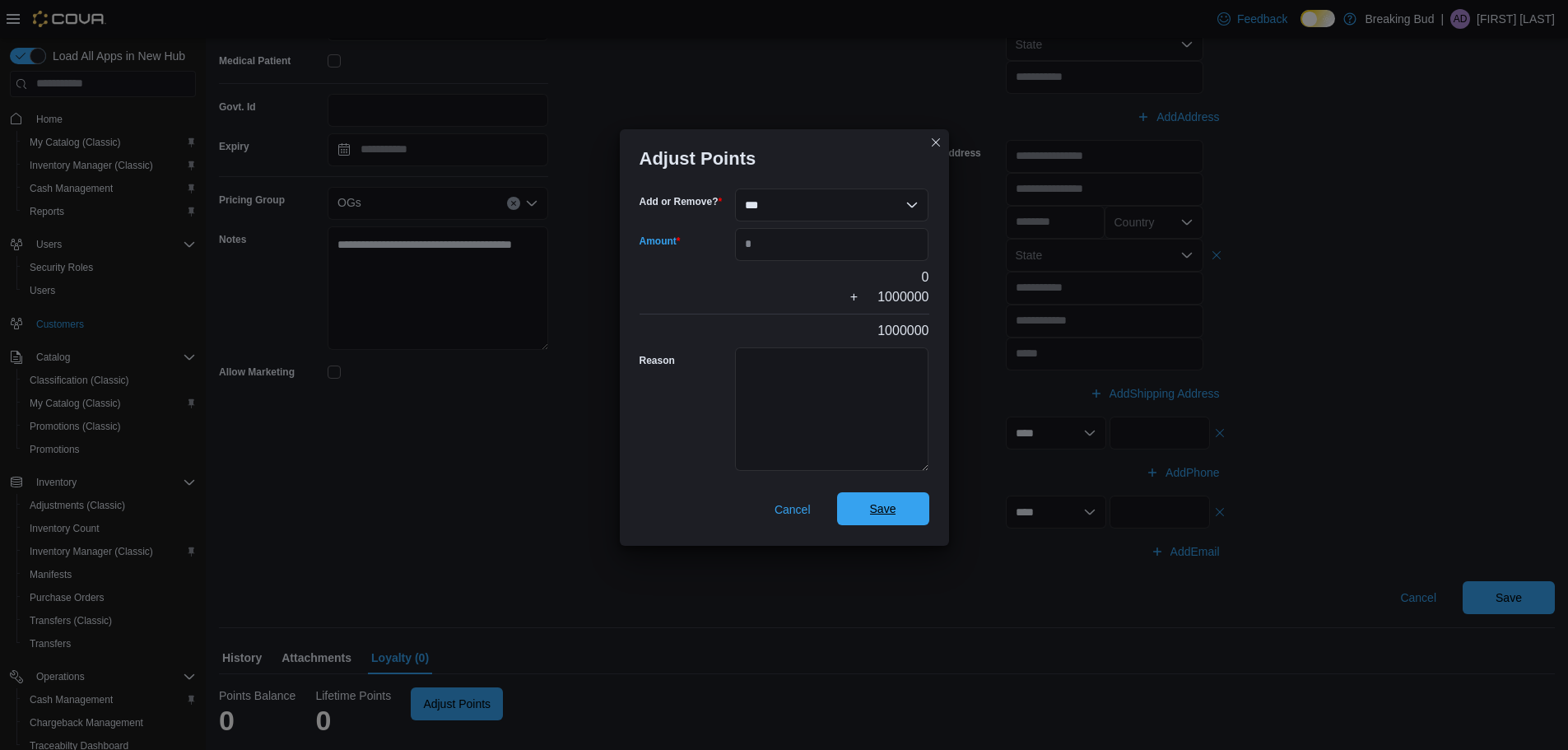 click on "Save" at bounding box center [883, 509] 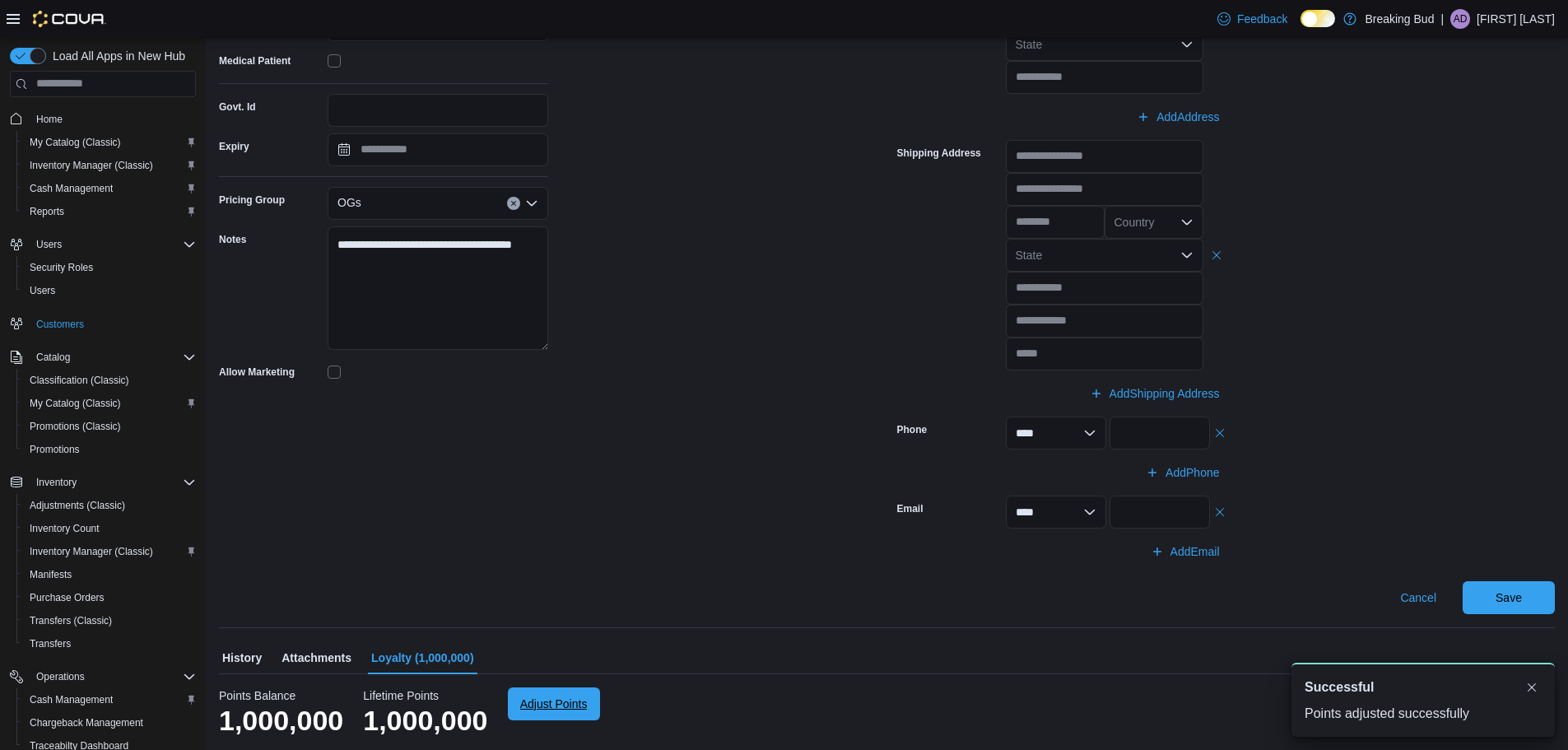 scroll, scrollTop: 0, scrollLeft: 0, axis: both 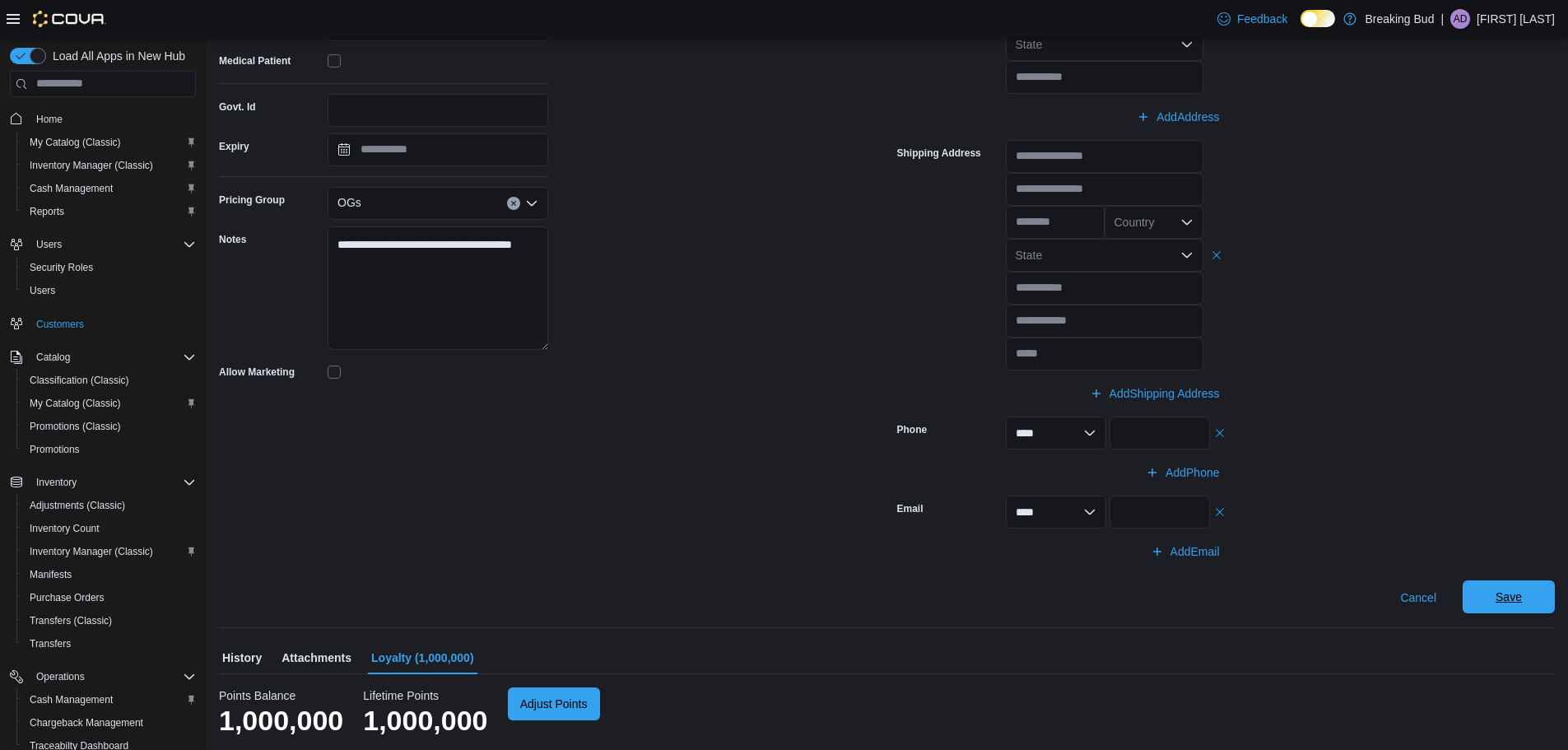 click on "Save" at bounding box center [1509, 597] 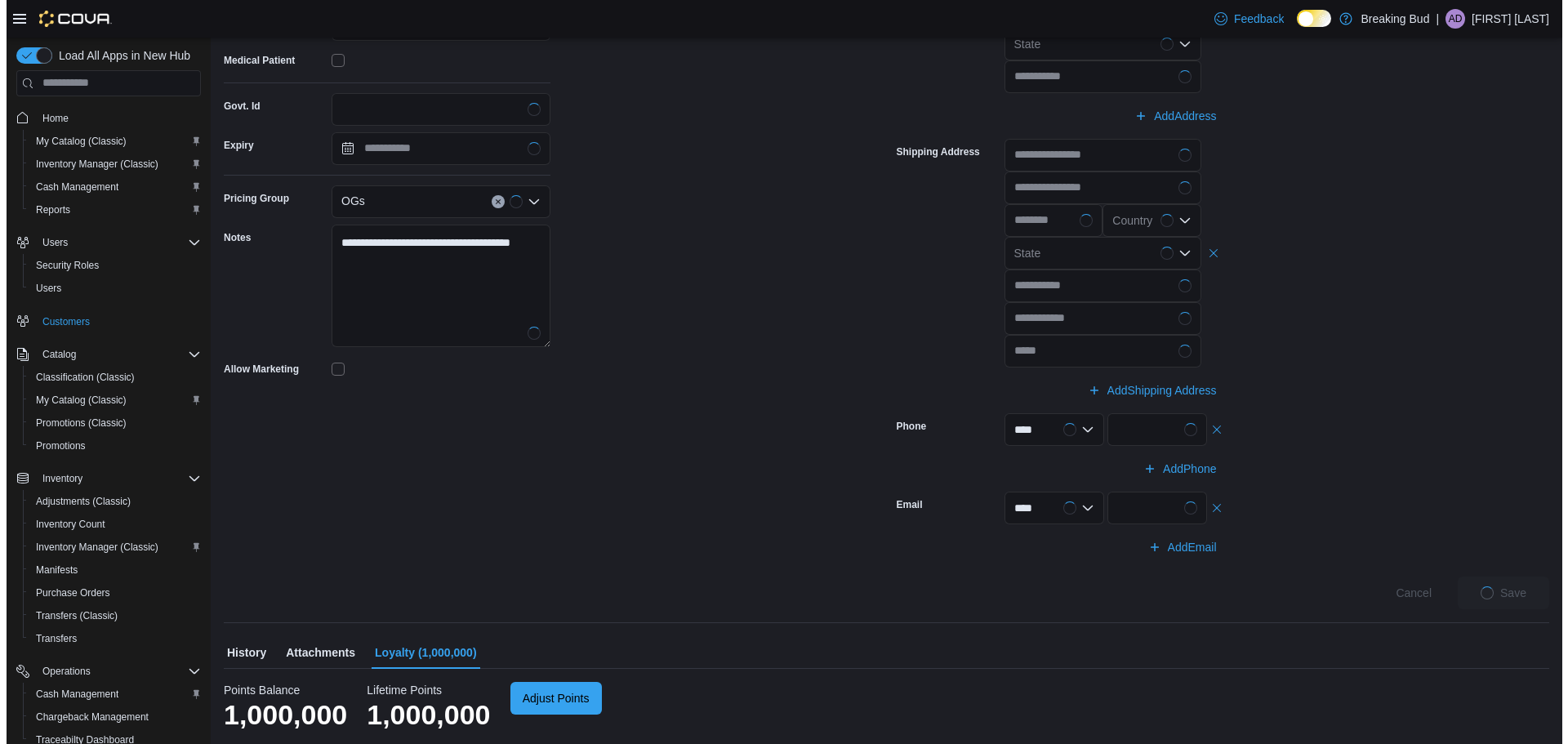 scroll, scrollTop: 0, scrollLeft: 0, axis: both 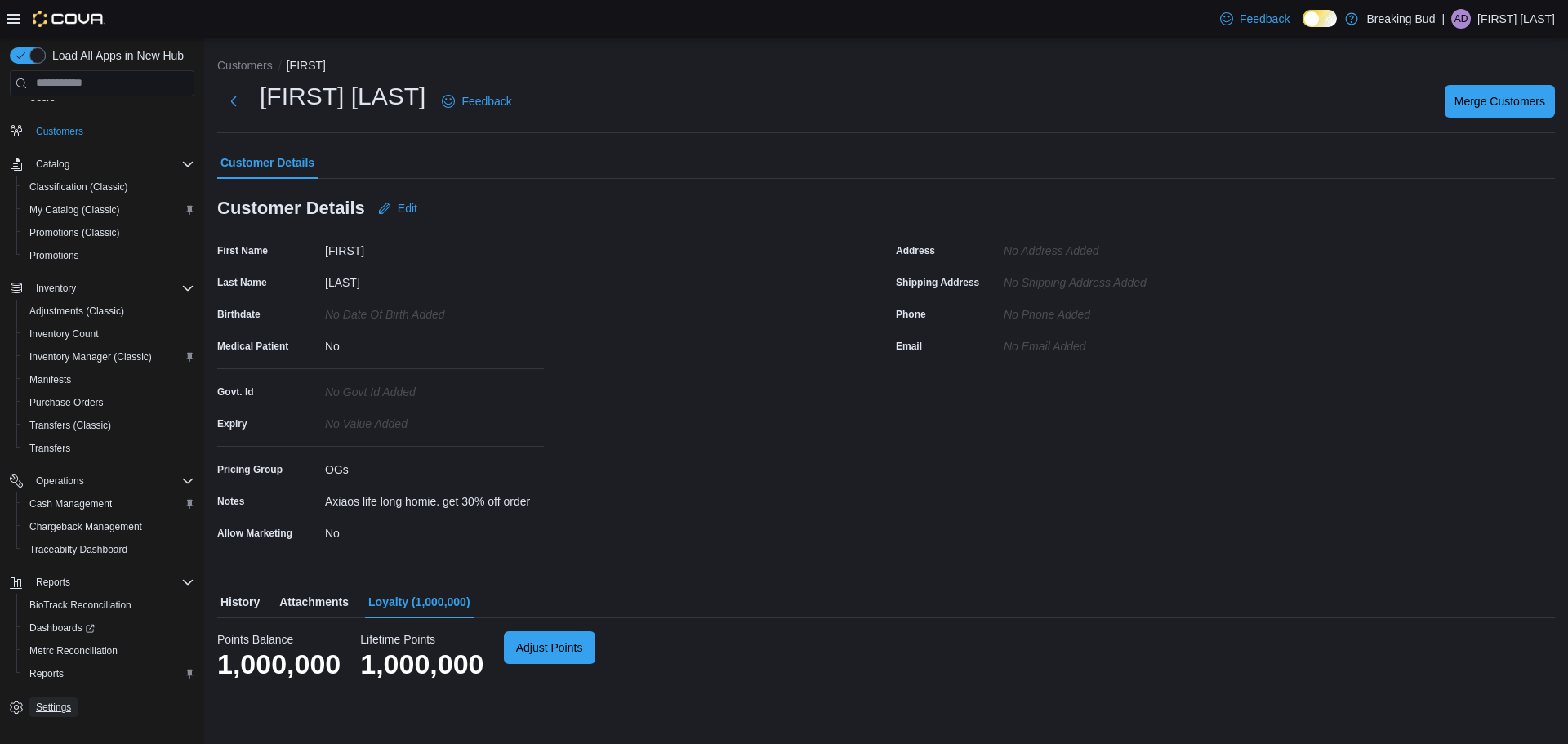 click on "Settings" at bounding box center (53, 707) 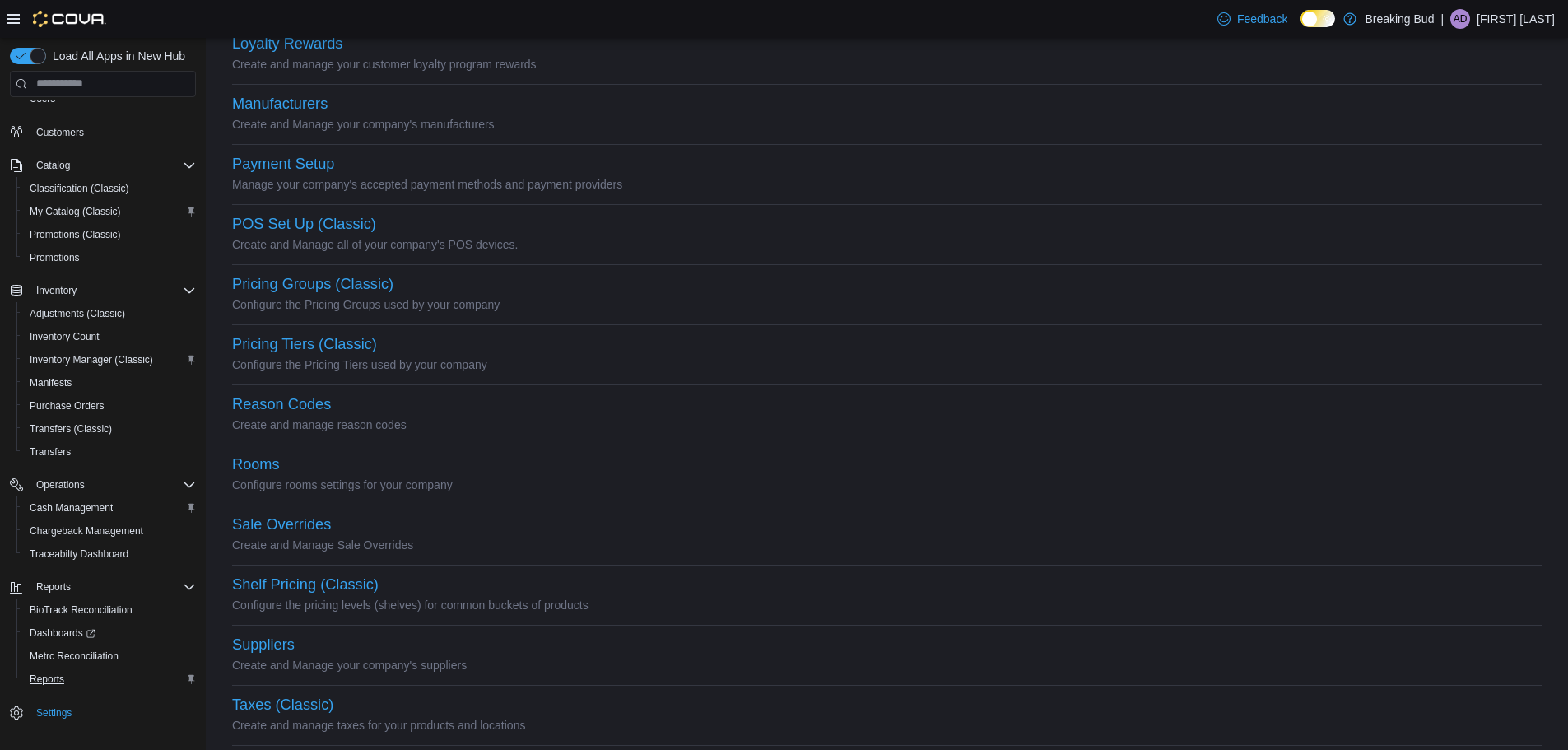 scroll, scrollTop: 659, scrollLeft: 0, axis: vertical 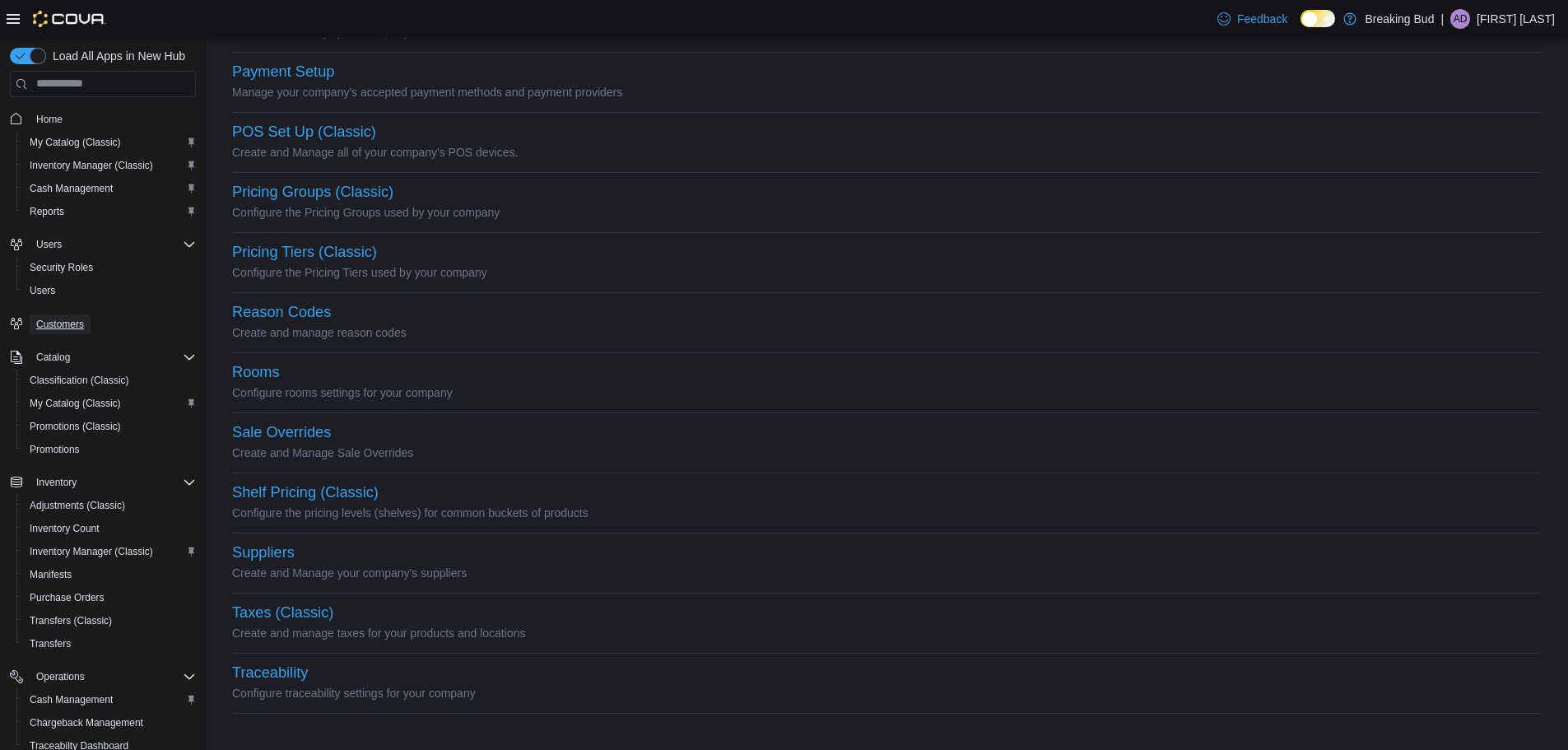 click on "Customers" at bounding box center (60, 324) 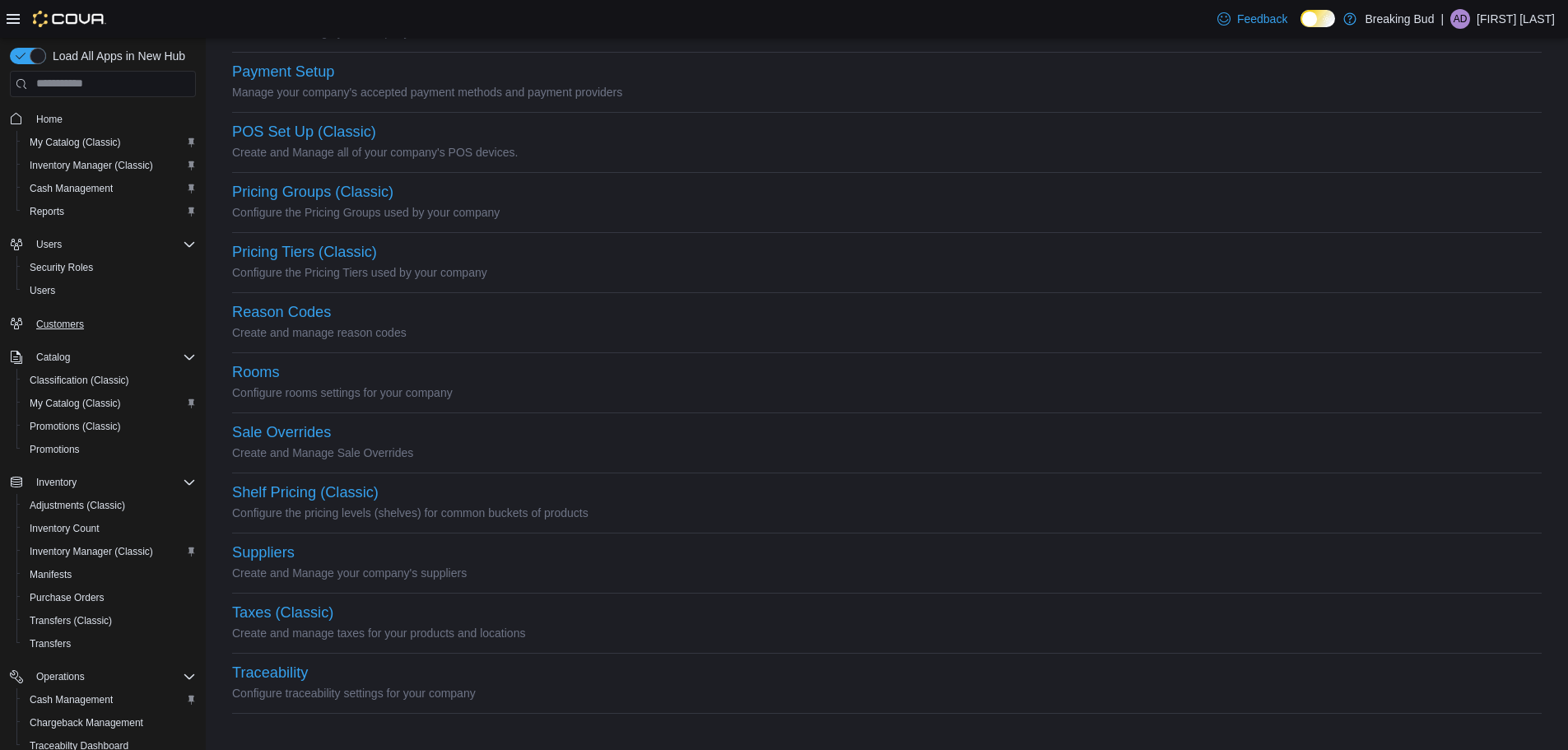 scroll, scrollTop: 0, scrollLeft: 0, axis: both 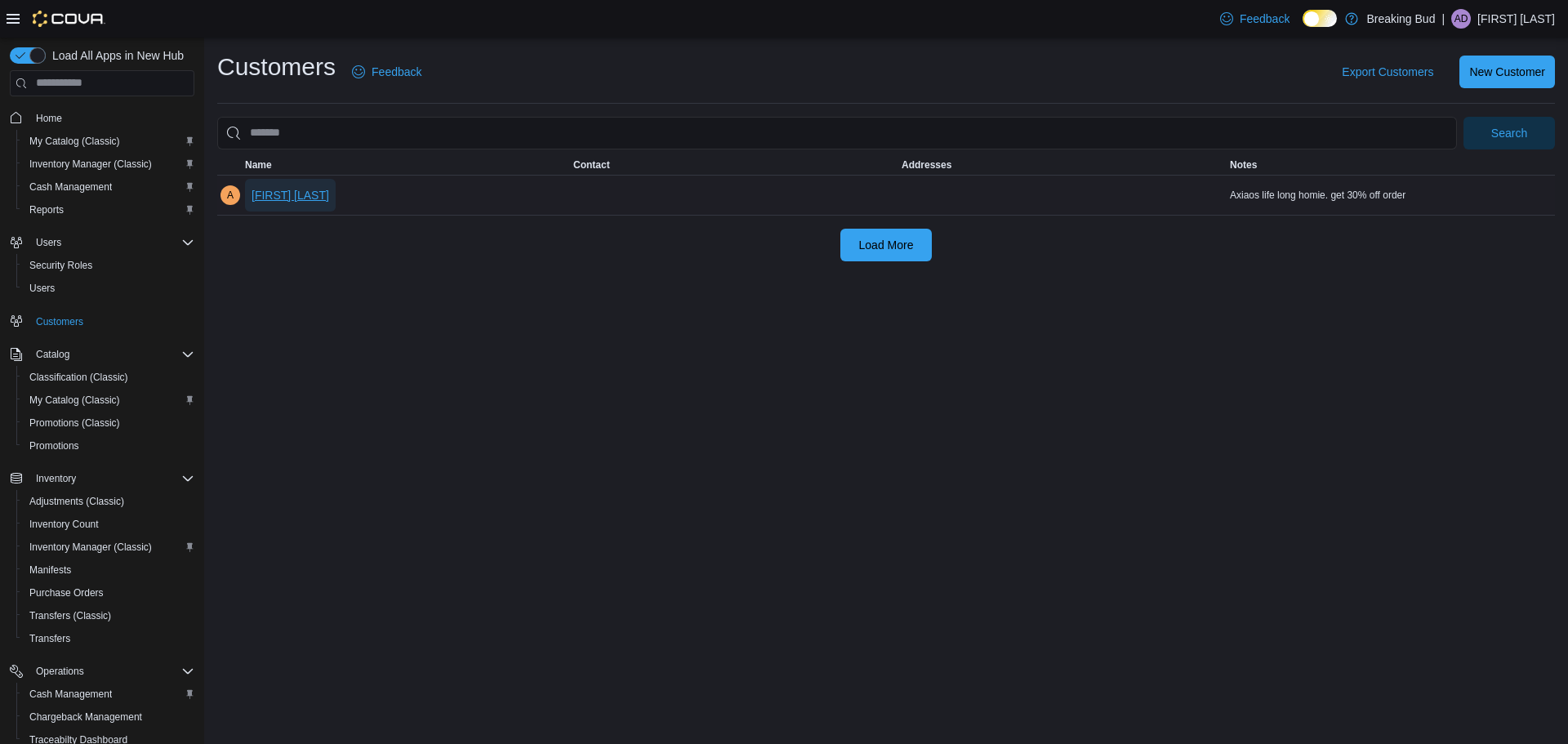 click on "Alister Shaw" at bounding box center (290, 195) 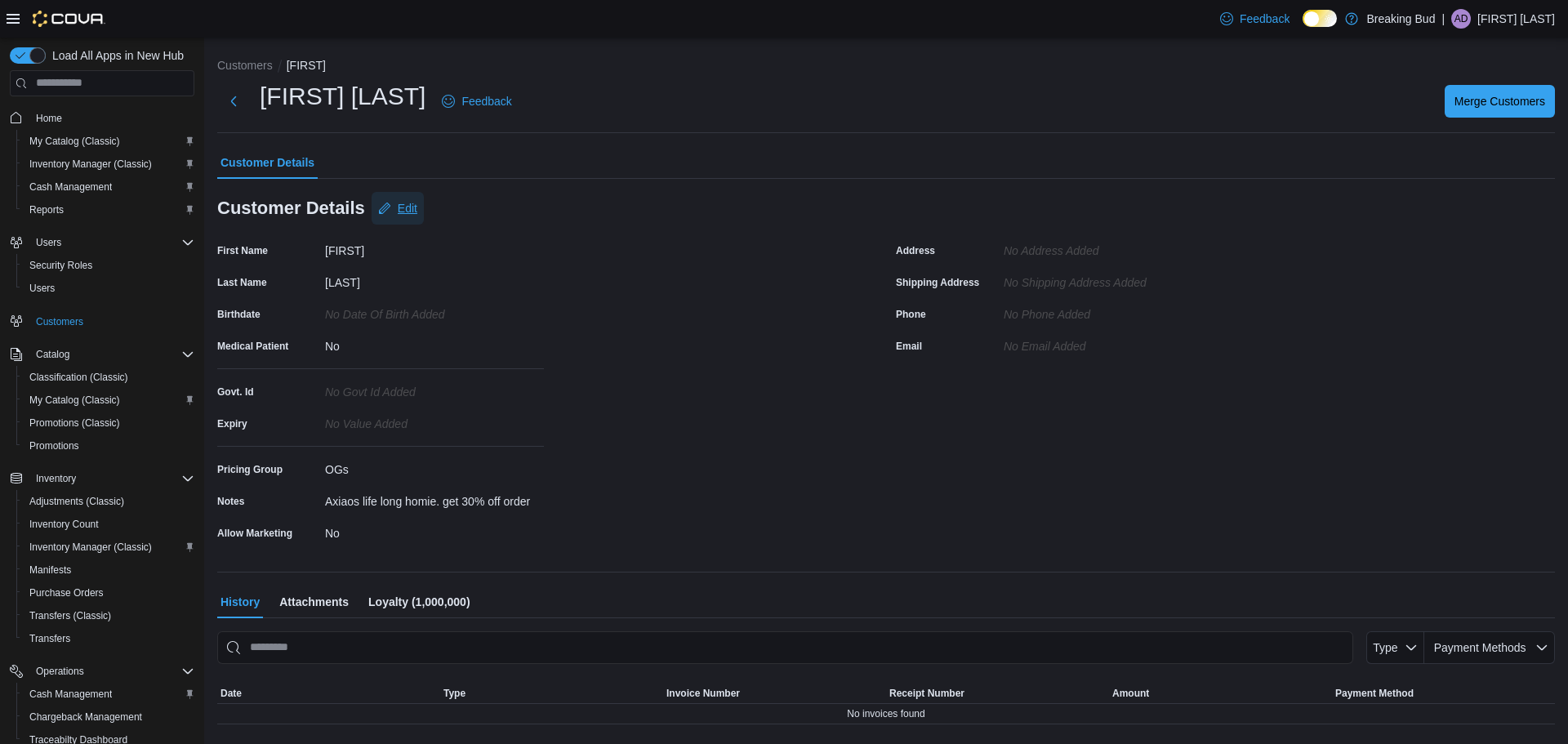 click on "Edit" at bounding box center (398, 208) 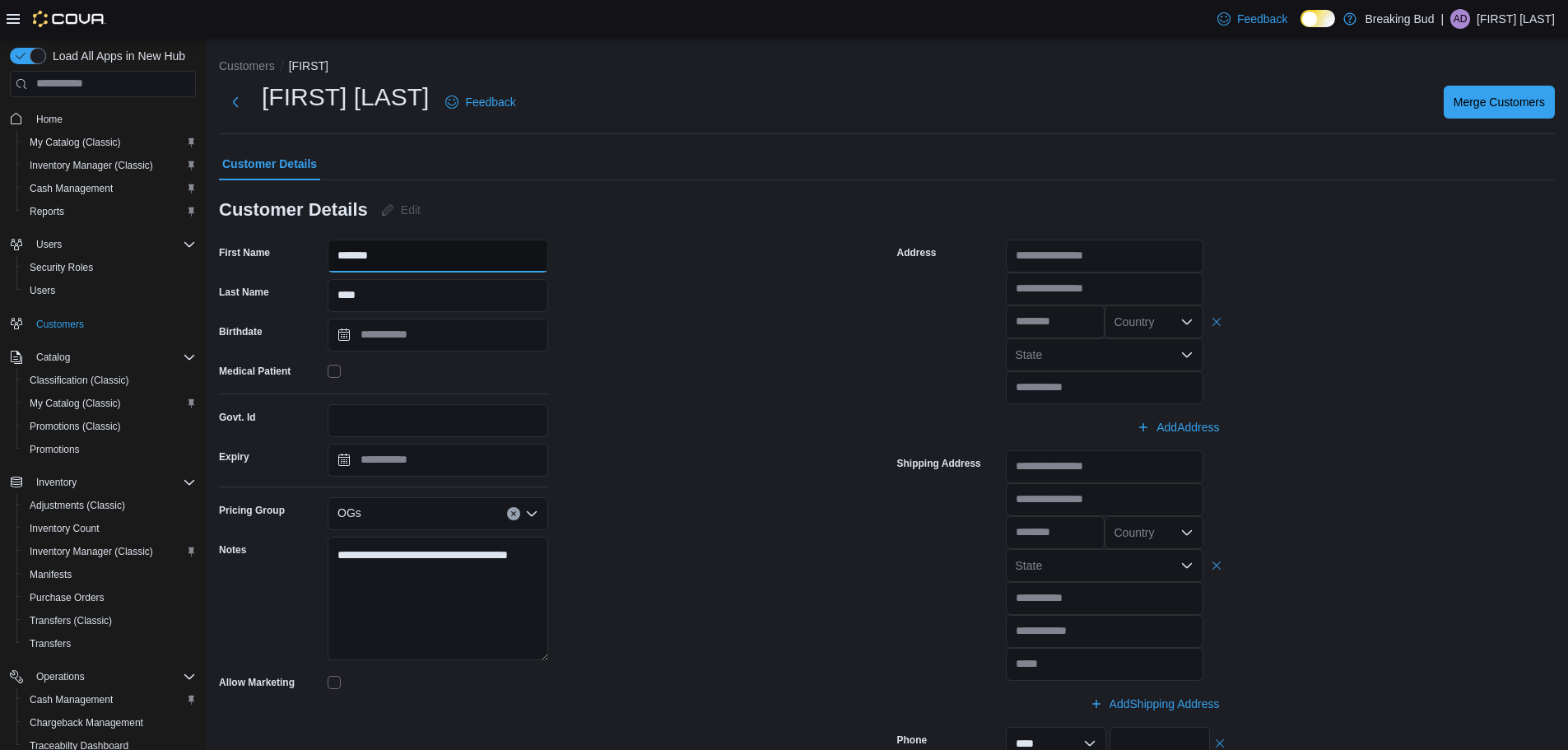 click on "*******" at bounding box center [438, 256] 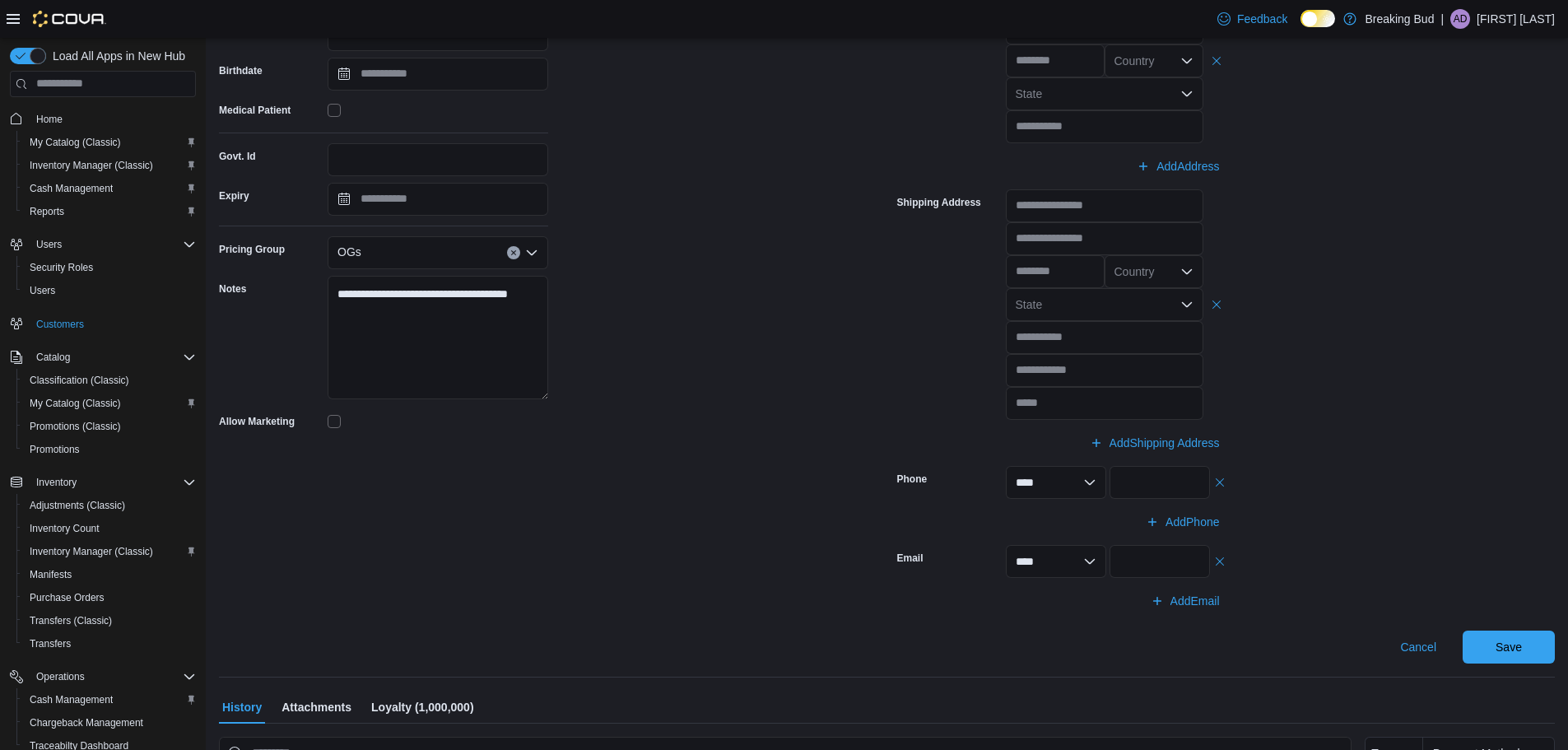 scroll, scrollTop: 355, scrollLeft: 0, axis: vertical 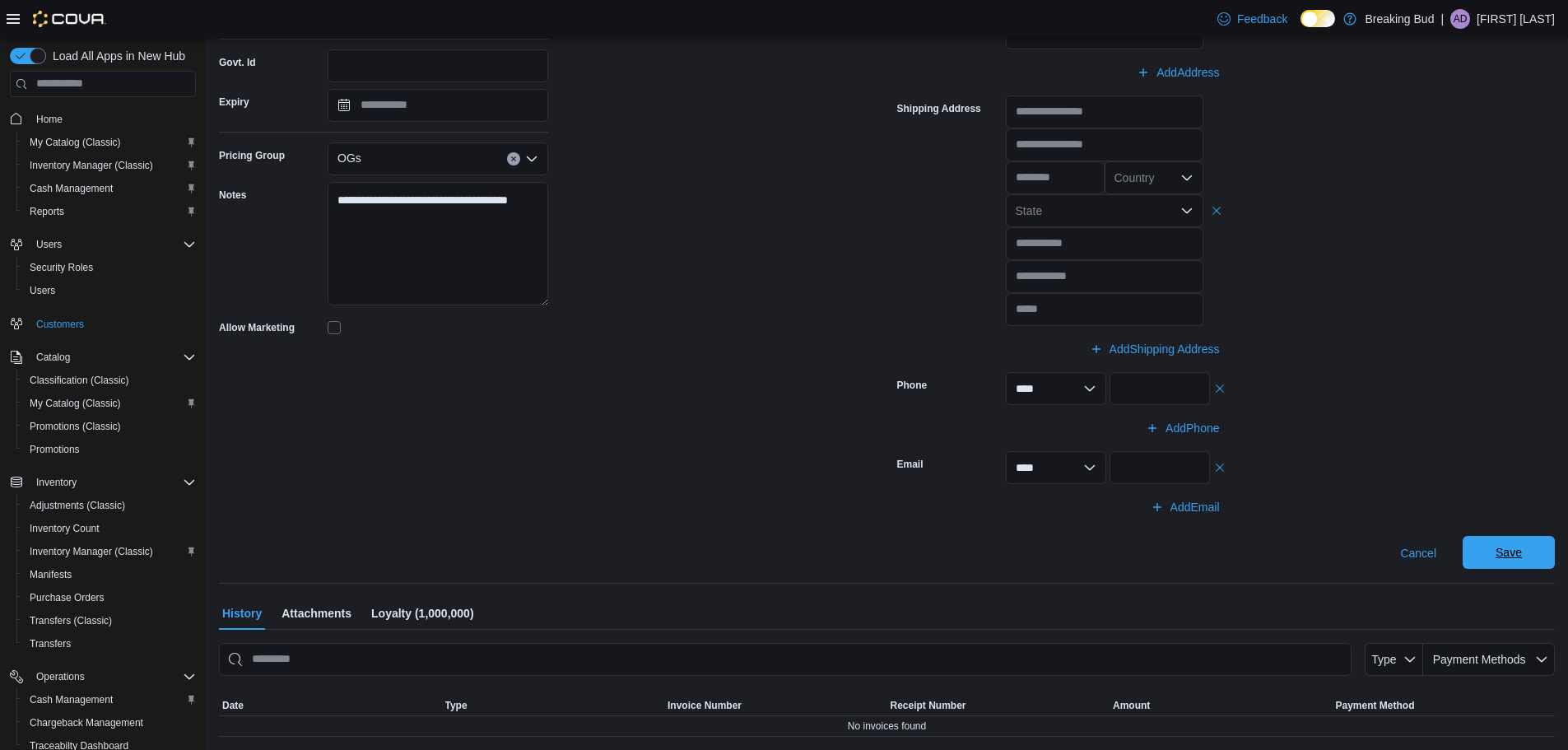 type on "********" 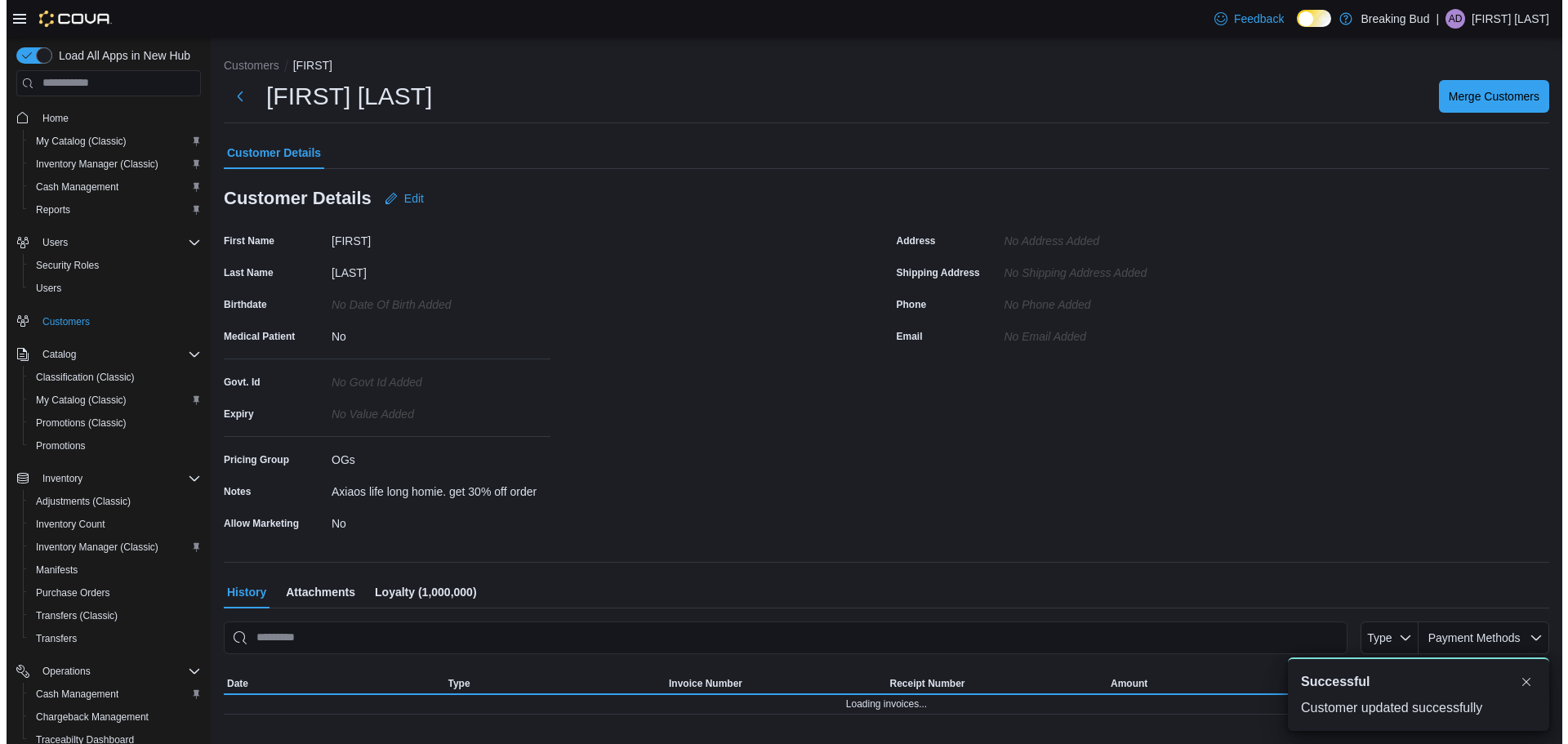 scroll, scrollTop: 0, scrollLeft: 0, axis: both 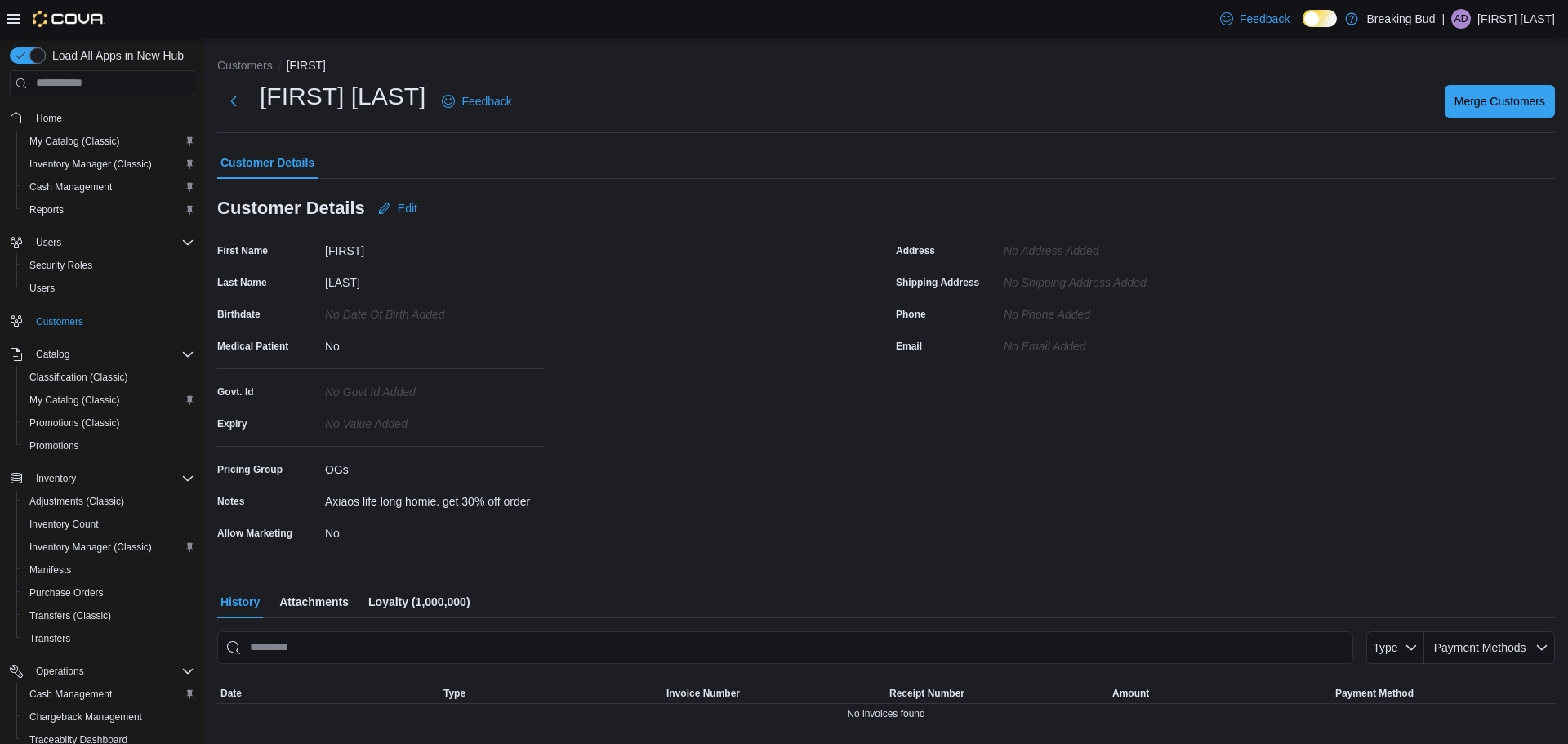 drag, startPoint x: 1353, startPoint y: 350, endPoint x: 1362, endPoint y: 363, distance: 15.811388 